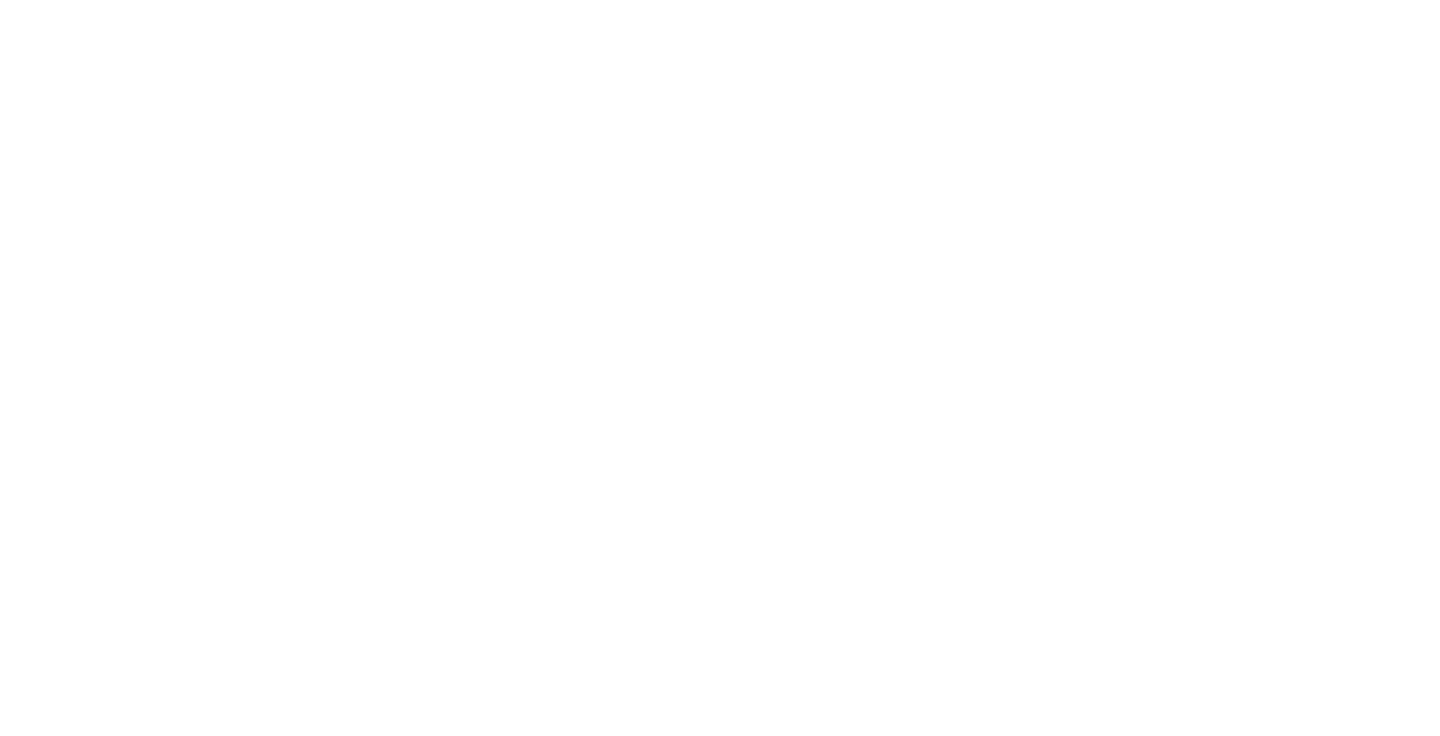 scroll, scrollTop: 0, scrollLeft: 0, axis: both 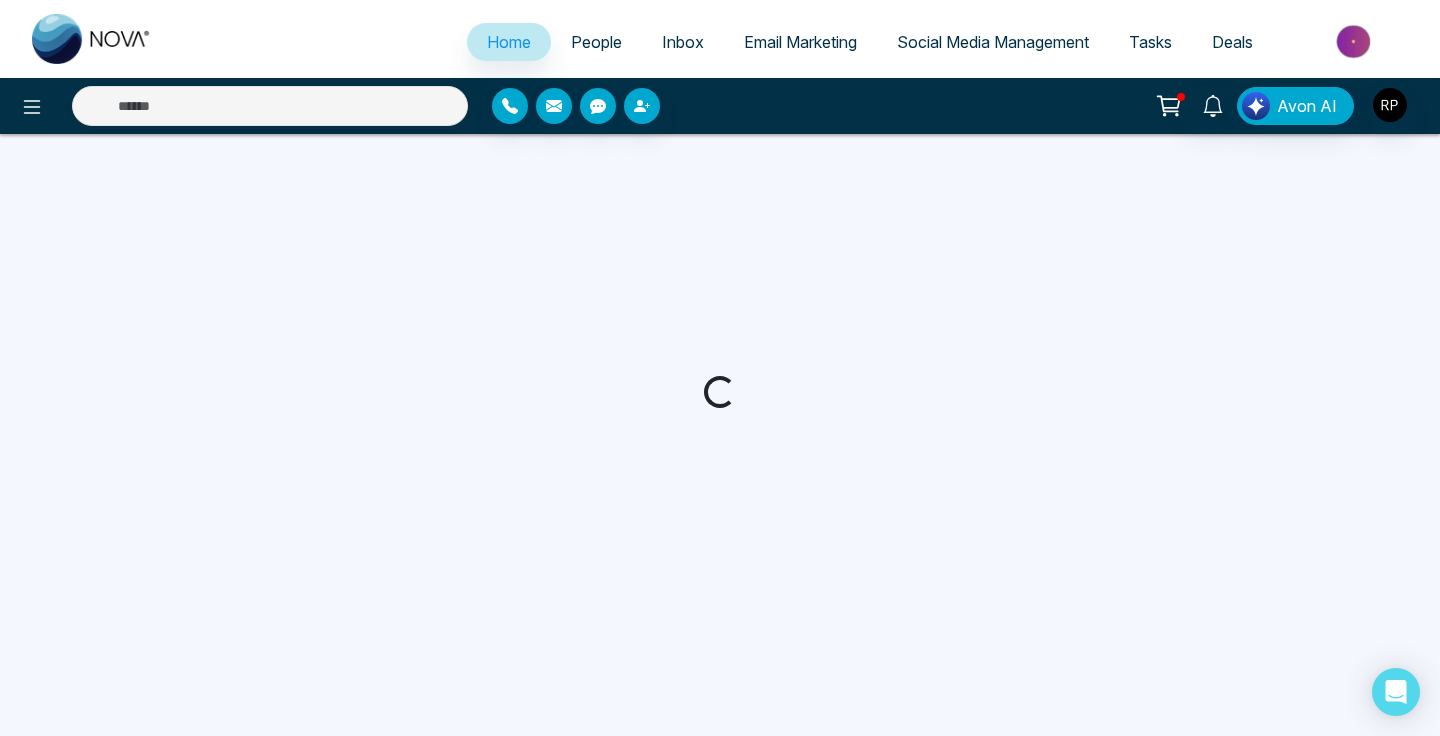 select on "*" 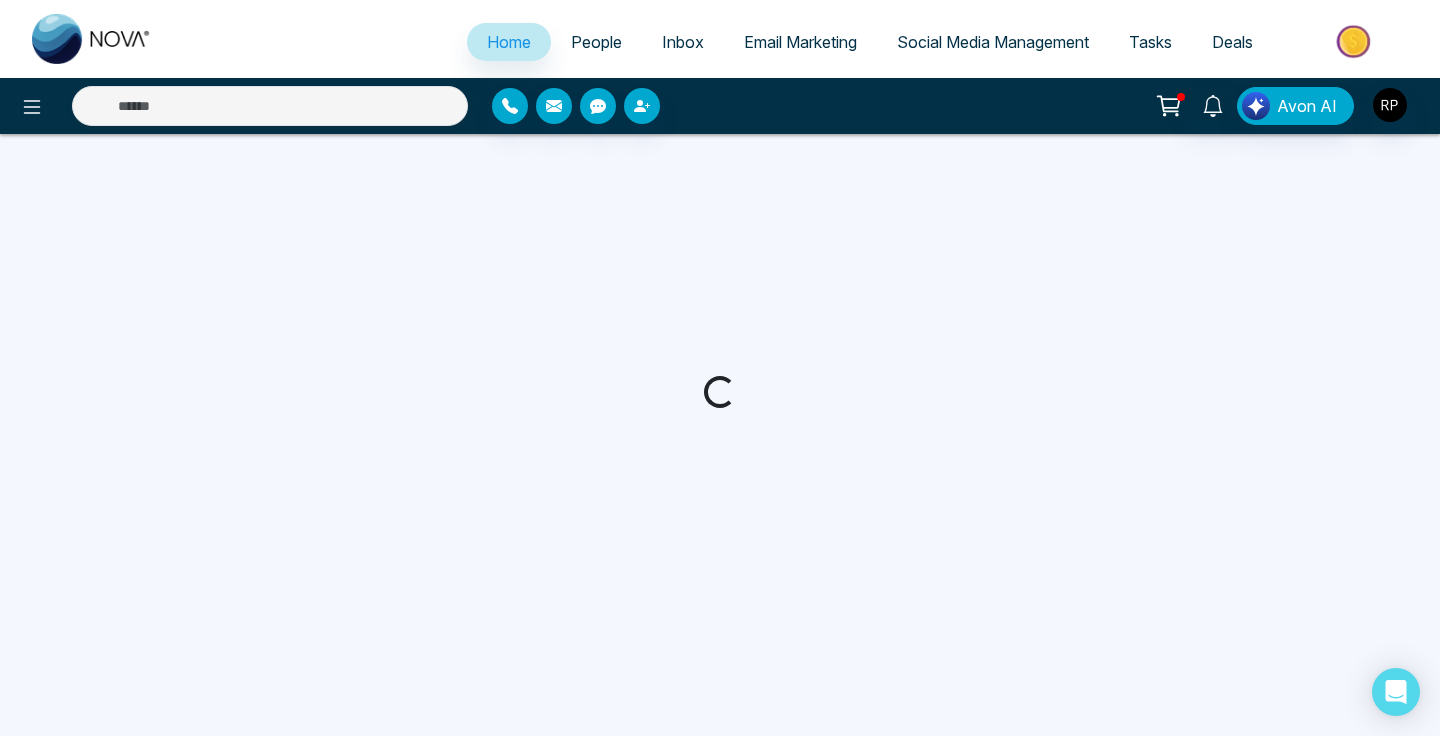 select on "*" 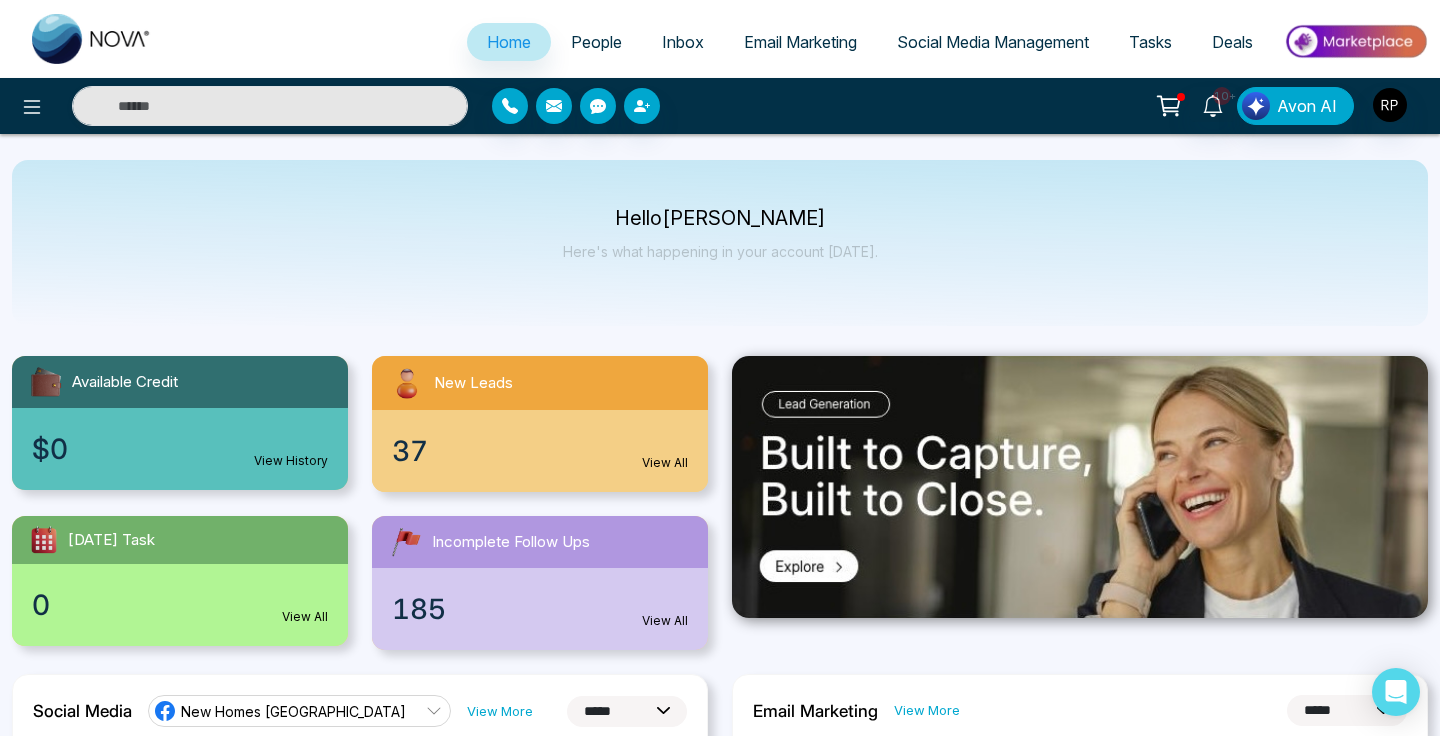click on "People" at bounding box center (596, 42) 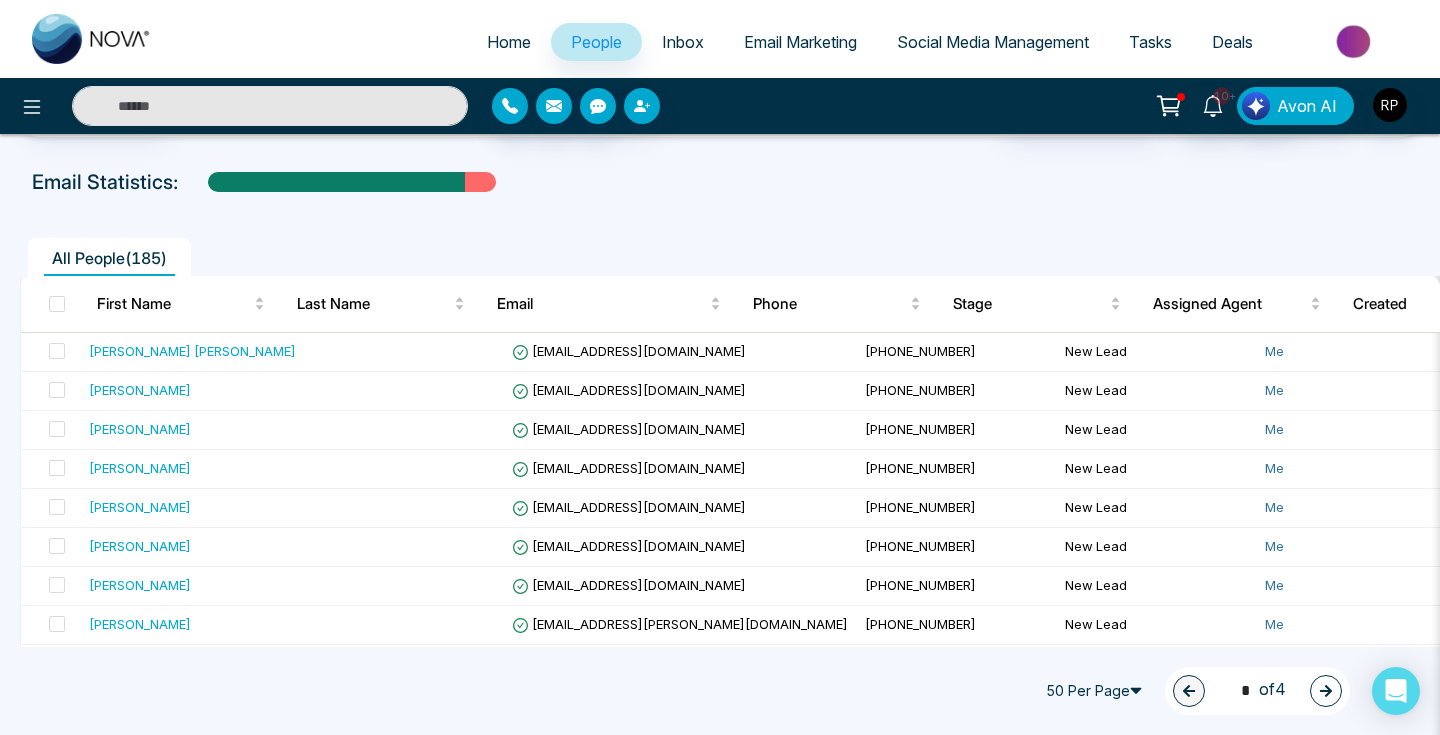 scroll, scrollTop: 132, scrollLeft: 0, axis: vertical 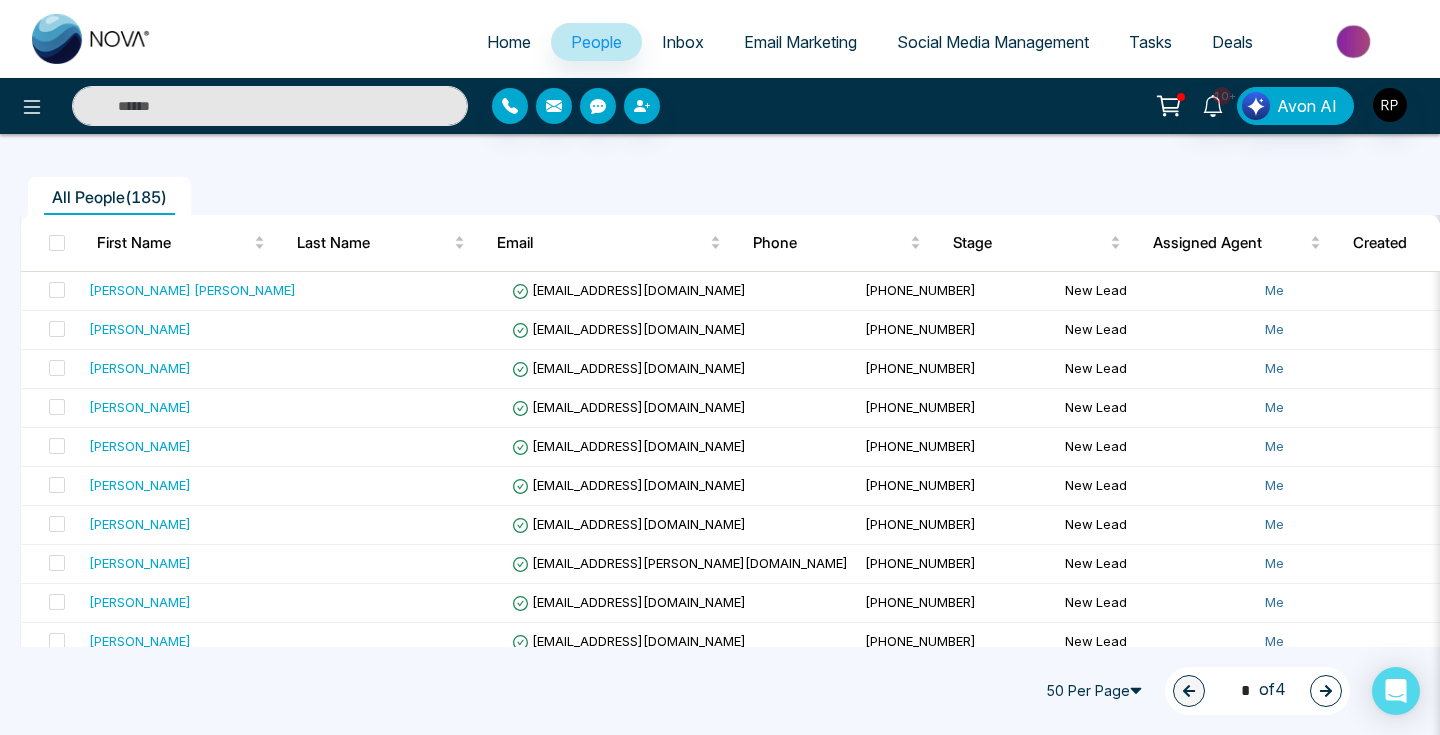 click at bounding box center [270, 106] 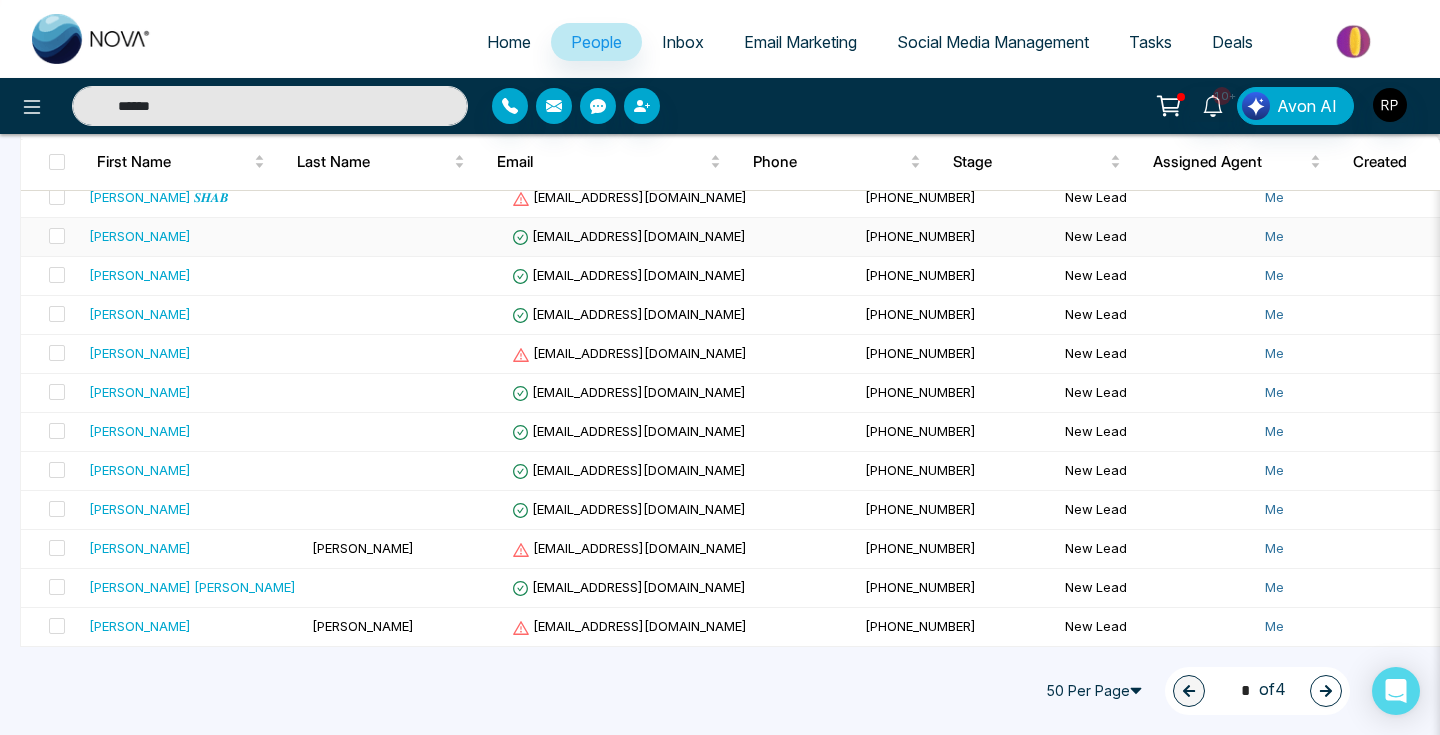scroll, scrollTop: 823, scrollLeft: 0, axis: vertical 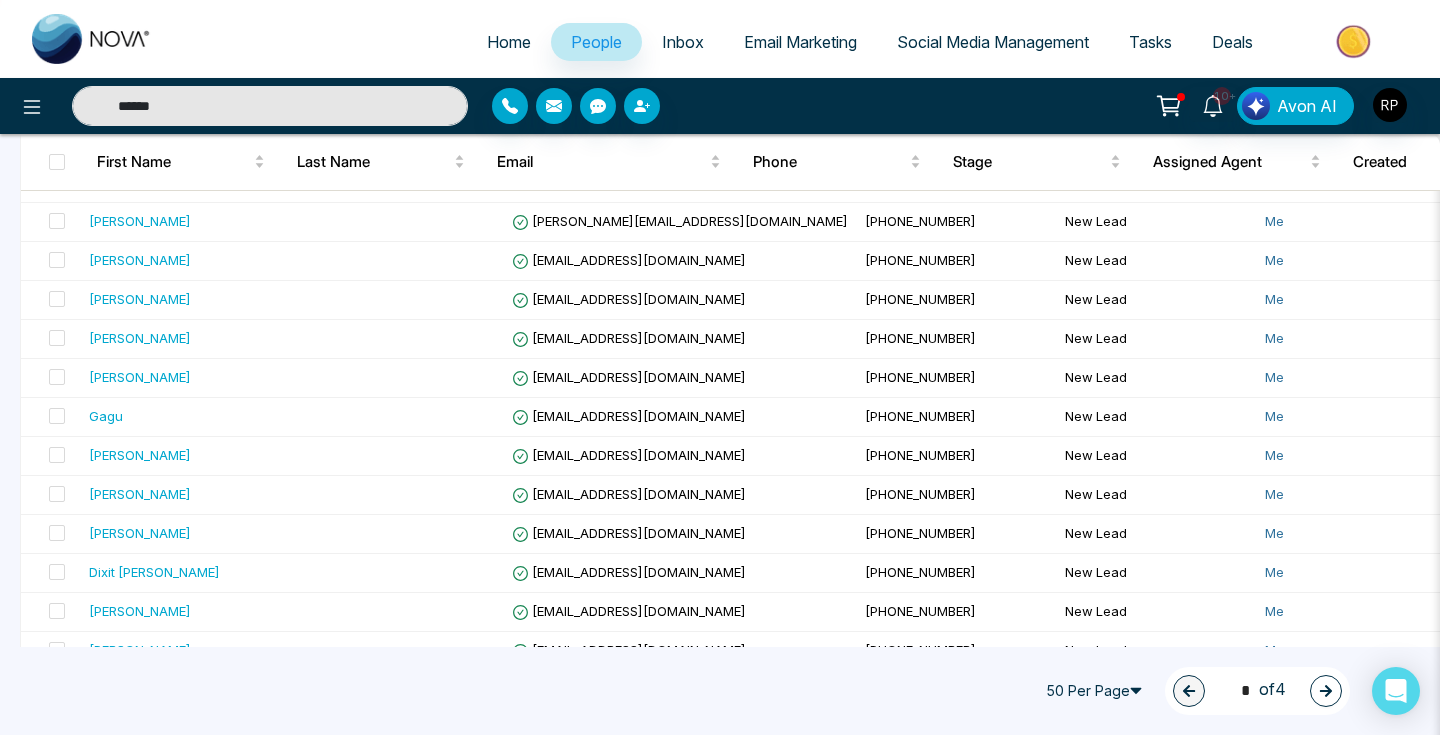 type on "******" 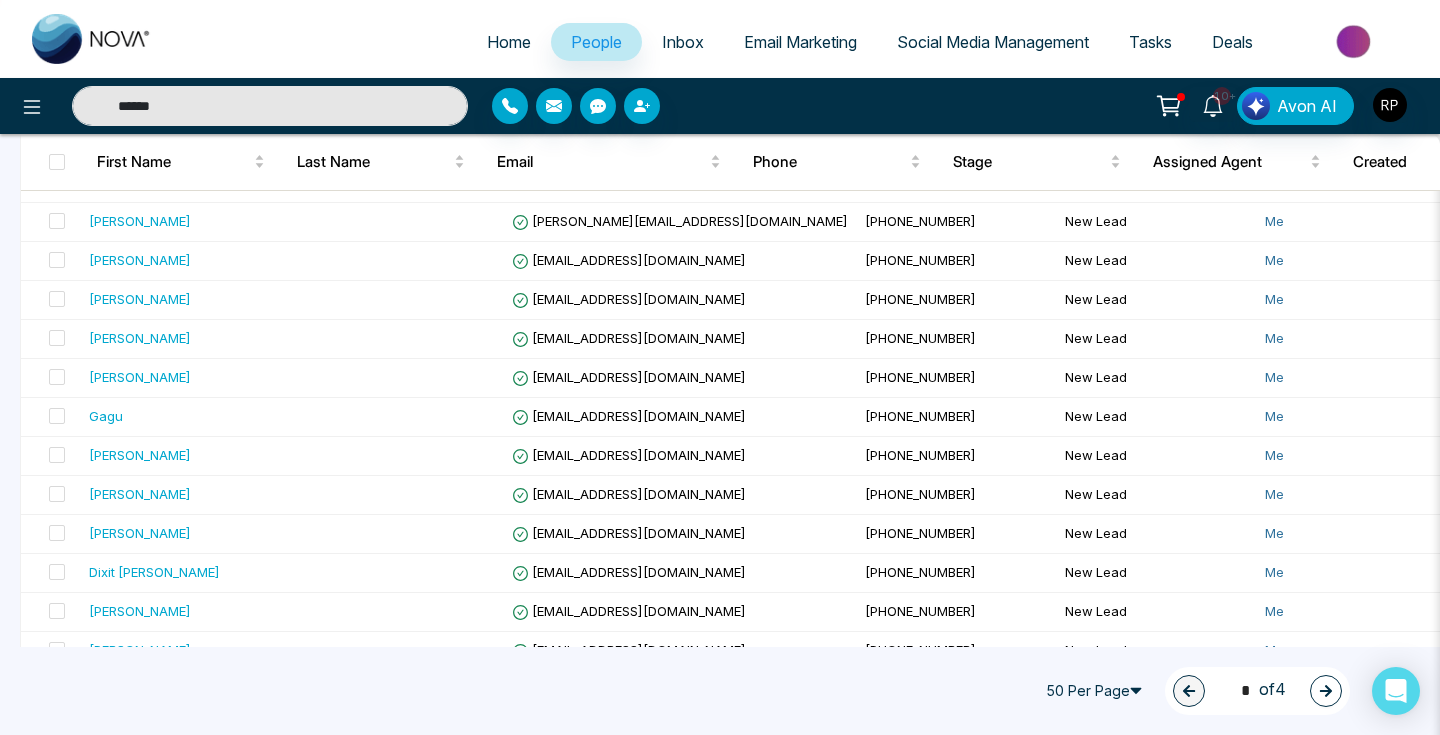click on "******" at bounding box center (270, 106) 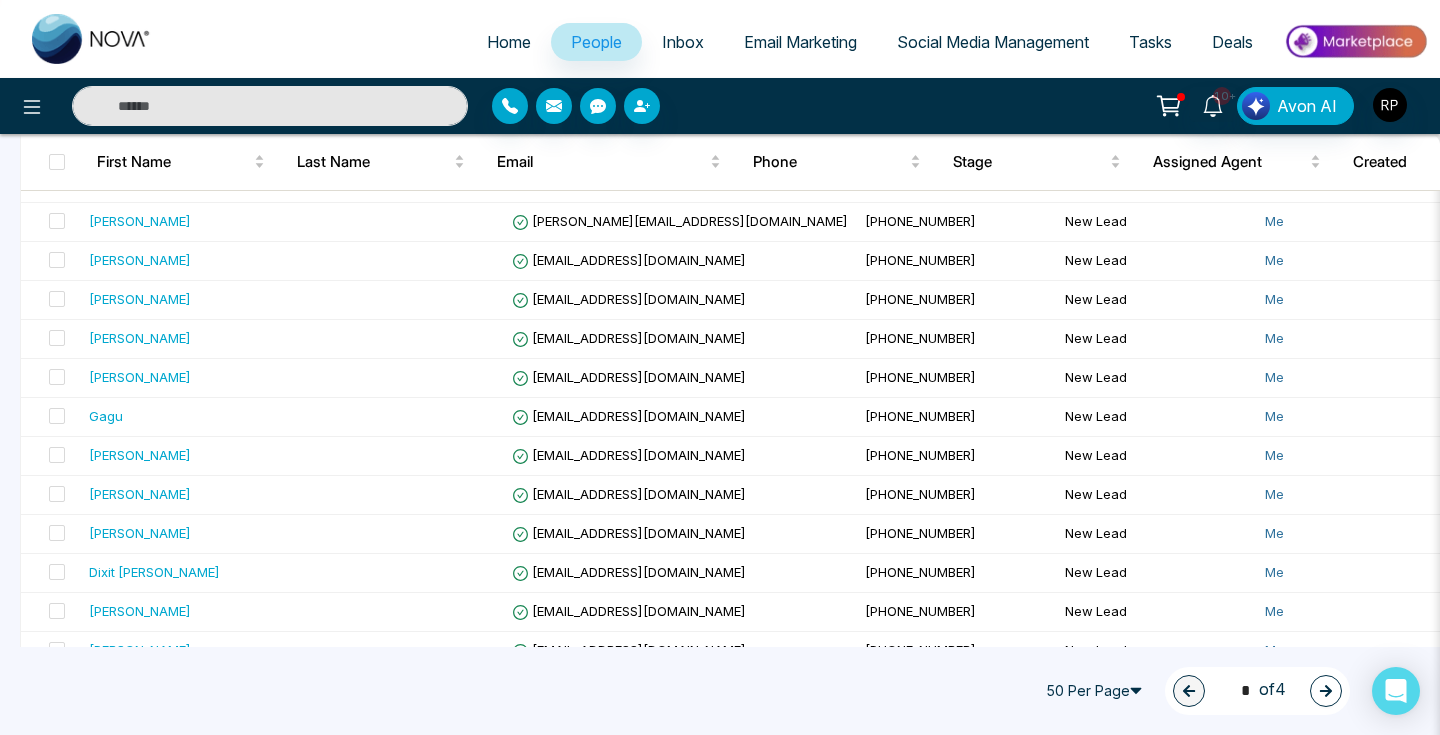 click at bounding box center [270, 106] 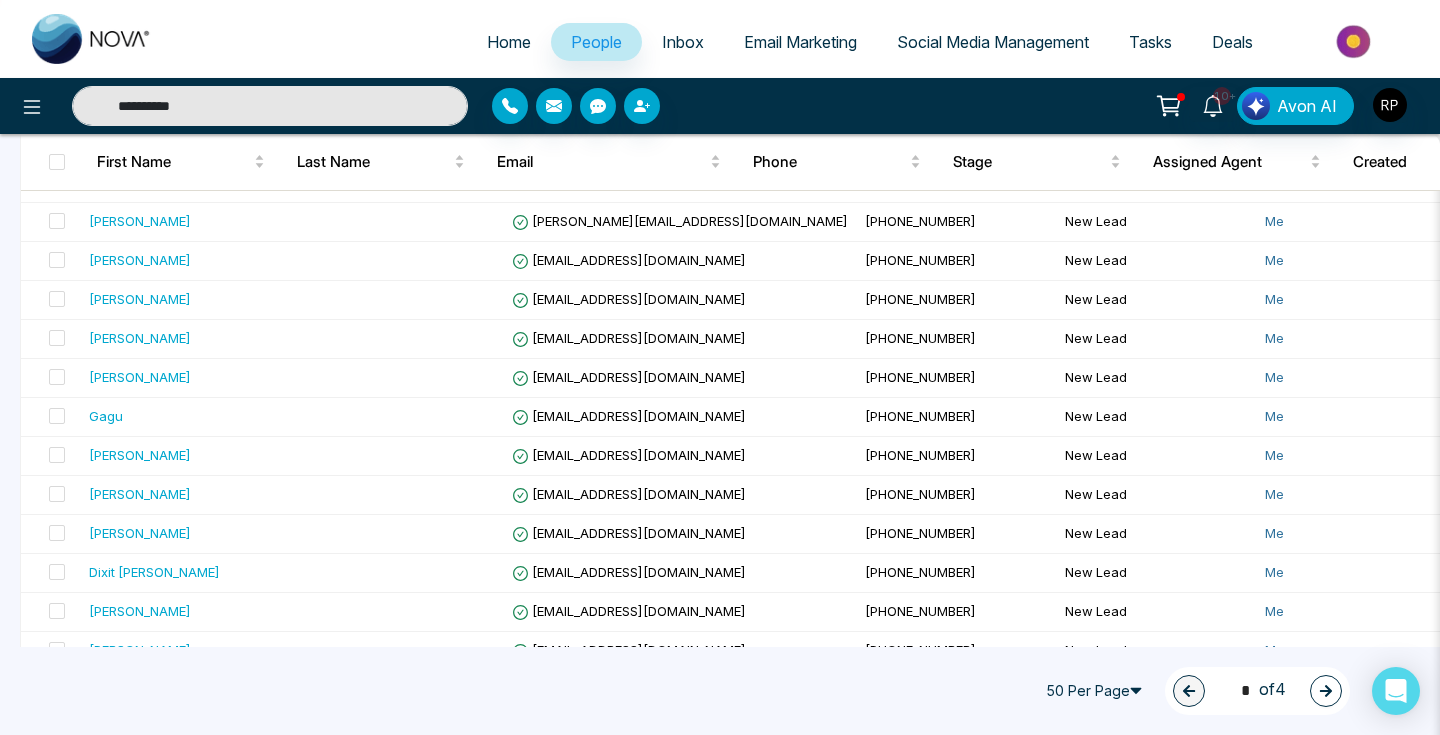 type on "**********" 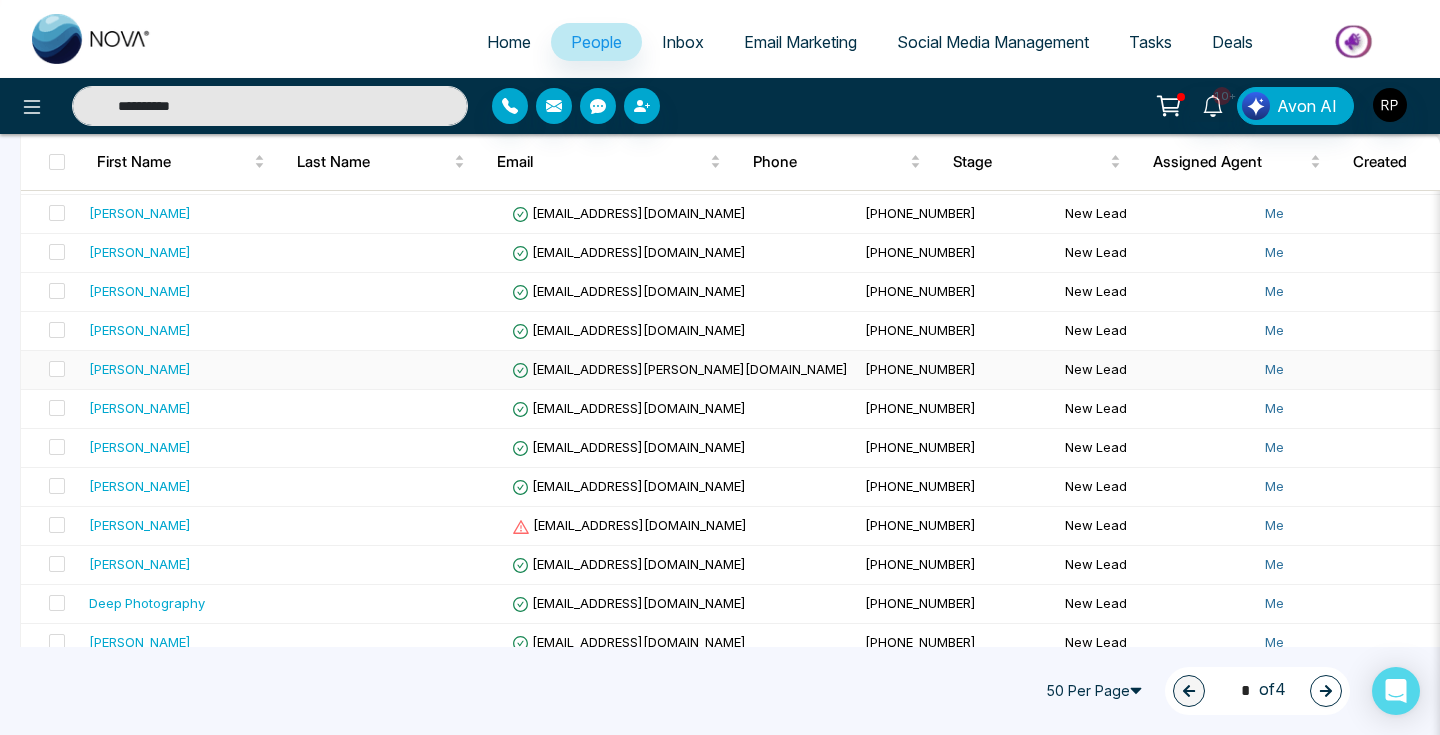scroll, scrollTop: 398, scrollLeft: 0, axis: vertical 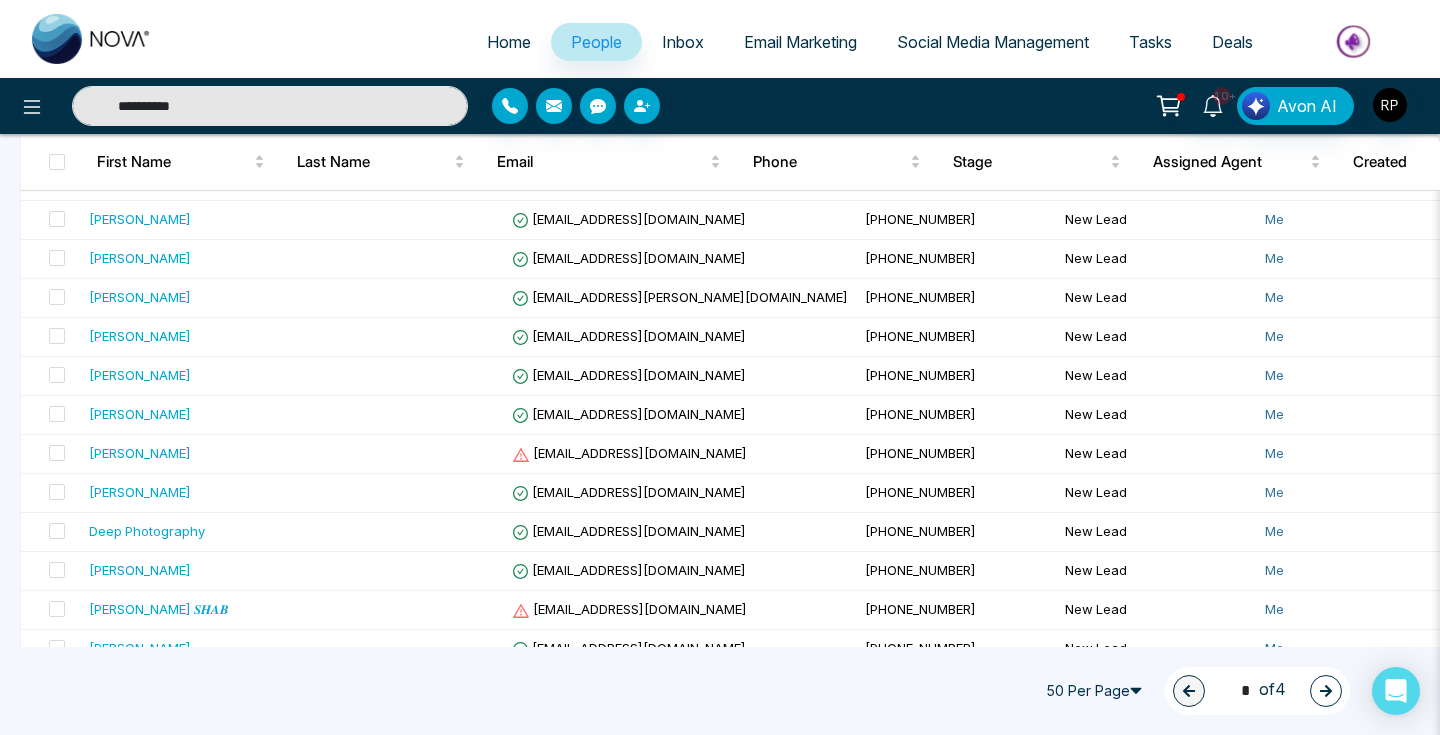 click on "**********" at bounding box center [270, 106] 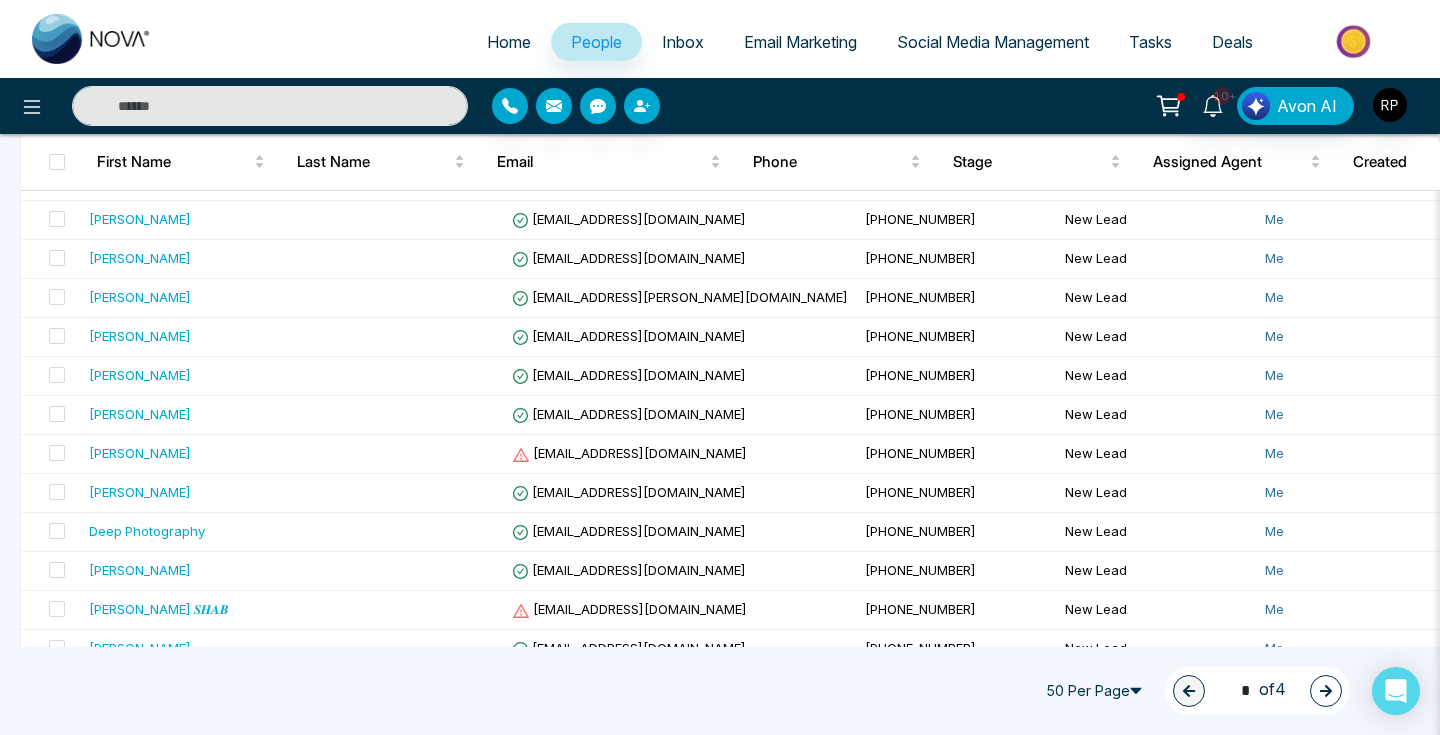 click at bounding box center (270, 106) 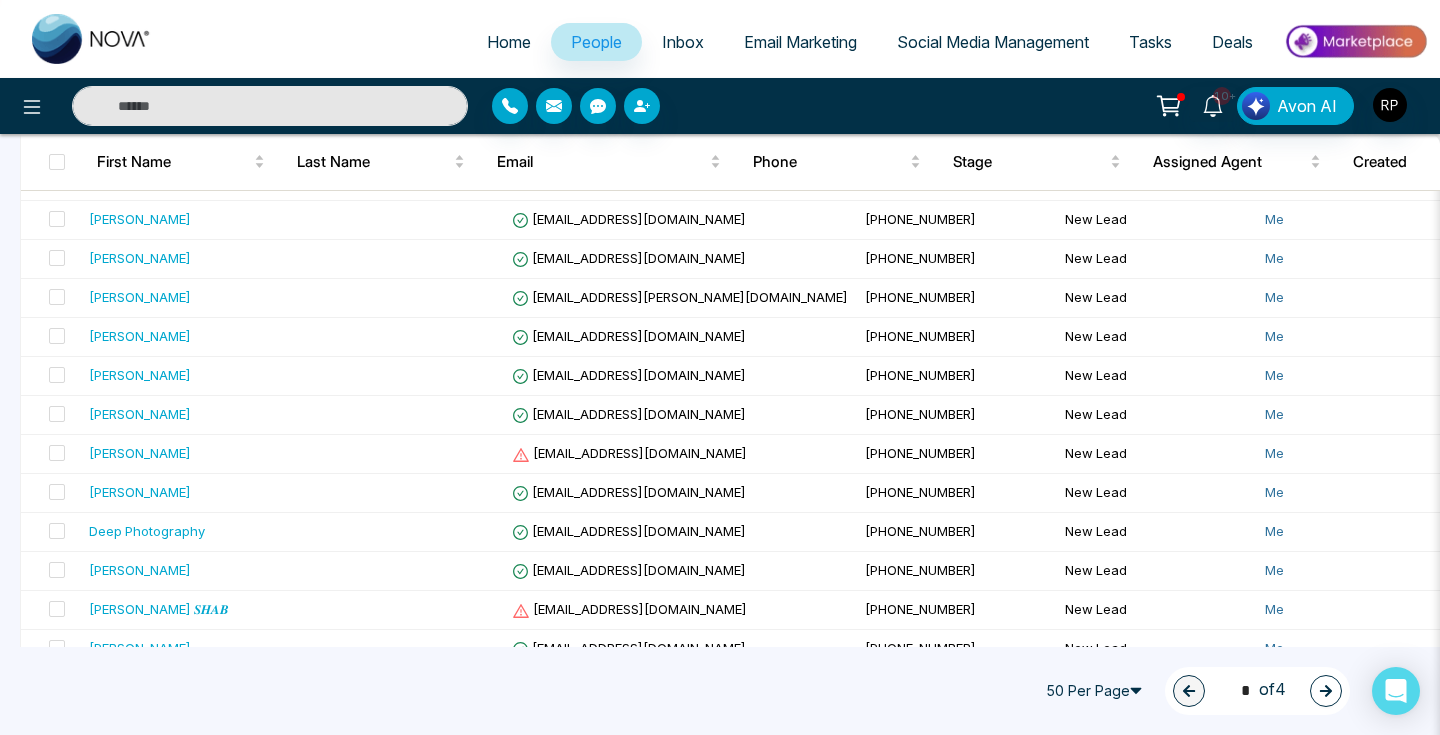 click at bounding box center [270, 106] 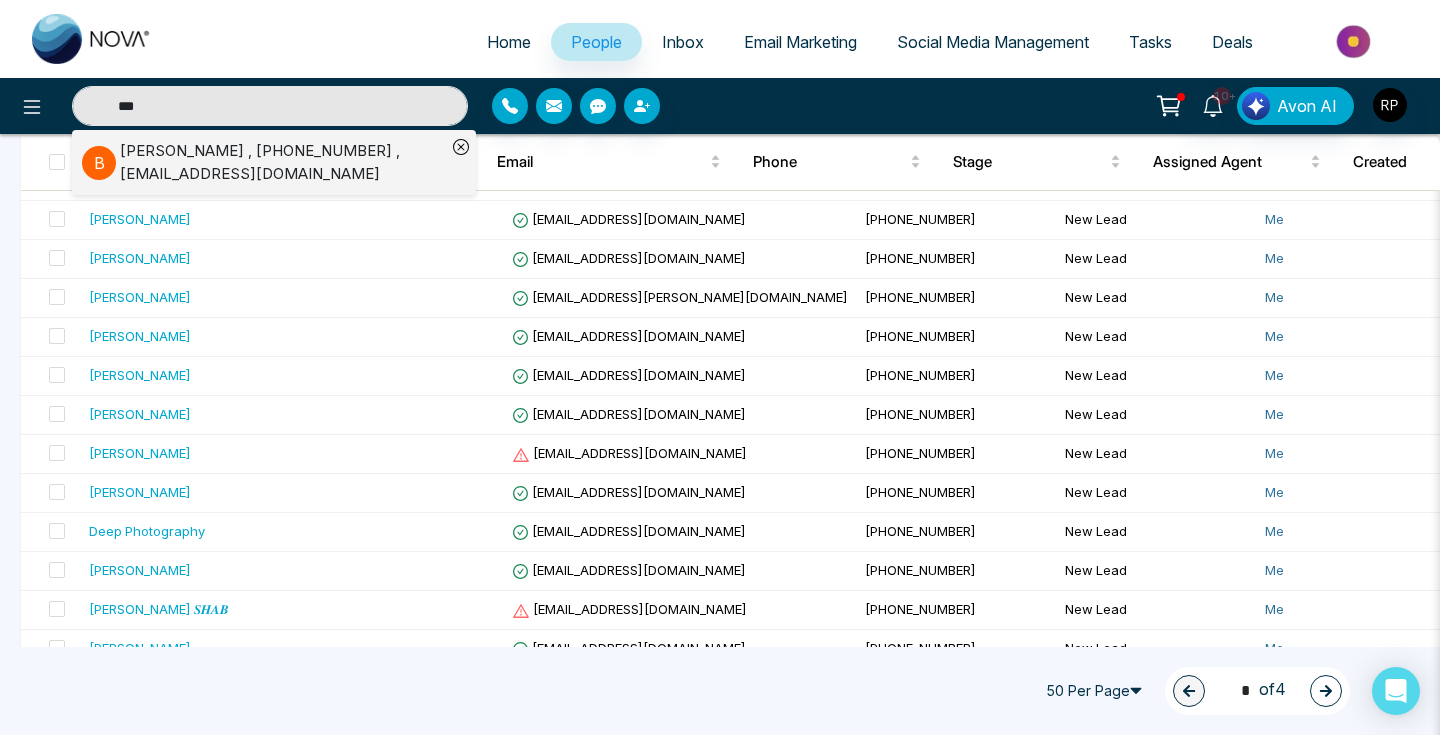 type on "***" 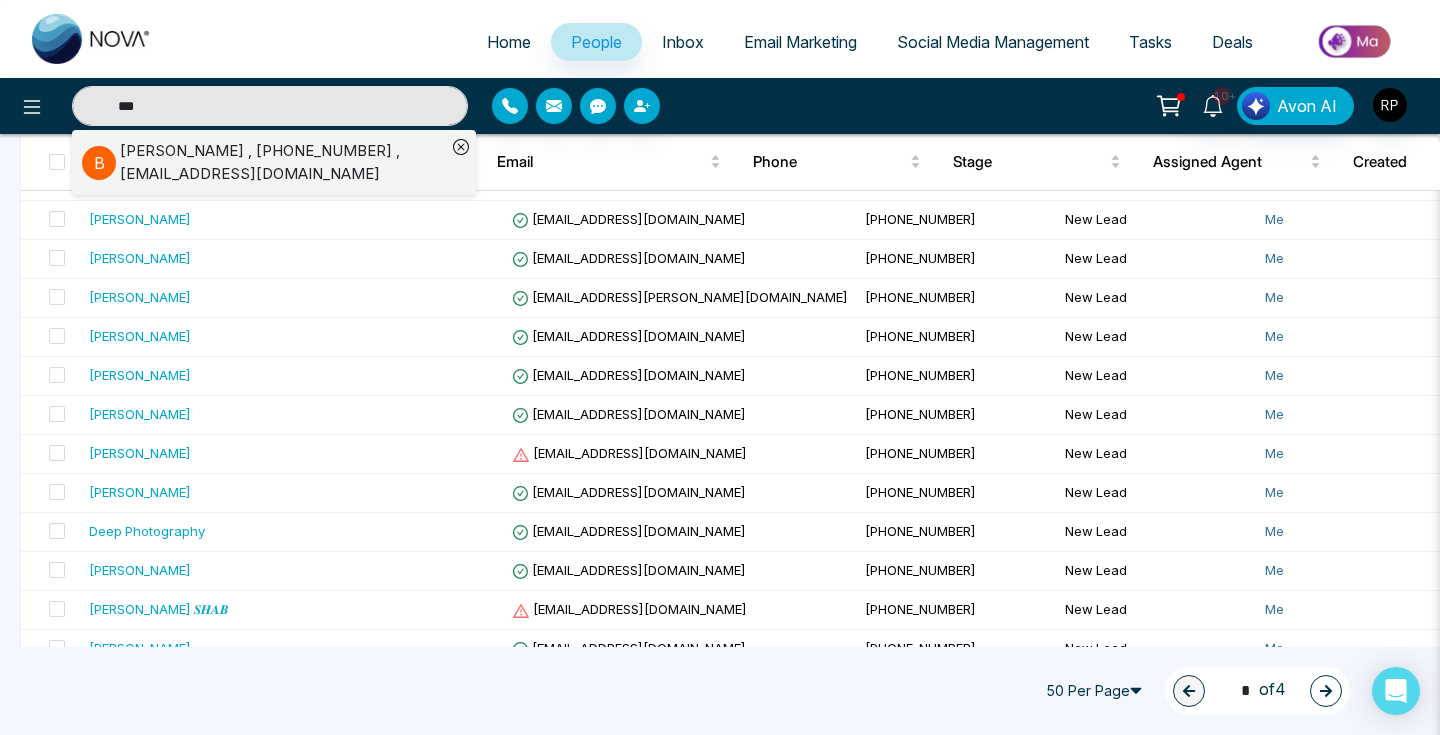click on "Bhupinder Pal Sharma     , +16472193107   , drbpsharma@hotmail.com" at bounding box center (283, 162) 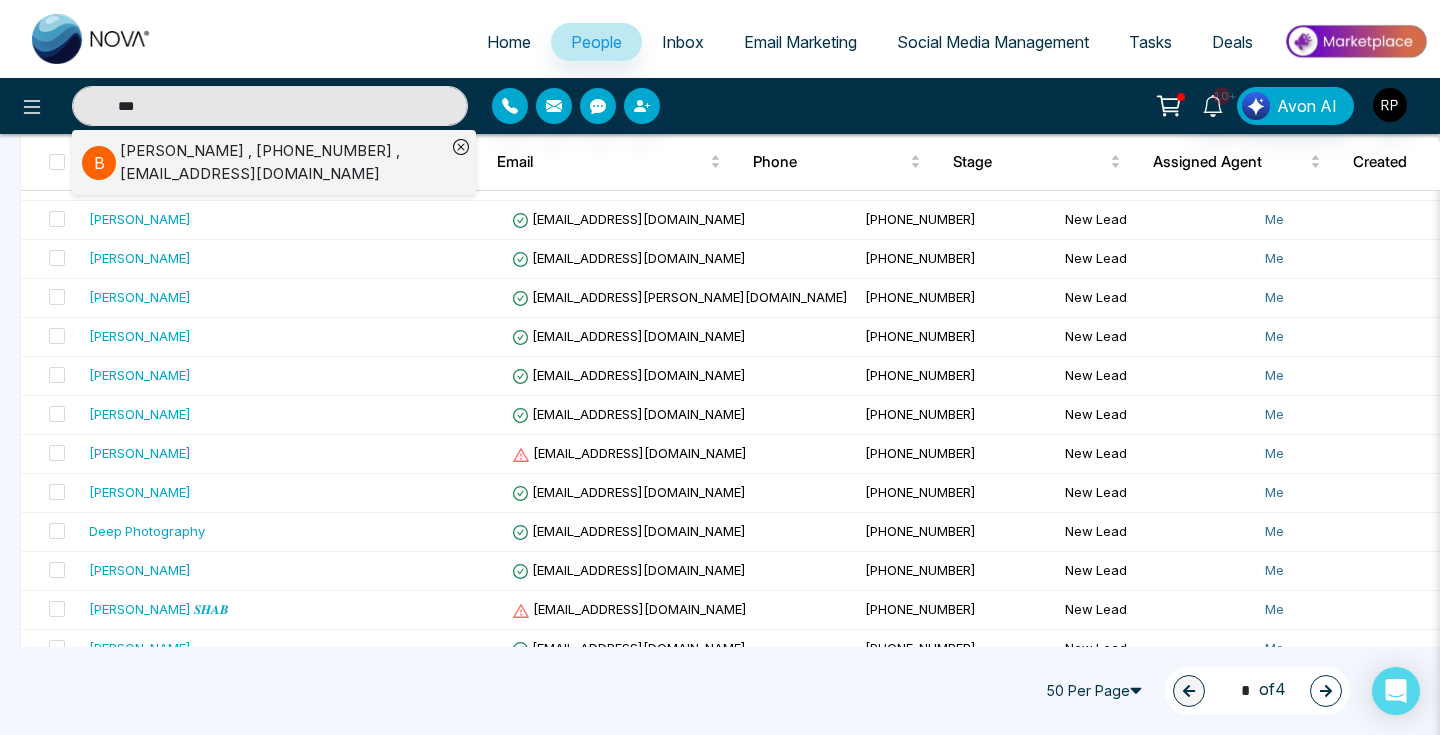type 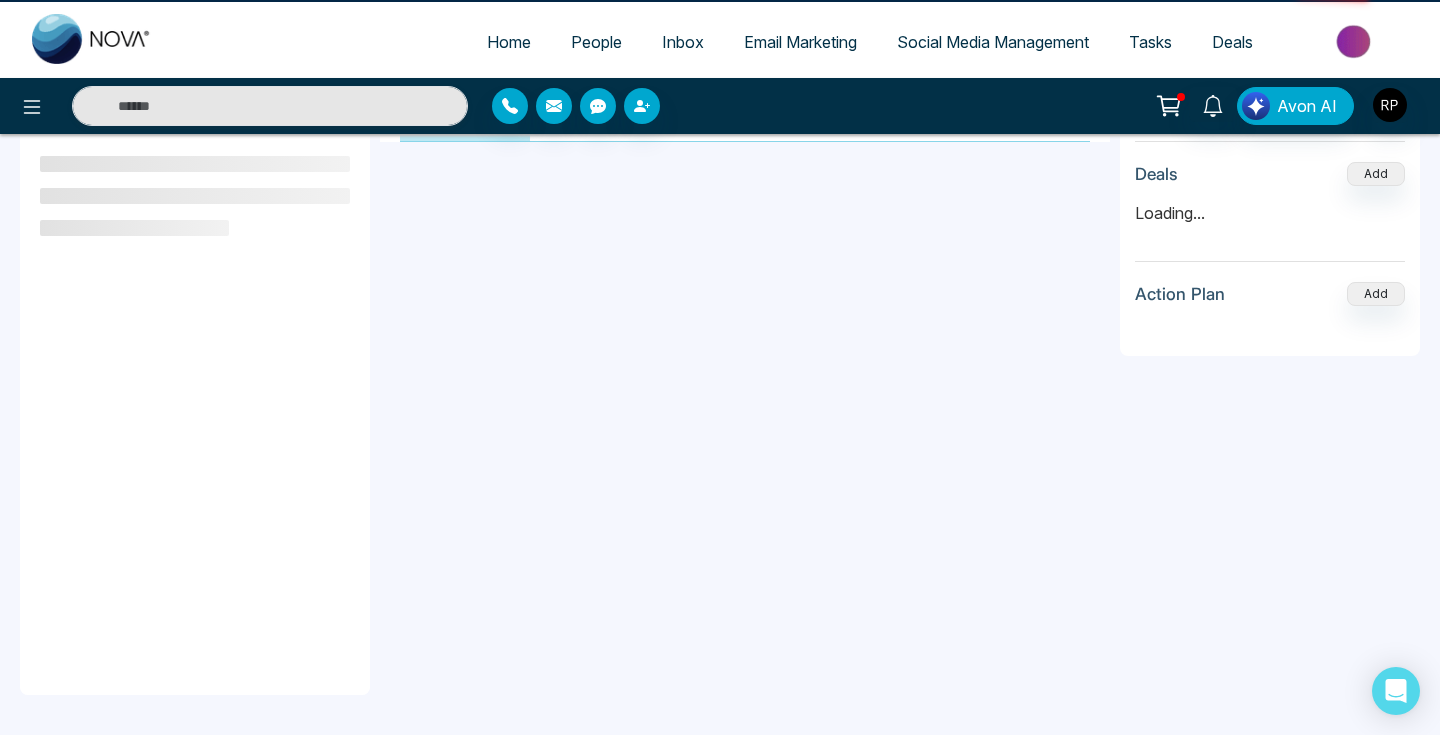scroll, scrollTop: 0, scrollLeft: 0, axis: both 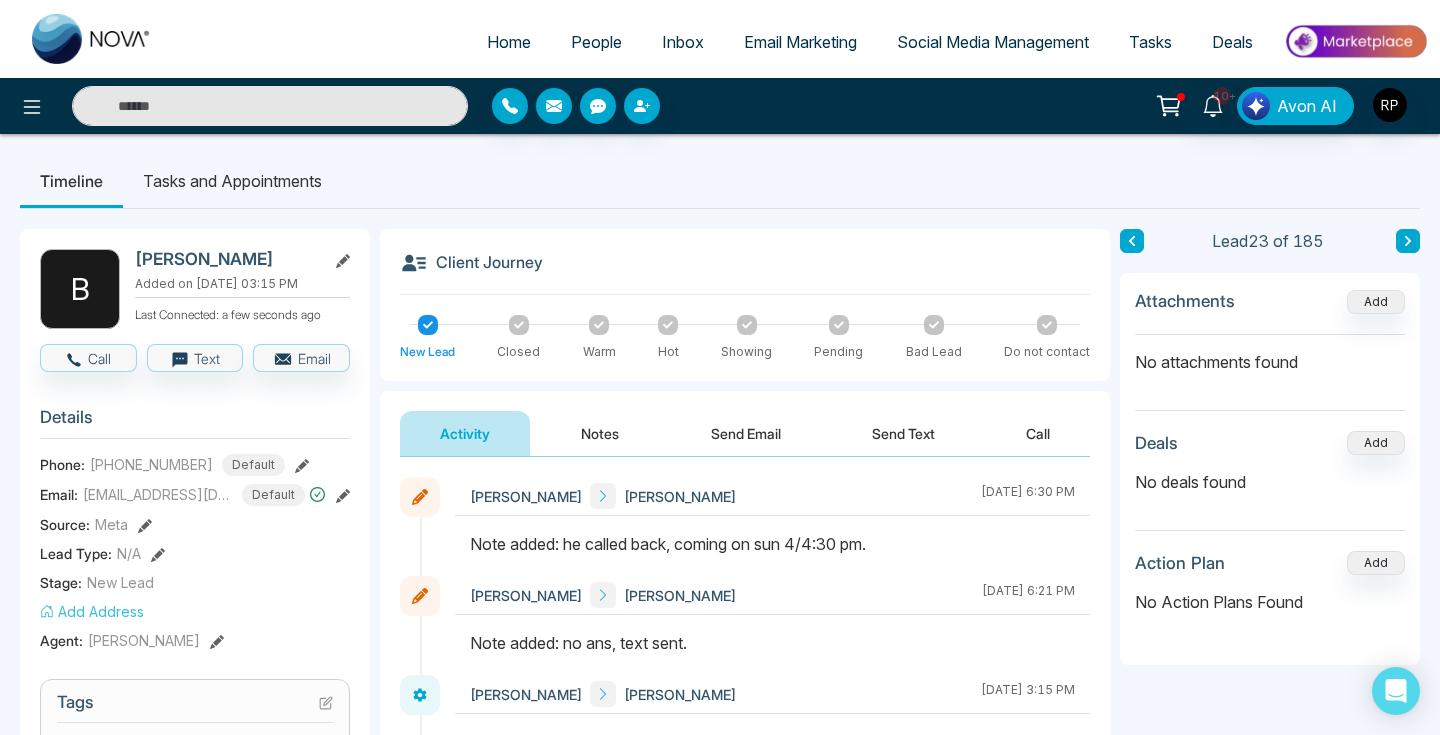 click at bounding box center (270, 106) 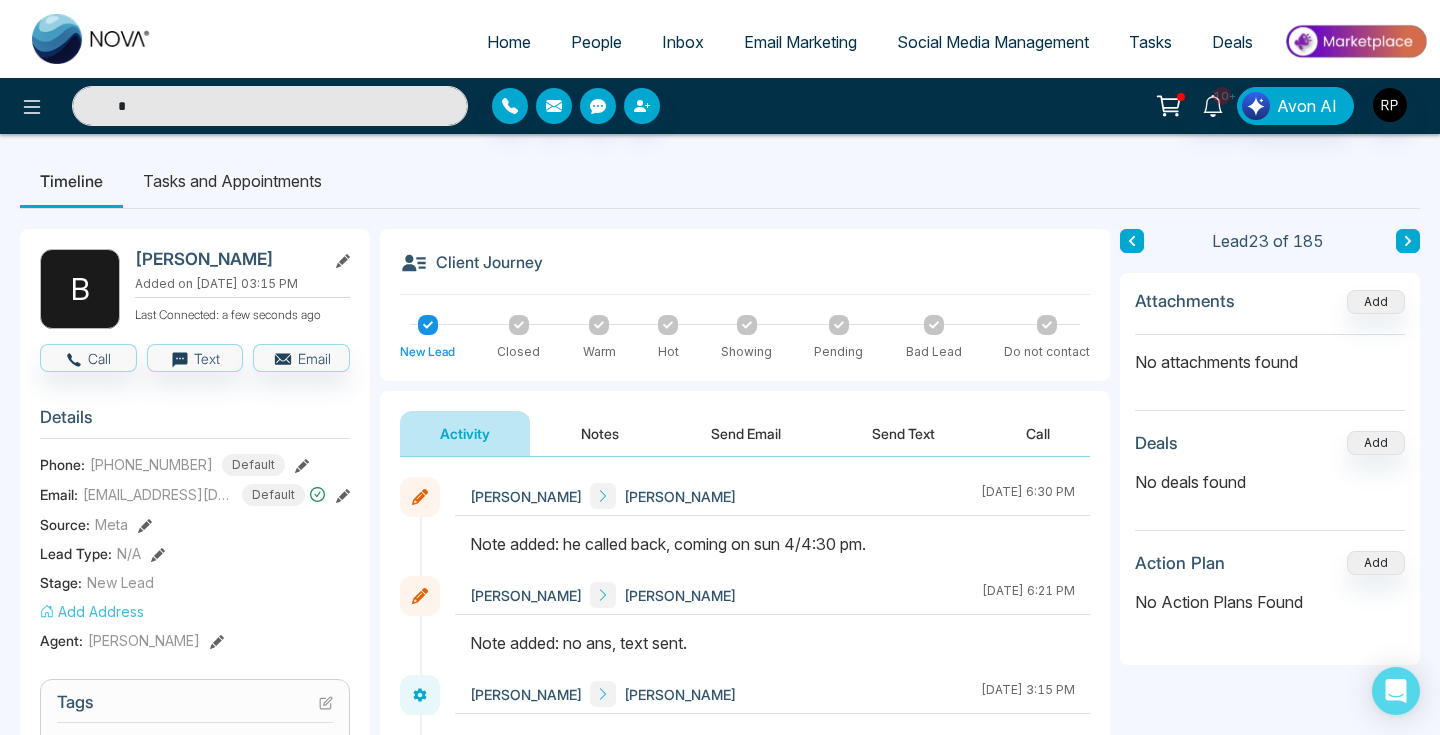 type on "**" 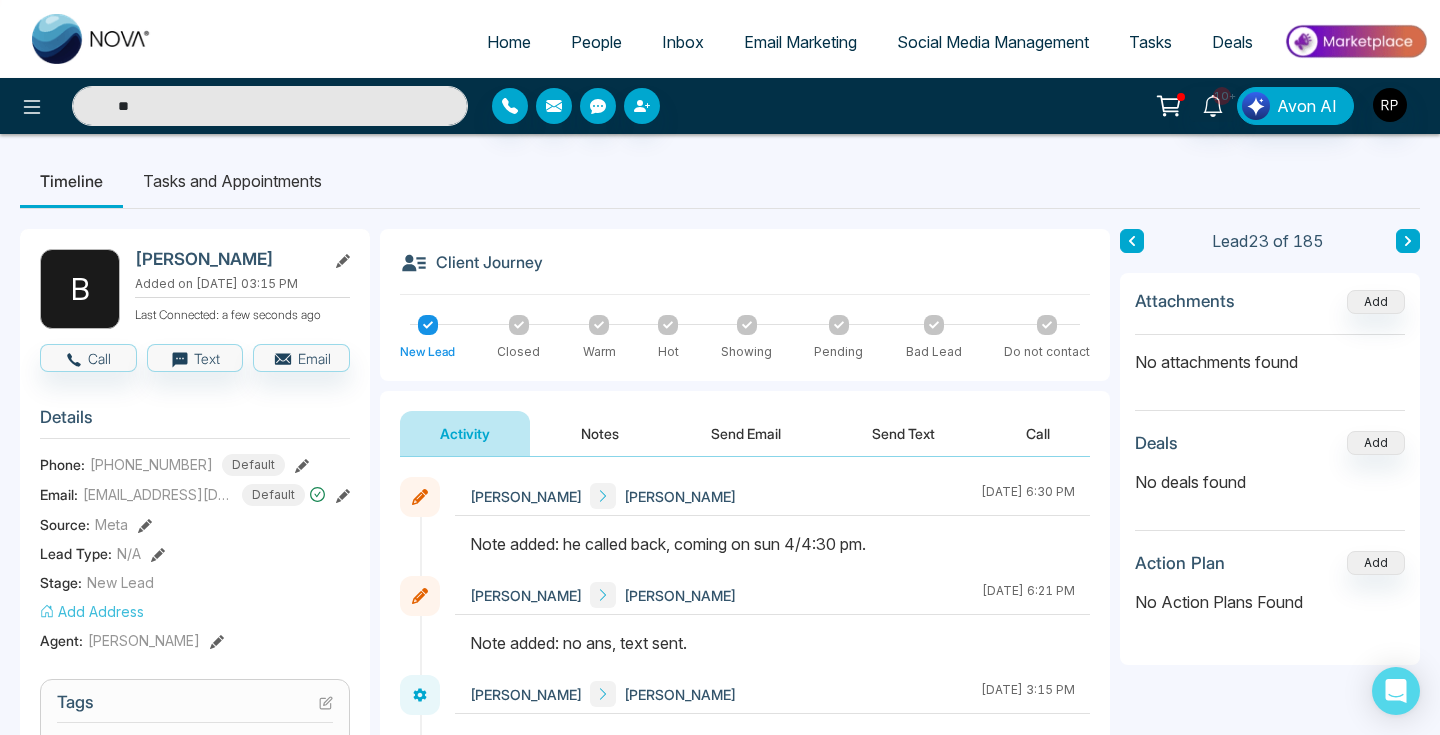 scroll, scrollTop: 2, scrollLeft: 0, axis: vertical 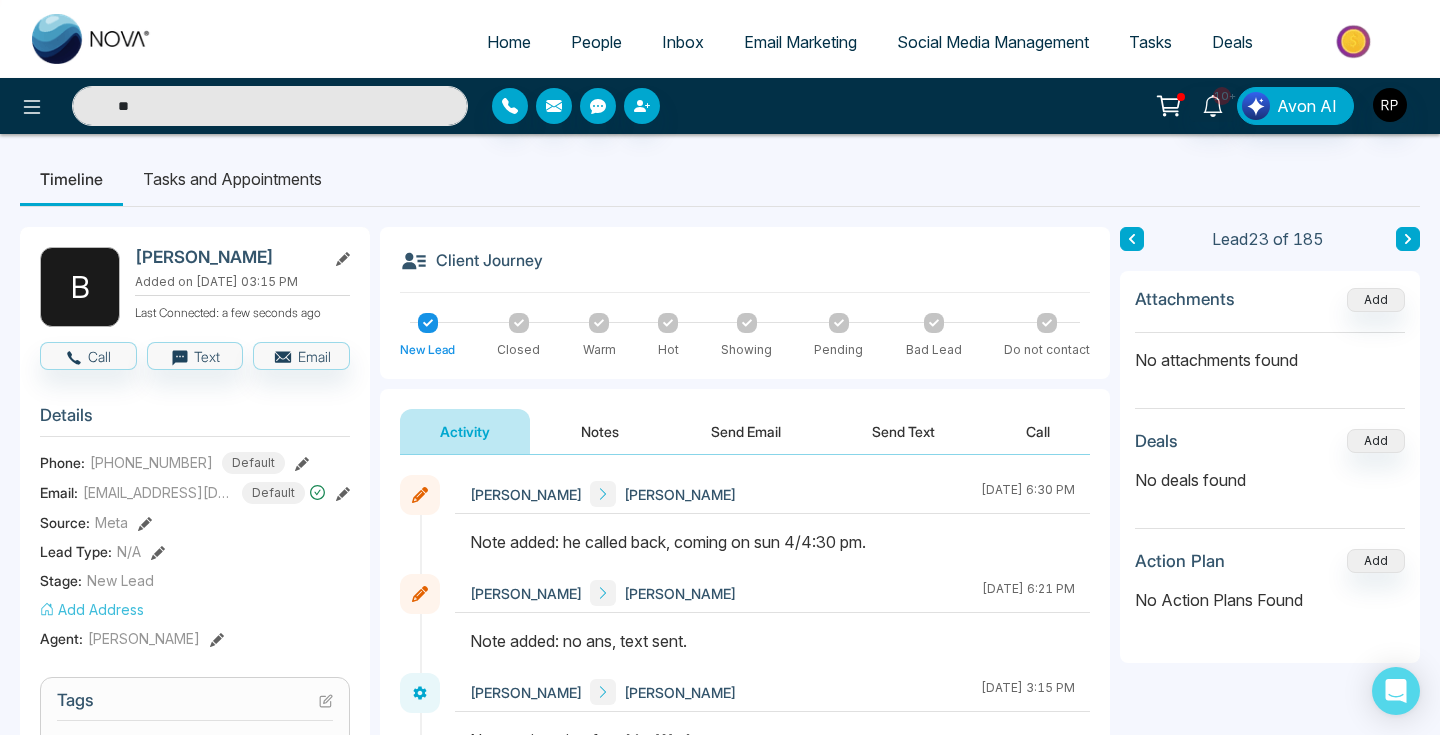 click on "**" at bounding box center [270, 106] 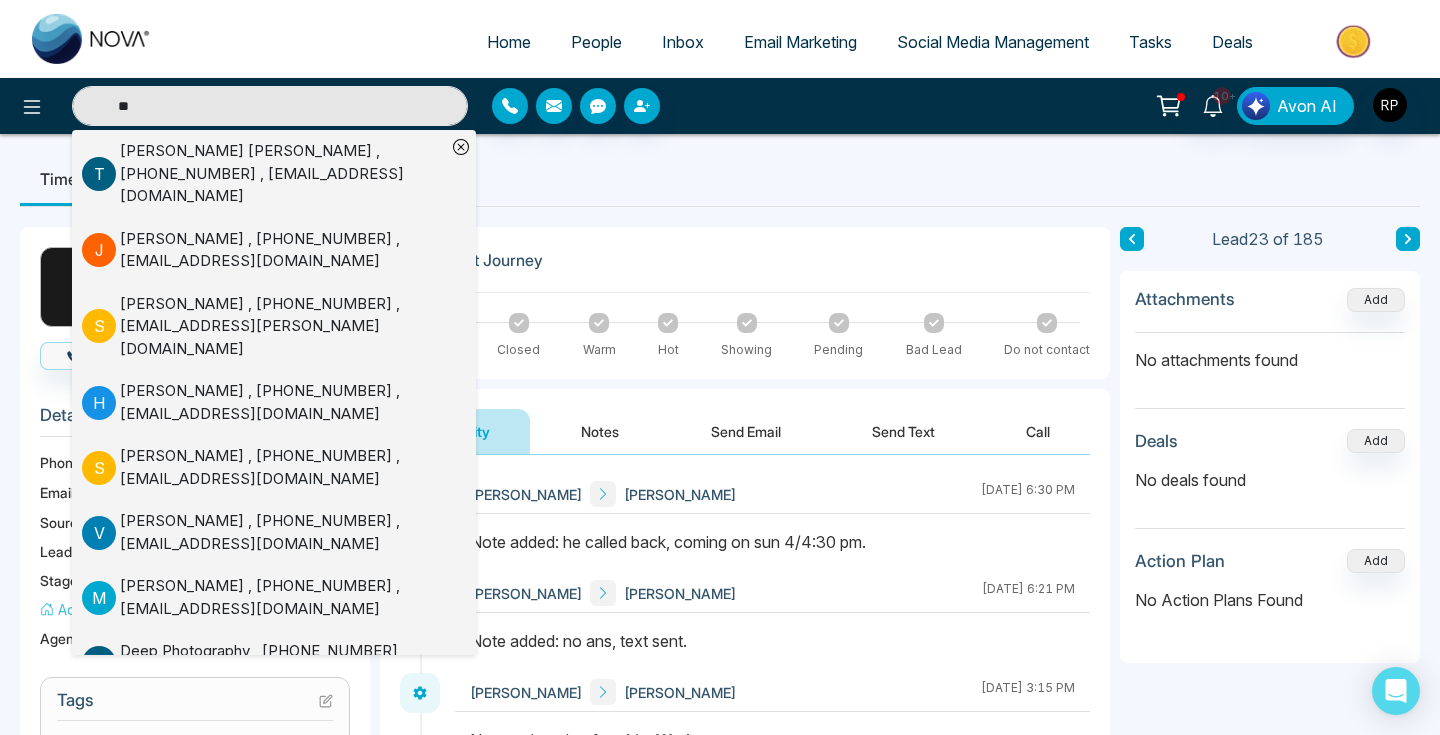 click on "**" at bounding box center (270, 106) 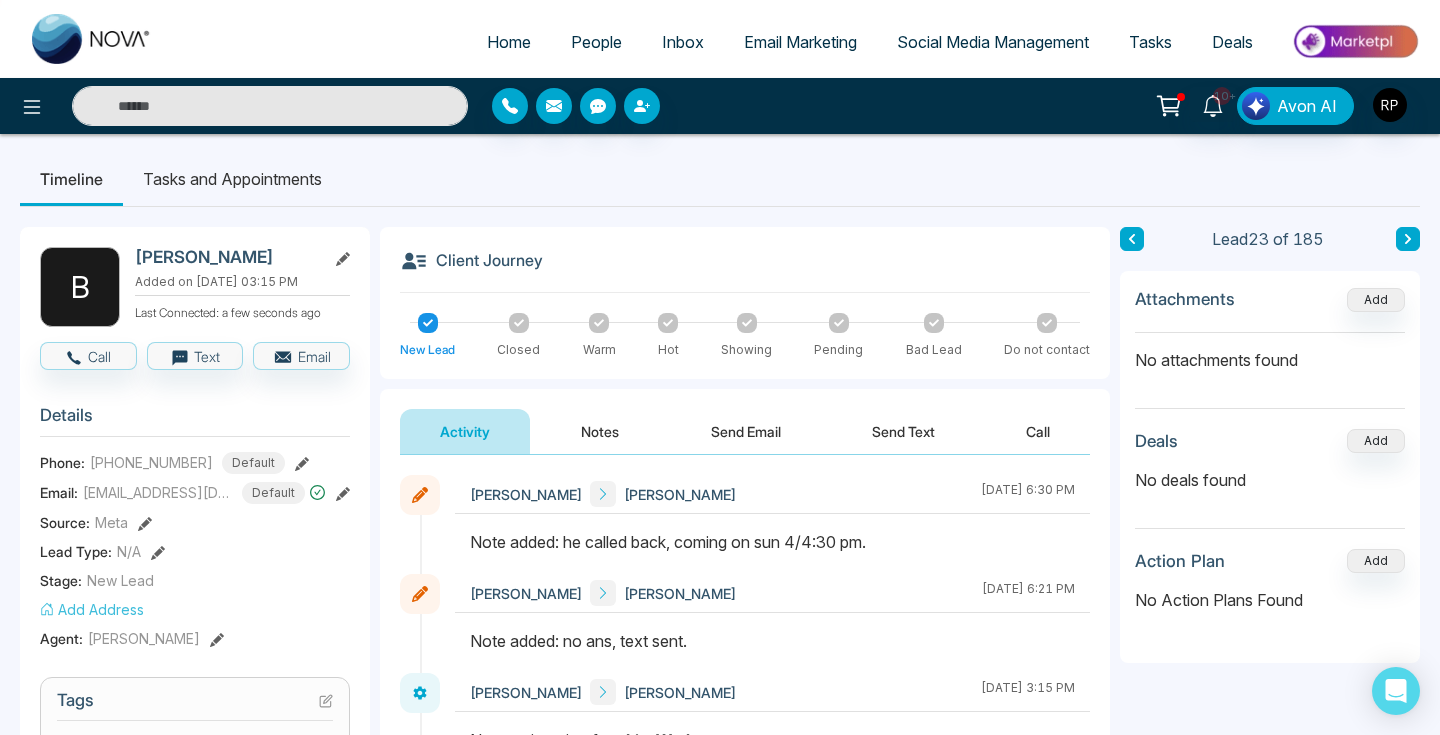 click at bounding box center [270, 106] 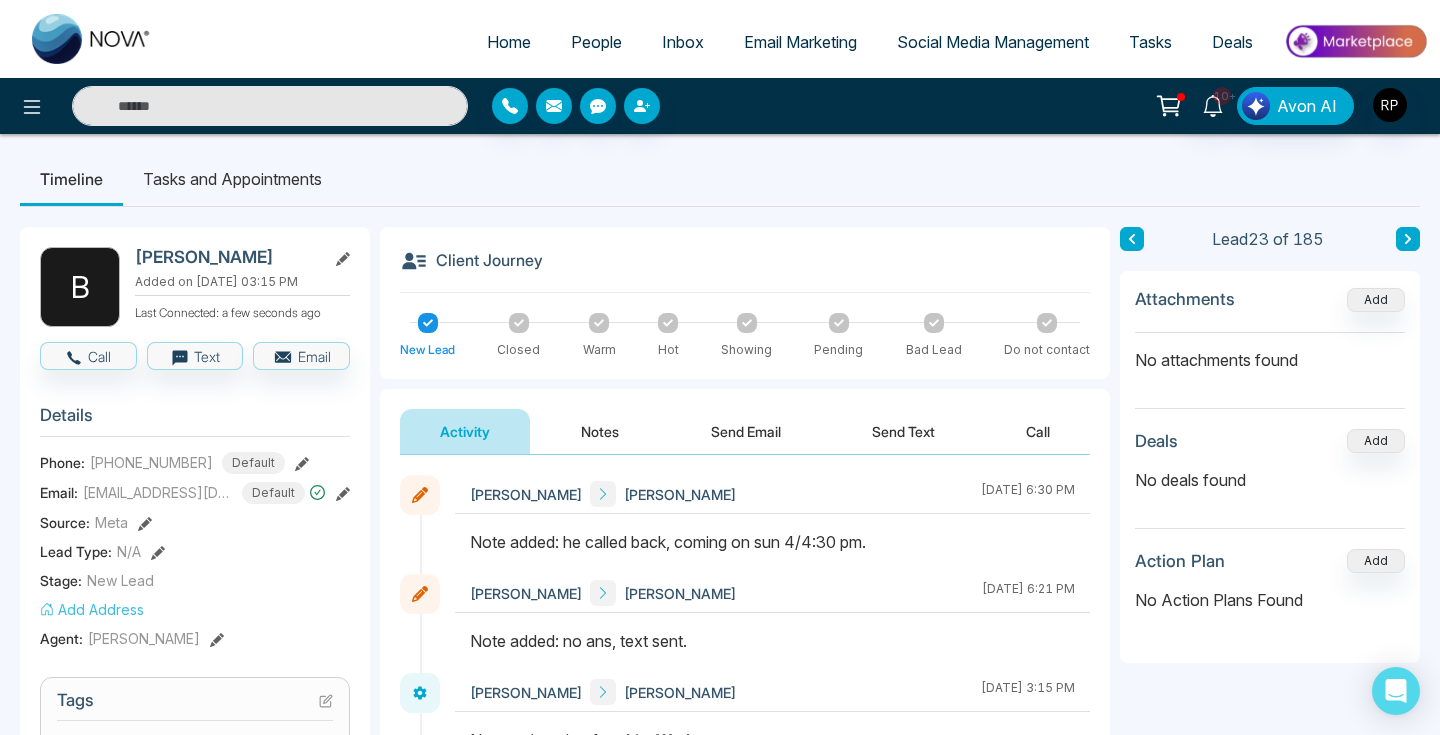 click at bounding box center [270, 106] 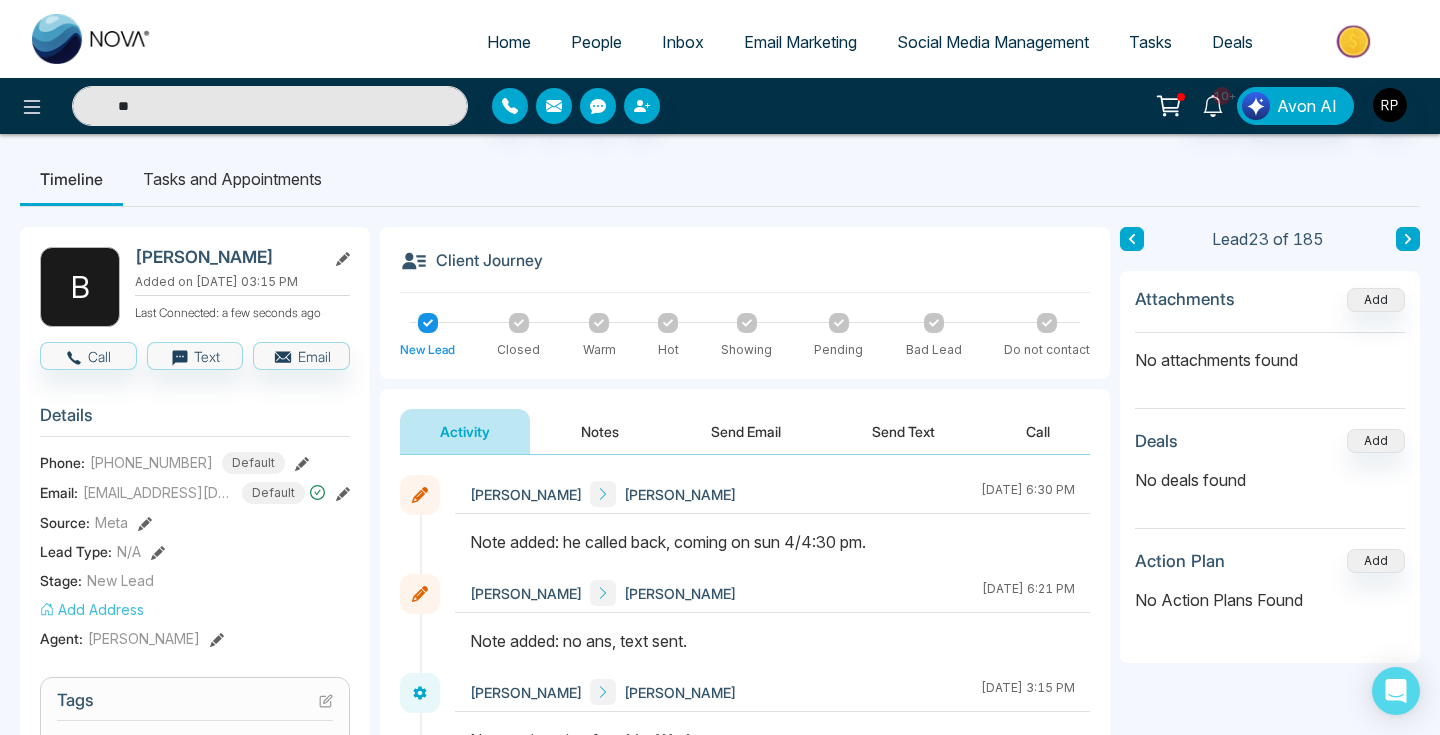 type on "**" 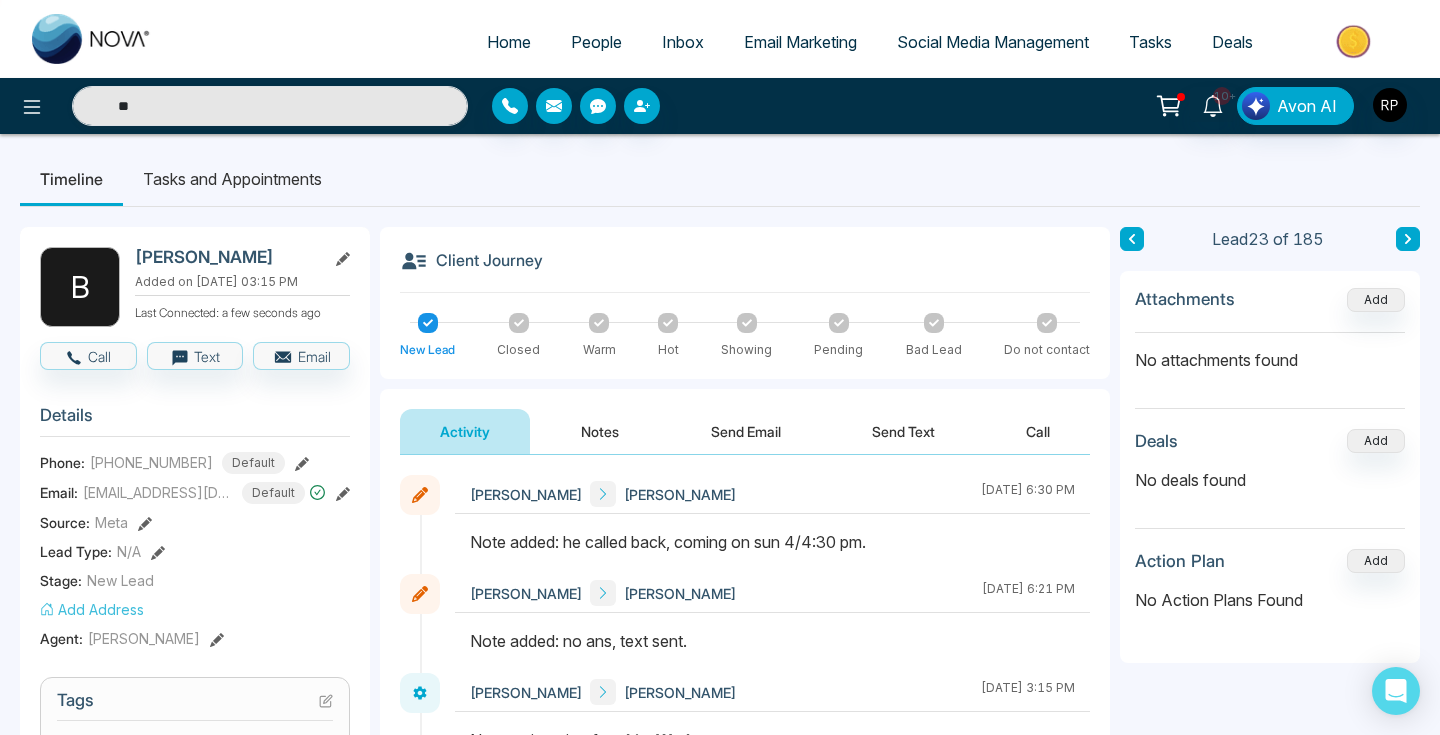 click on "People" at bounding box center (596, 42) 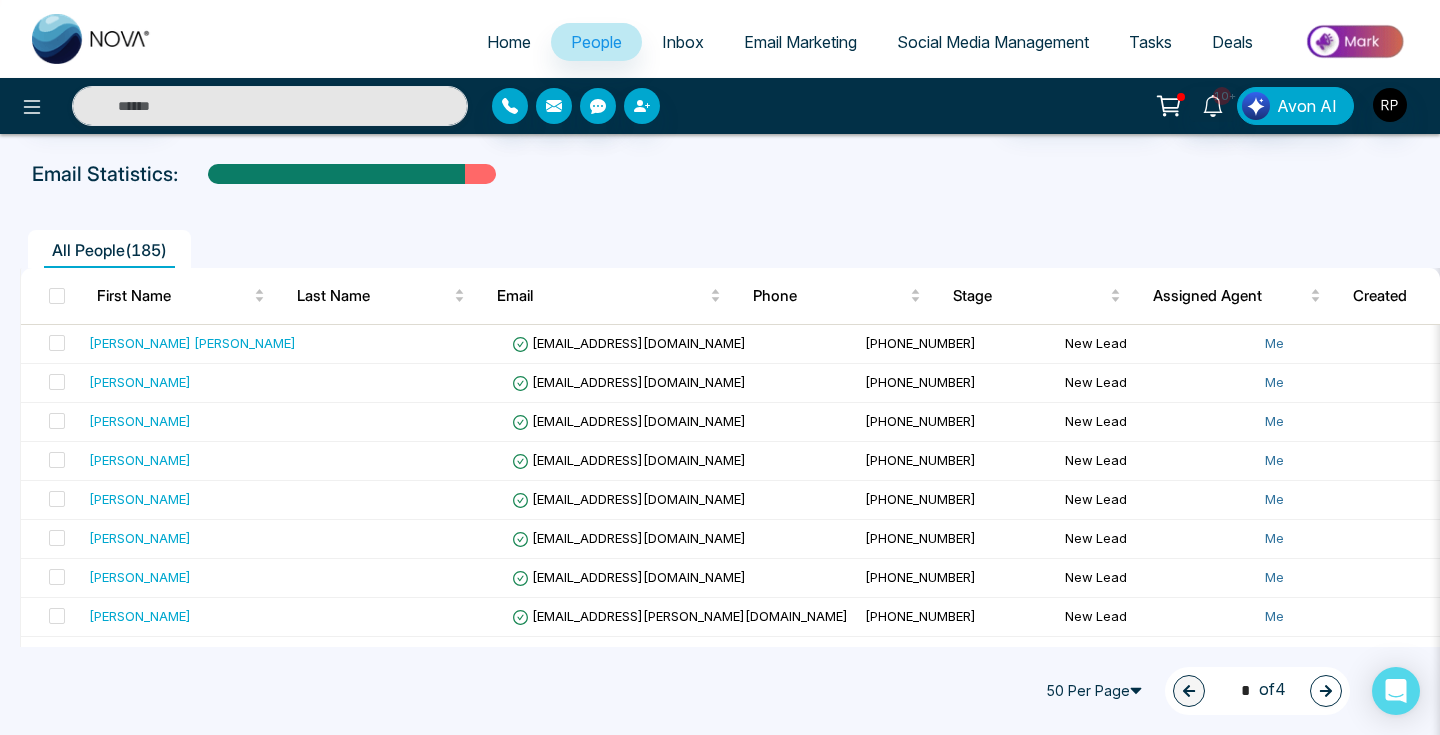 scroll, scrollTop: 0, scrollLeft: 0, axis: both 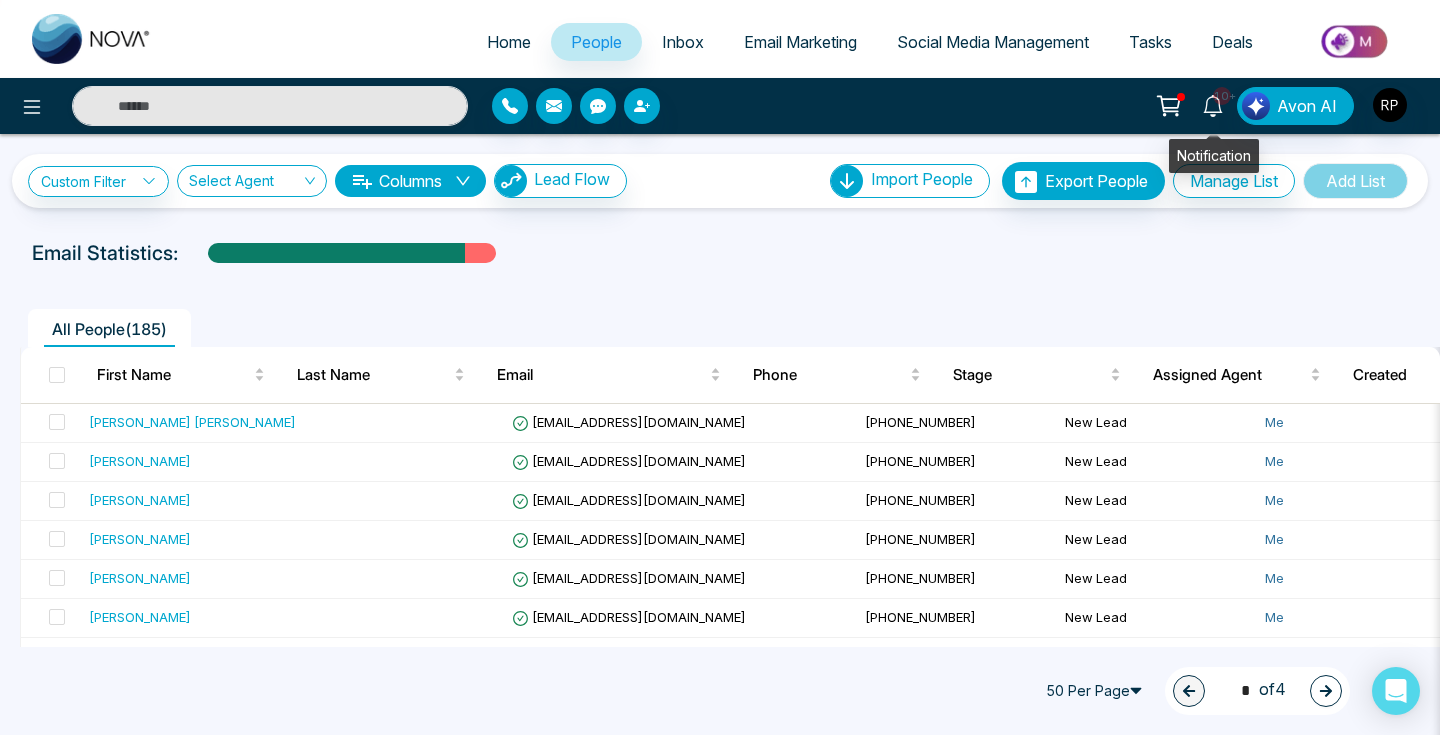 click 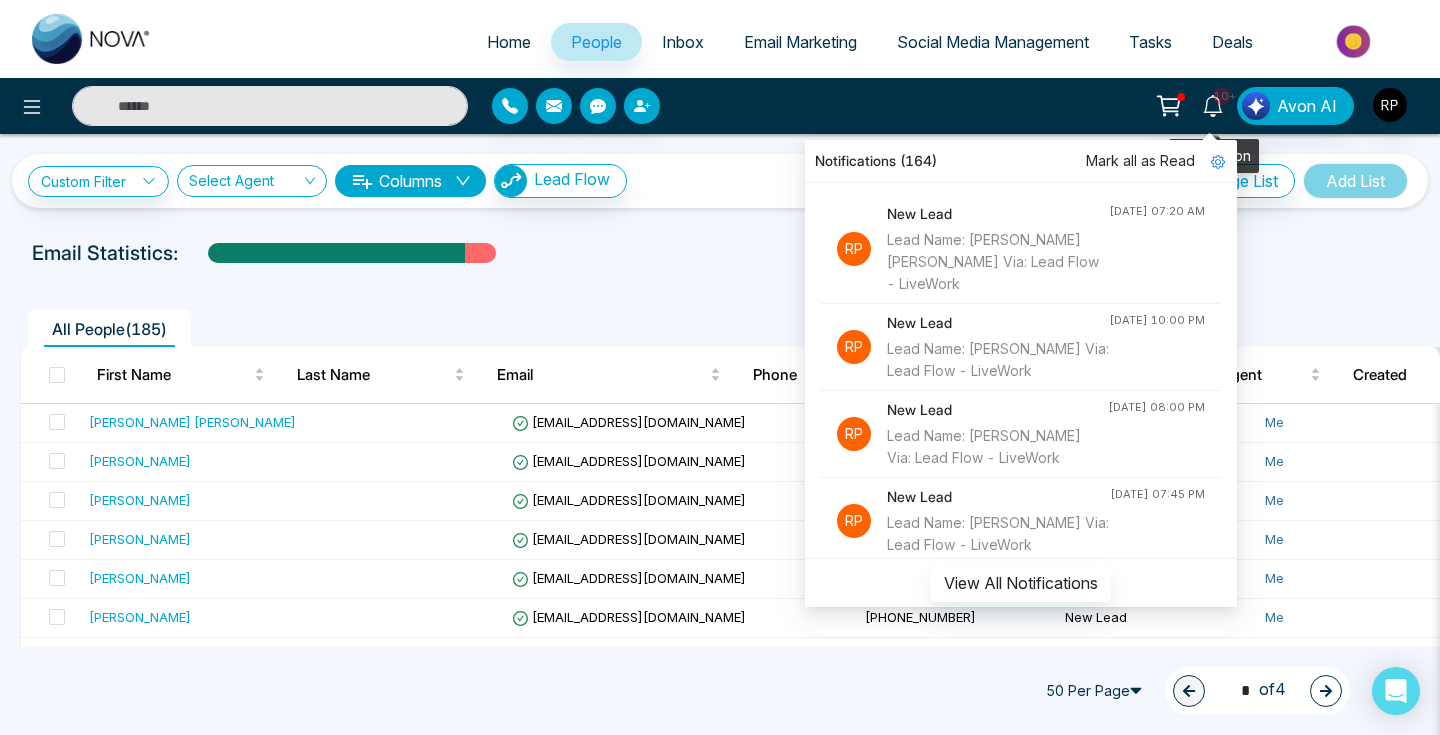 click 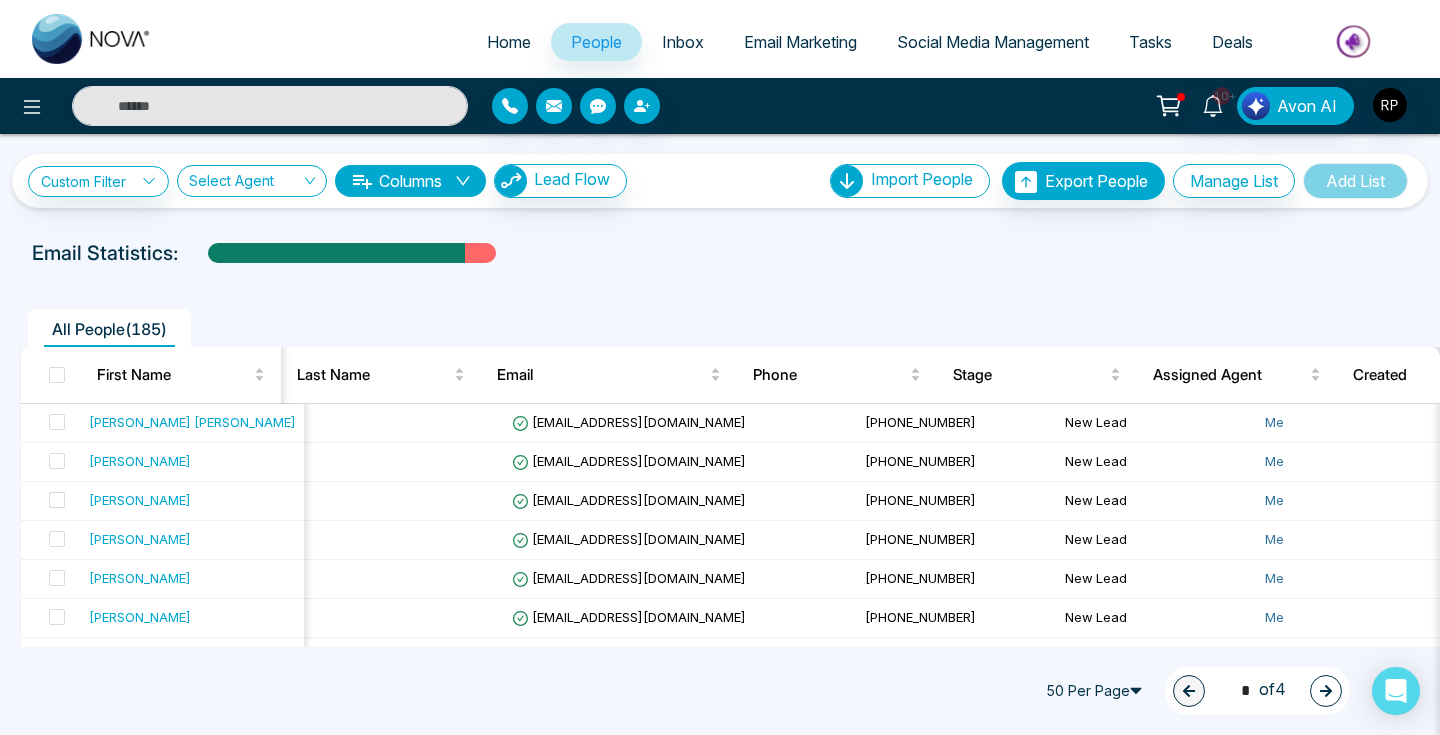 scroll, scrollTop: 0, scrollLeft: 231, axis: horizontal 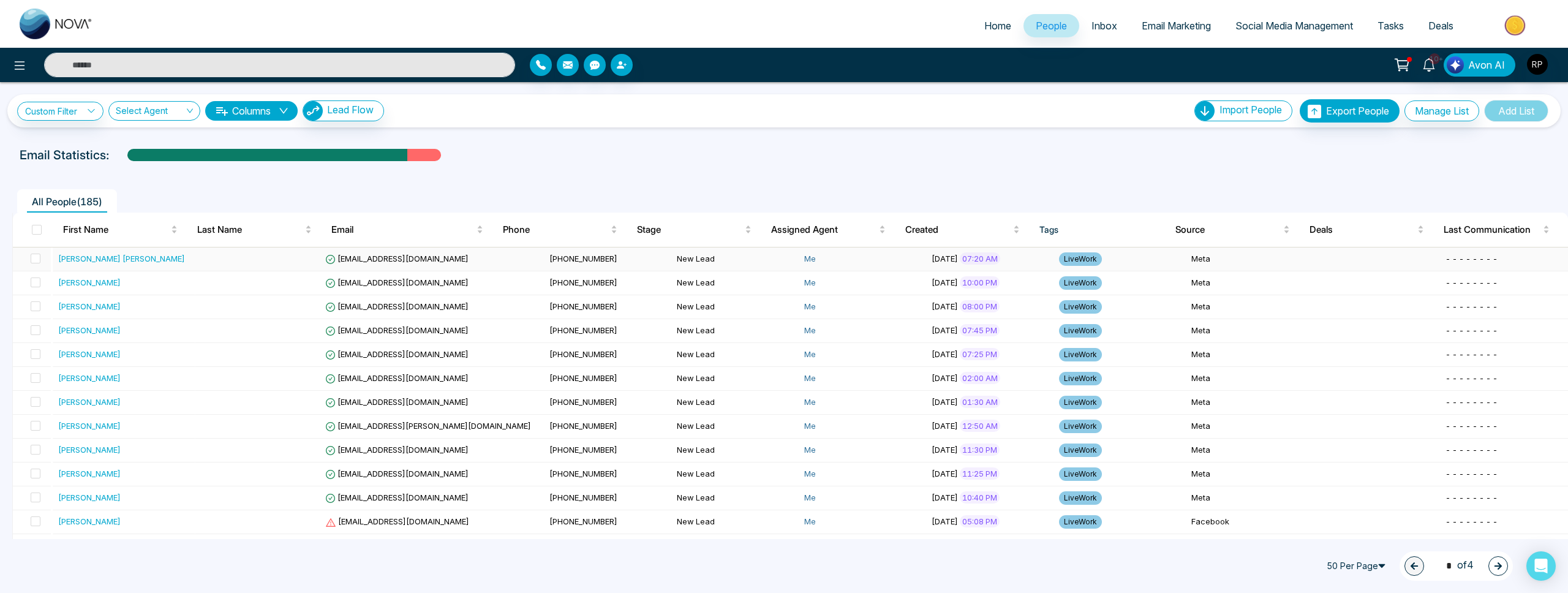 click on "[PERSON_NAME] [PERSON_NAME]" at bounding box center [121, 259] 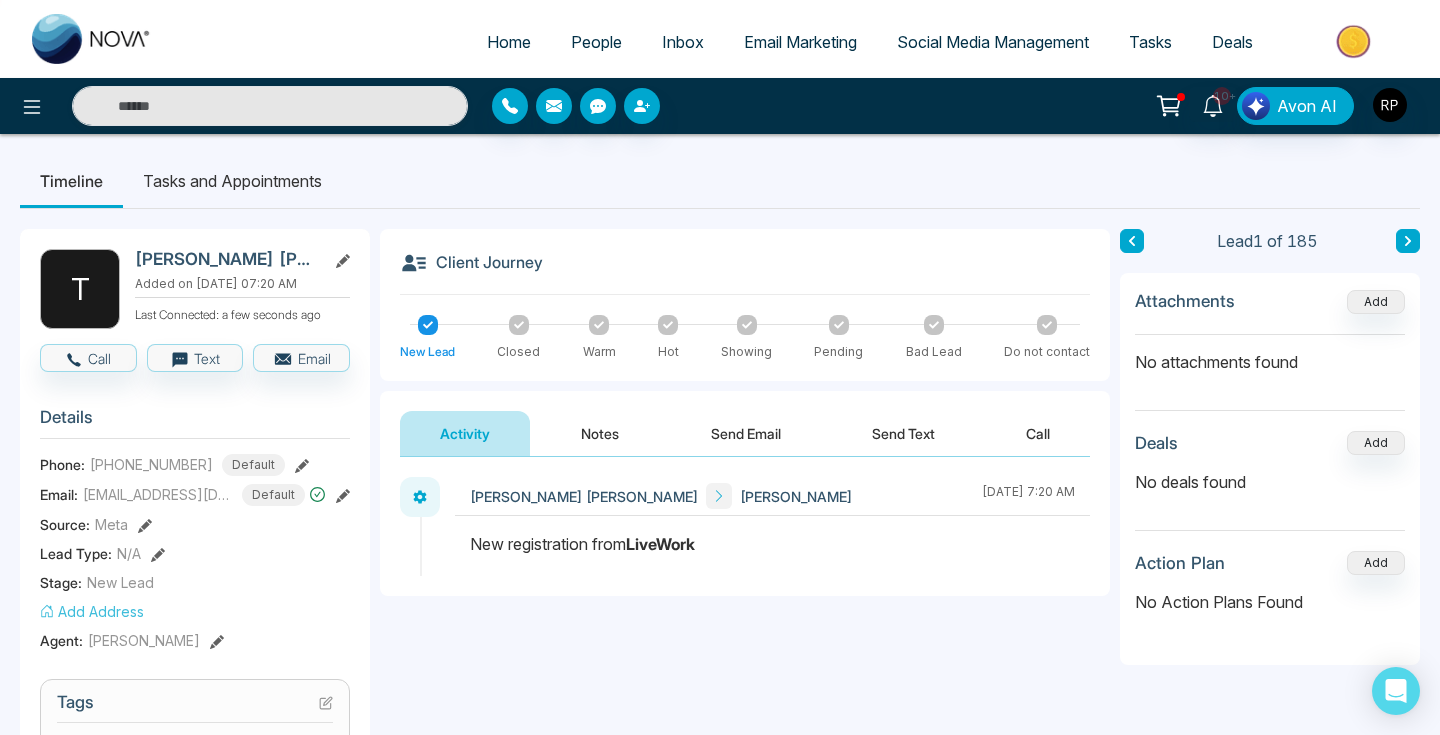 click on "Notes" at bounding box center (600, 433) 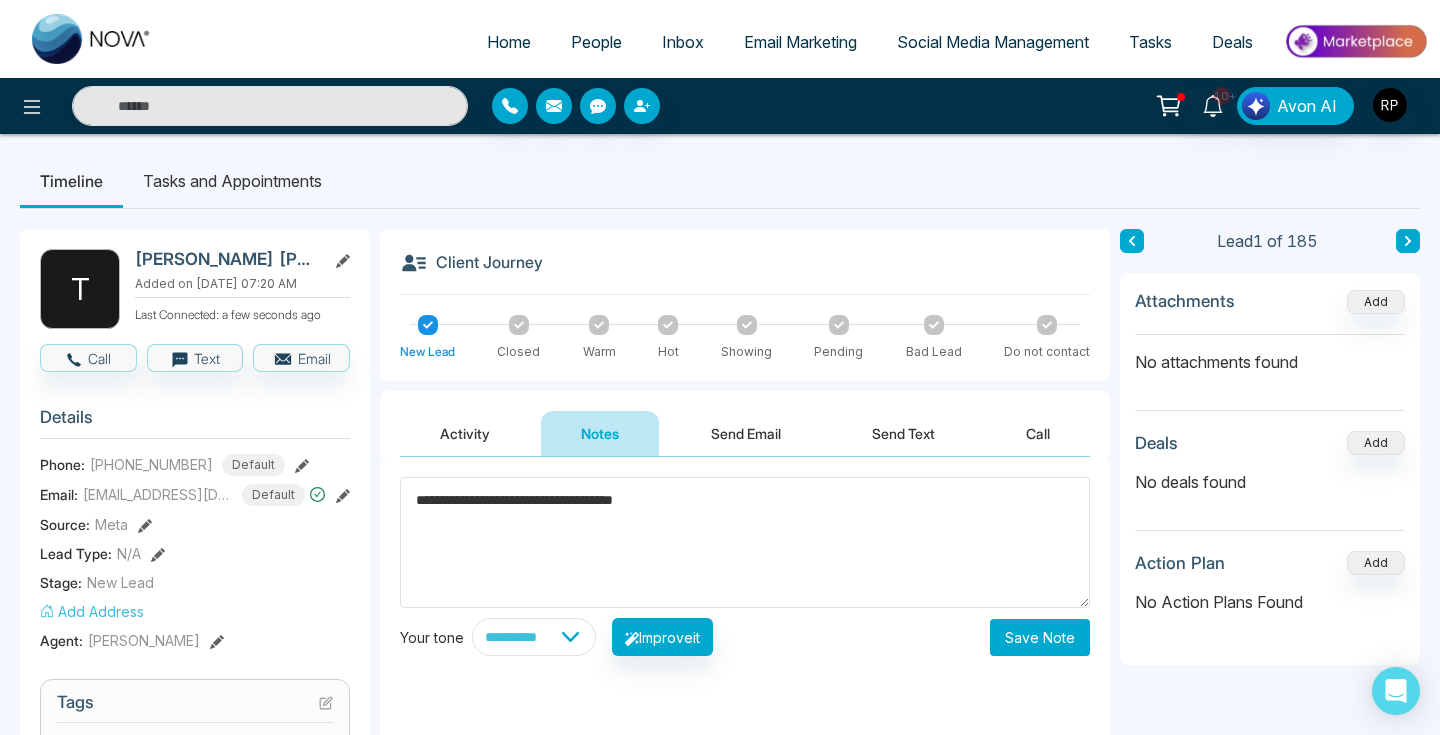 type on "**********" 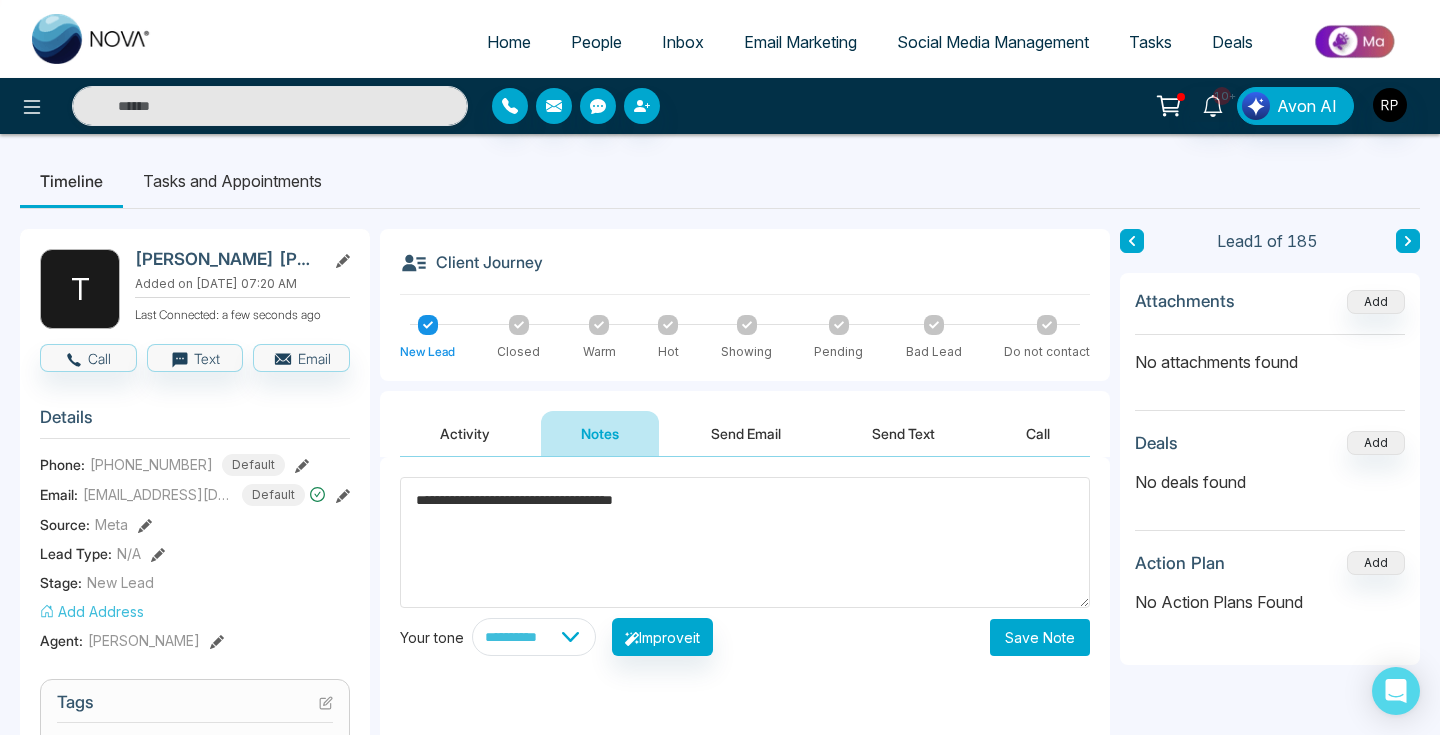 drag, startPoint x: 1044, startPoint y: 645, endPoint x: 1032, endPoint y: 642, distance: 12.369317 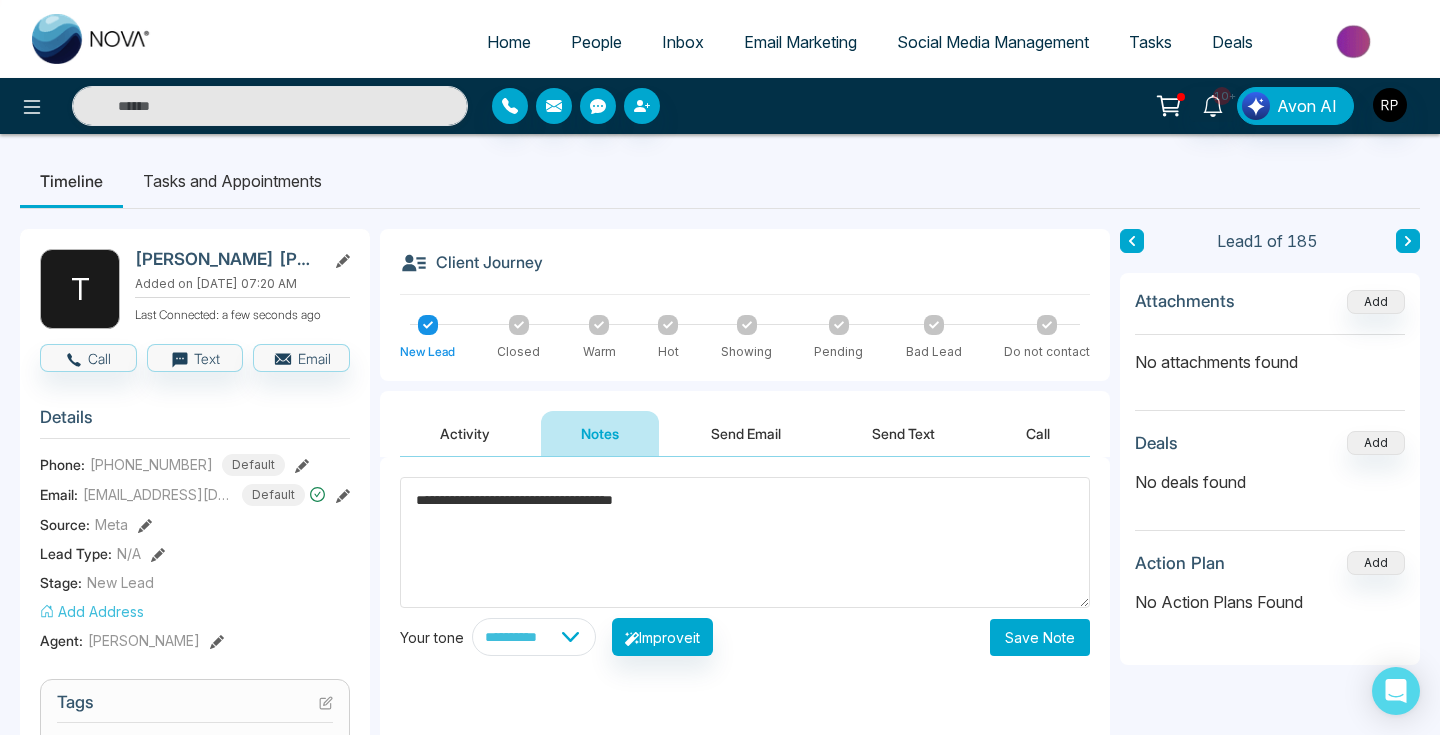 click on "Save Note" at bounding box center [1040, 637] 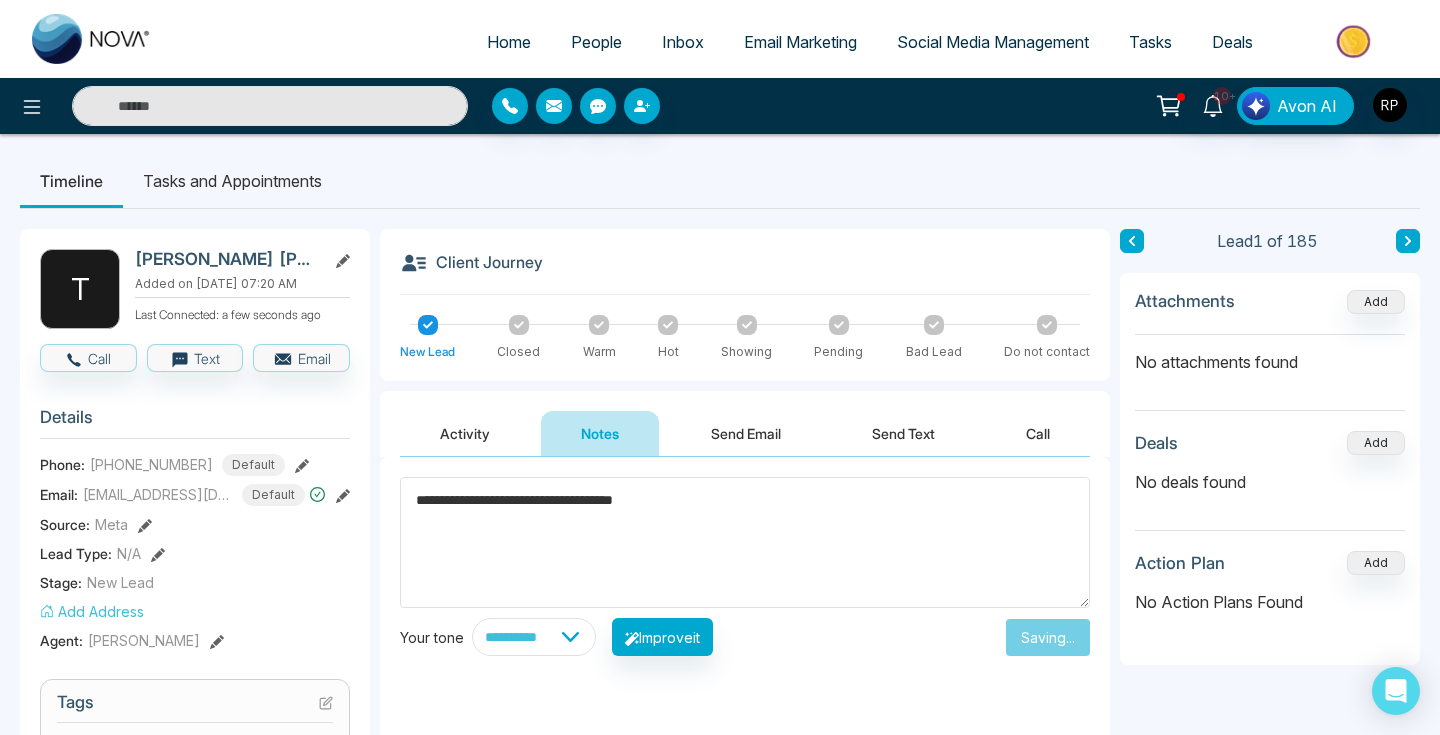 type 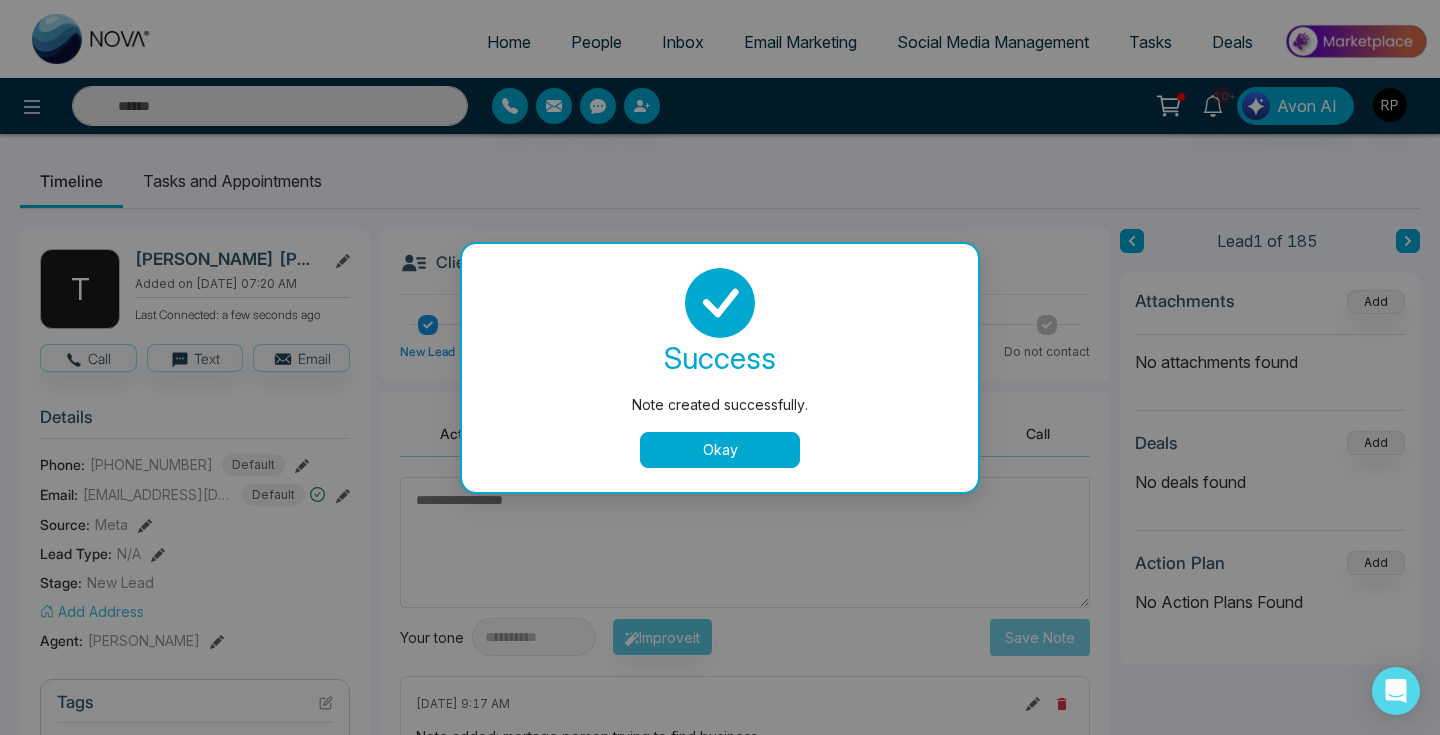 click on "Okay" at bounding box center [720, 450] 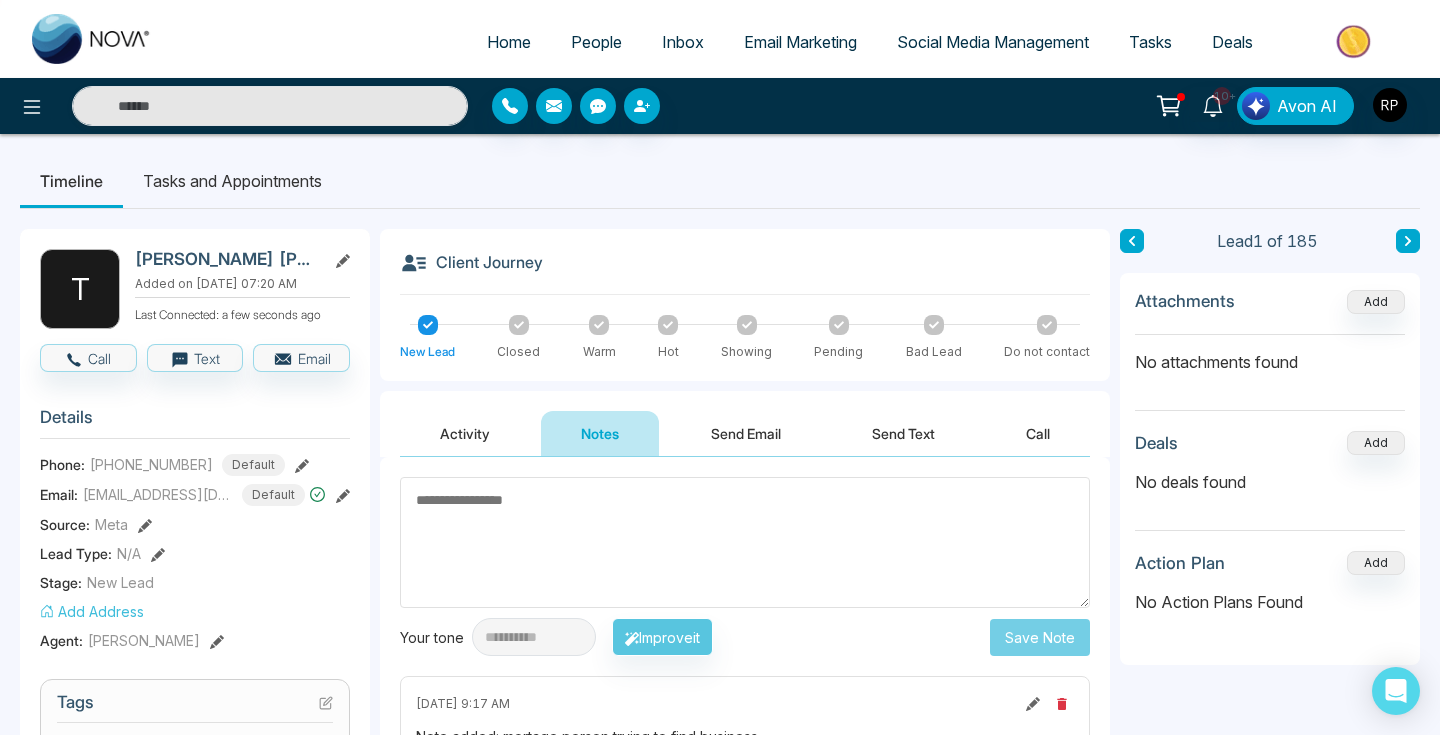 click 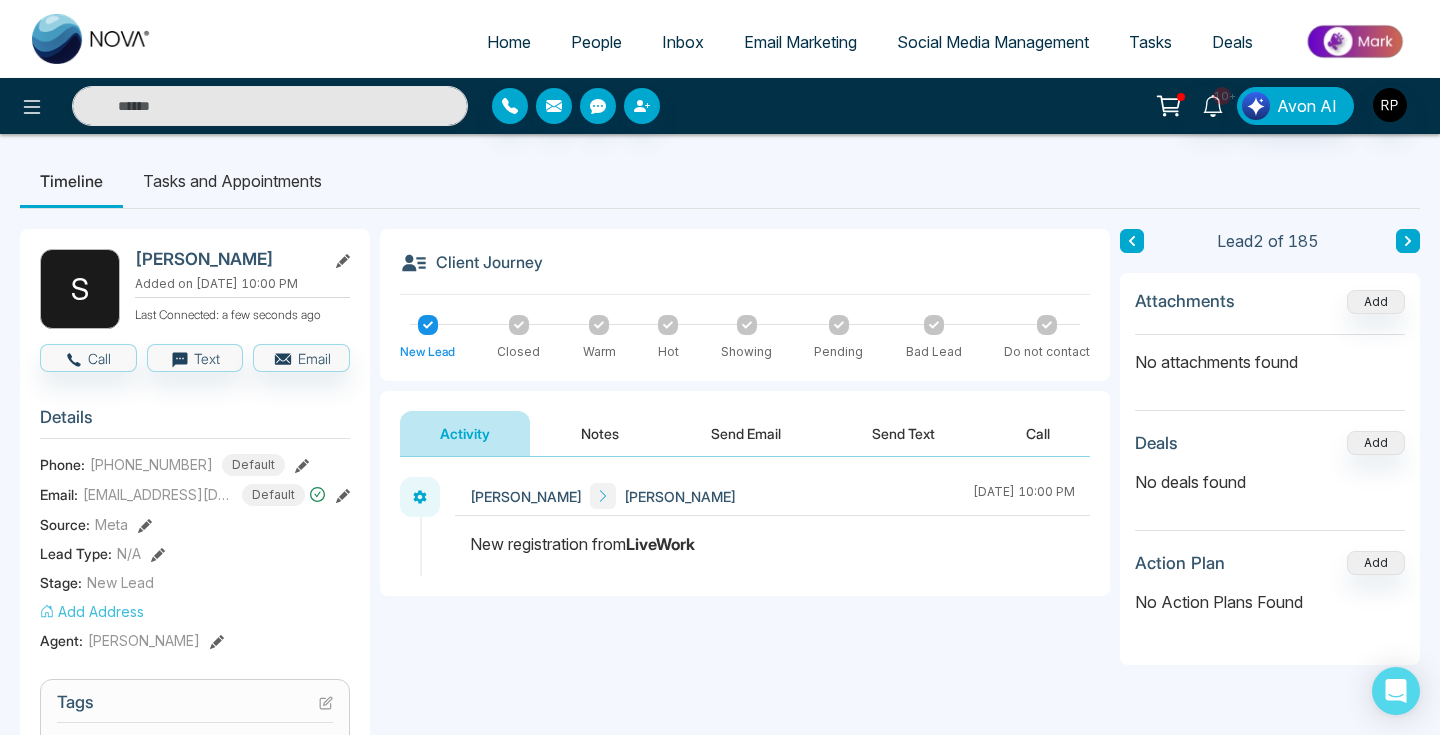 click on "Notes" at bounding box center [600, 433] 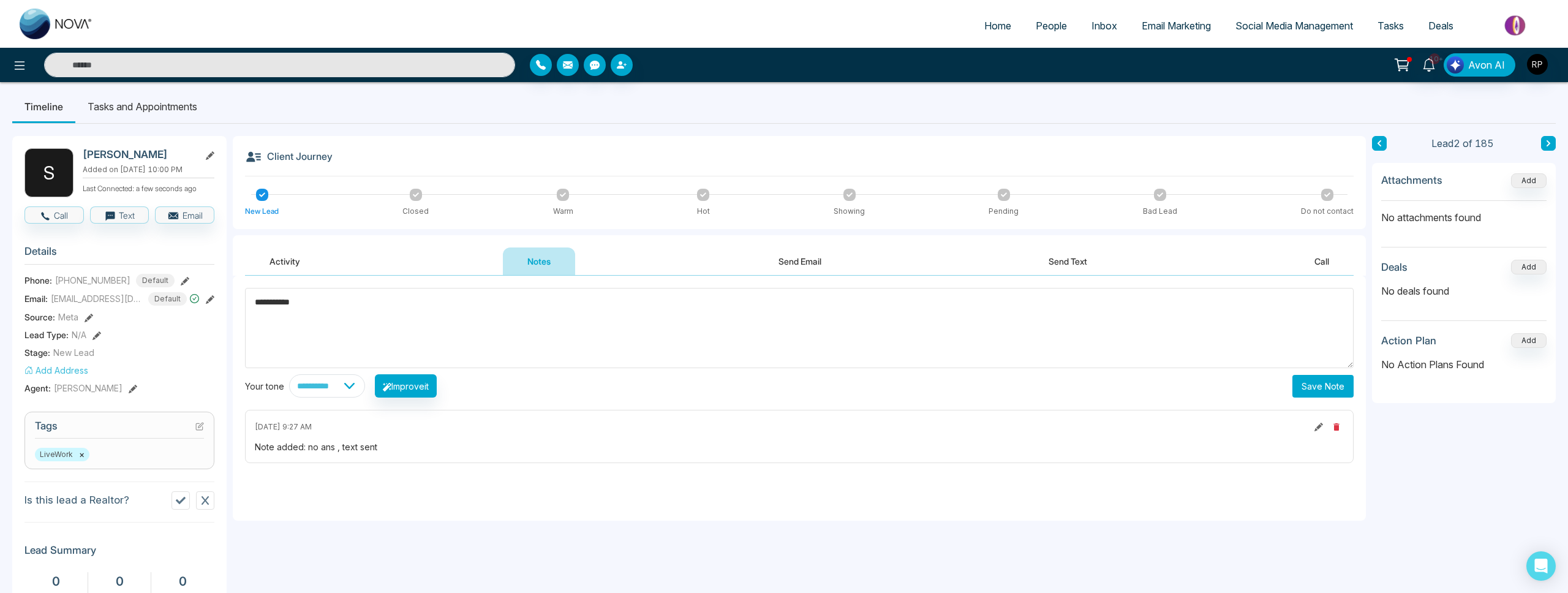 scroll, scrollTop: 31, scrollLeft: 0, axis: vertical 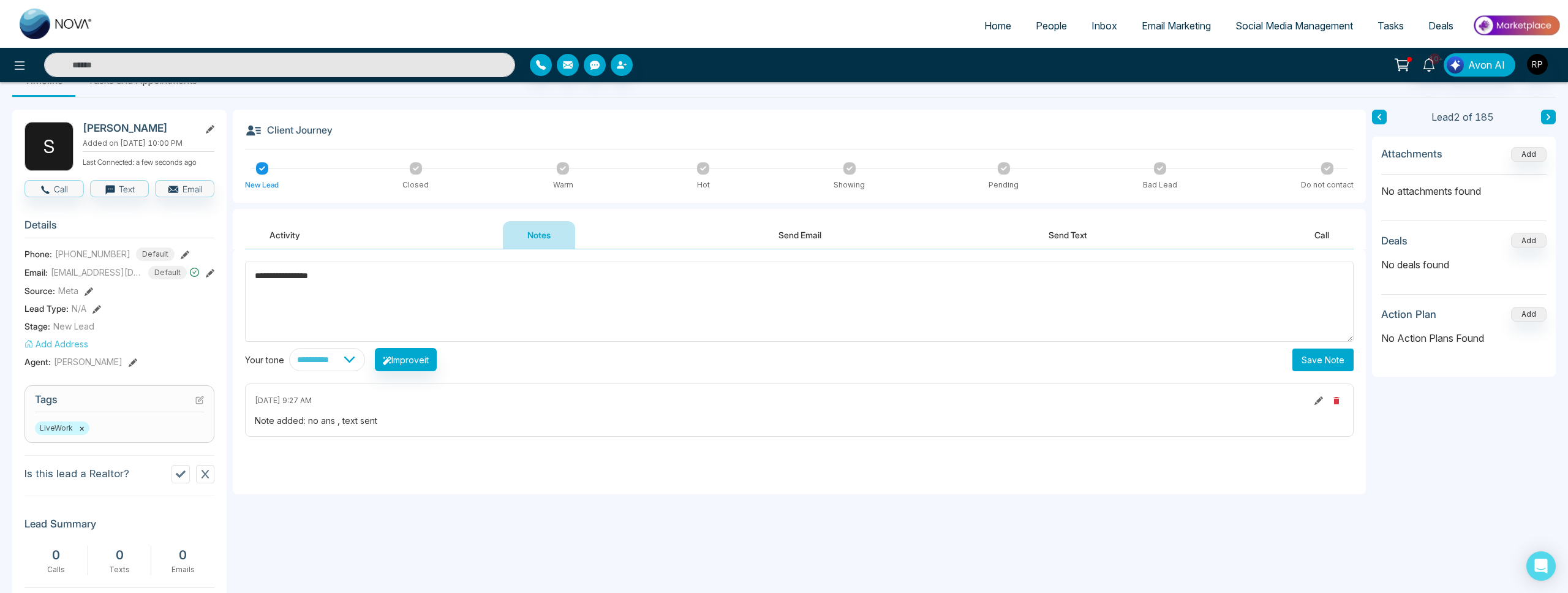type on "**********" 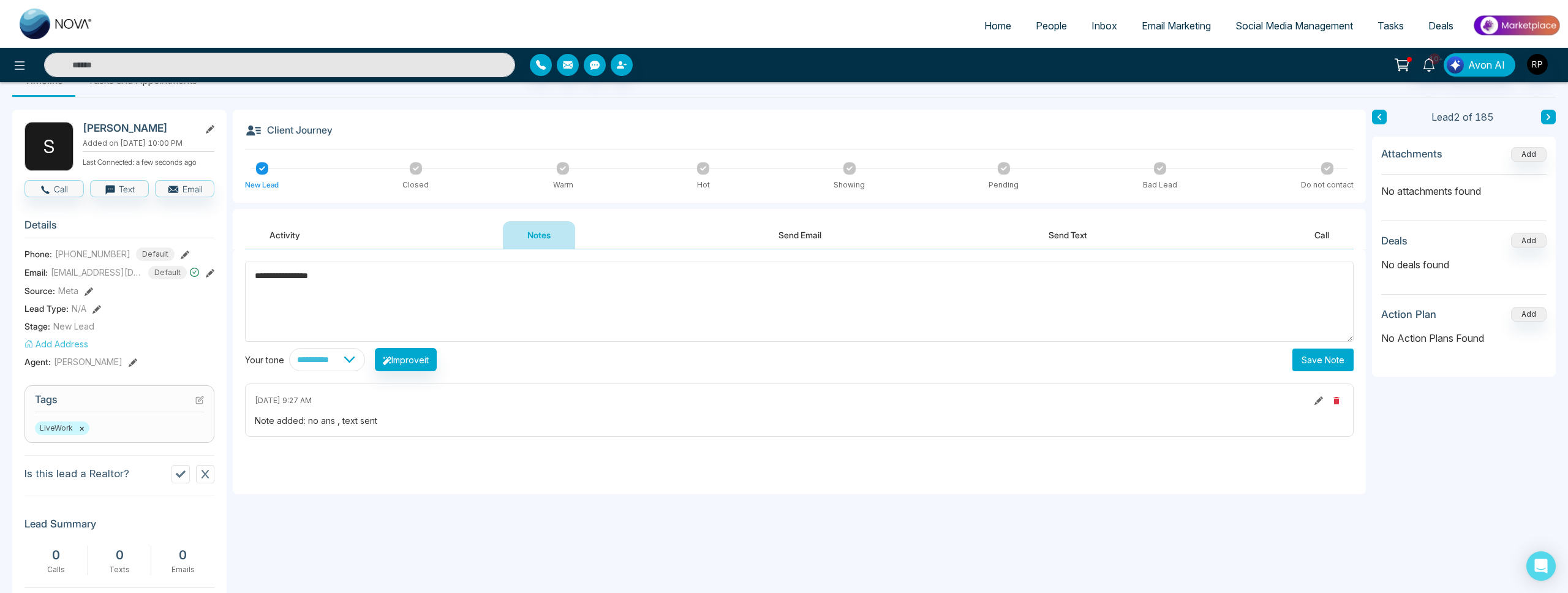 click on "**********" at bounding box center [799, 360] 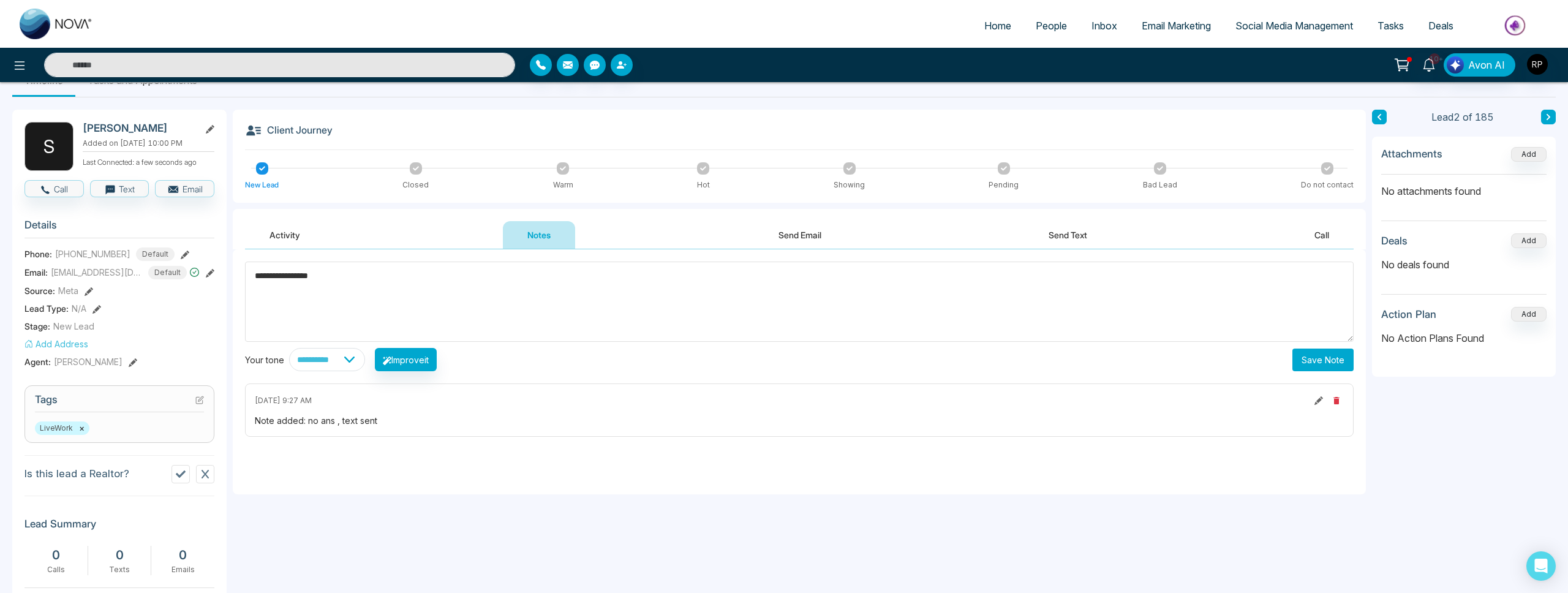 click on "Save Note" at bounding box center (1323, 360) 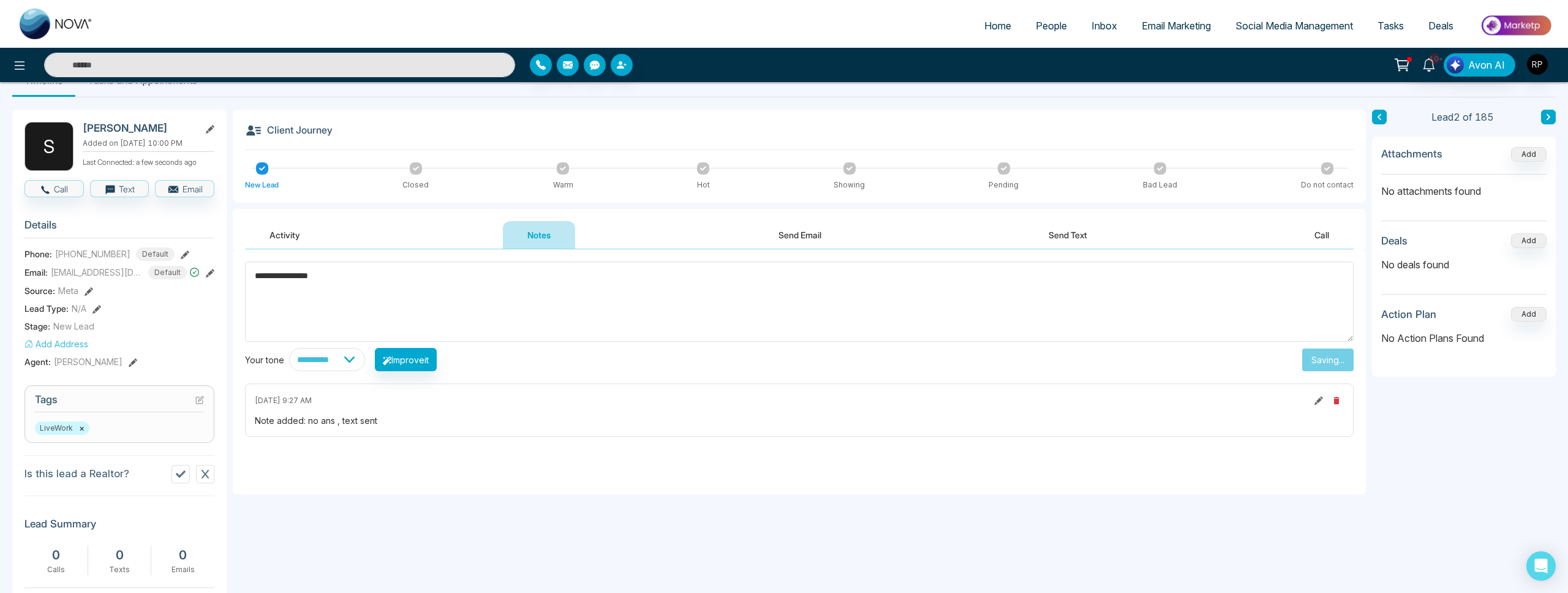 type 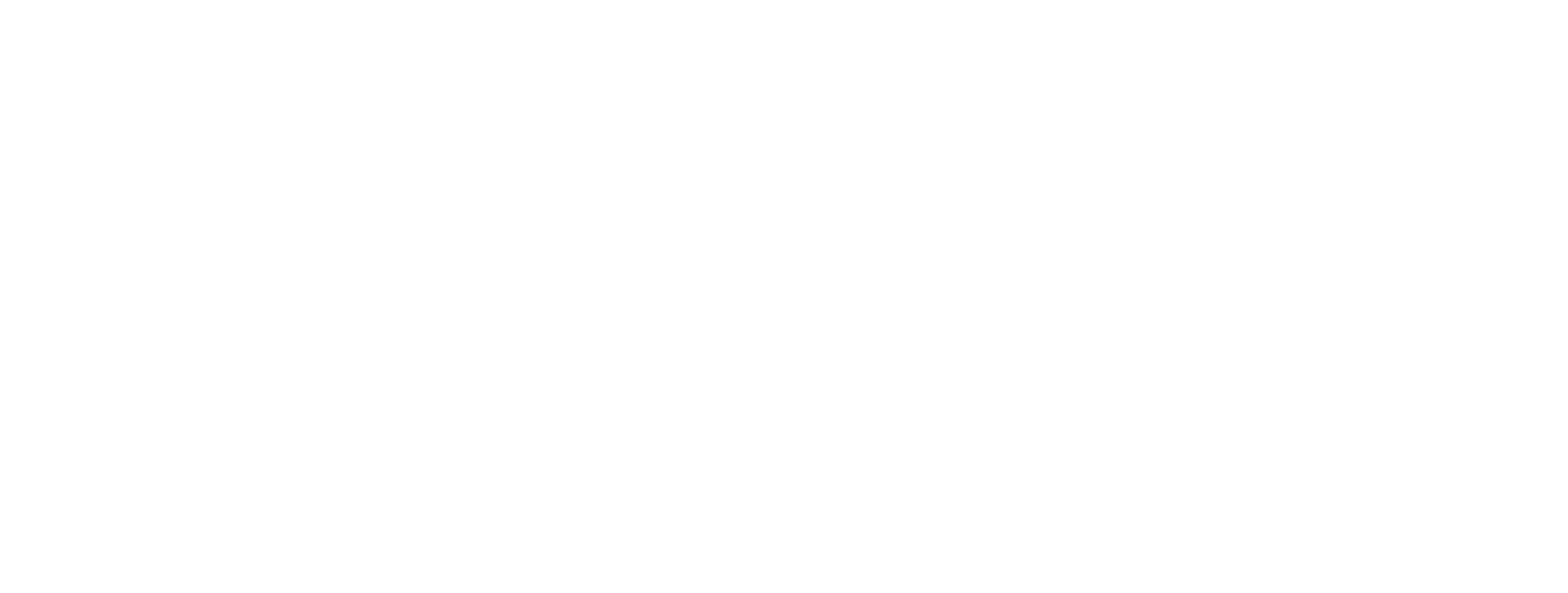 scroll, scrollTop: 0, scrollLeft: 0, axis: both 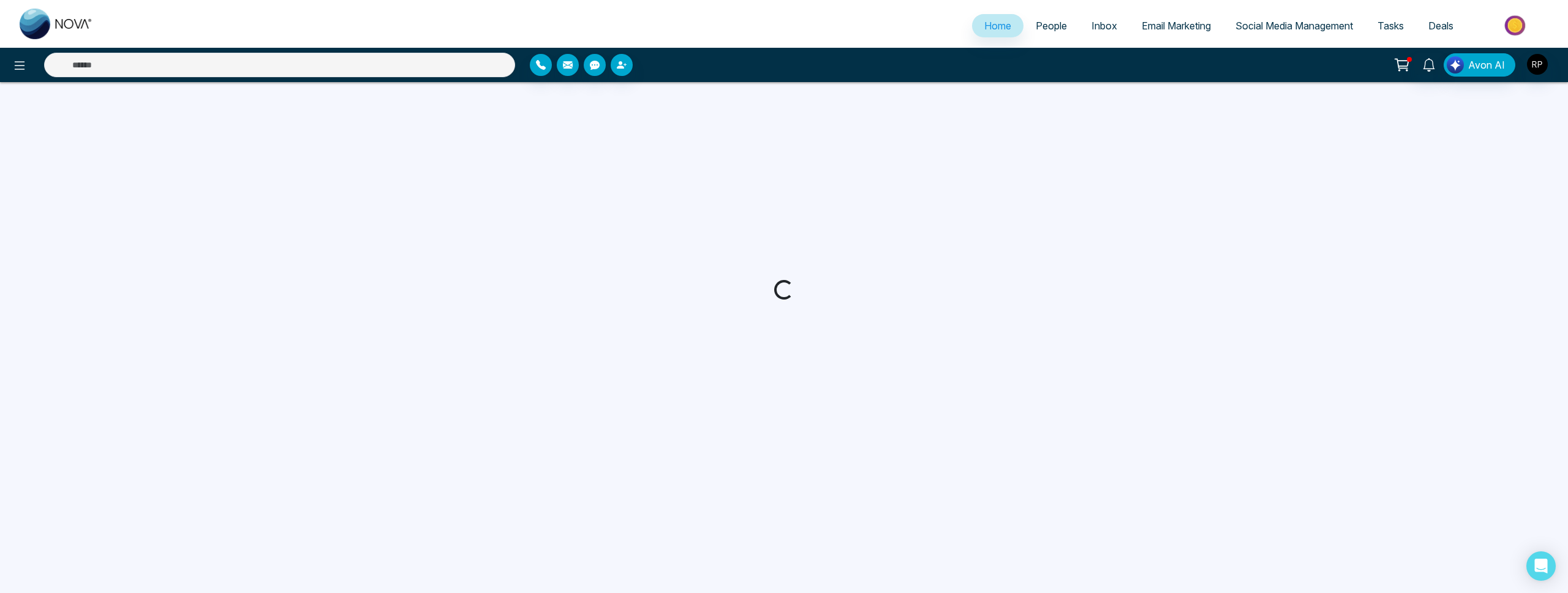 select on "*" 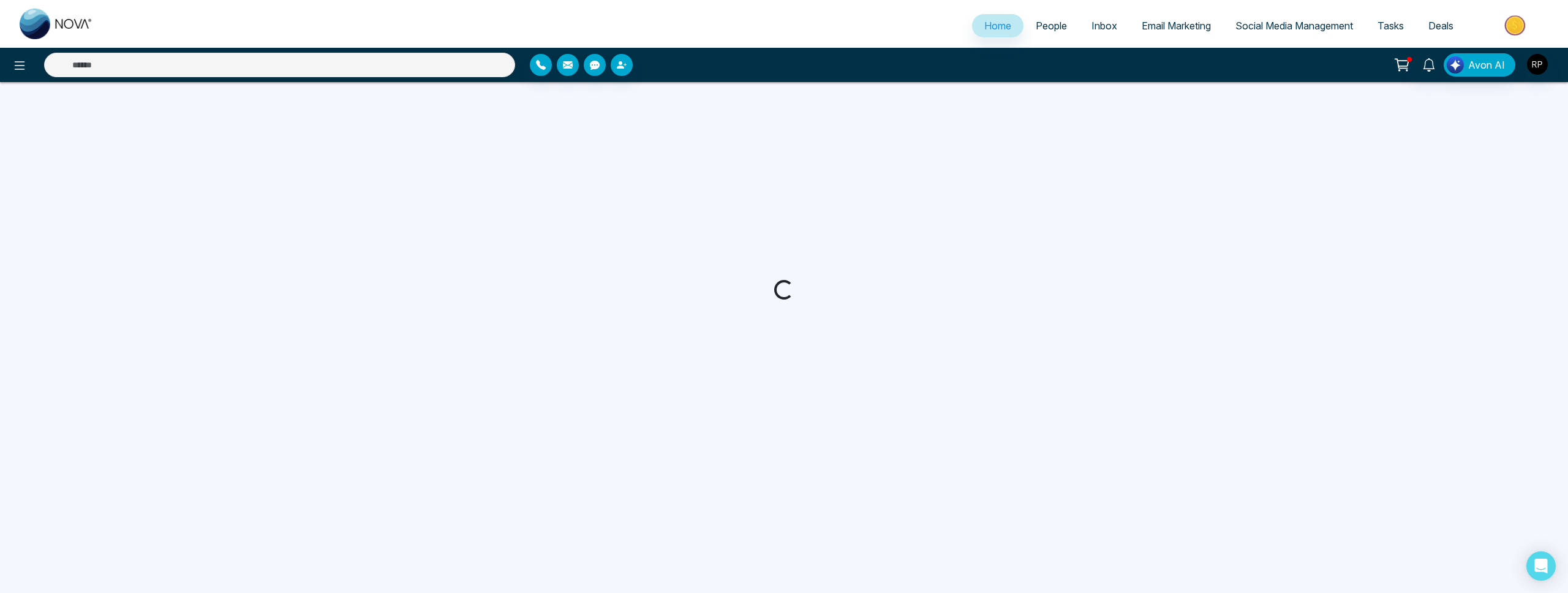 select on "*" 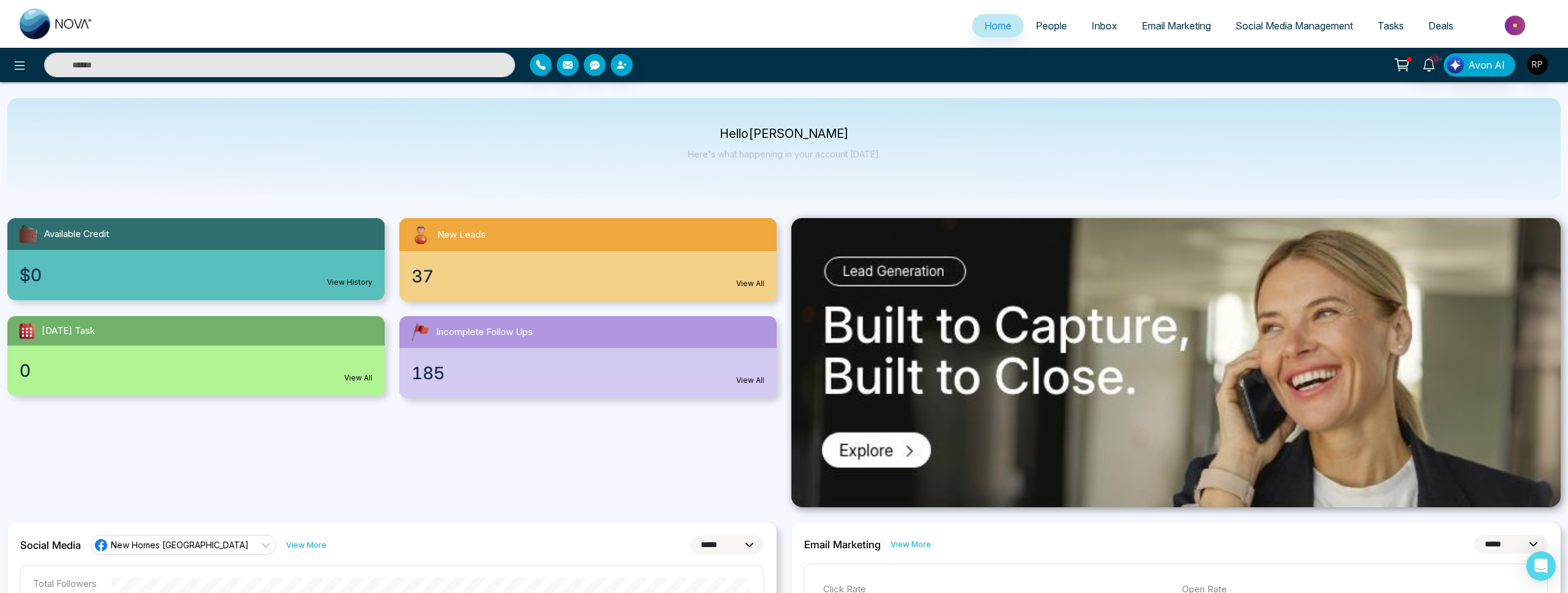 click on "People" at bounding box center (1051, 26) 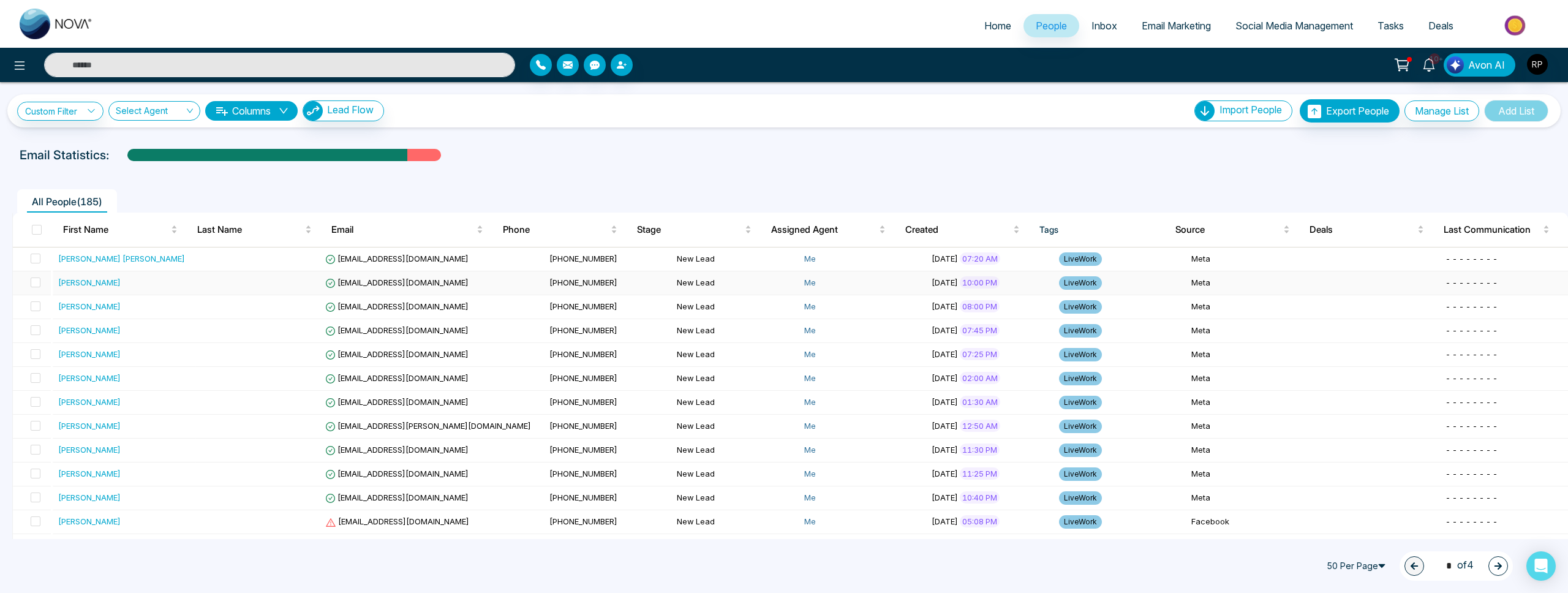 click on "[PERSON_NAME]" at bounding box center (89, 282) 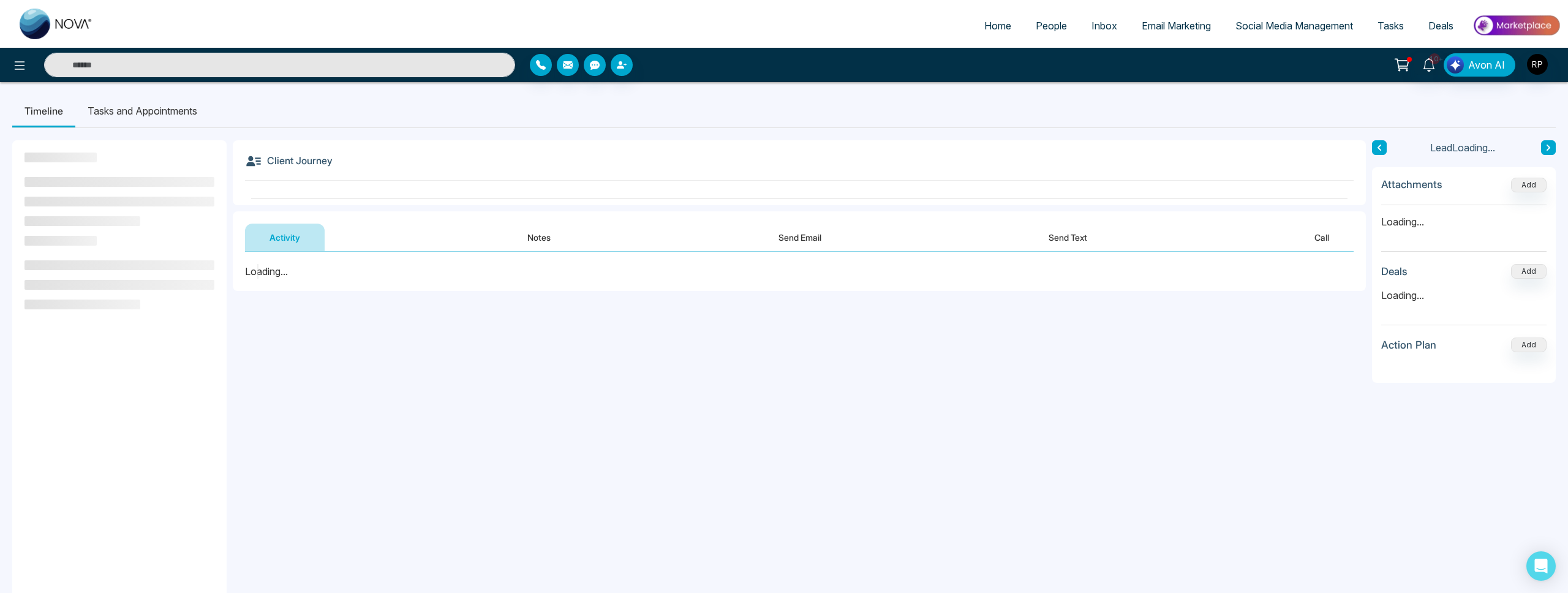 click on "Notes" at bounding box center [539, 237] 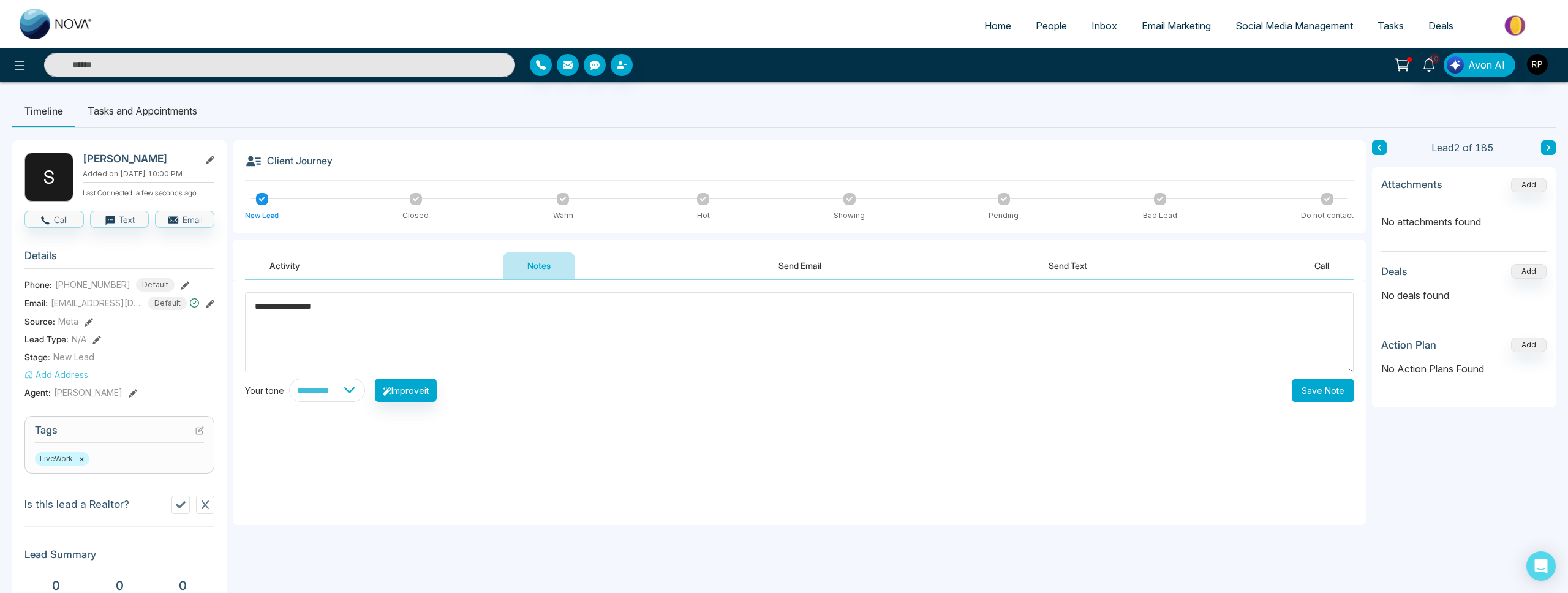 type on "**********" 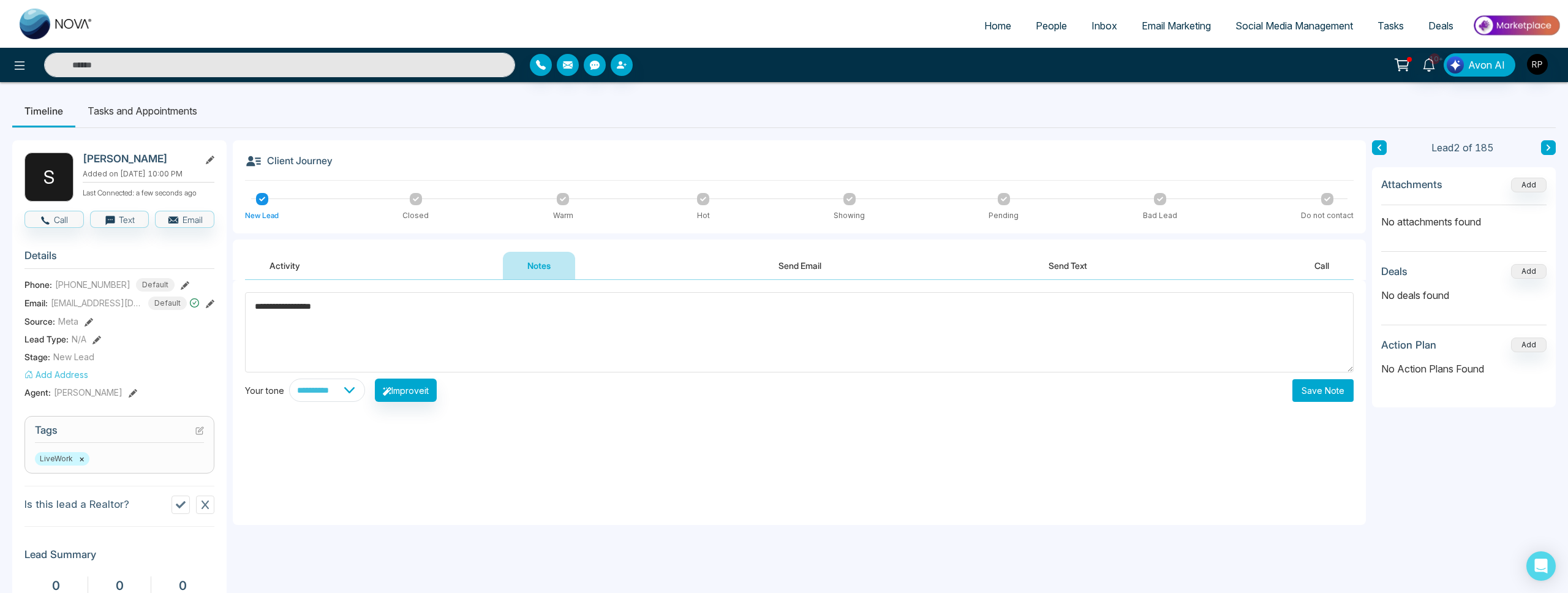 click on "Save Note" at bounding box center (1323, 390) 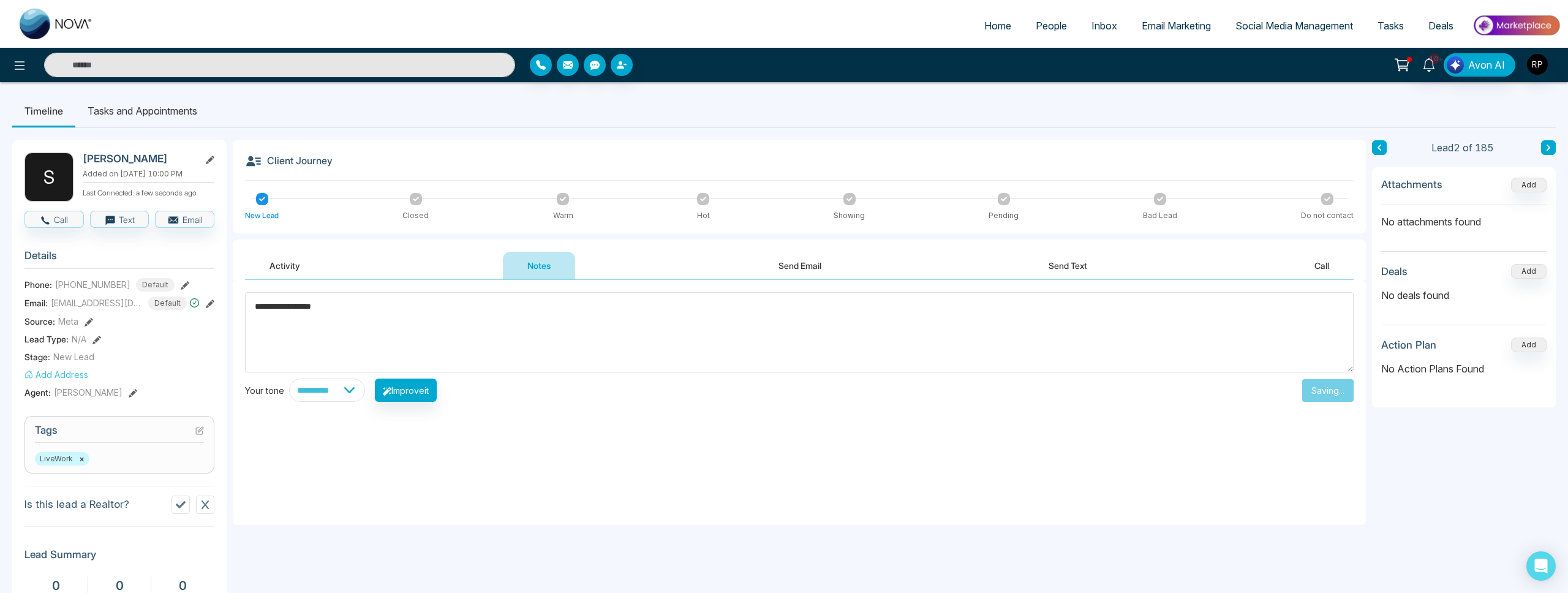 type 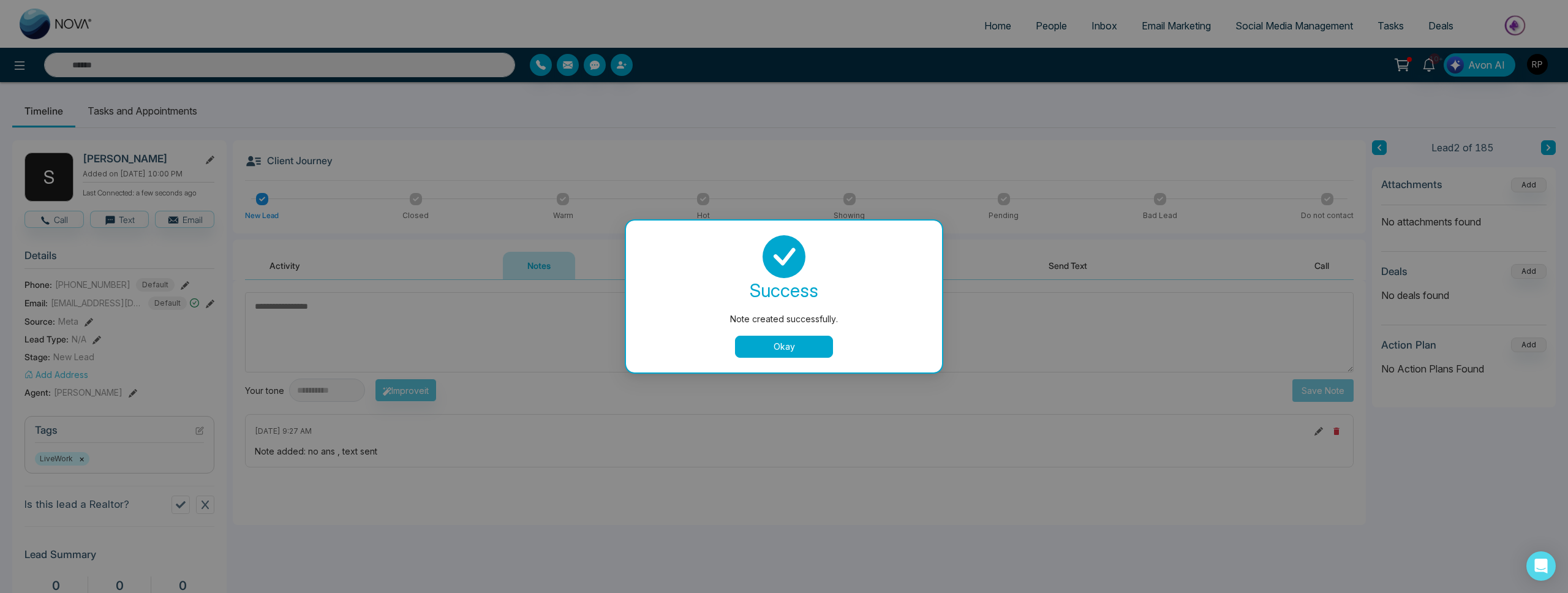 click on "Okay" at bounding box center [784, 347] 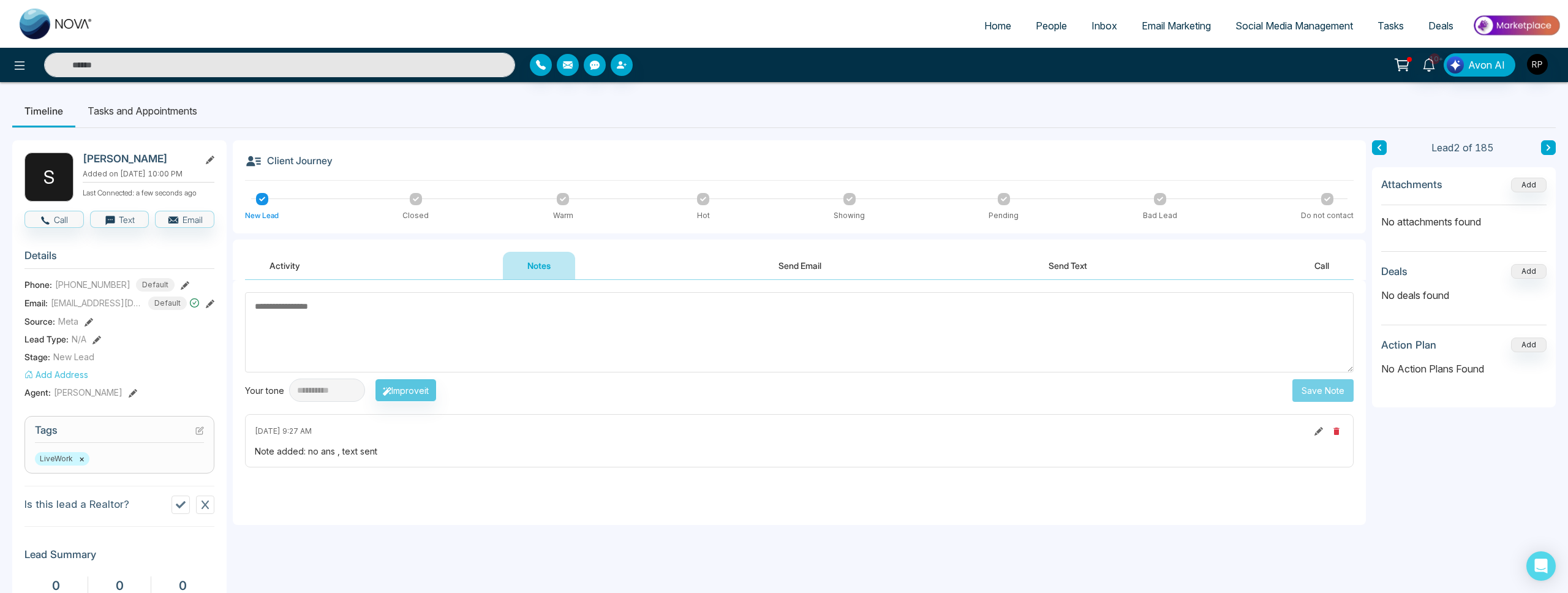 click at bounding box center (1548, 148) 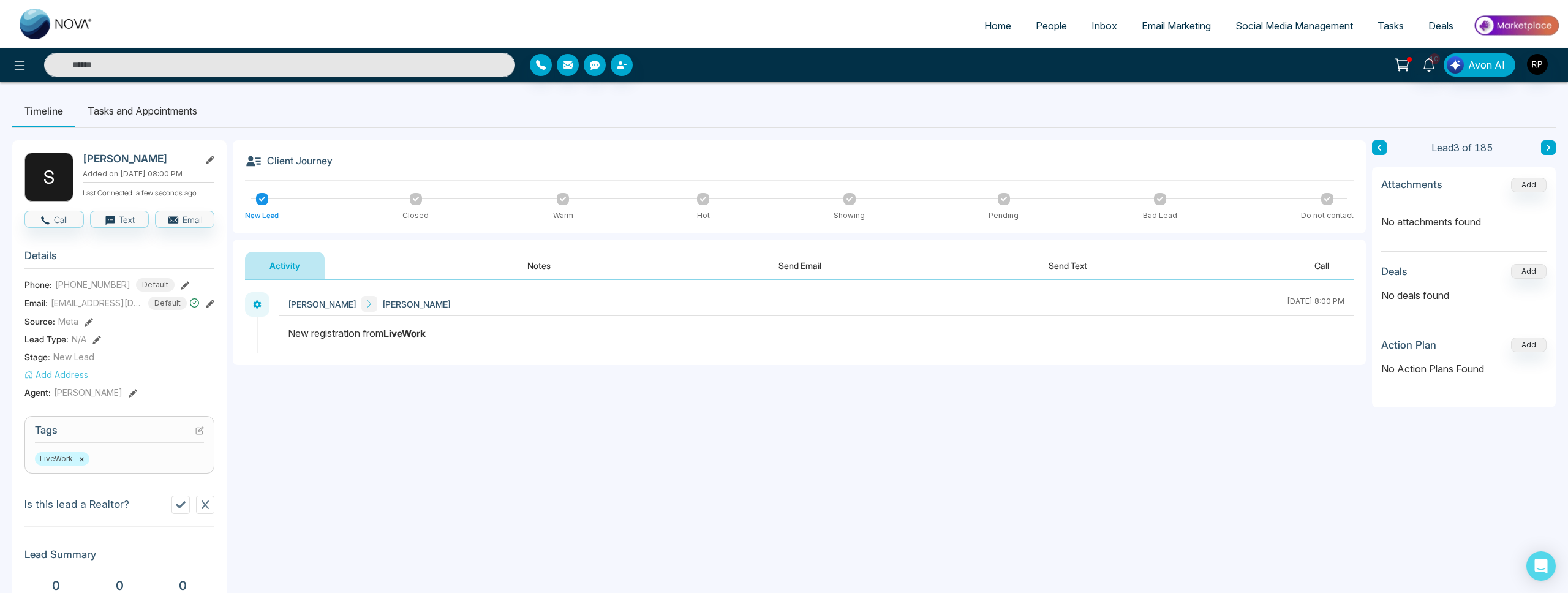 click on "People" at bounding box center (1051, 26) 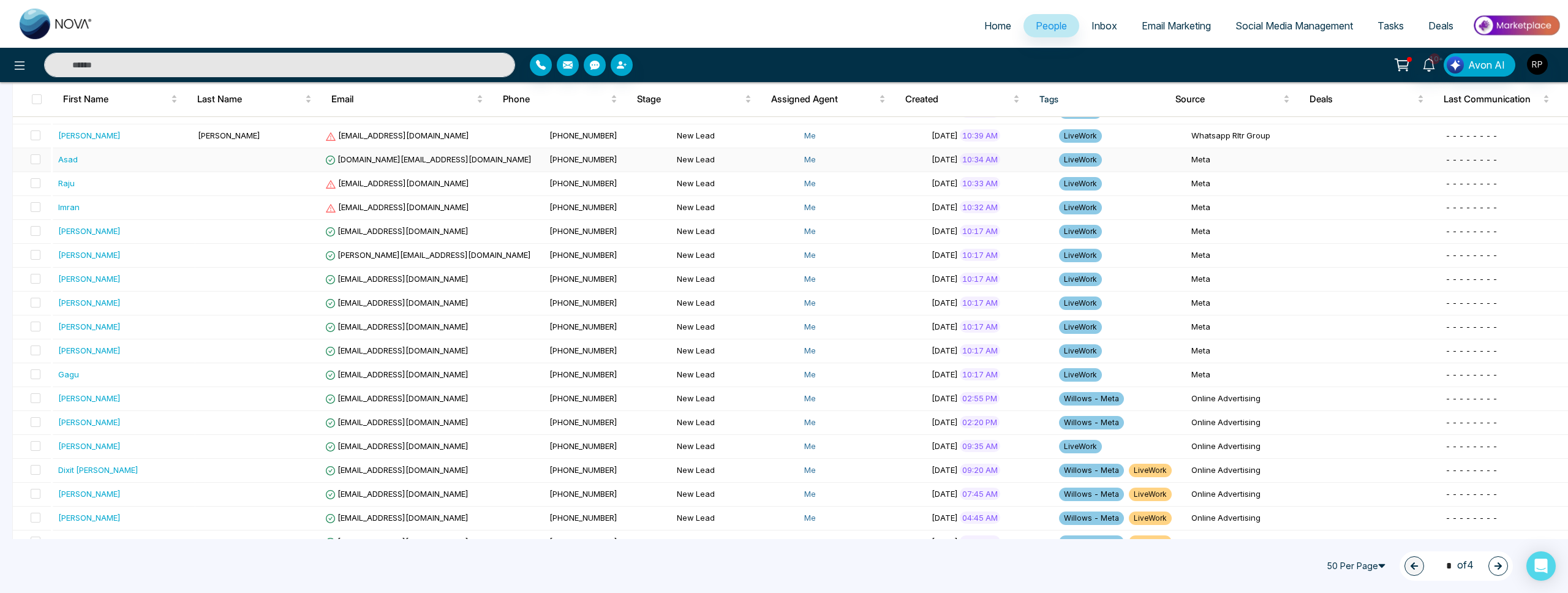scroll, scrollTop: 904, scrollLeft: 0, axis: vertical 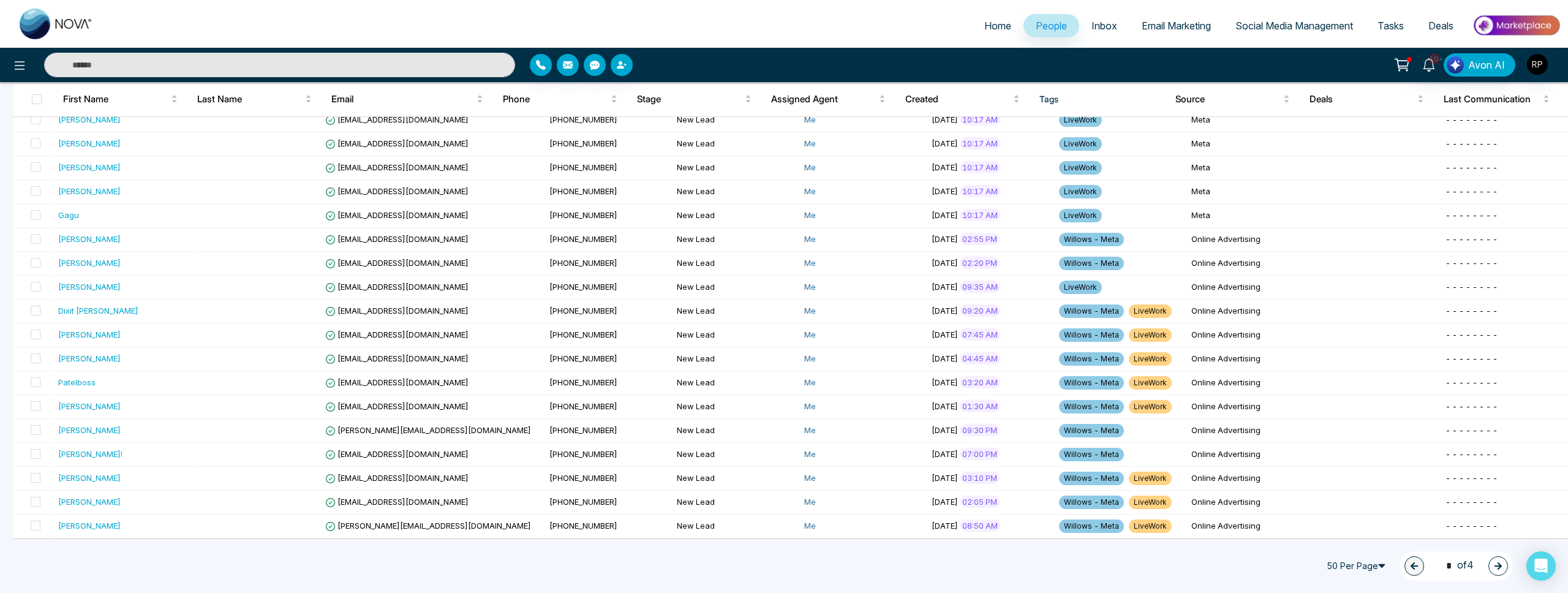 drag, startPoint x: 1498, startPoint y: 567, endPoint x: 1423, endPoint y: 522, distance: 87.46428 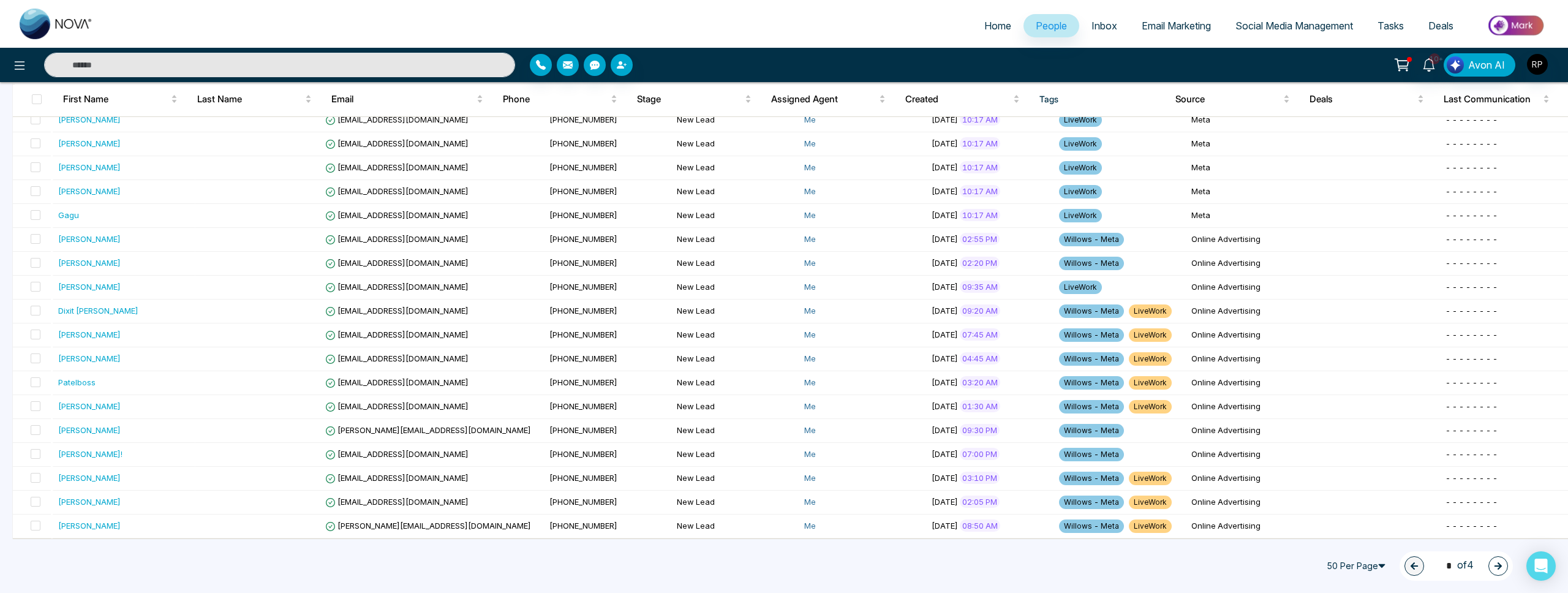 click 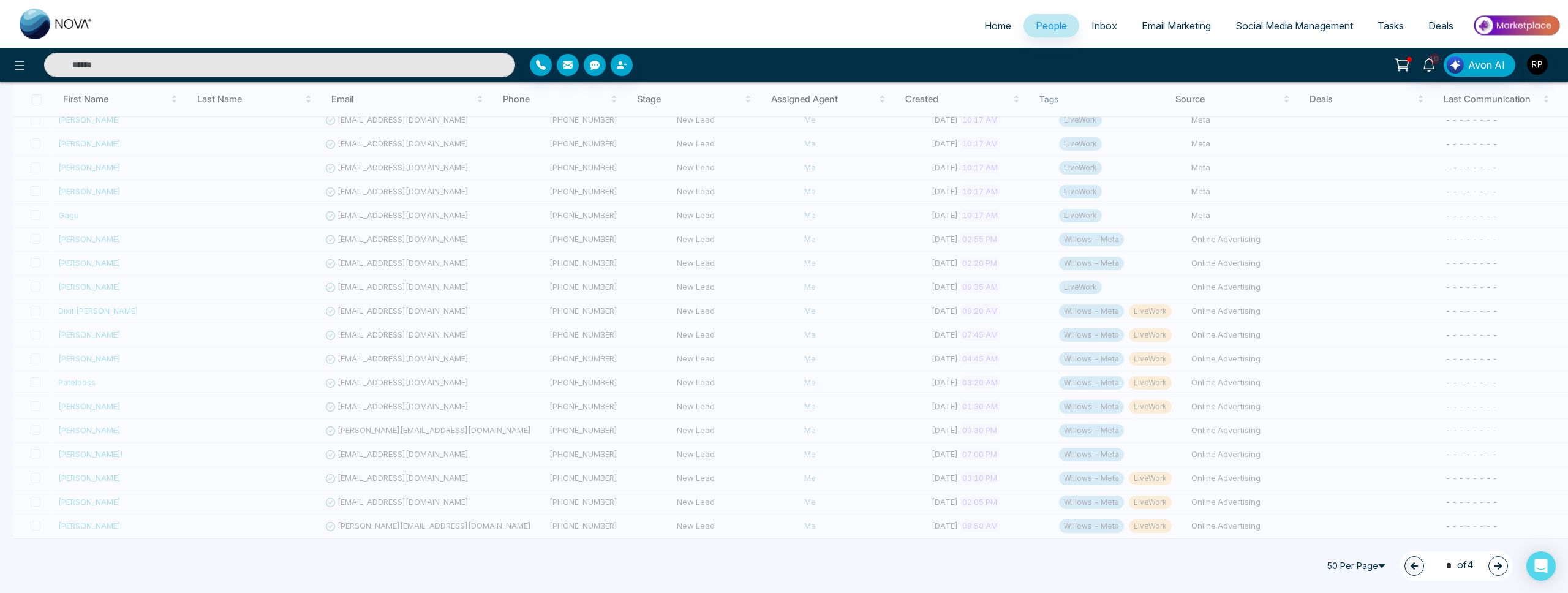 type on "*" 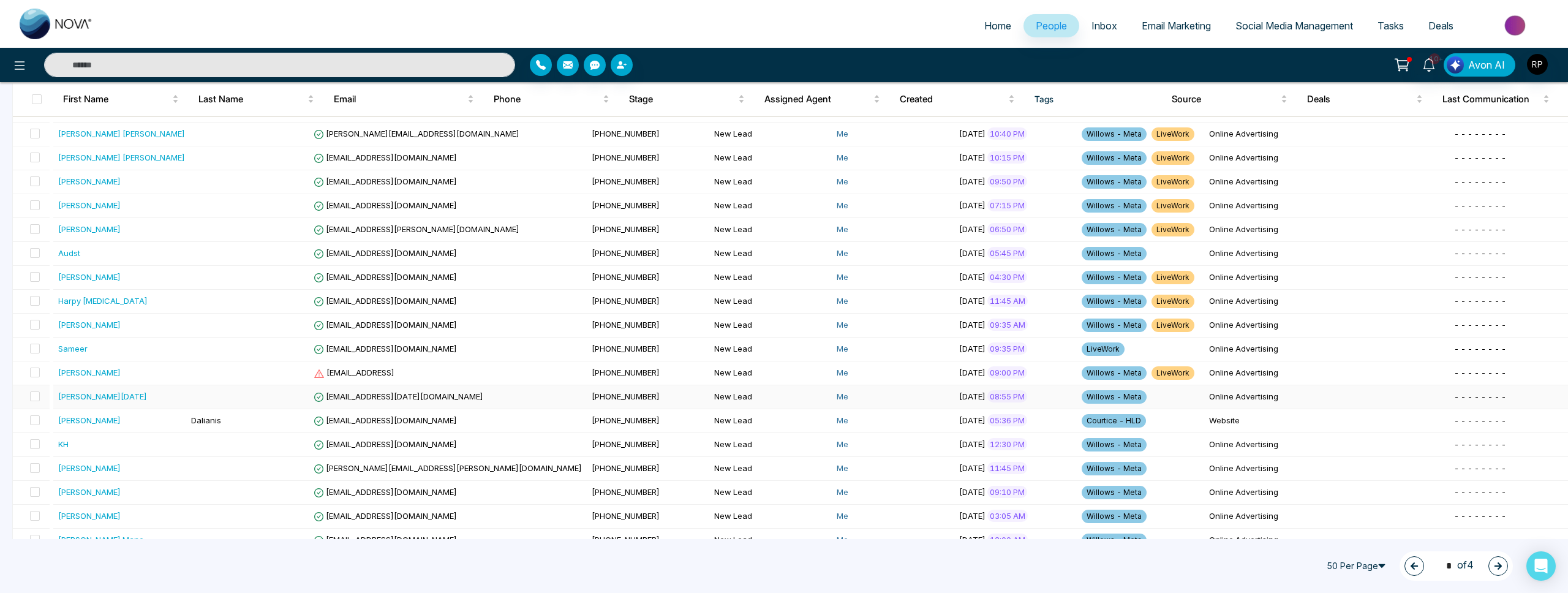 scroll, scrollTop: 270, scrollLeft: 0, axis: vertical 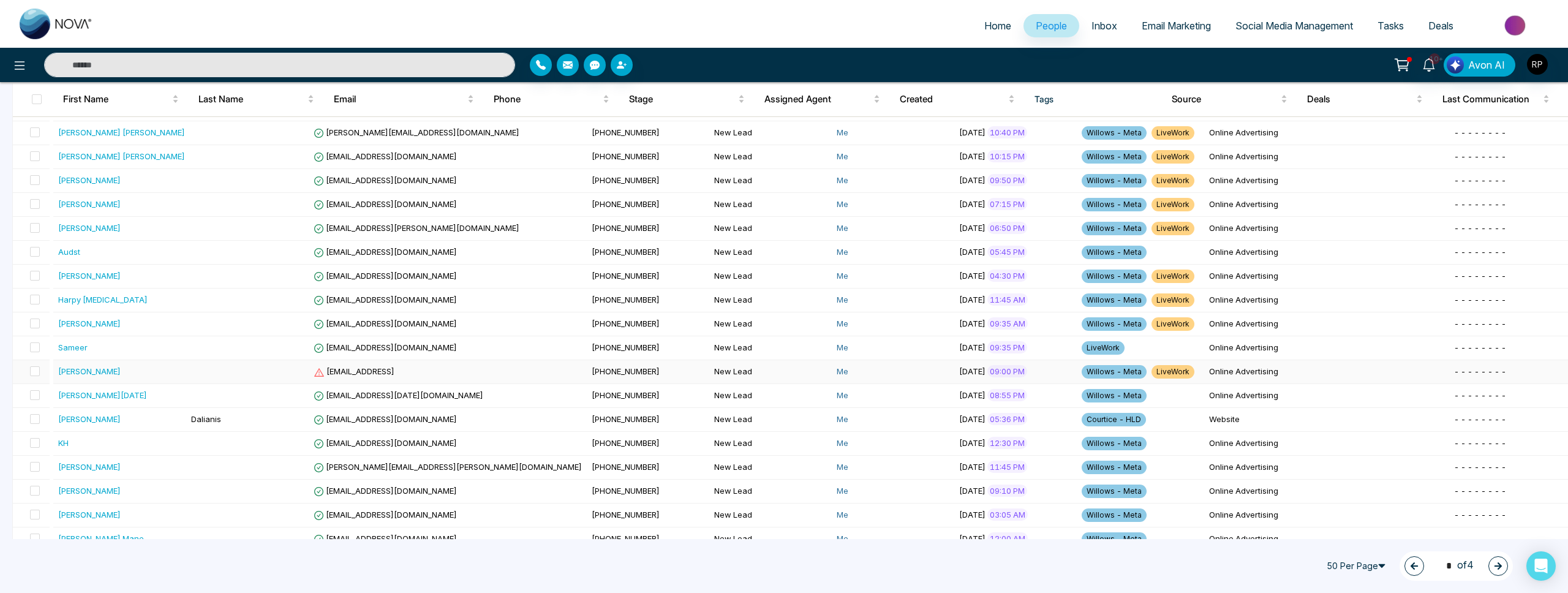 click on "[PERSON_NAME]" at bounding box center [89, 371] 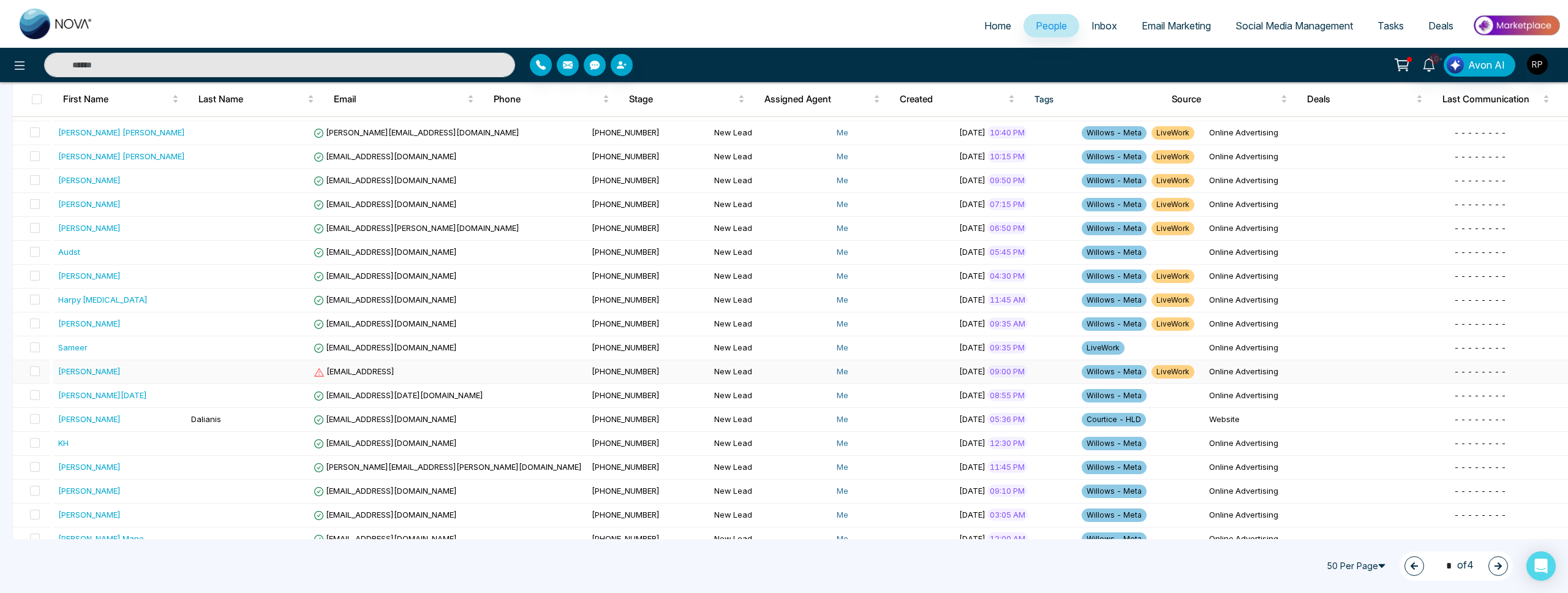 scroll, scrollTop: 0, scrollLeft: 0, axis: both 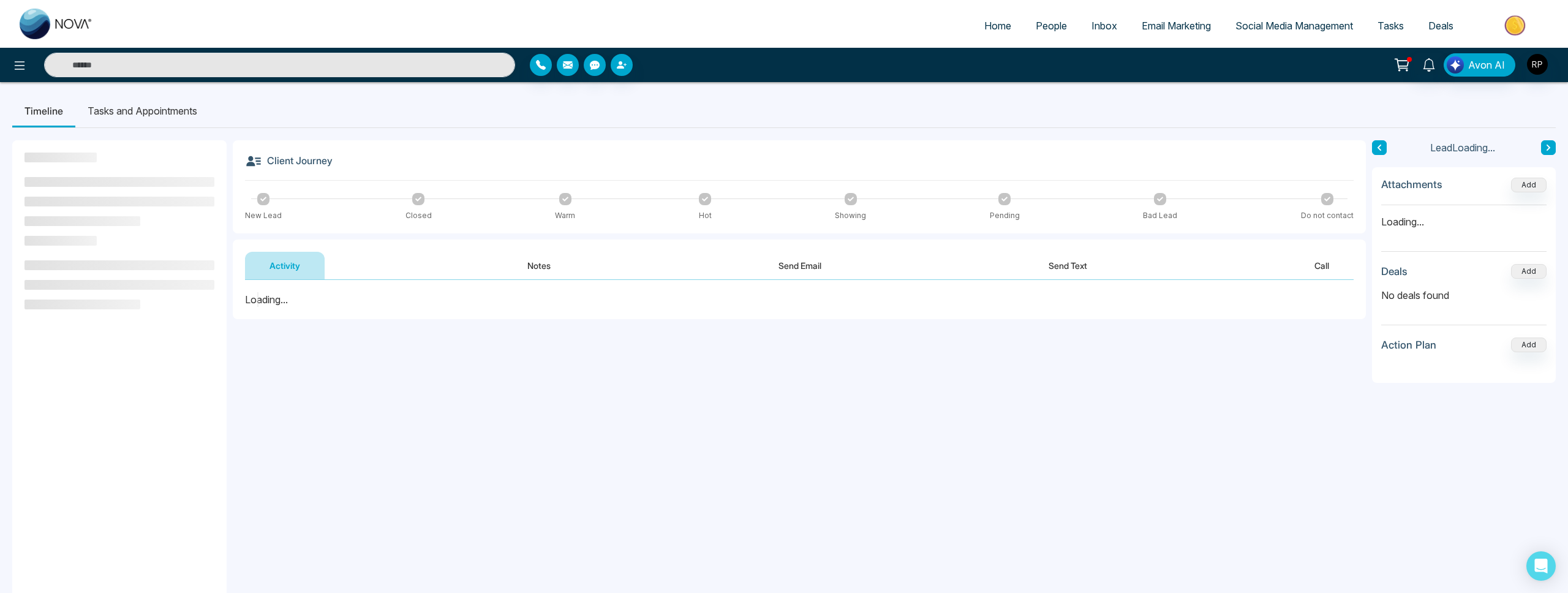 click on "Notes" at bounding box center (539, 265) 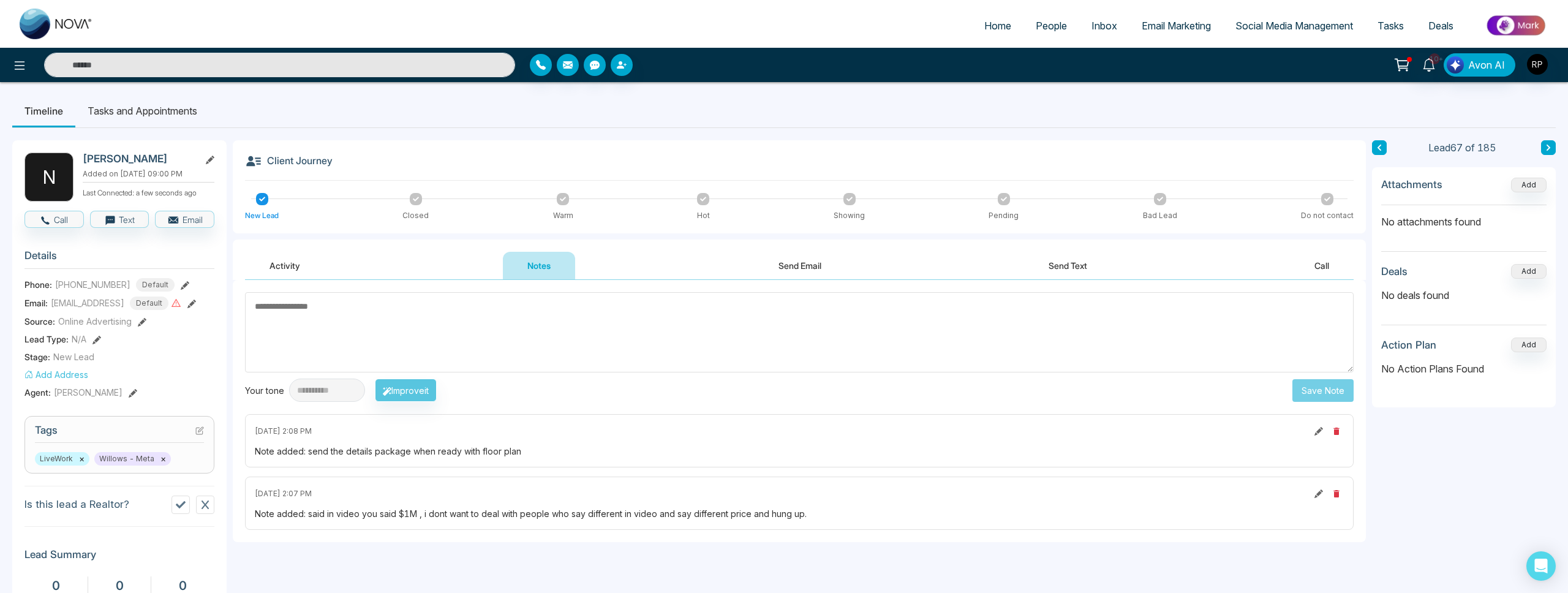 click at bounding box center [1379, 148] 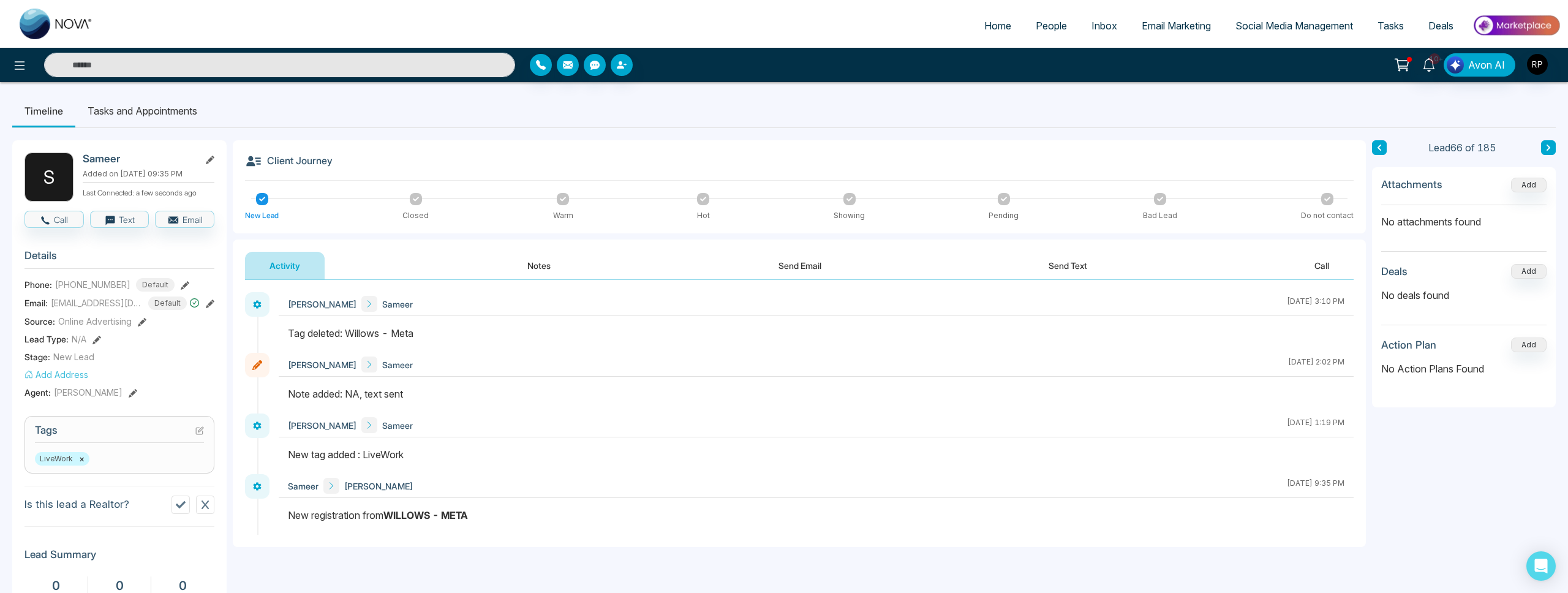 click at bounding box center [1379, 148] 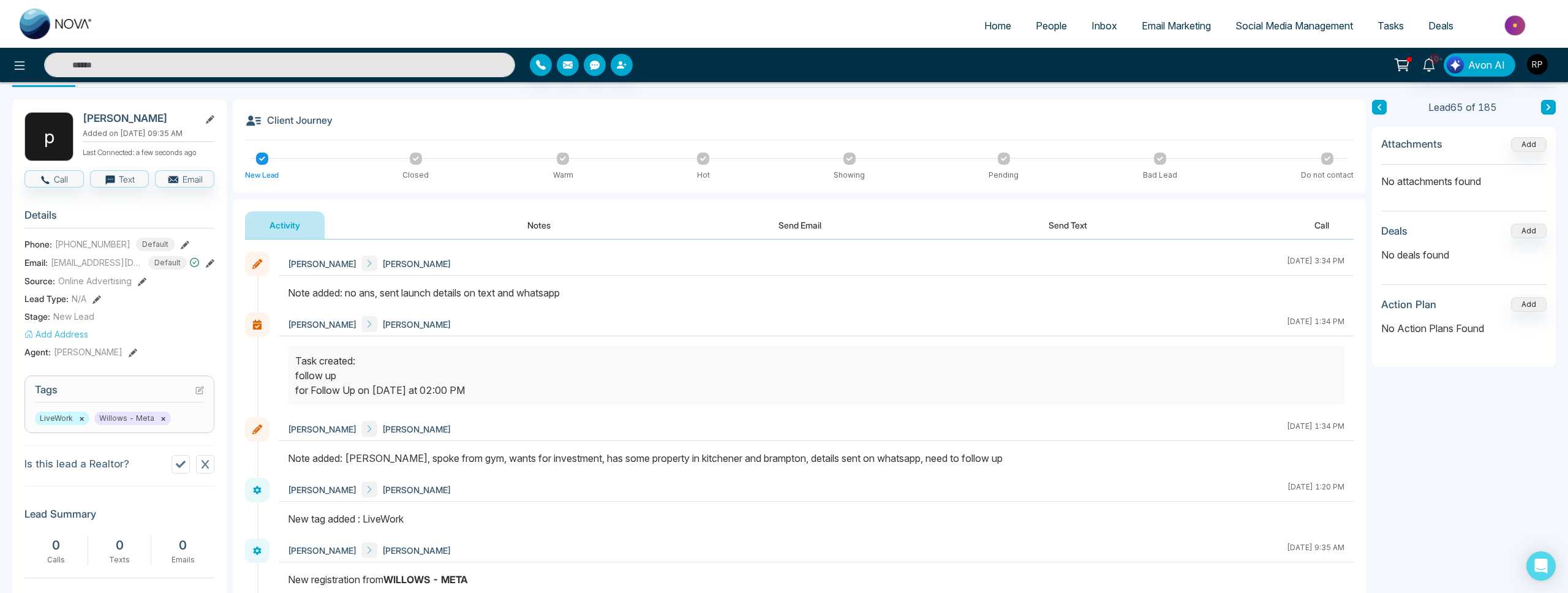 scroll, scrollTop: 55, scrollLeft: 0, axis: vertical 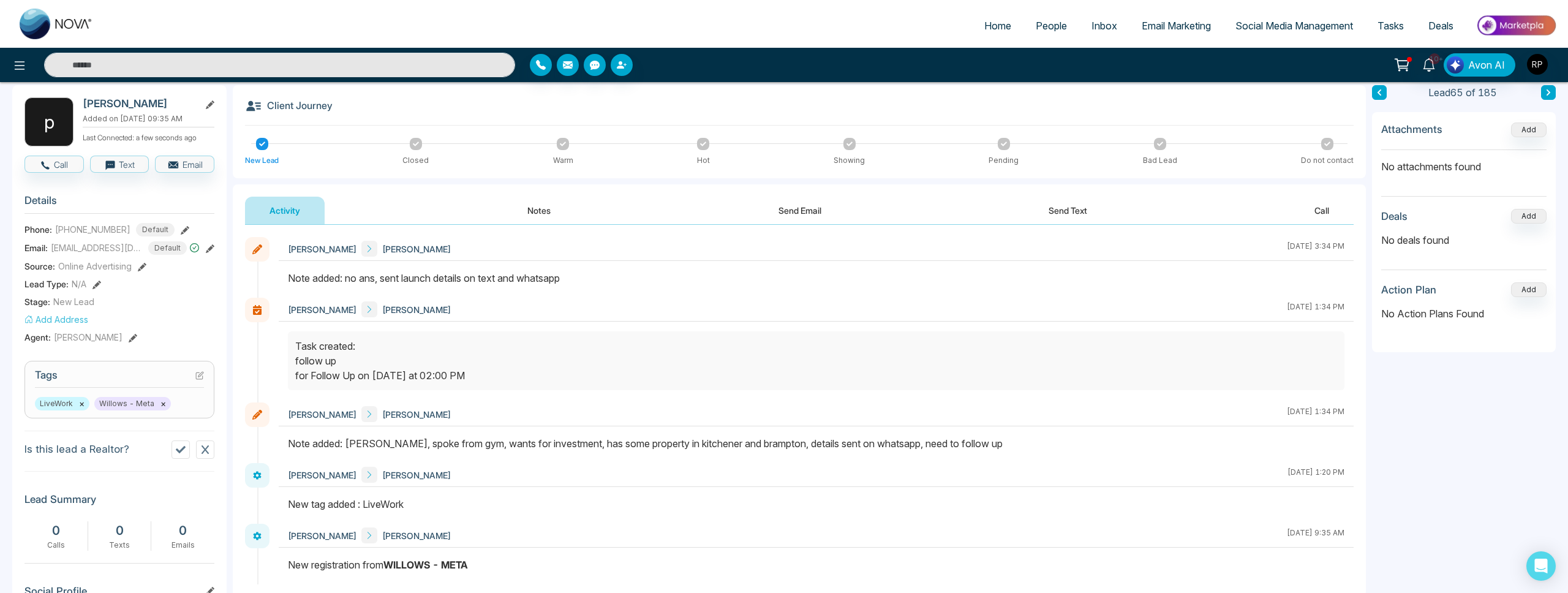 click at bounding box center (1379, 93) 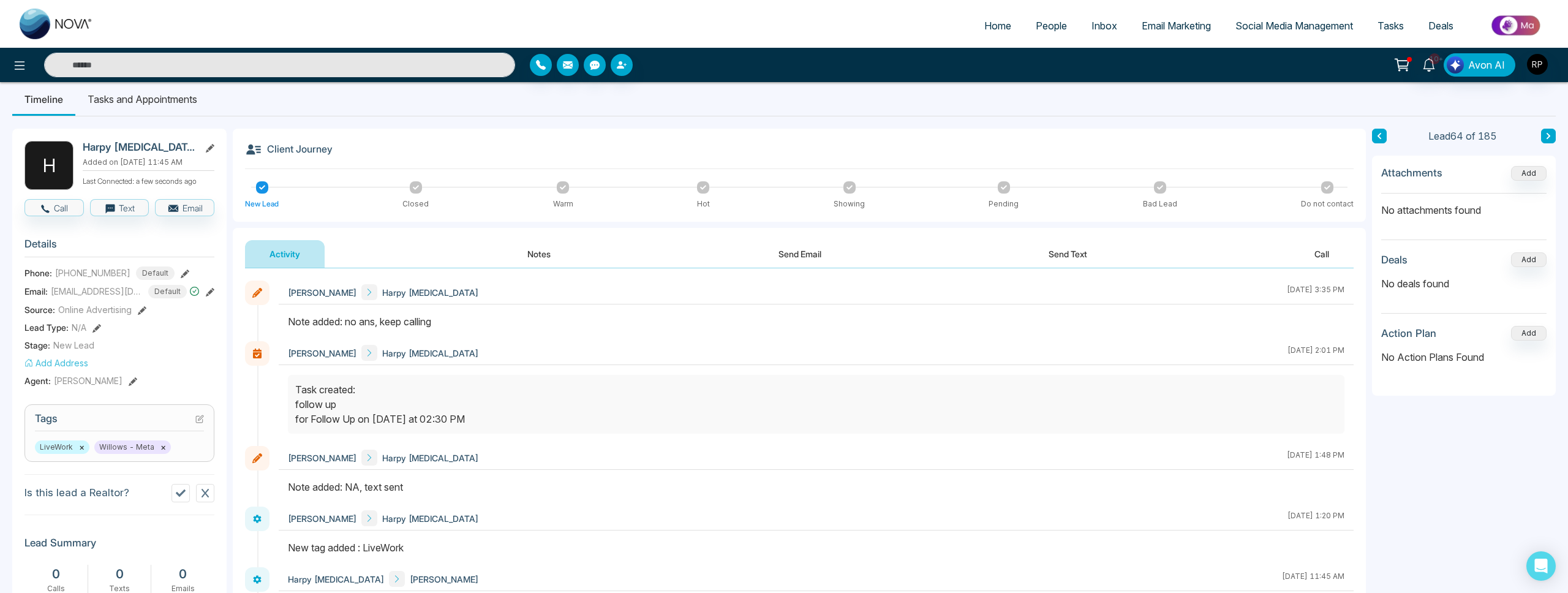 scroll, scrollTop: 10, scrollLeft: 0, axis: vertical 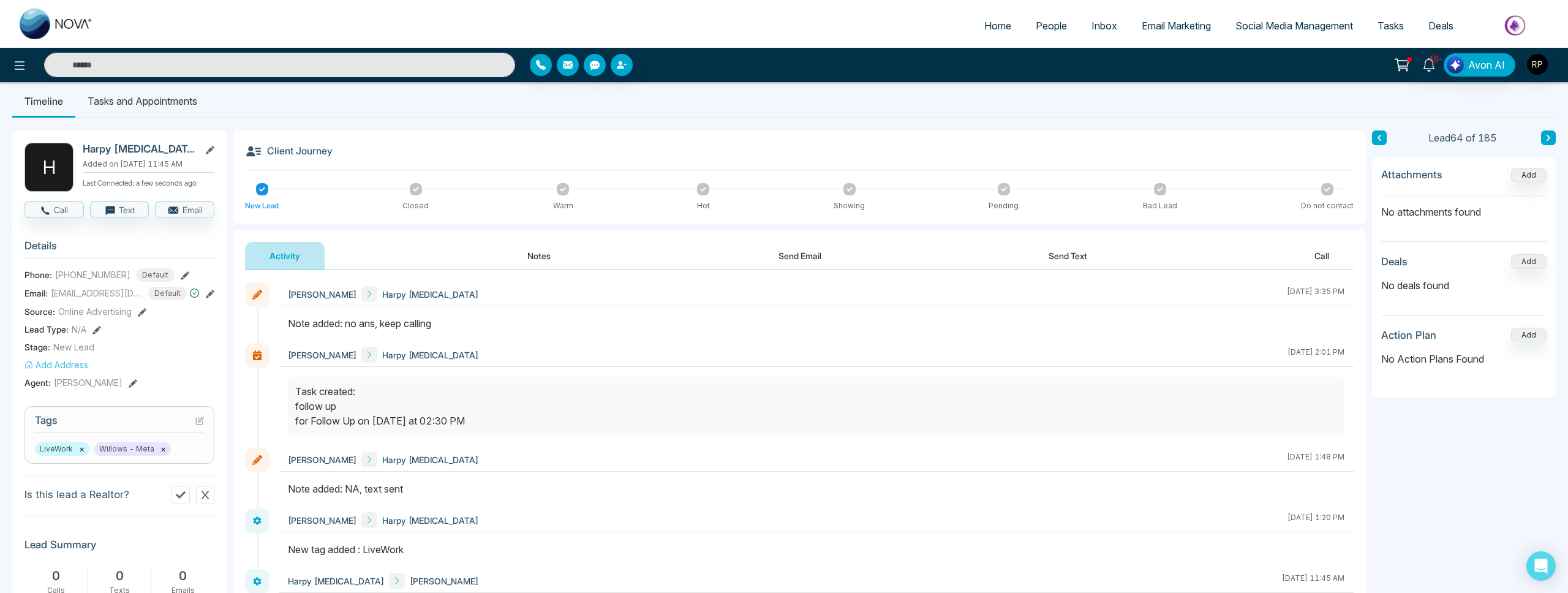 click 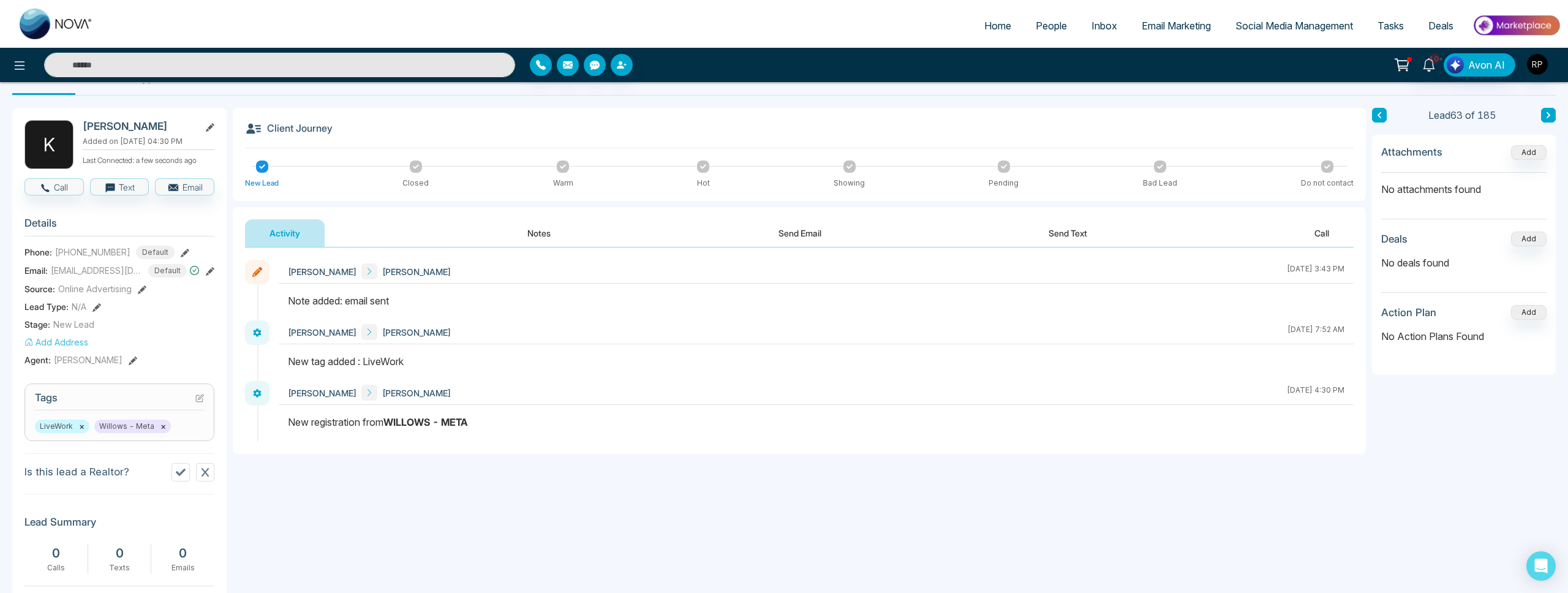 scroll, scrollTop: 36, scrollLeft: 0, axis: vertical 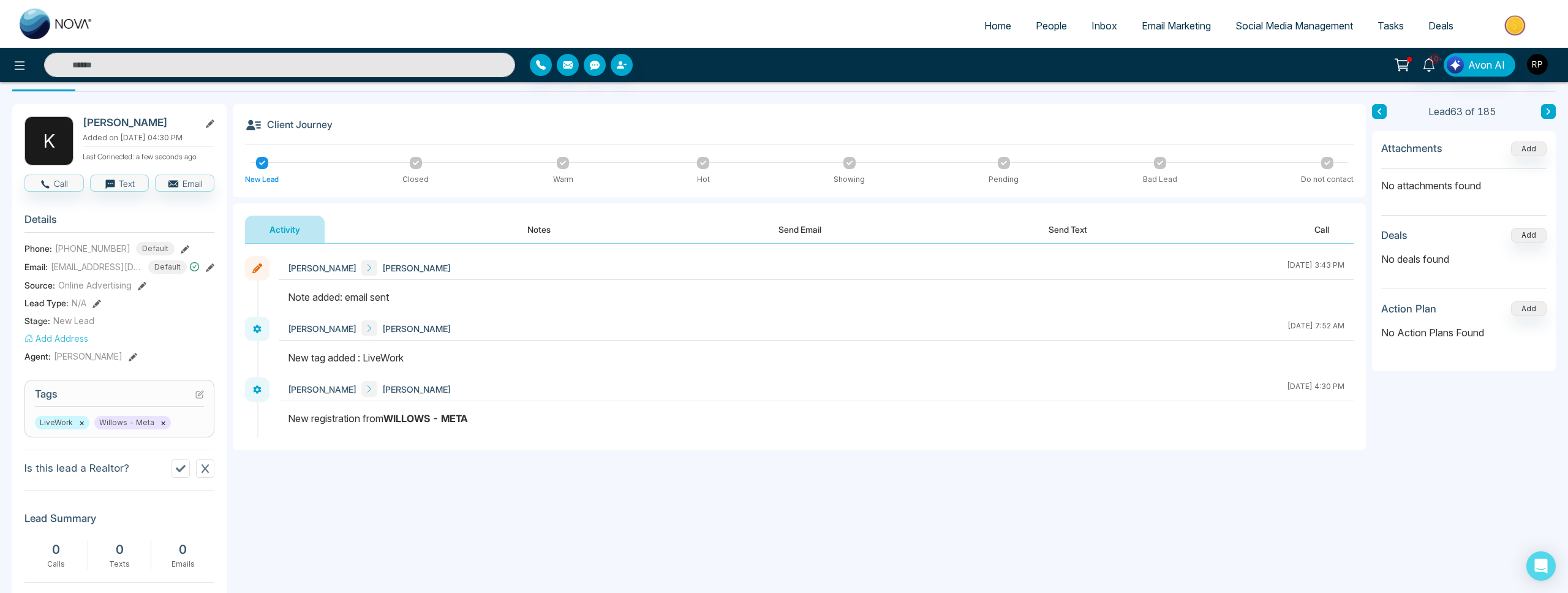 click 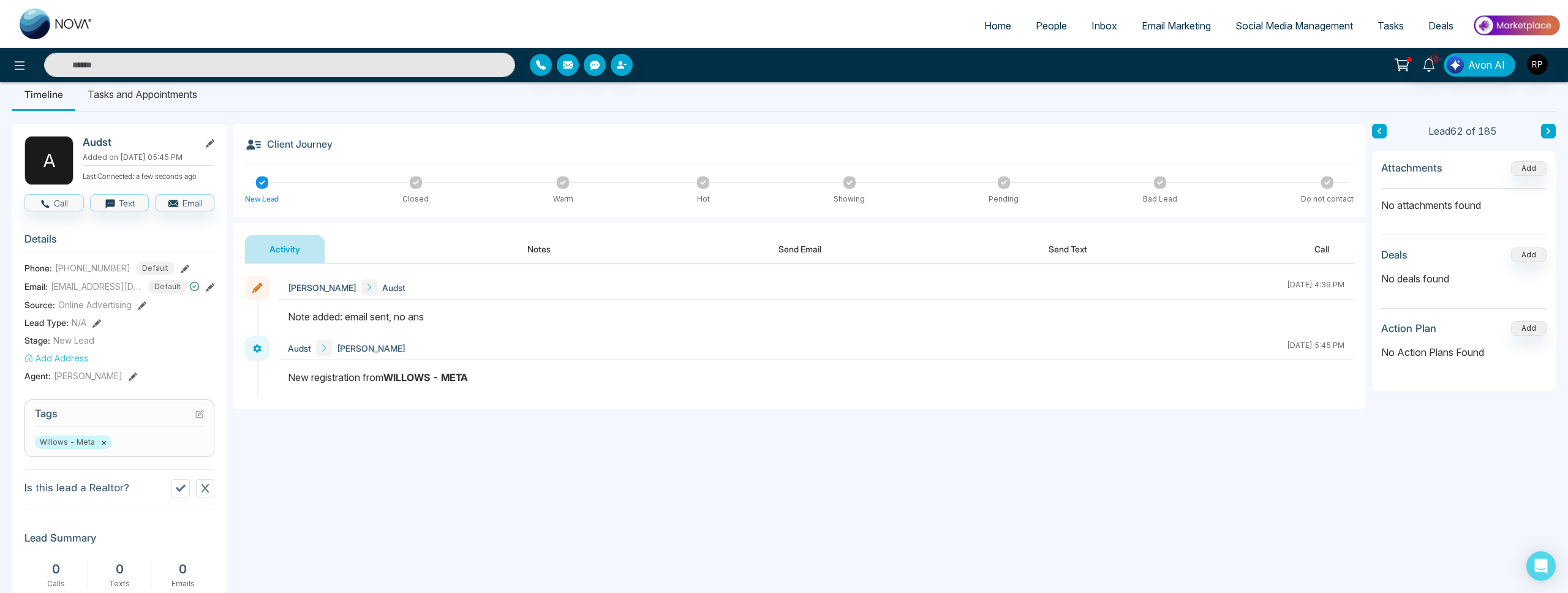scroll, scrollTop: 15, scrollLeft: 0, axis: vertical 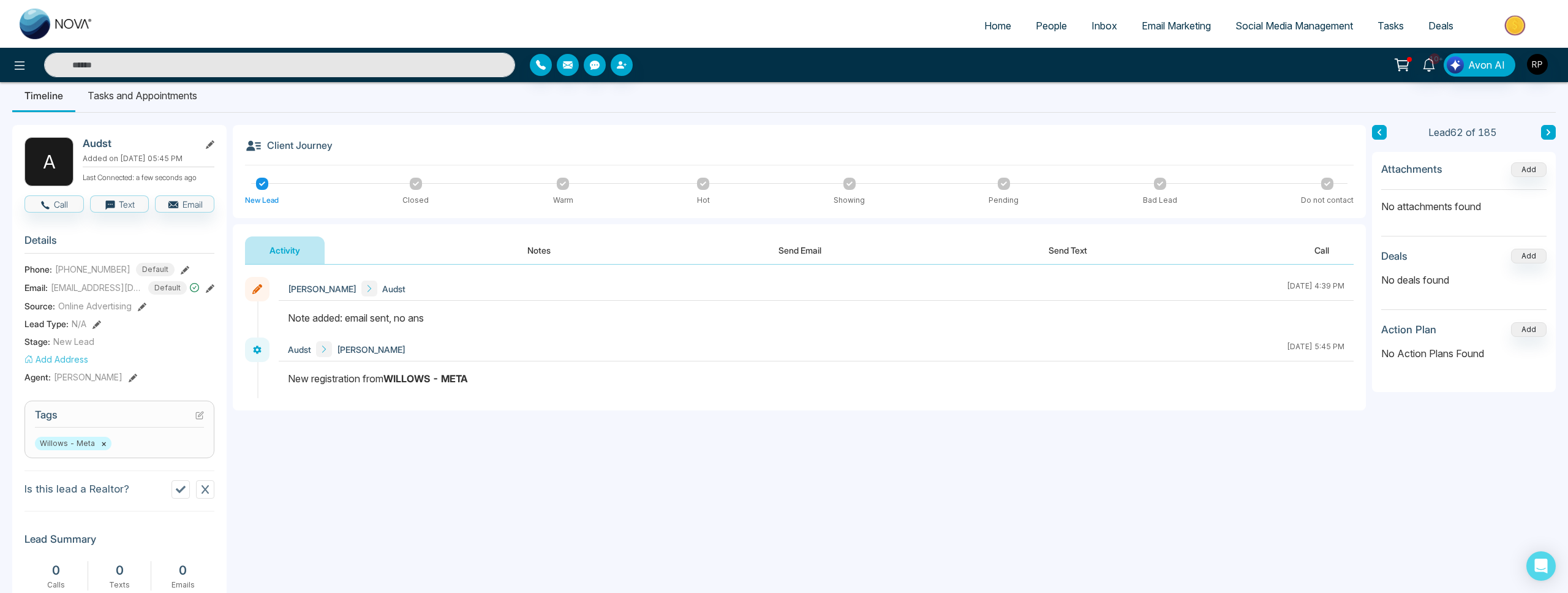 click 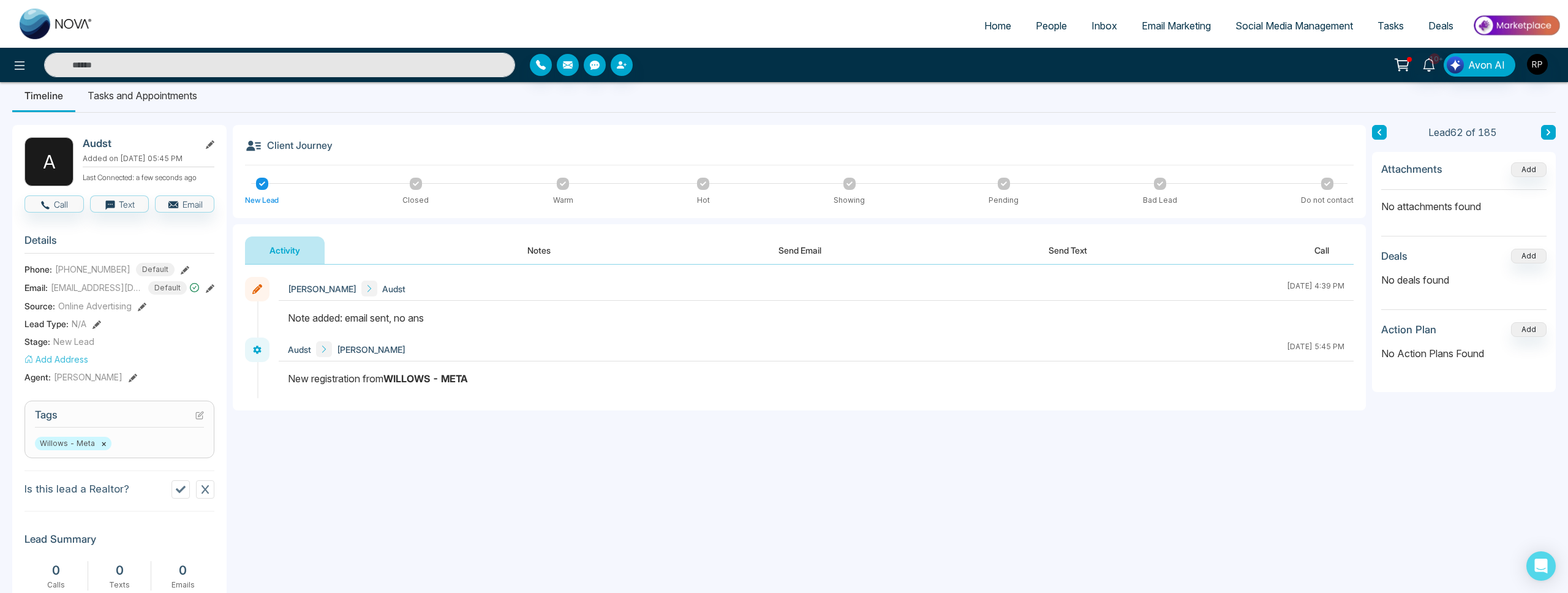 click on "**********" at bounding box center (784, 509) 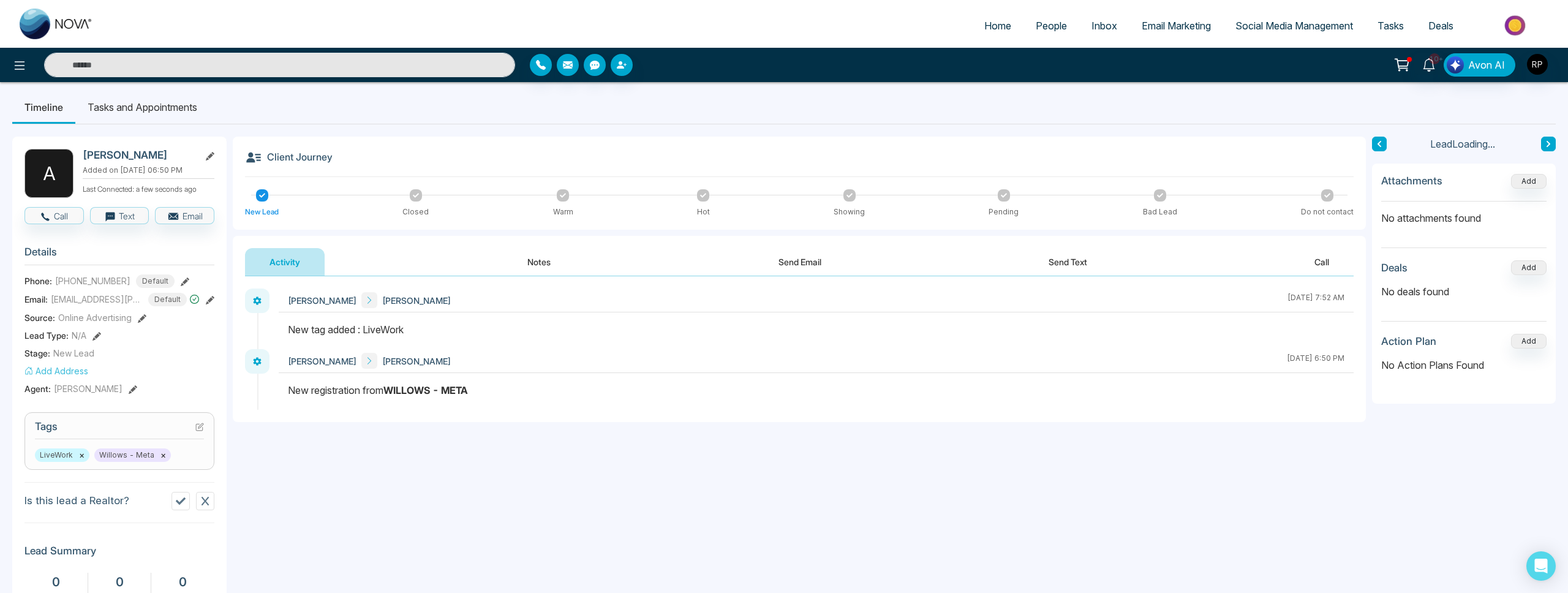 scroll, scrollTop: 12, scrollLeft: 0, axis: vertical 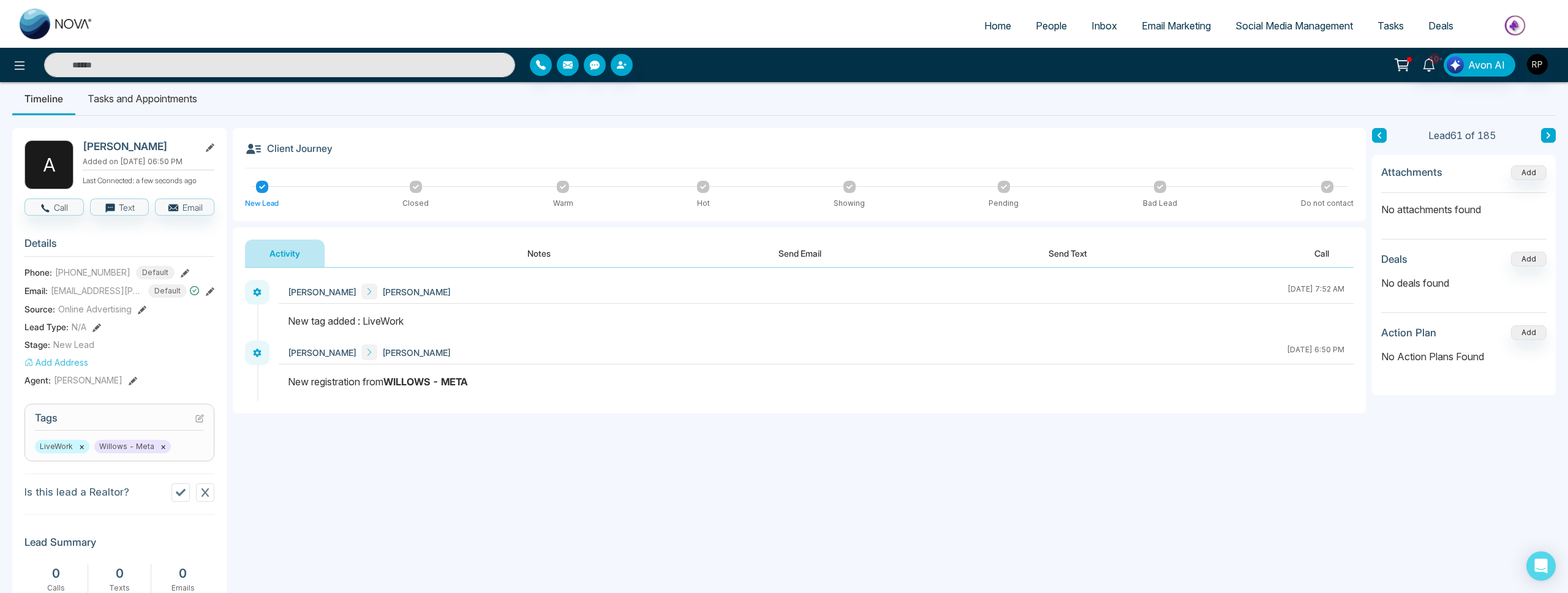 click on "[PERSON_NAME] [PERSON_NAME] [DATE] 7:52 AM [PERSON_NAME] [PERSON_NAME] [DATE] 6:50 PM" at bounding box center [799, 341] 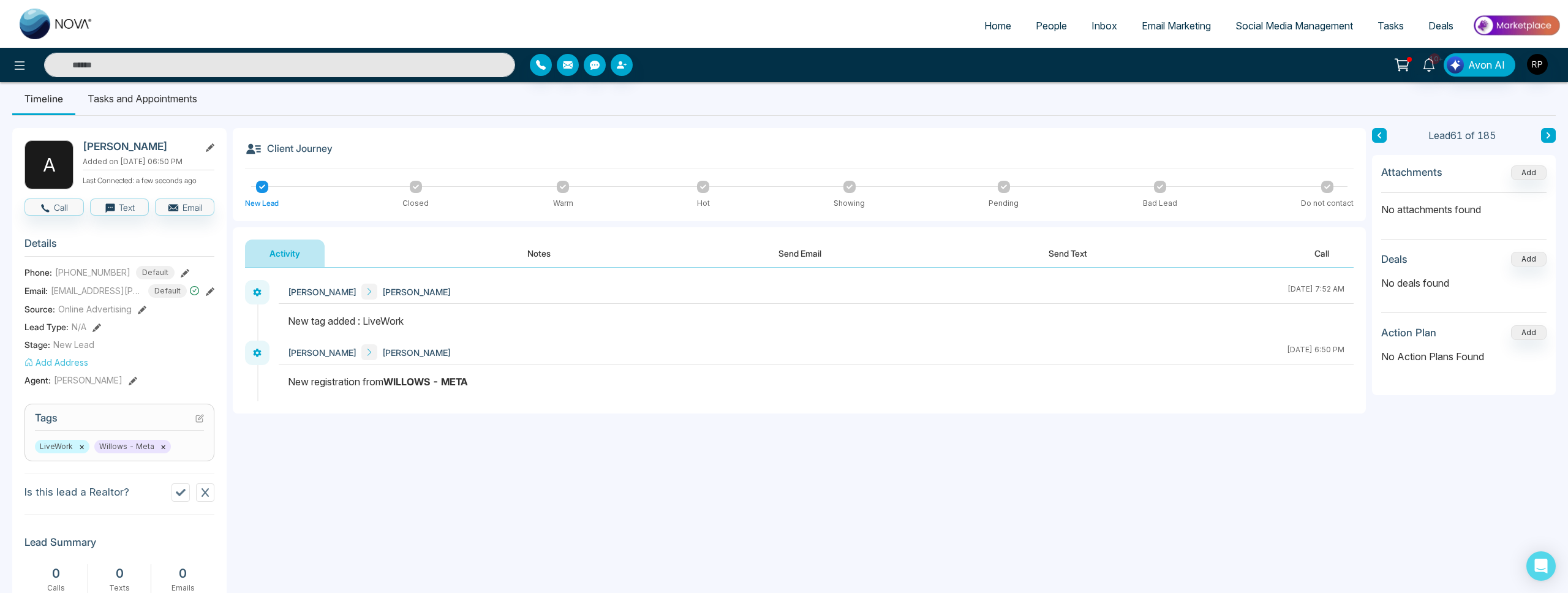 click on "Notes" at bounding box center [539, 253] 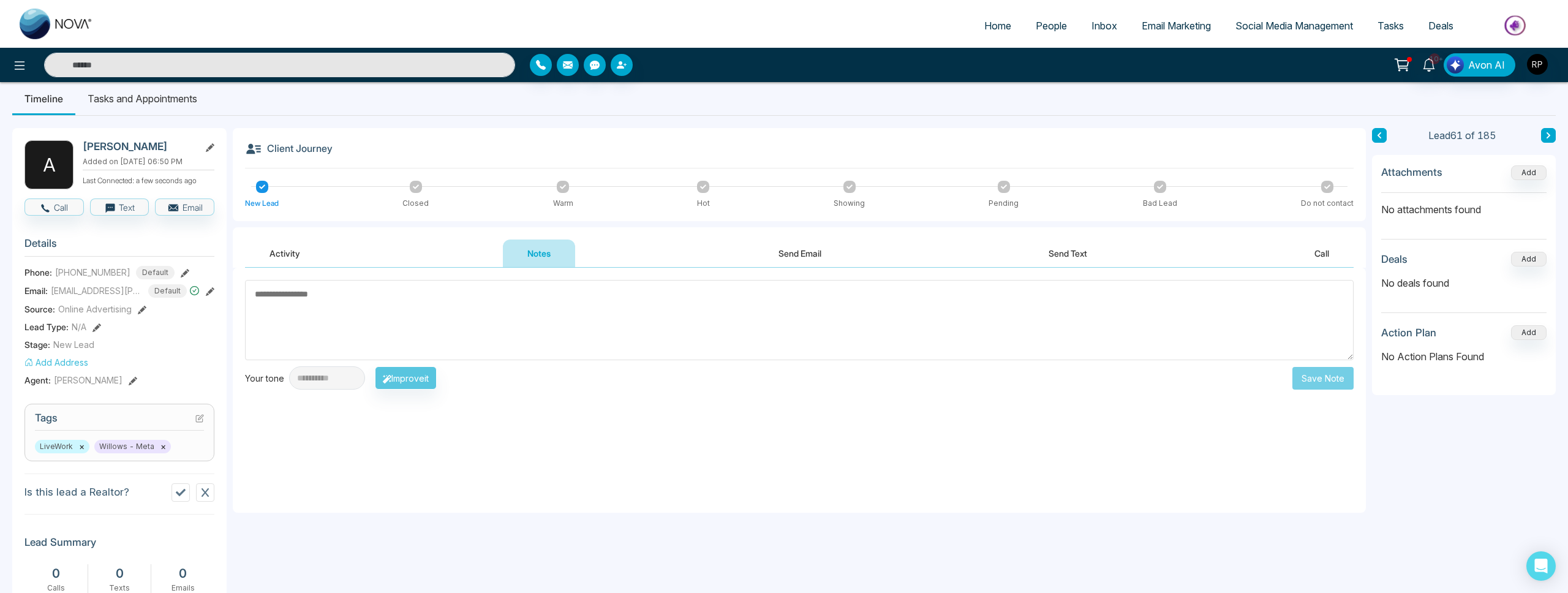 click on "×" at bounding box center (163, 447) 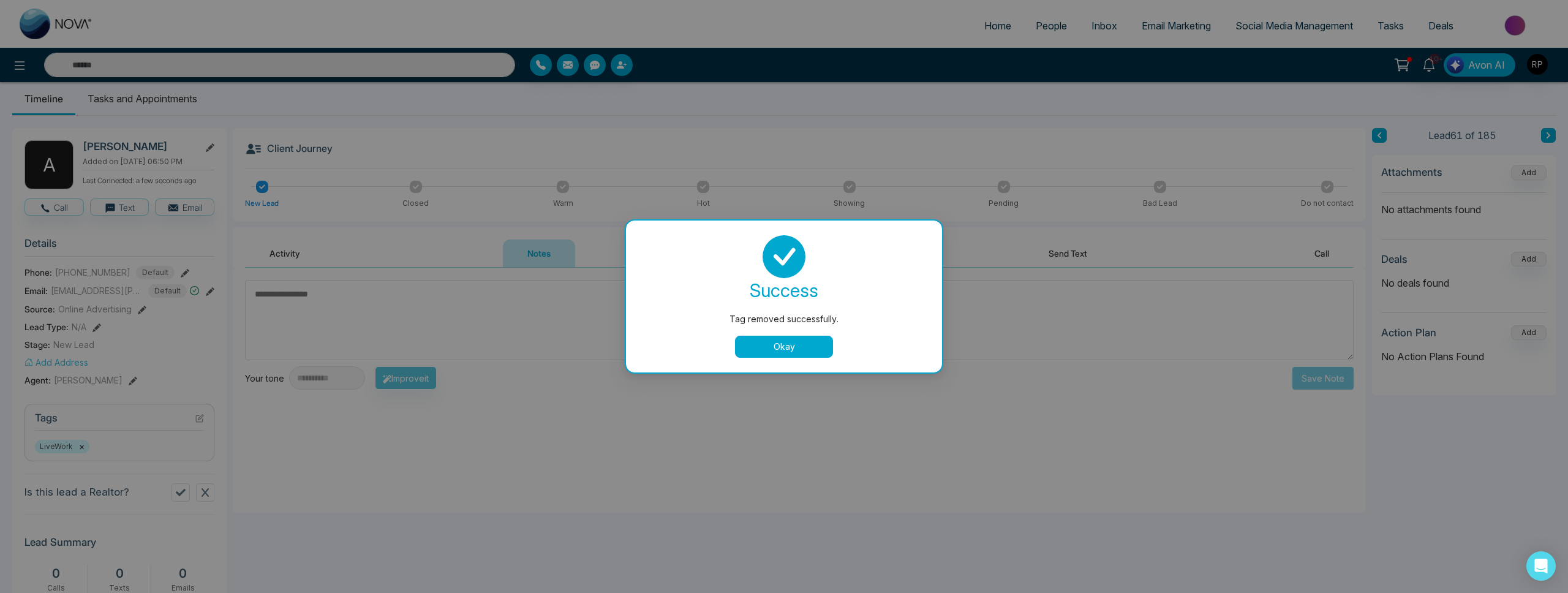 click on "Okay" at bounding box center [784, 347] 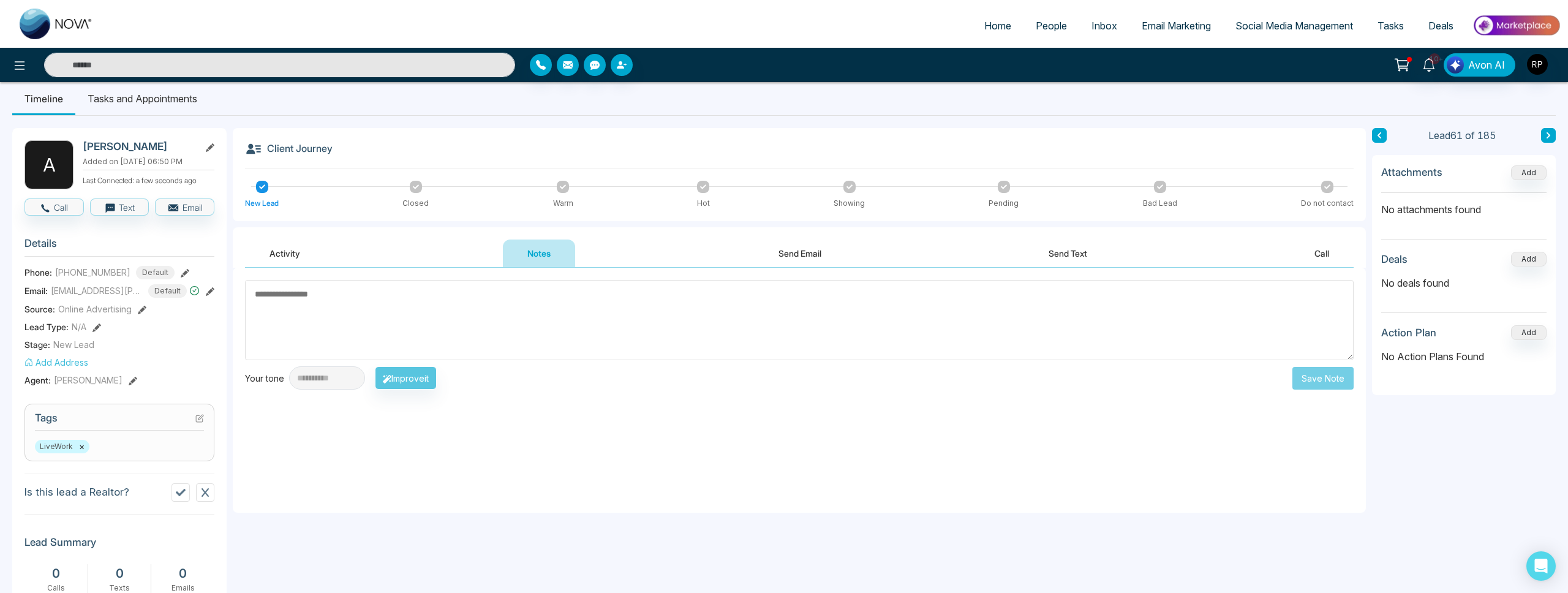 click 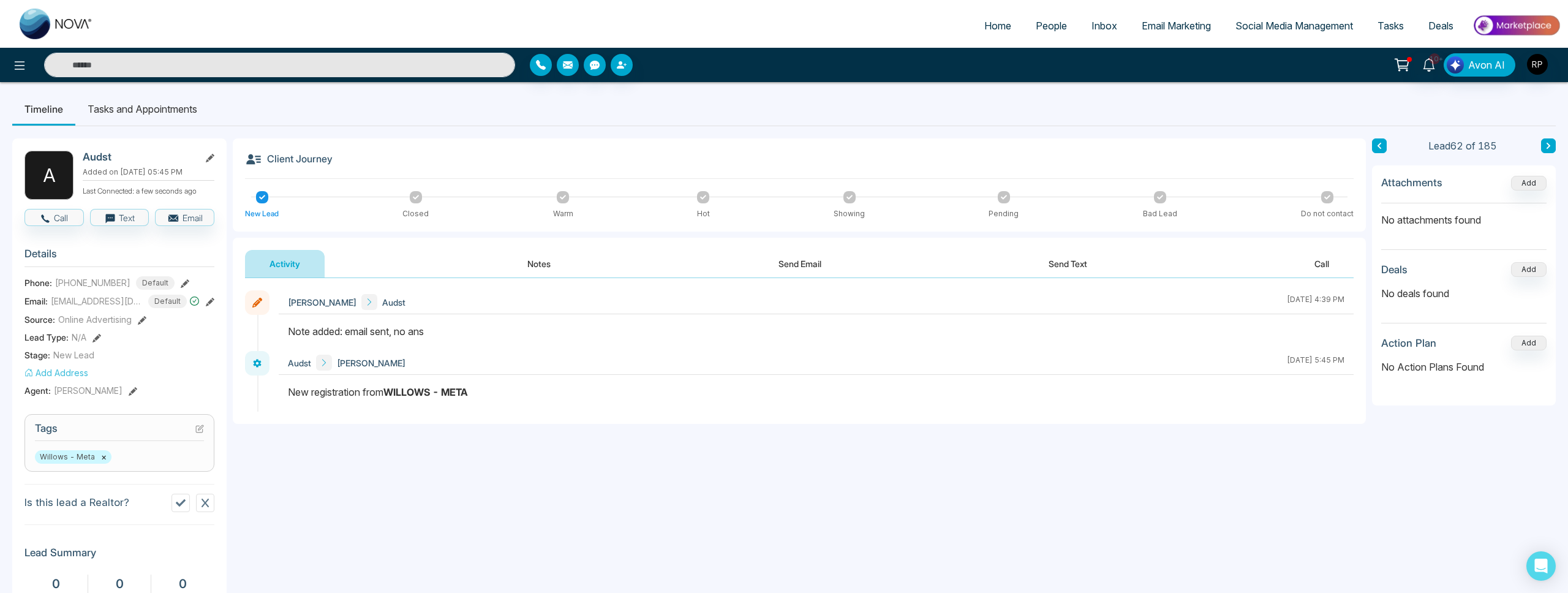 scroll, scrollTop: 1, scrollLeft: 0, axis: vertical 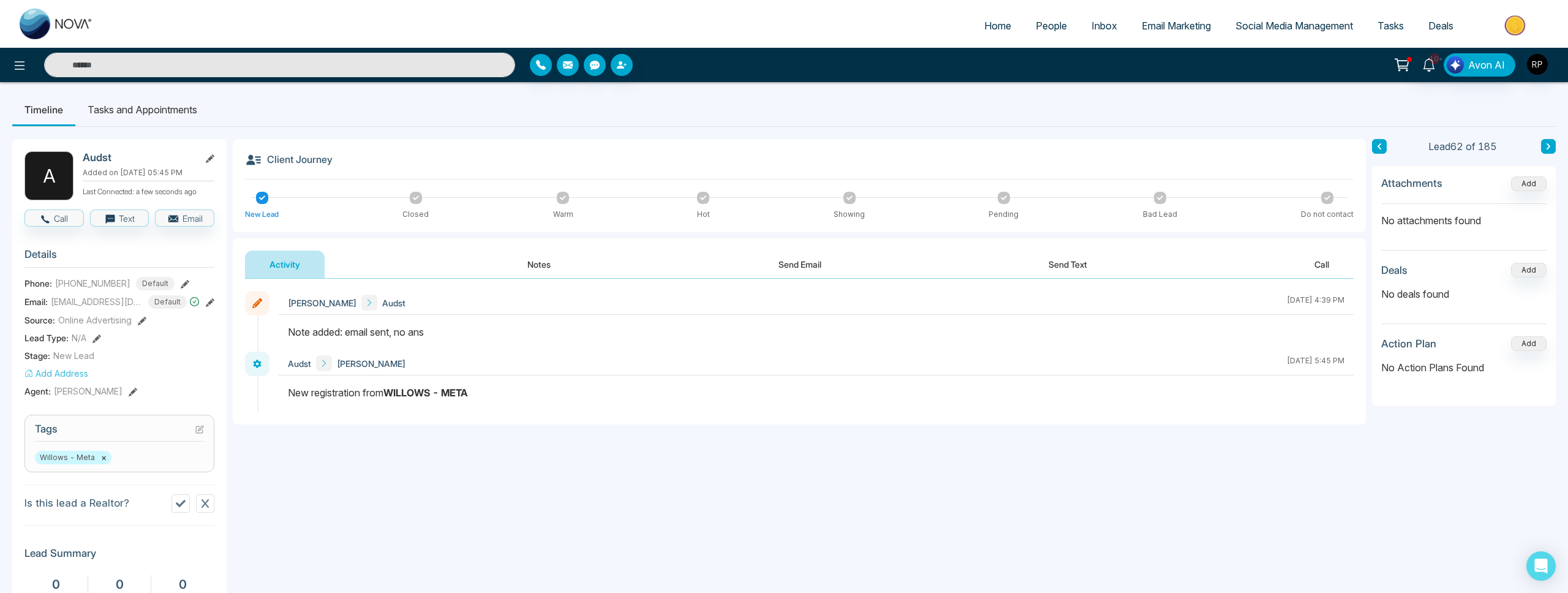 click 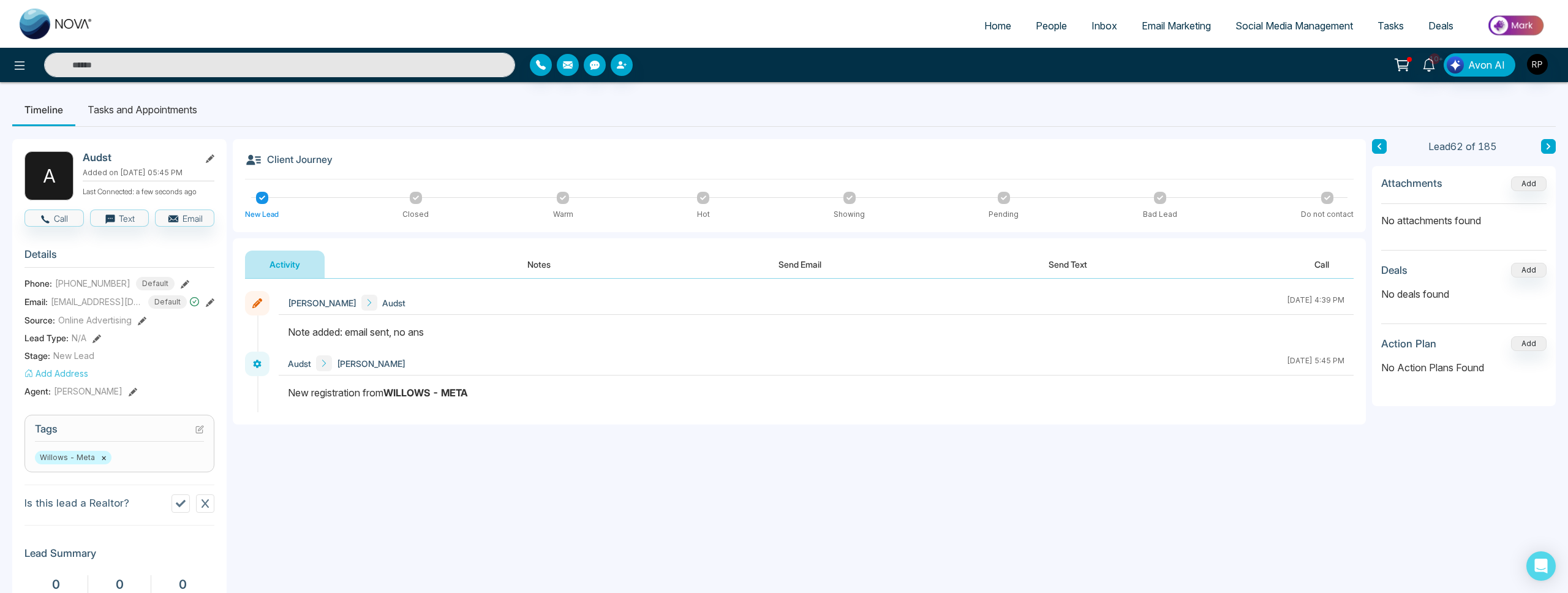 scroll, scrollTop: 0, scrollLeft: 0, axis: both 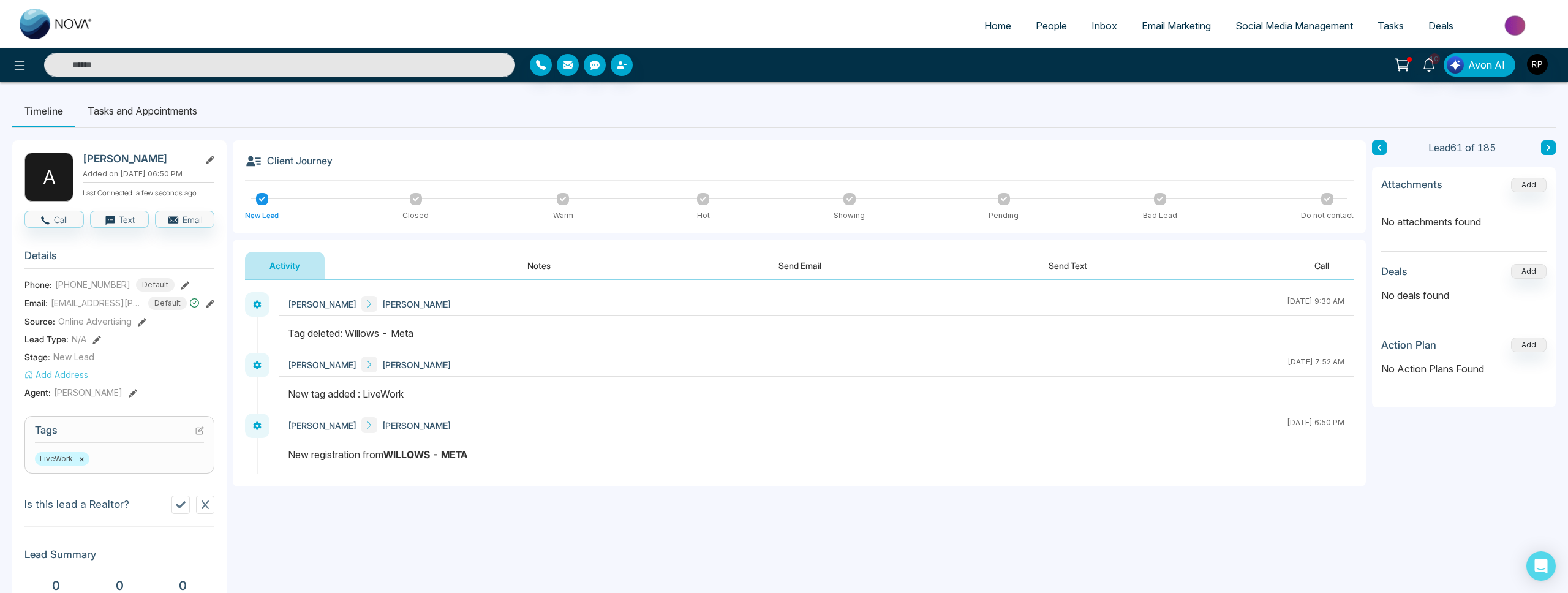 click on "Notes" at bounding box center [539, 265] 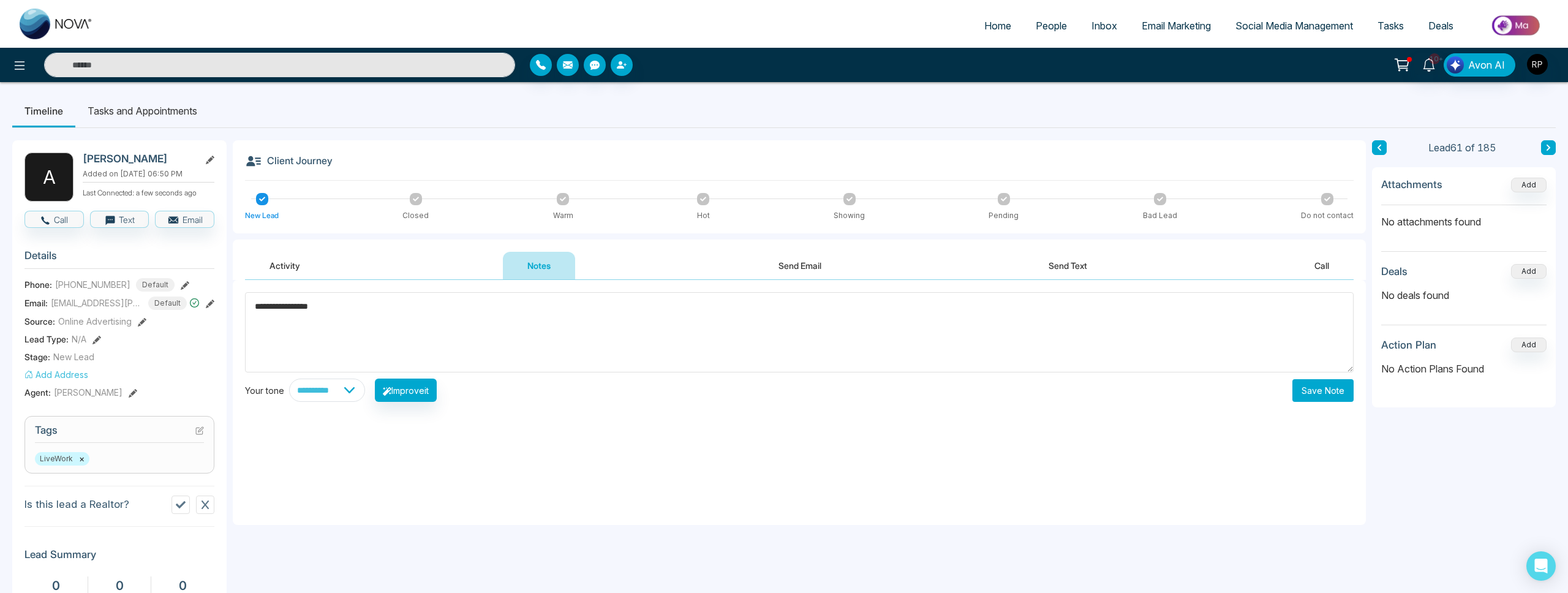 type on "**********" 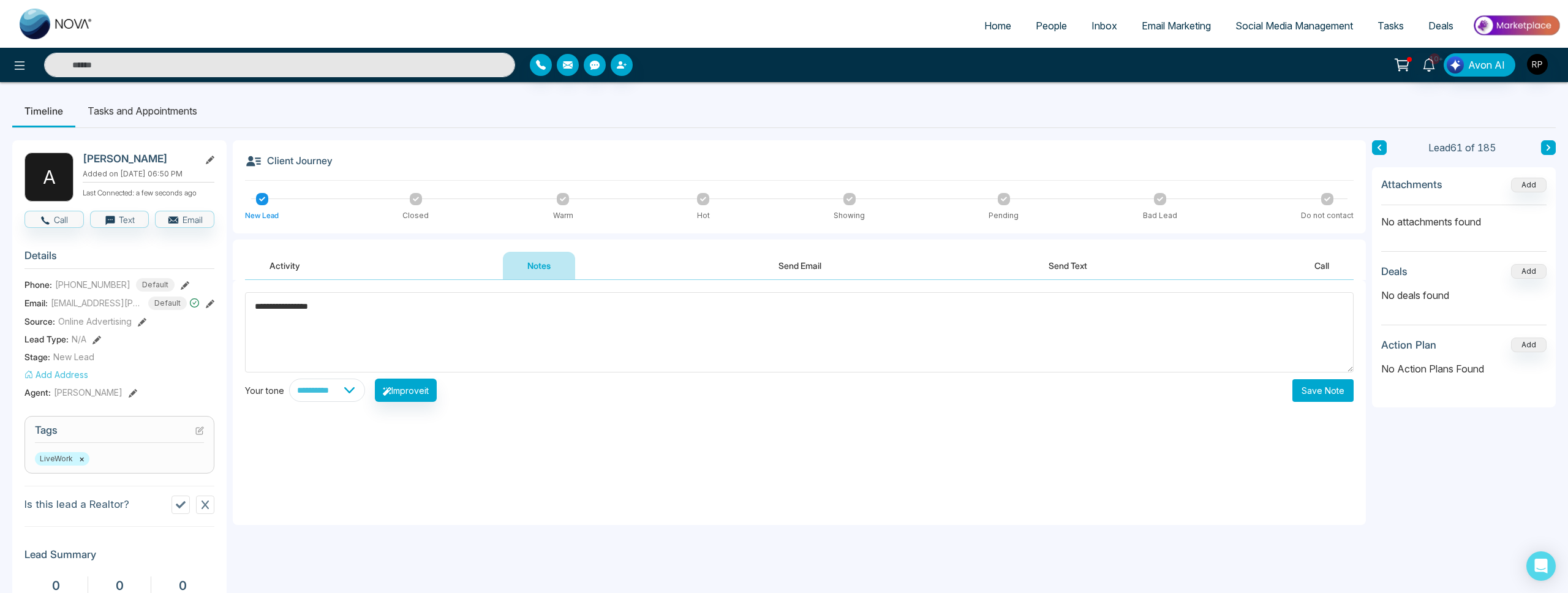click on "Save Note" at bounding box center [1323, 390] 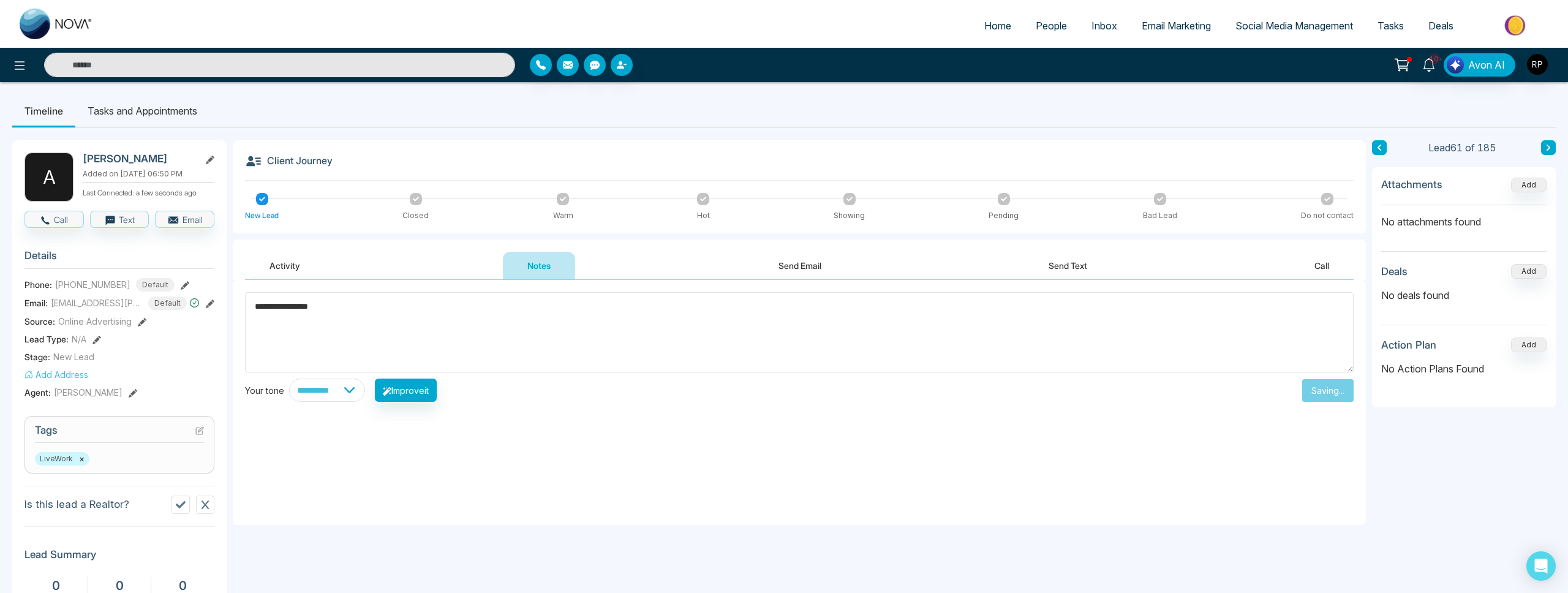 type 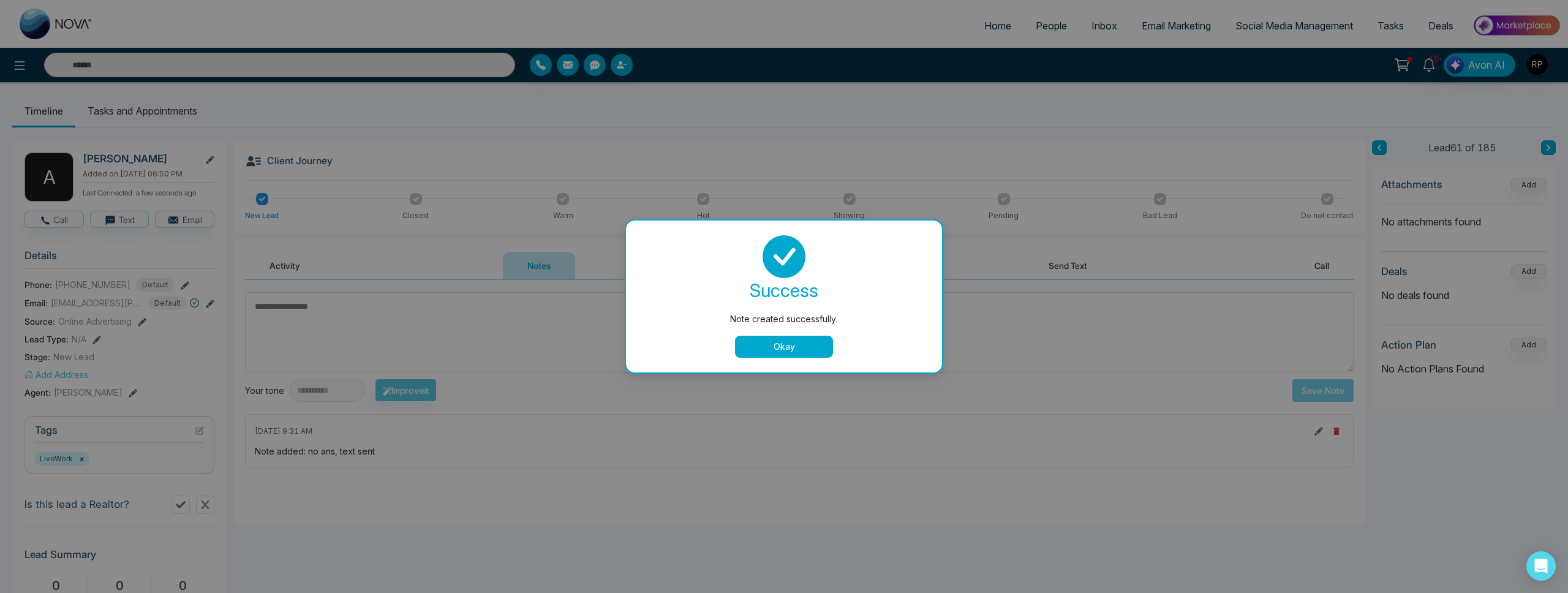 click on "Note created successfully. success Note created successfully.   Okay" at bounding box center [784, 296] 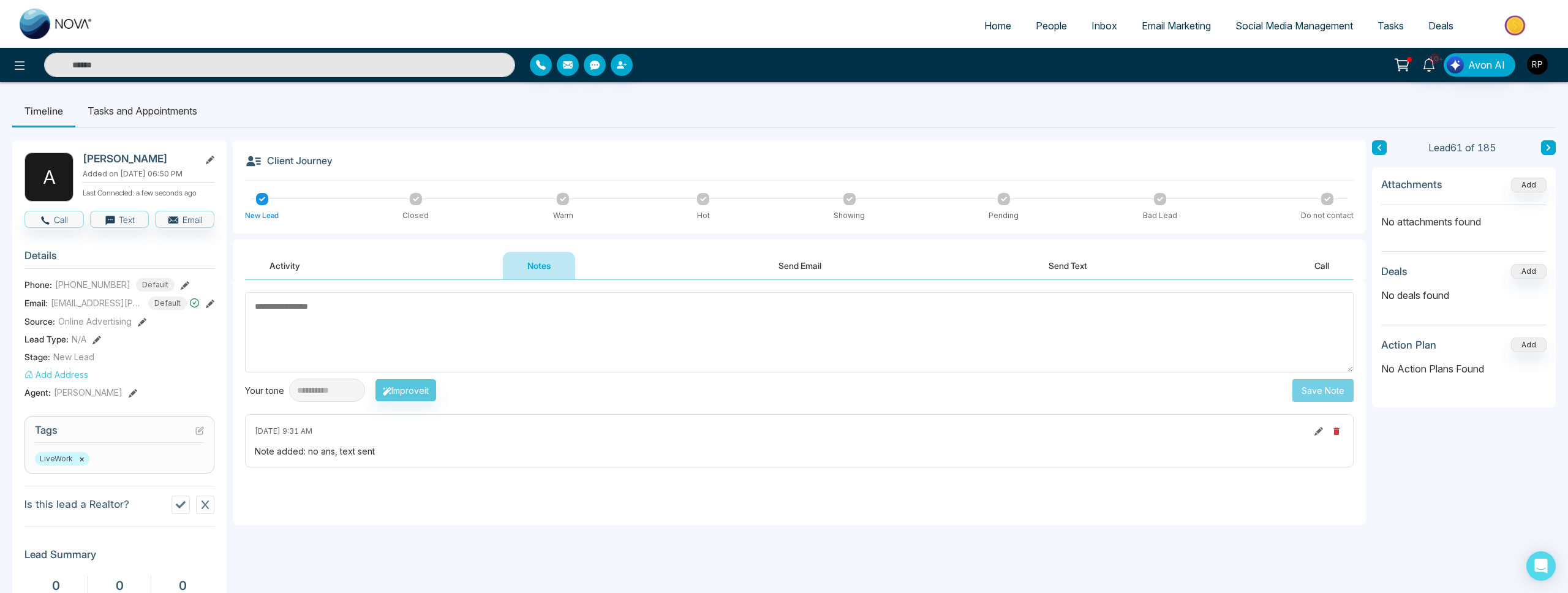 click 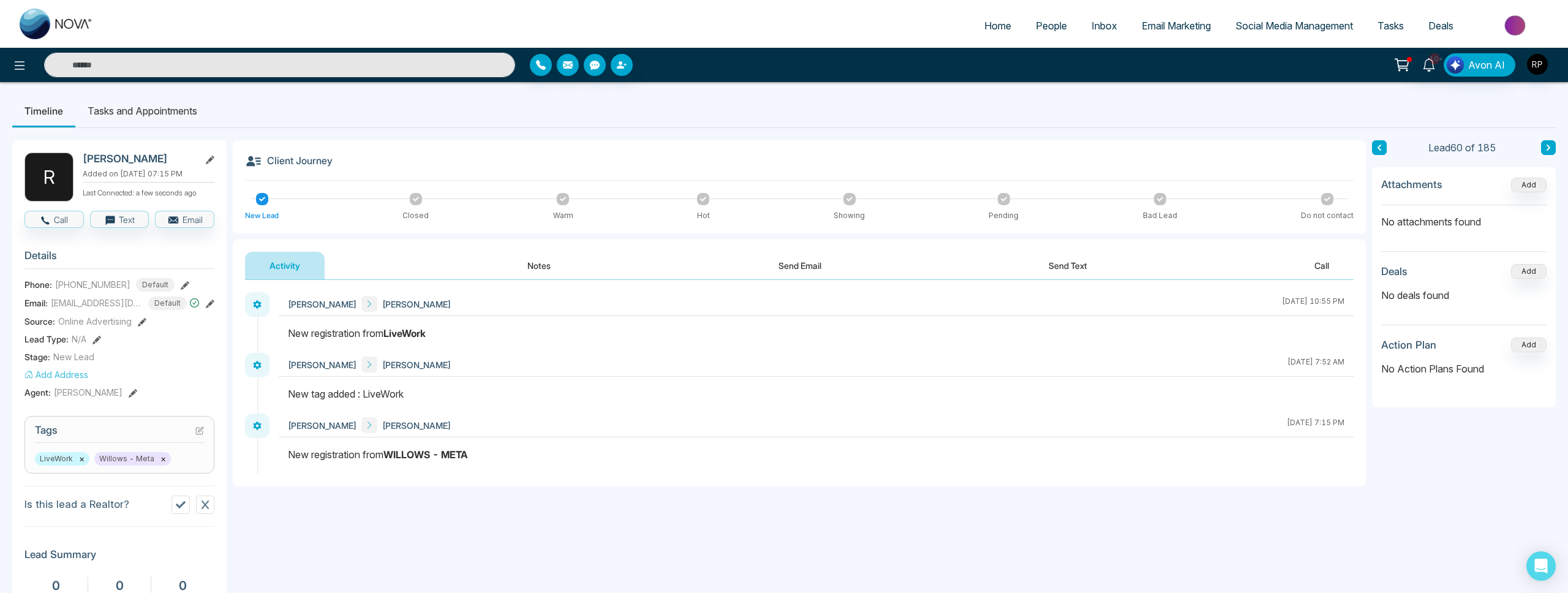 click on "×" at bounding box center [163, 459] 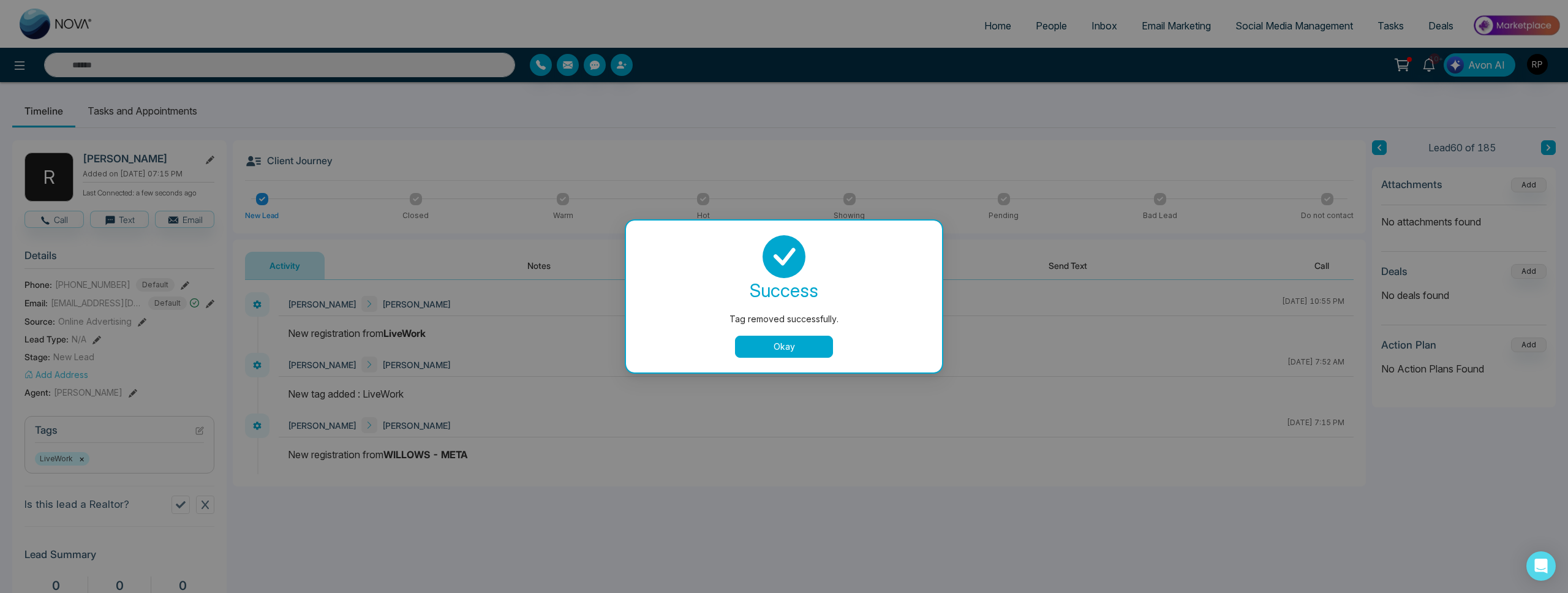 click on "Okay" at bounding box center (784, 347) 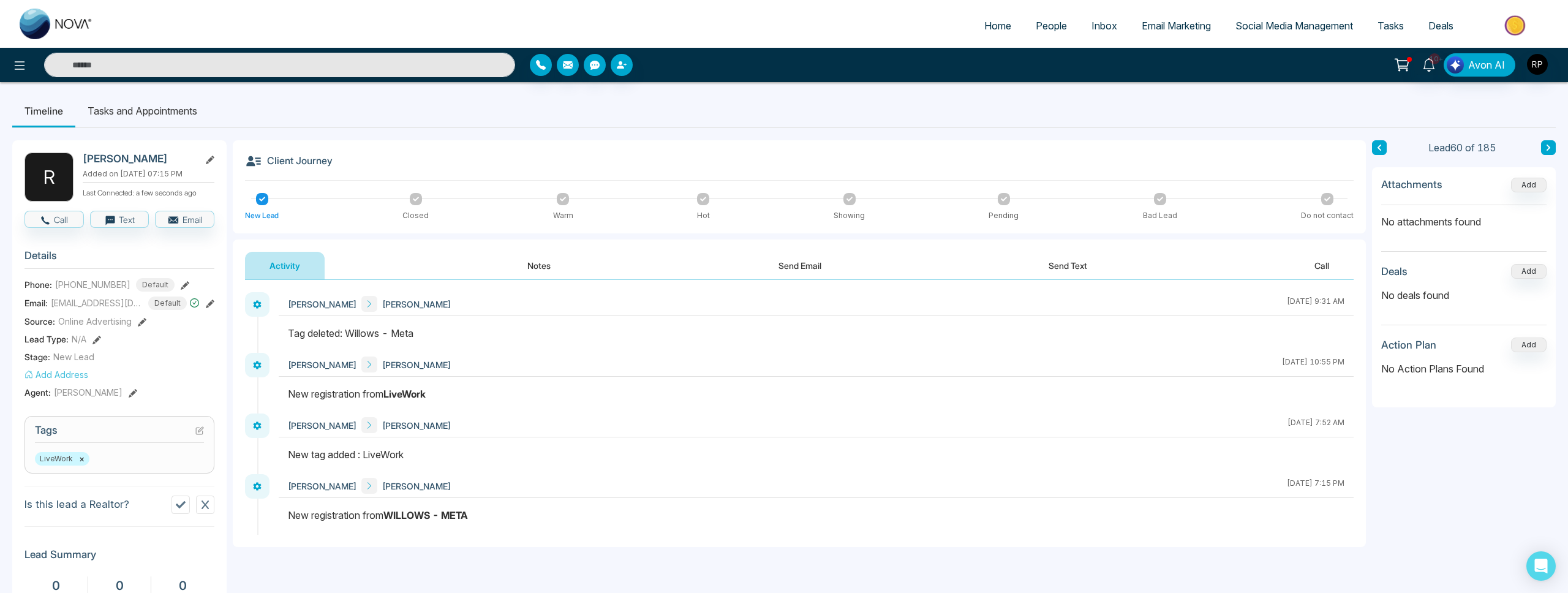 click on "Notes" at bounding box center (539, 265) 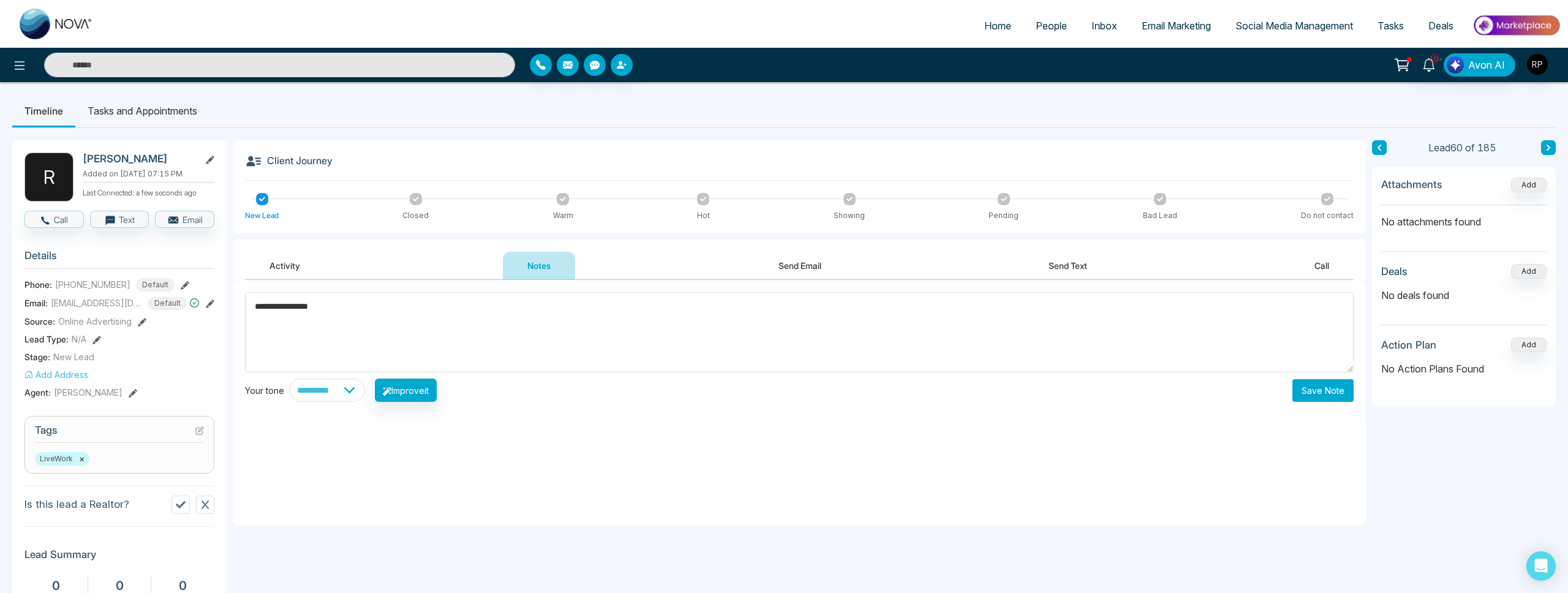 type on "**********" 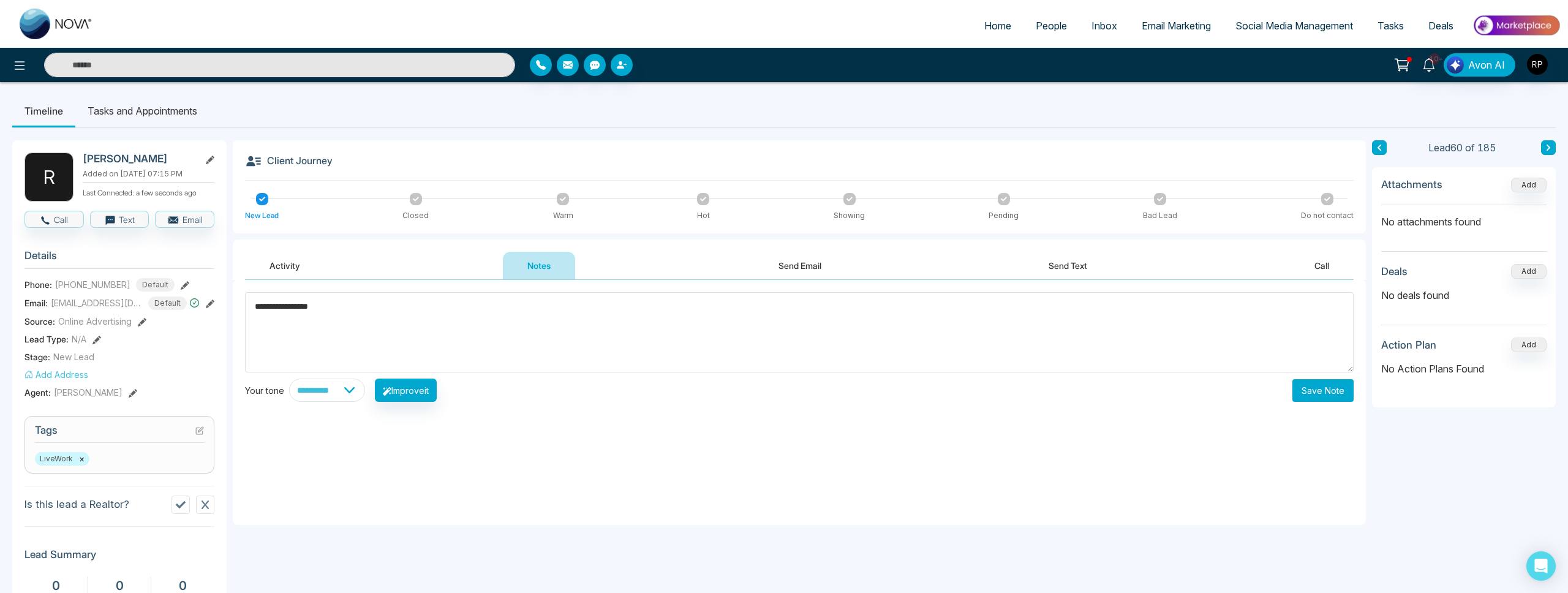 drag, startPoint x: 1323, startPoint y: 392, endPoint x: 1333, endPoint y: 406, distance: 17.204651 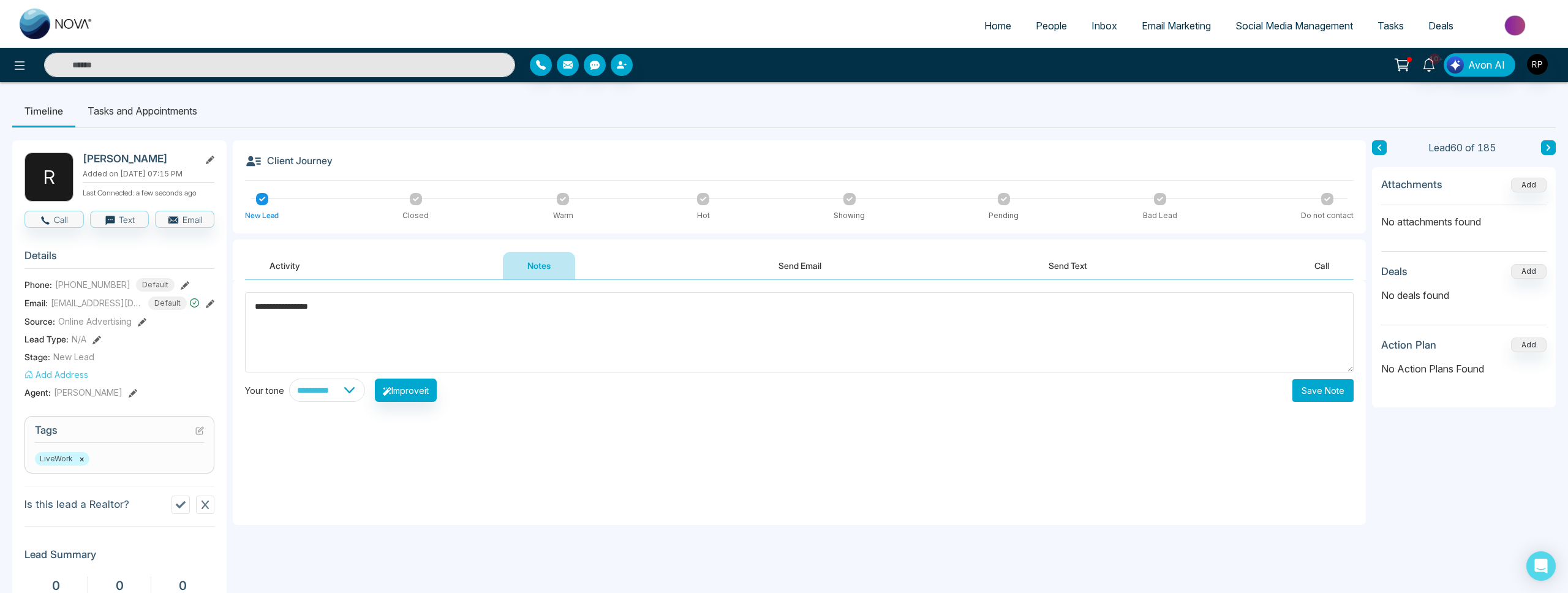 click on "Save Note" at bounding box center (1323, 390) 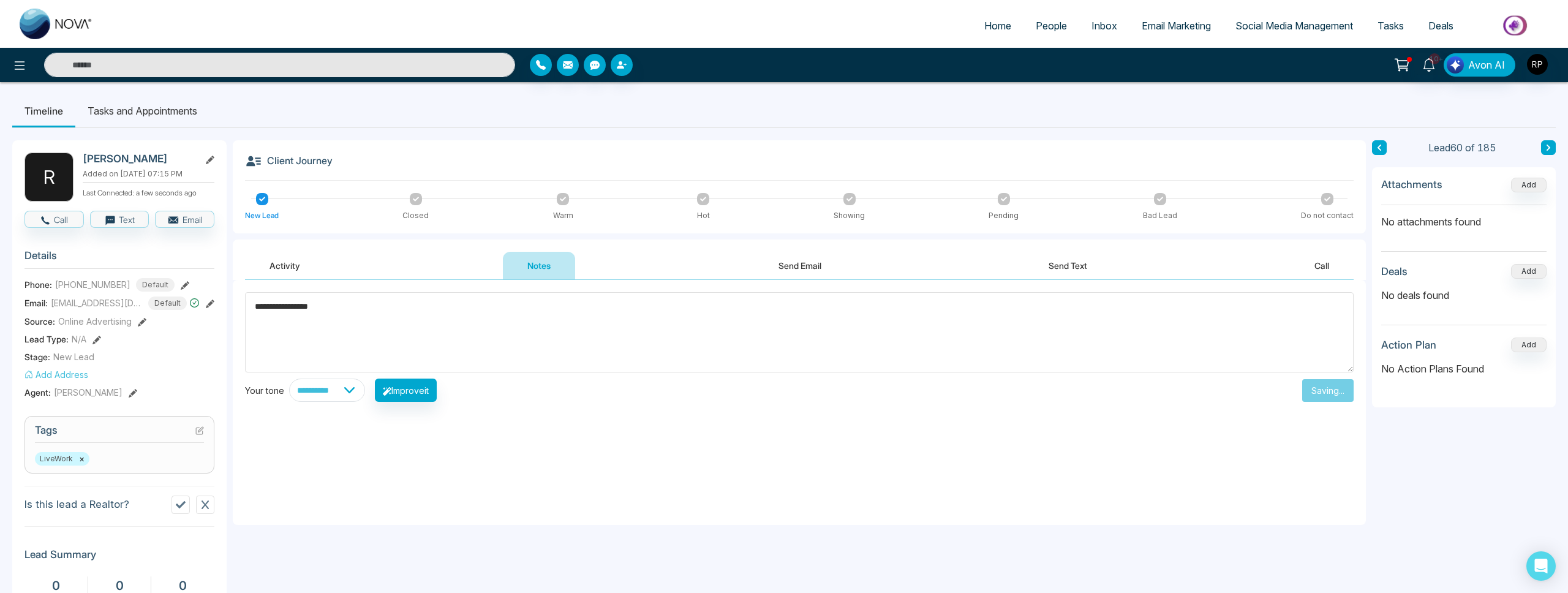 type 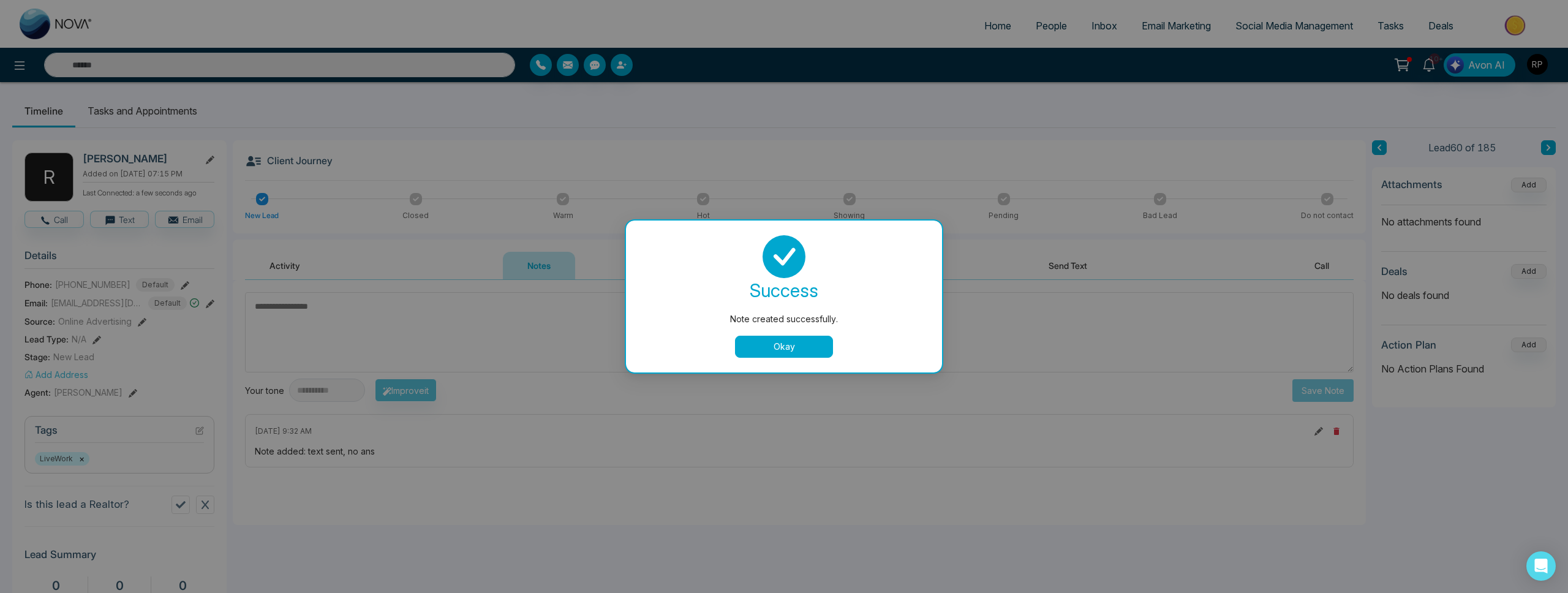 click on "Note created successfully. success Note created successfully.   Okay" at bounding box center (784, 296) 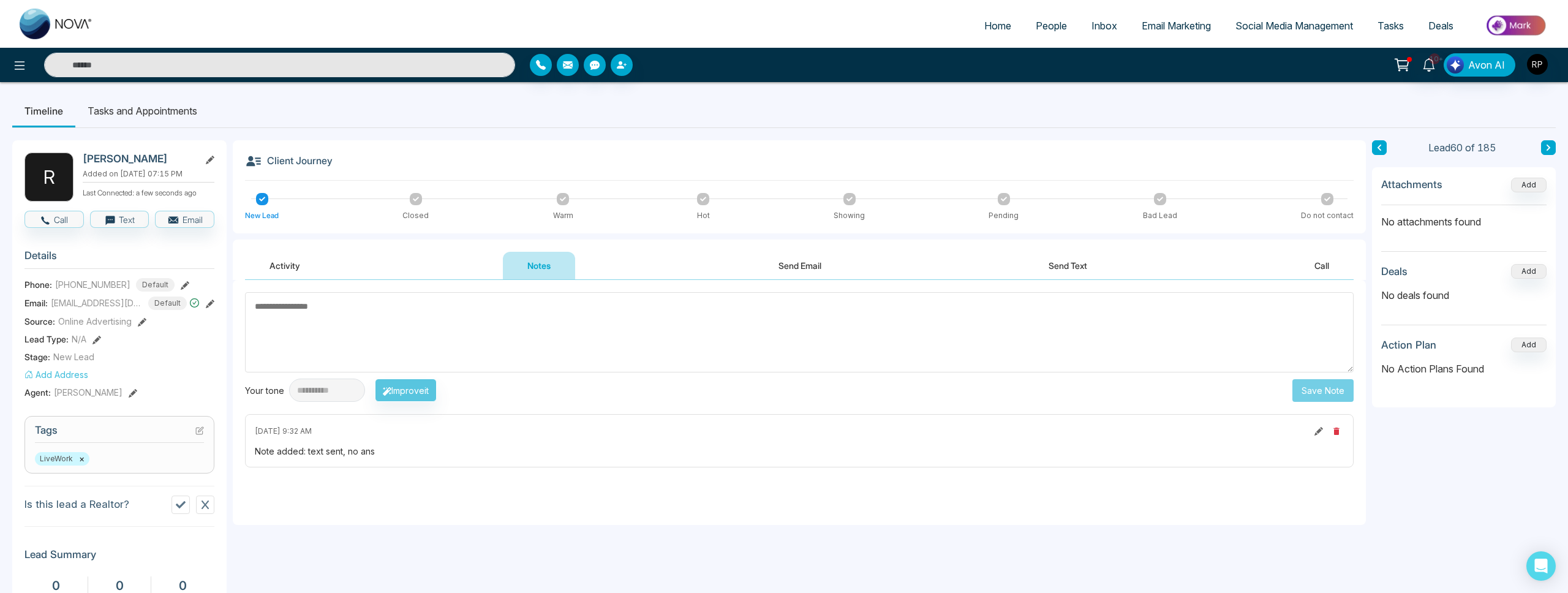 click at bounding box center [1379, 148] 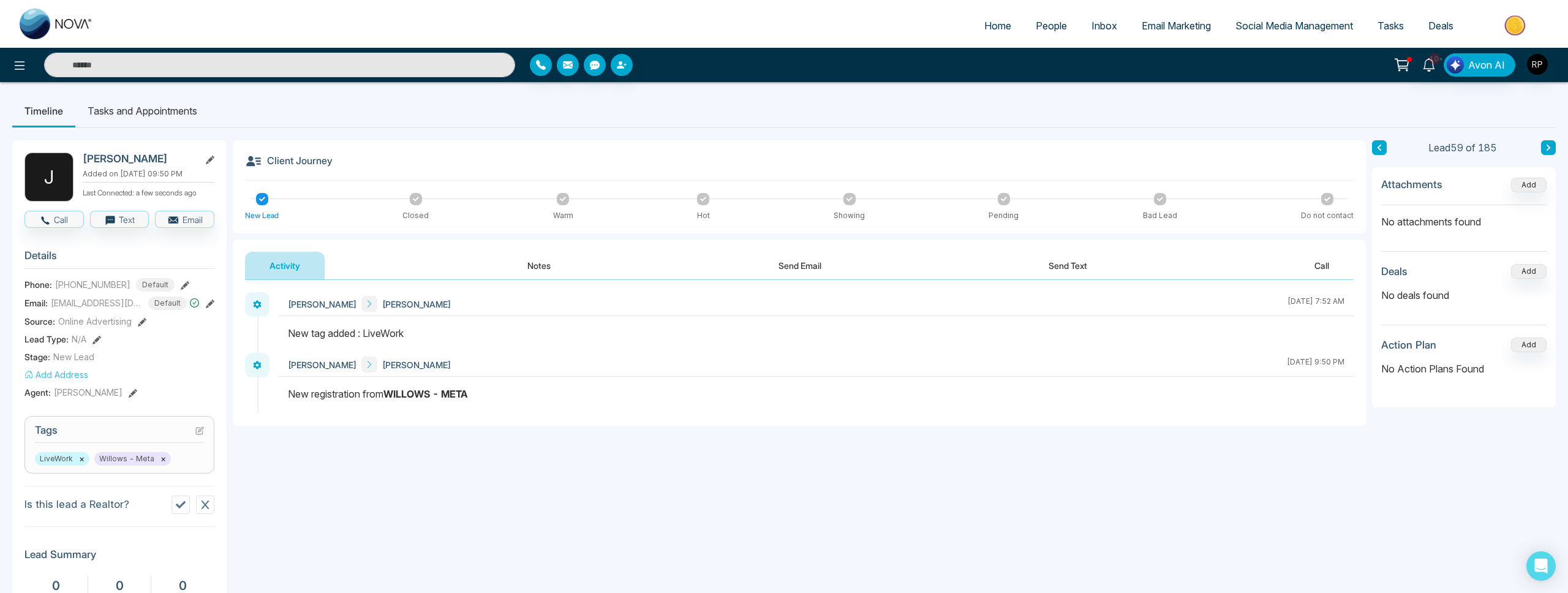 click on "×" at bounding box center [163, 459] 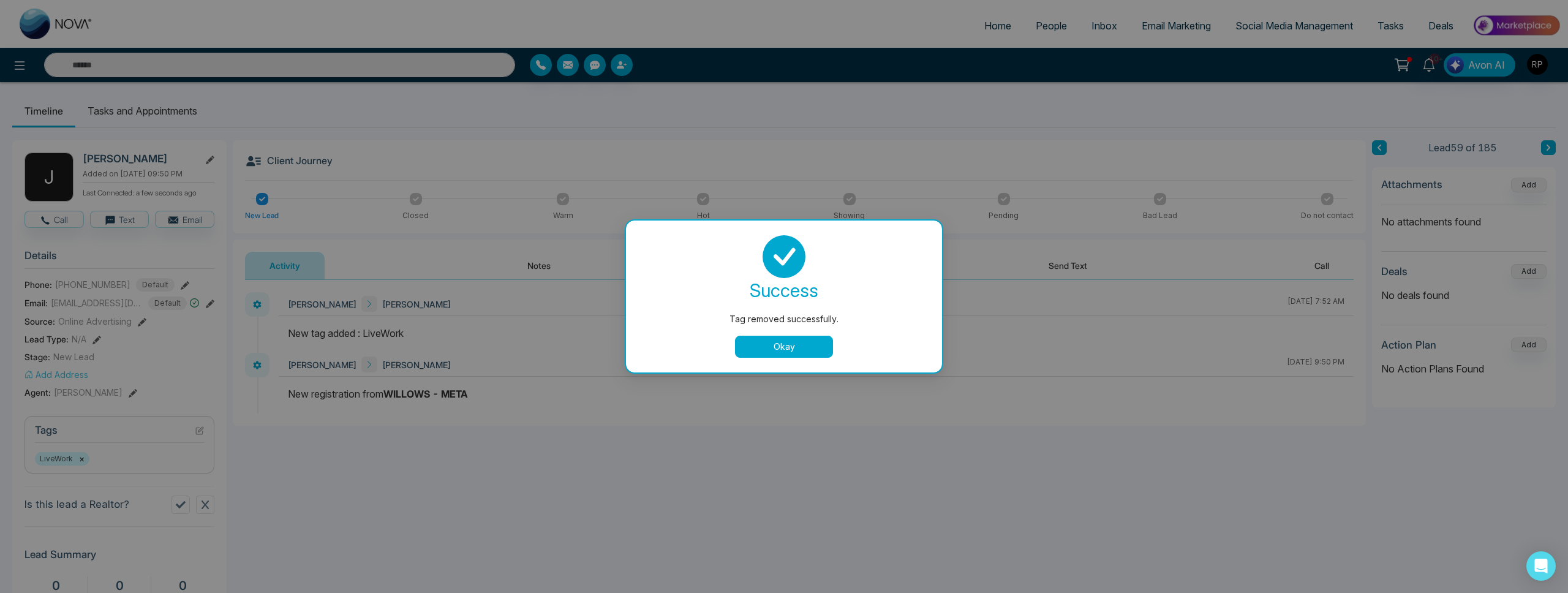click on "Okay" at bounding box center [784, 347] 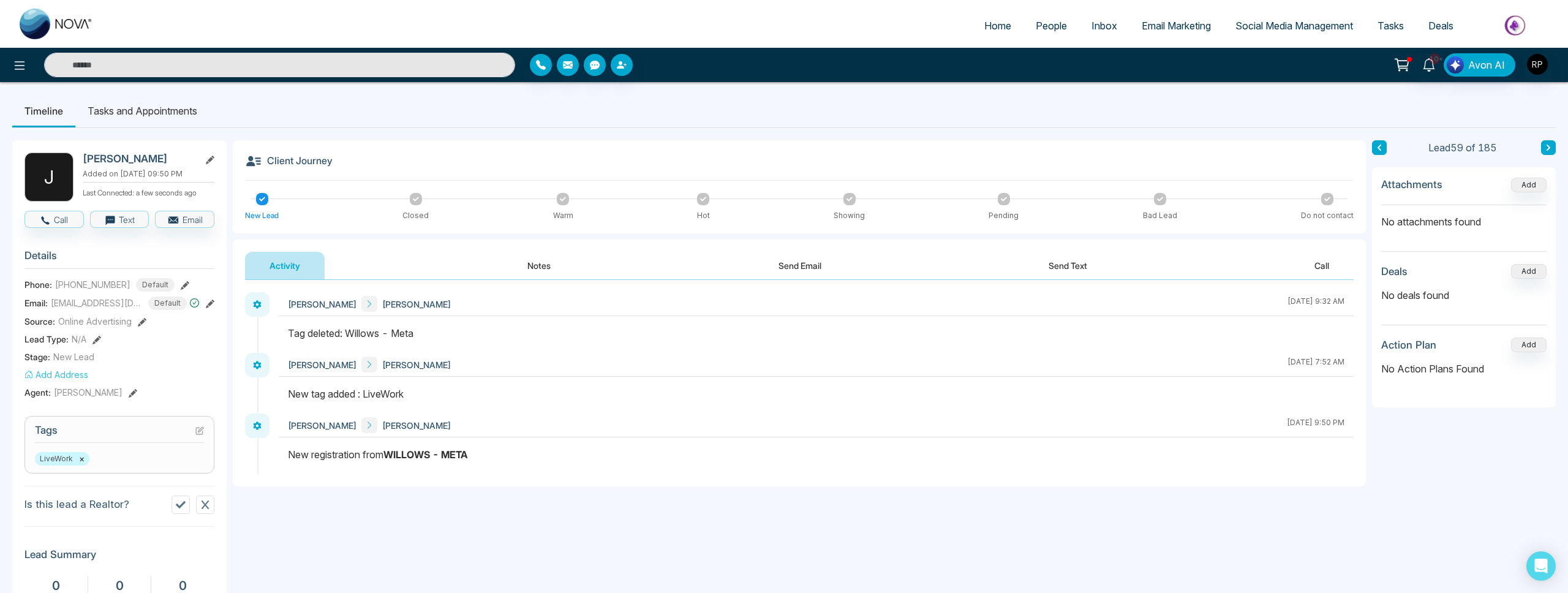 click on "Notes" at bounding box center [539, 265] 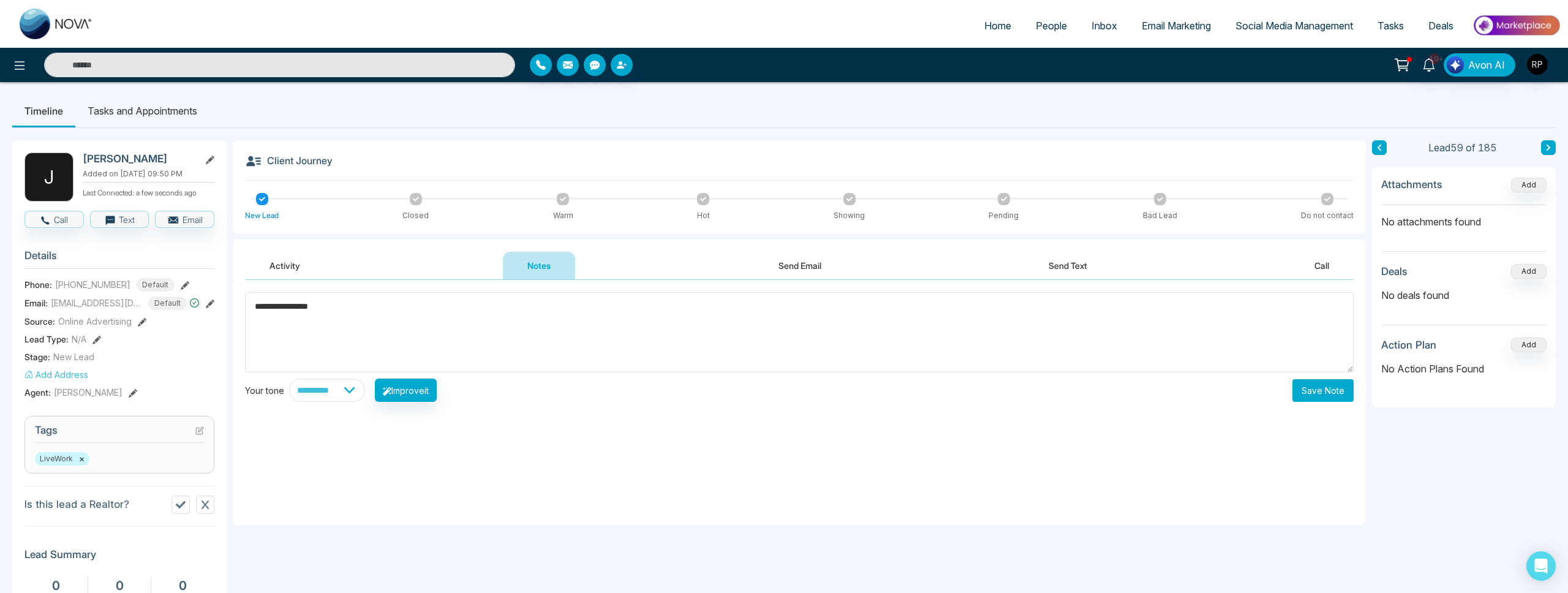 type on "**********" 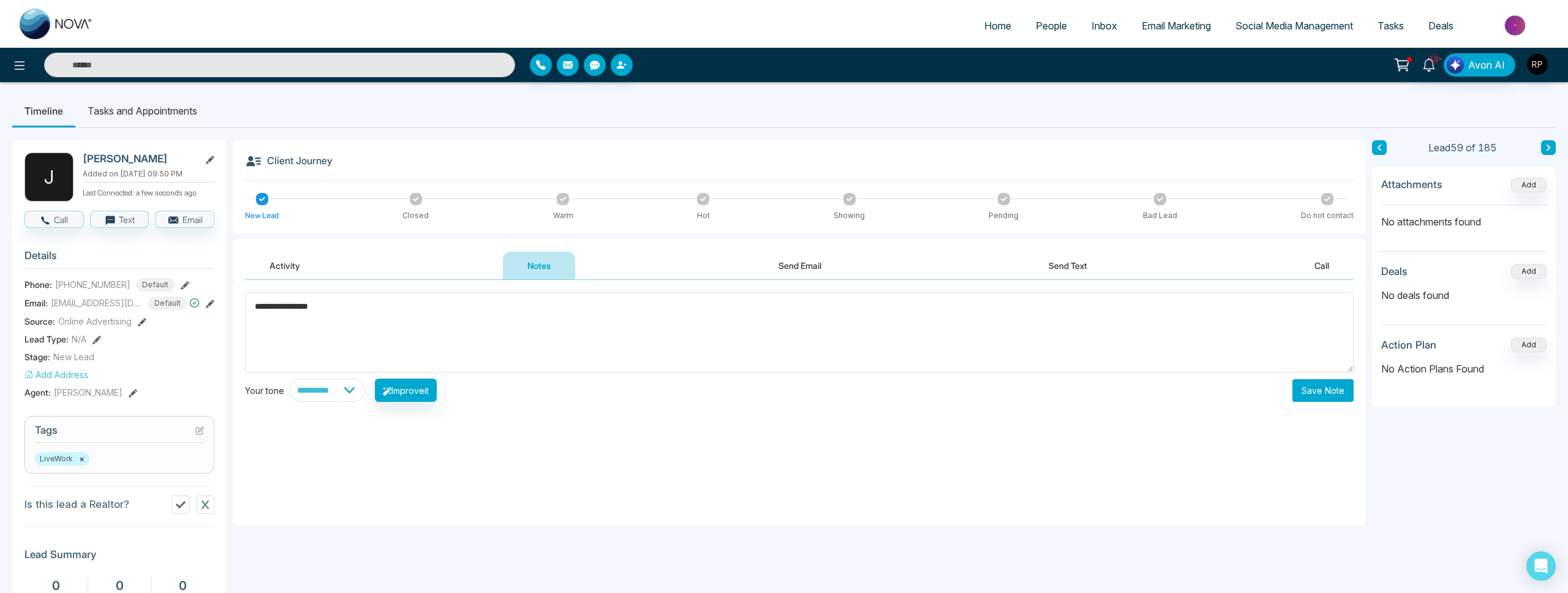 click on "Save Note" at bounding box center [1323, 390] 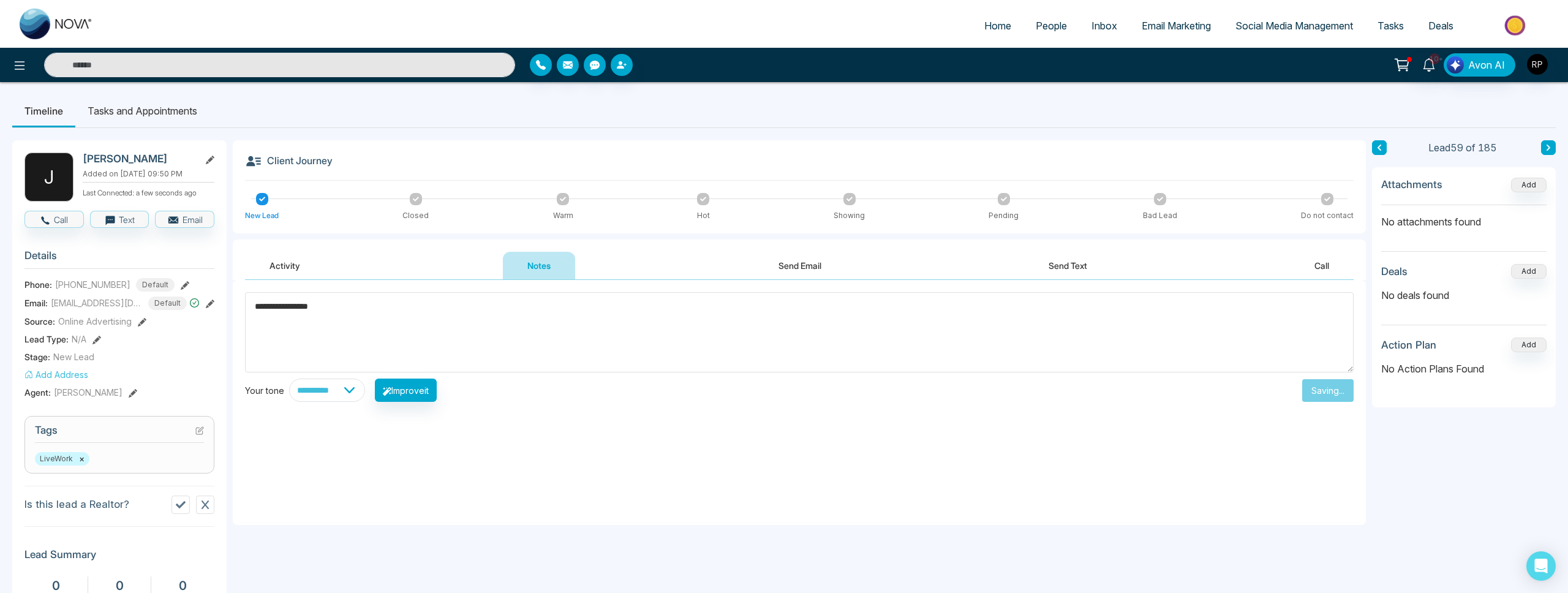 type 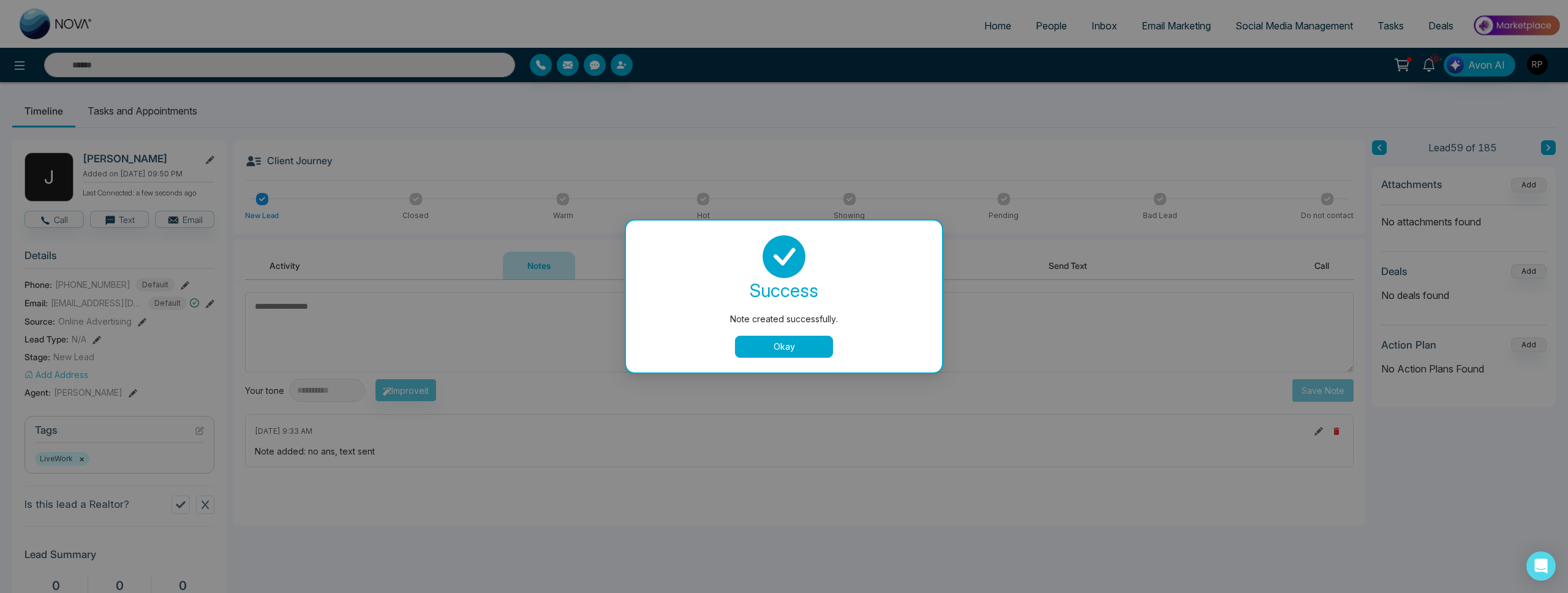 click on "Okay" at bounding box center [784, 347] 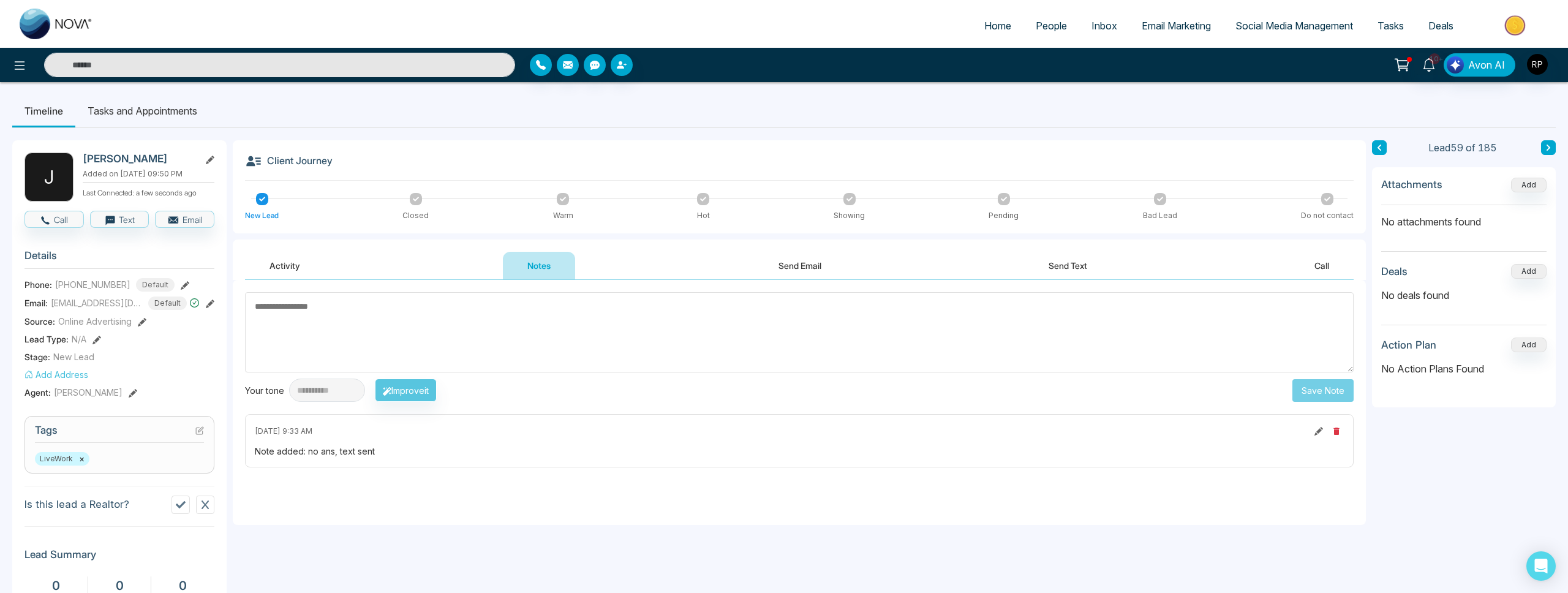 click 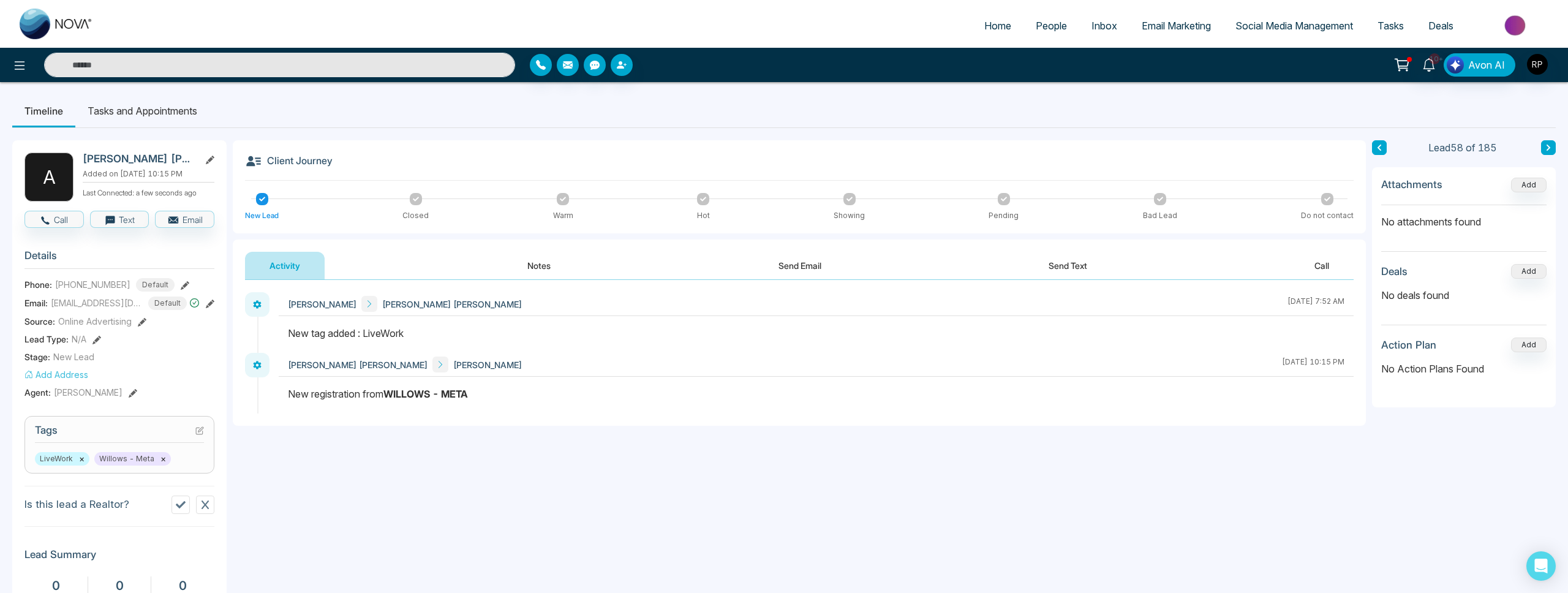 click at bounding box center [279, 65] 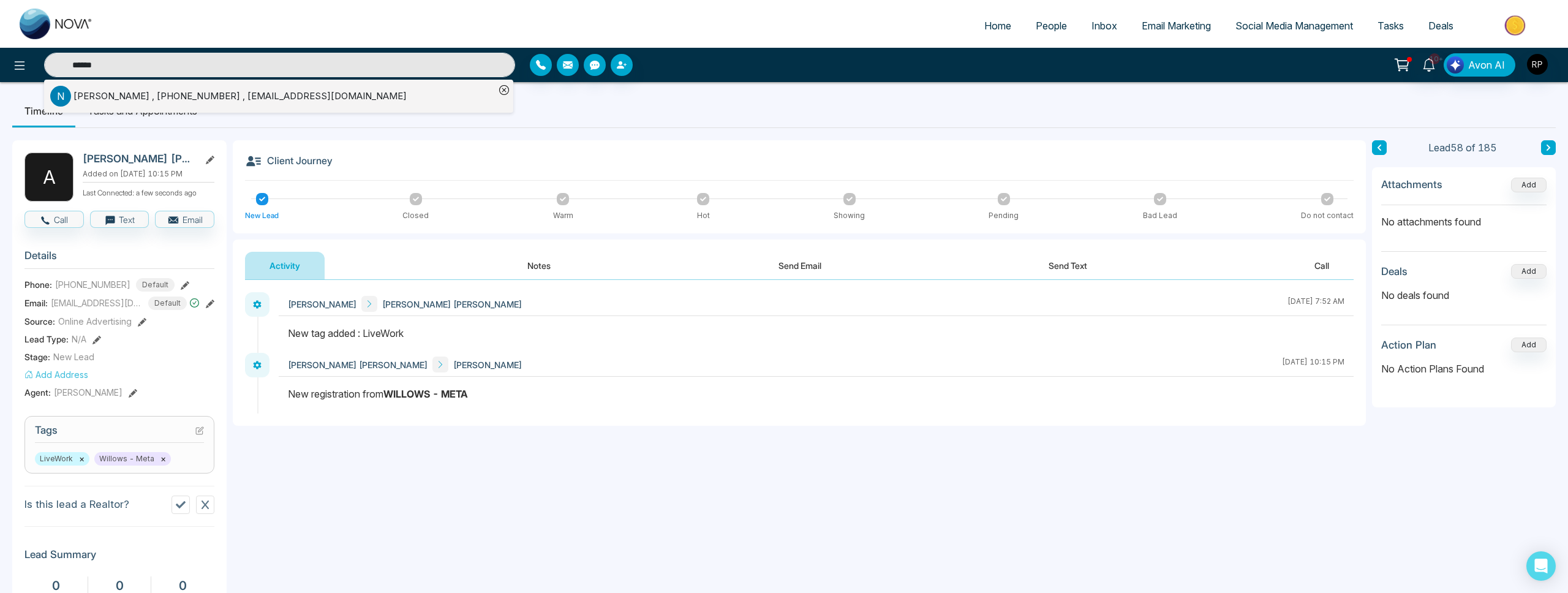 type on "******" 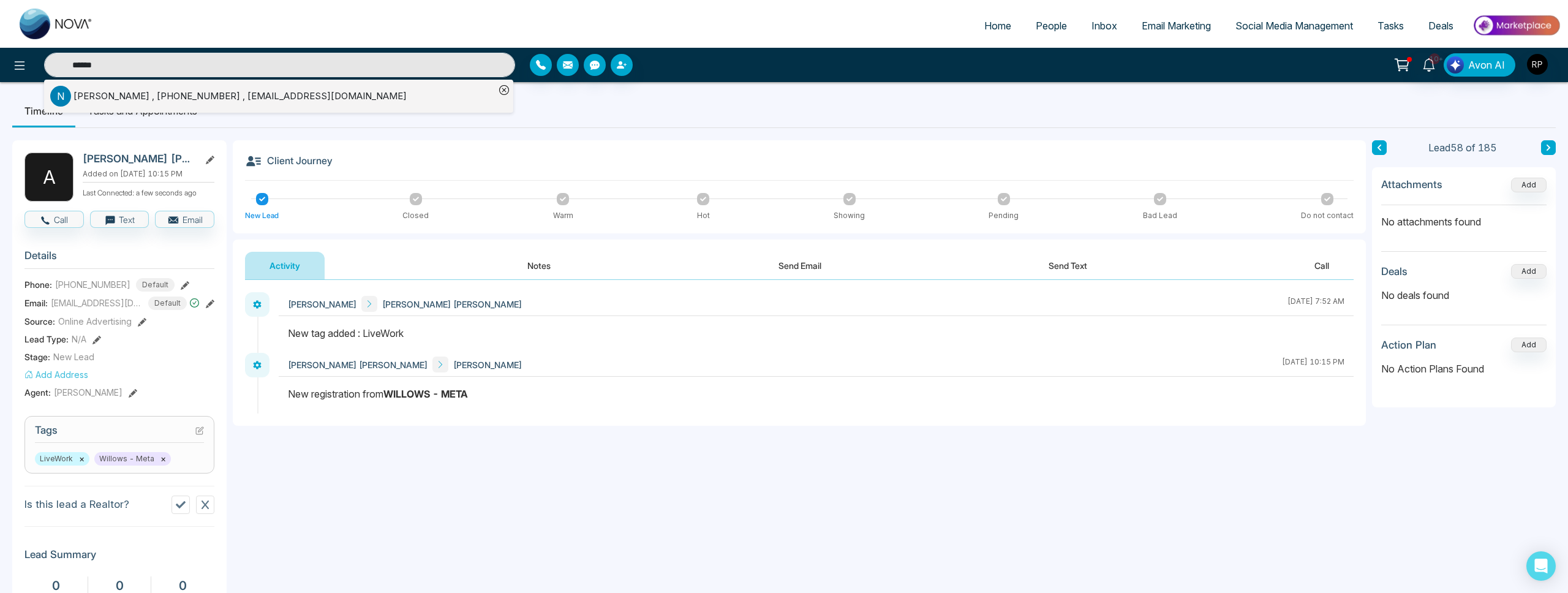 click on "[PERSON_NAME]     , [PHONE_NUMBER]   , [EMAIL_ADDRESS][DOMAIN_NAME]" at bounding box center (240, 96) 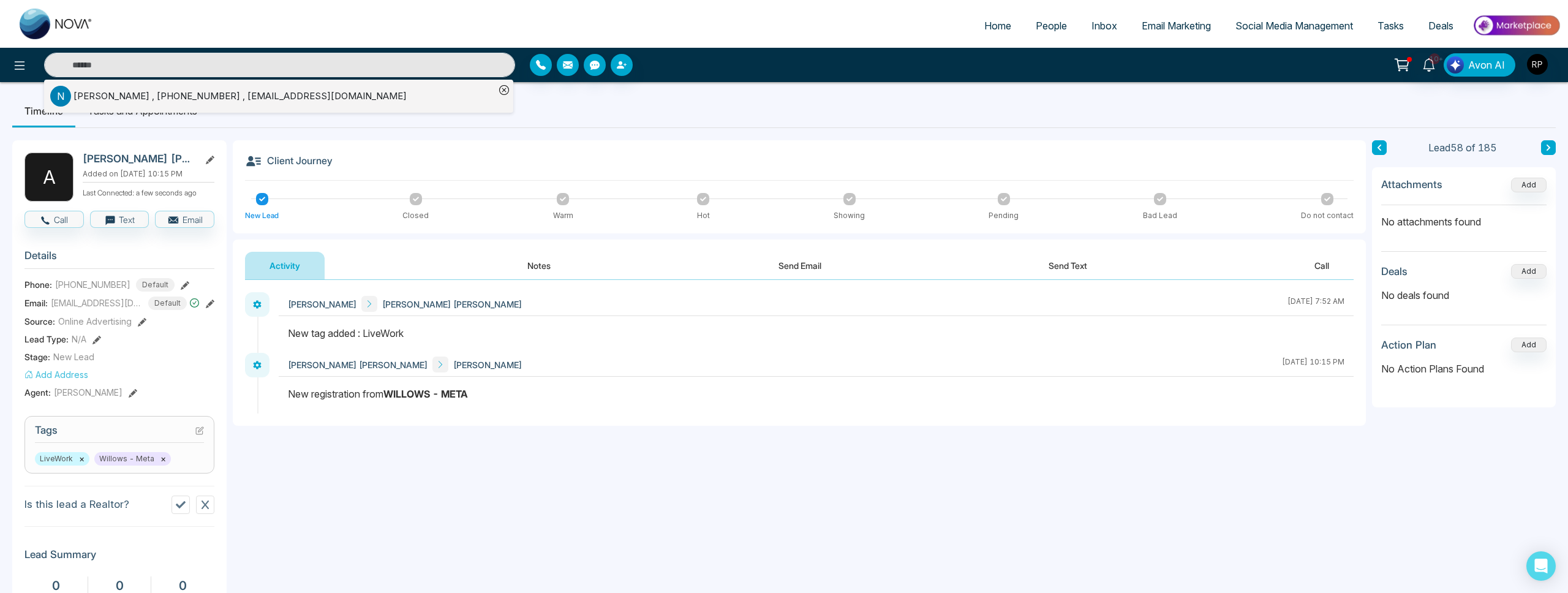 type on "******" 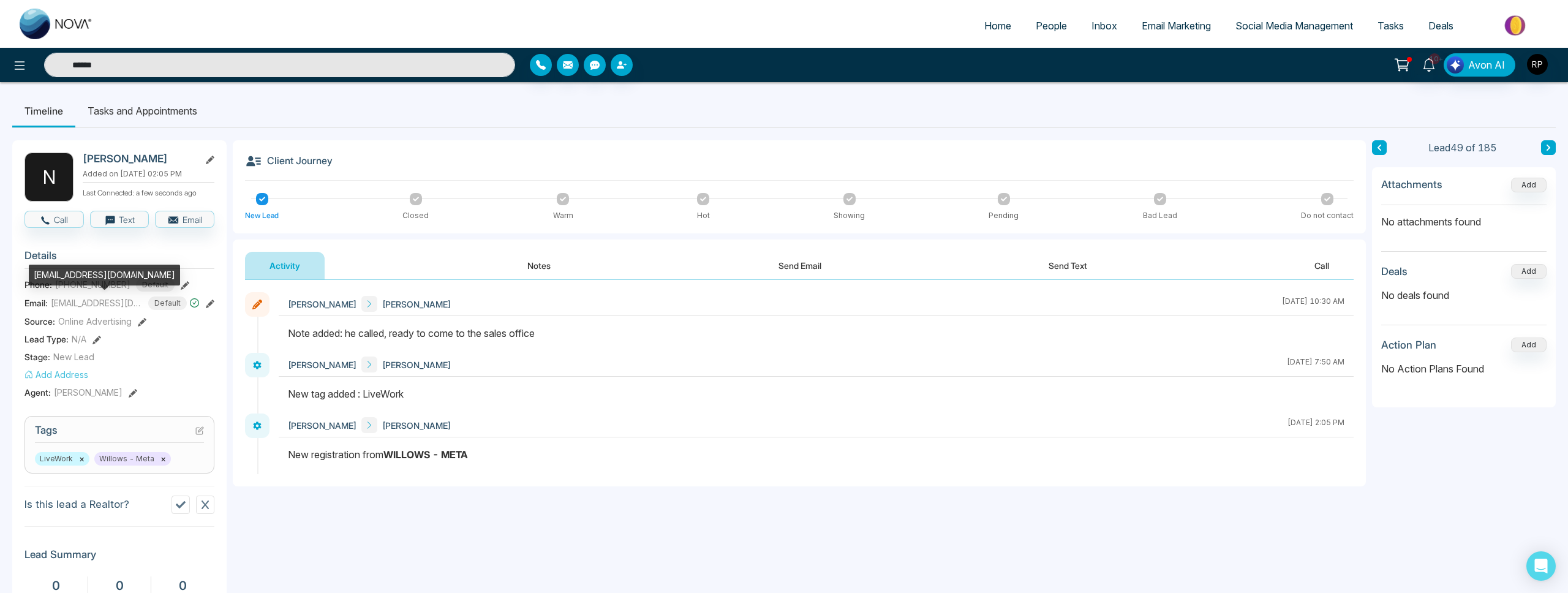 click on "[EMAIL_ADDRESS][DOMAIN_NAME]" at bounding box center (104, 275) 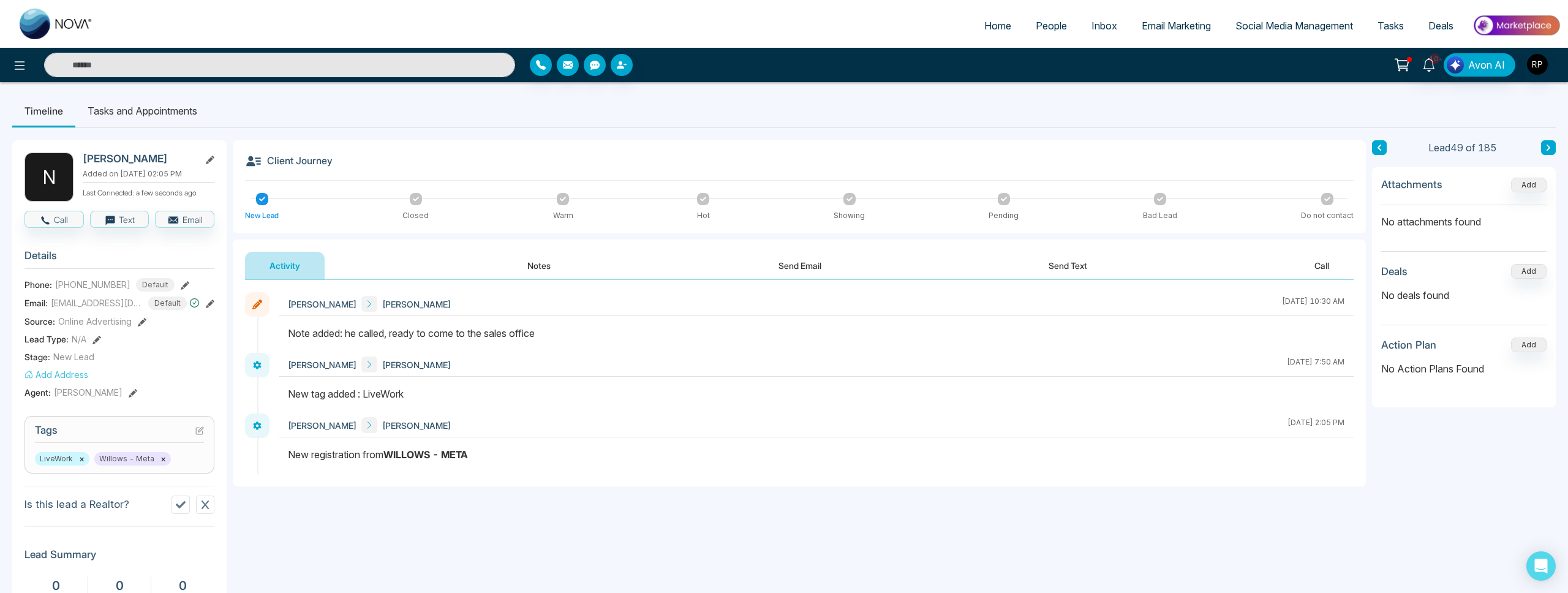 click 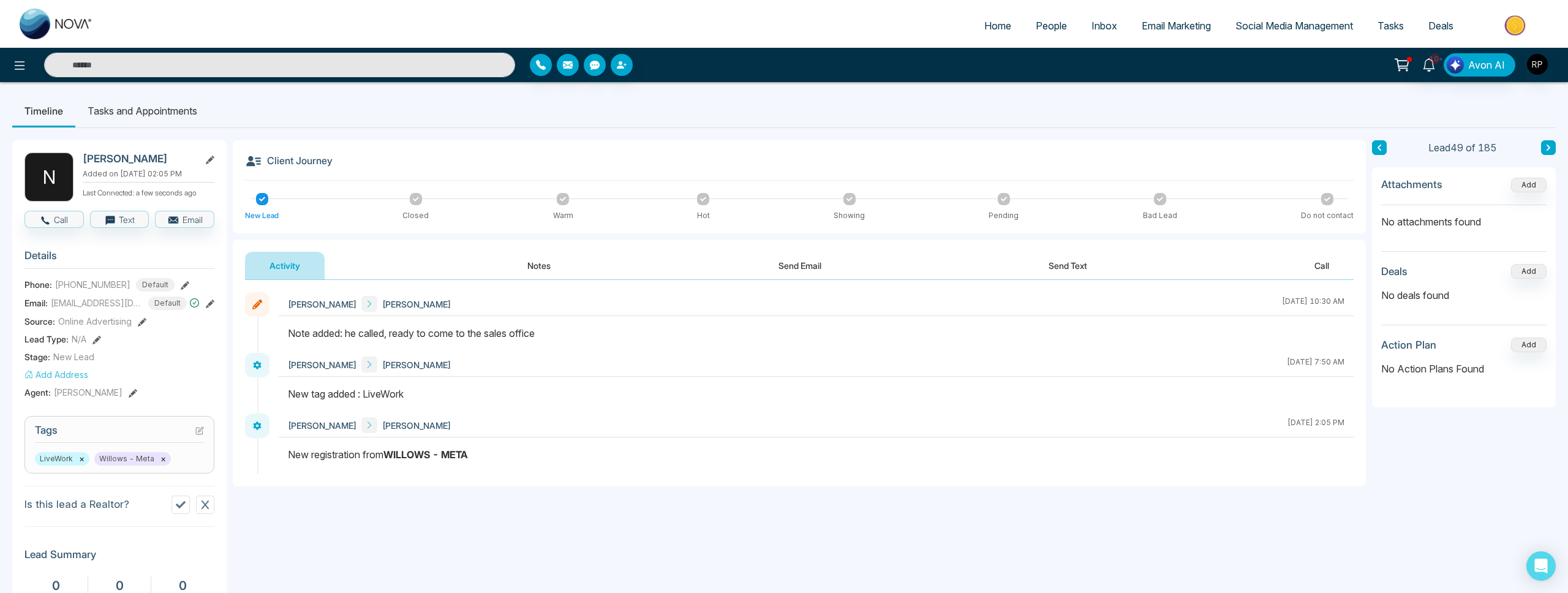 type on "******" 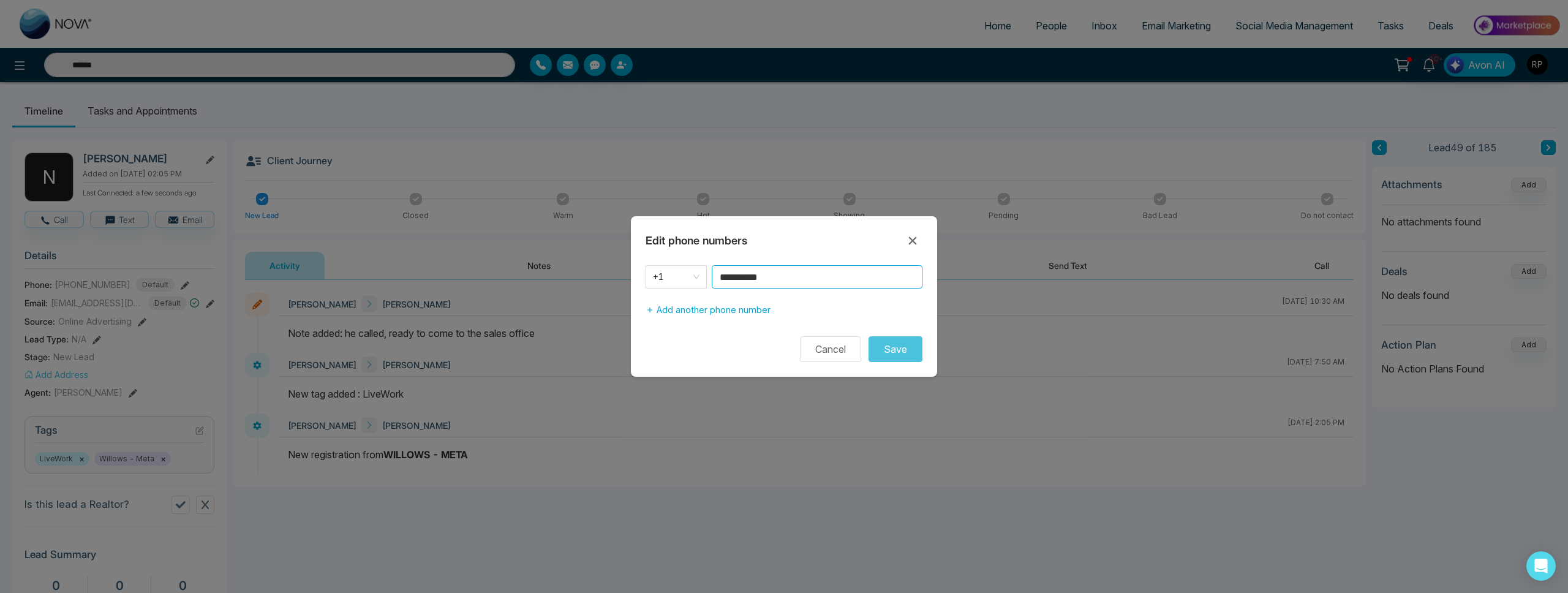 click on "**********" at bounding box center (817, 277) 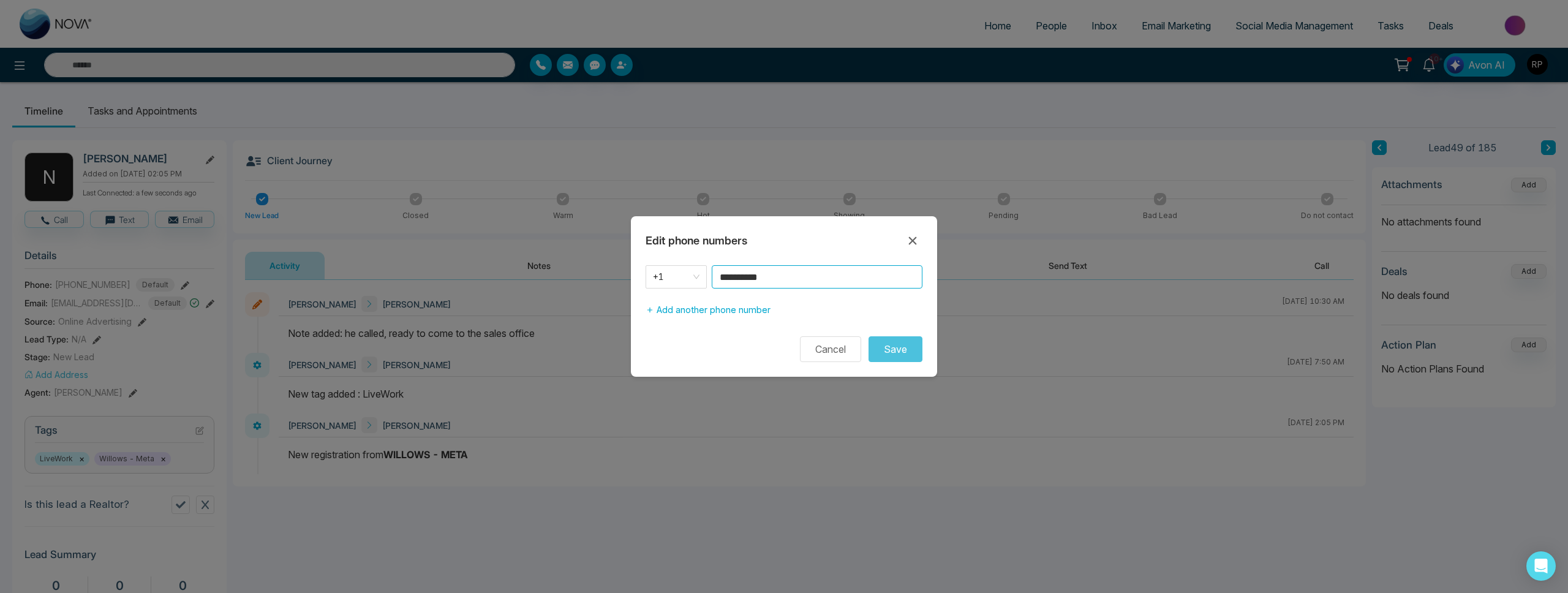 click on "**********" at bounding box center [817, 277] 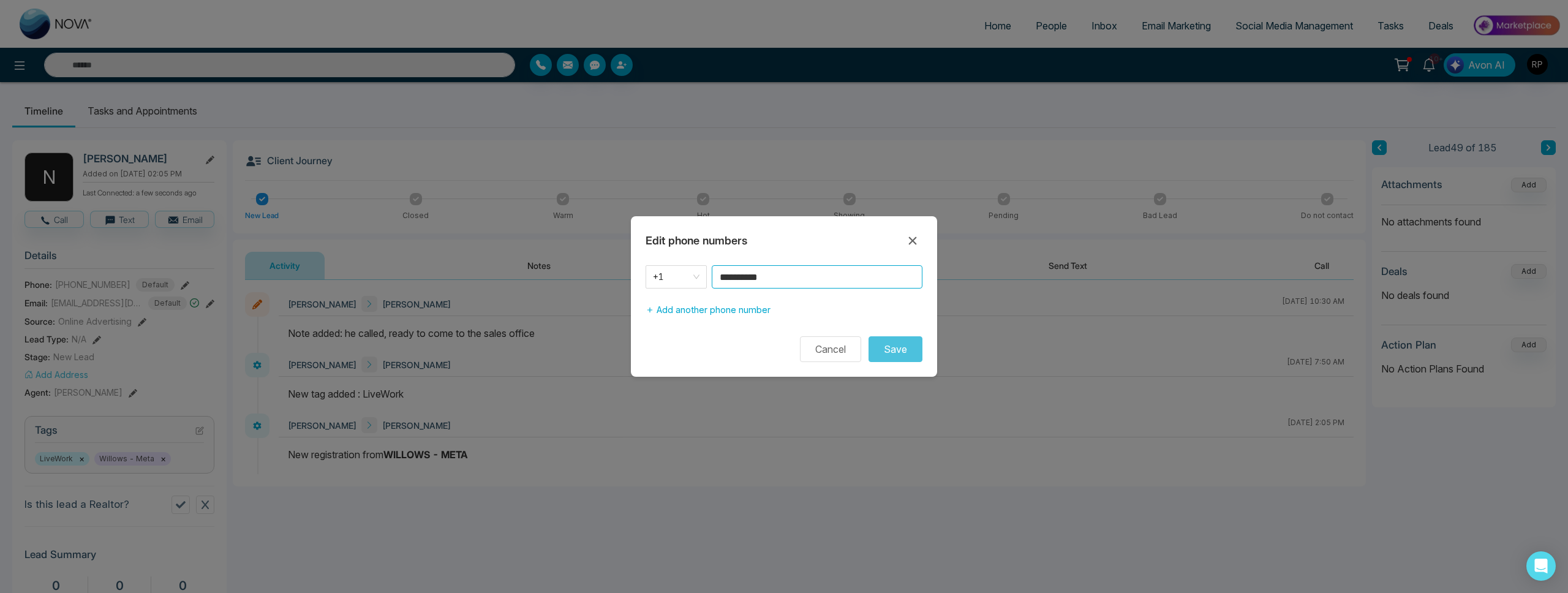 click on "**********" at bounding box center [817, 277] 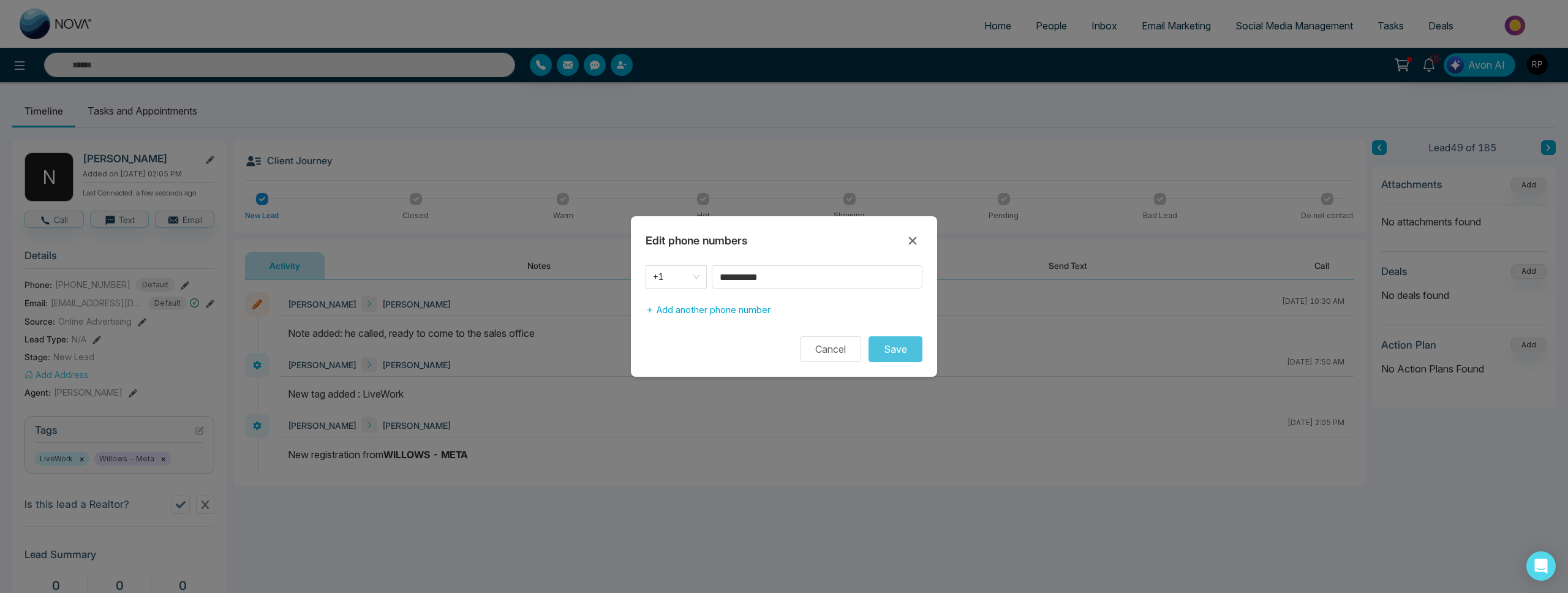 click 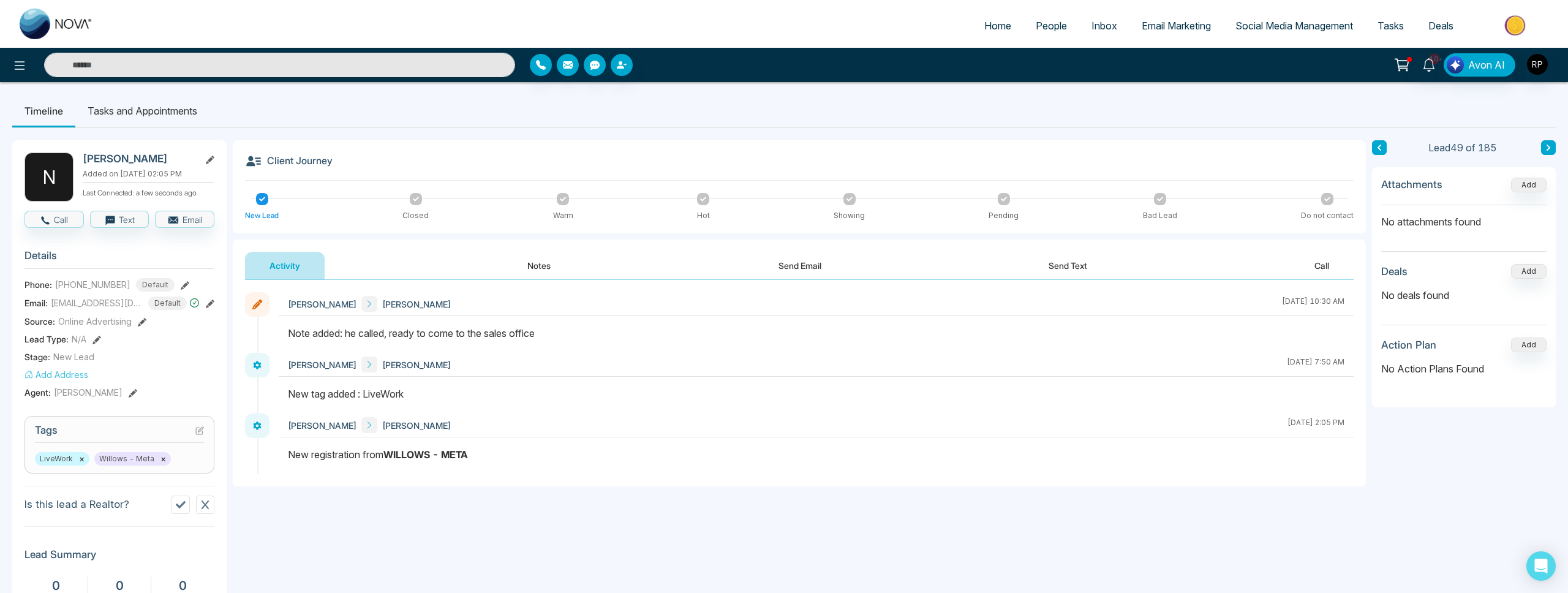 type on "******" 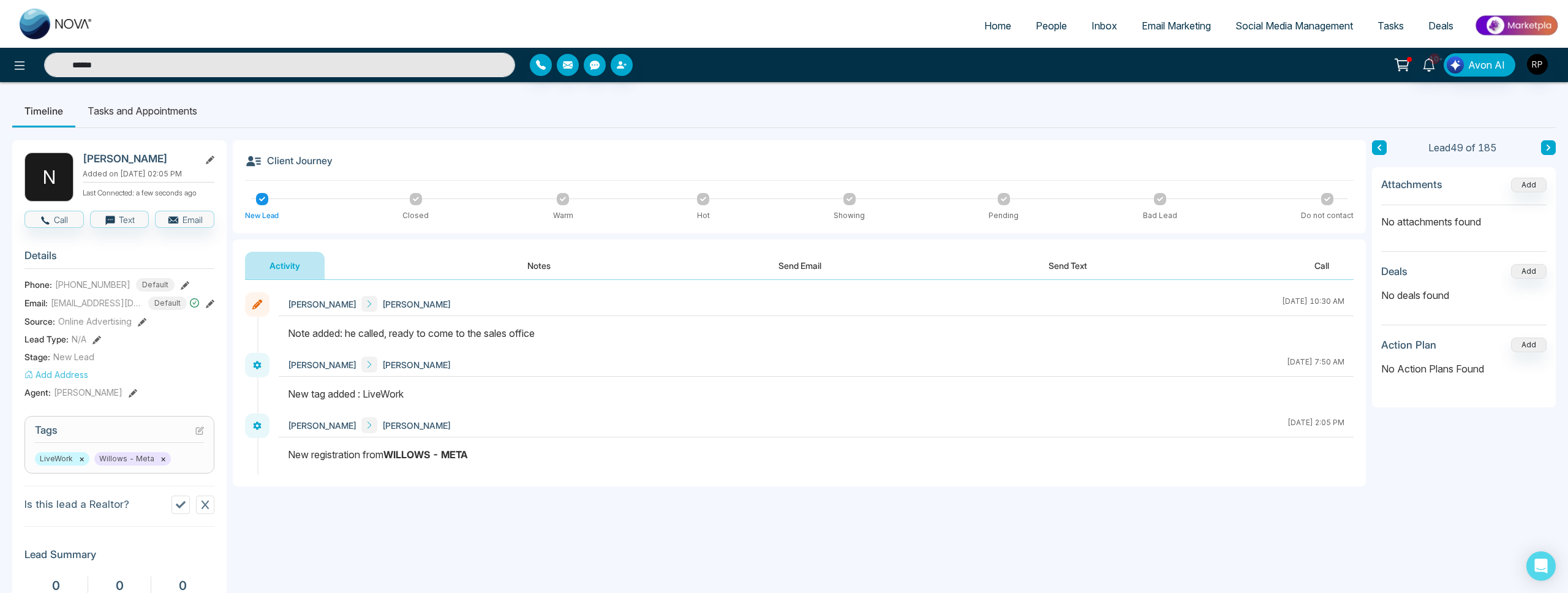 click on "******" at bounding box center (279, 65) 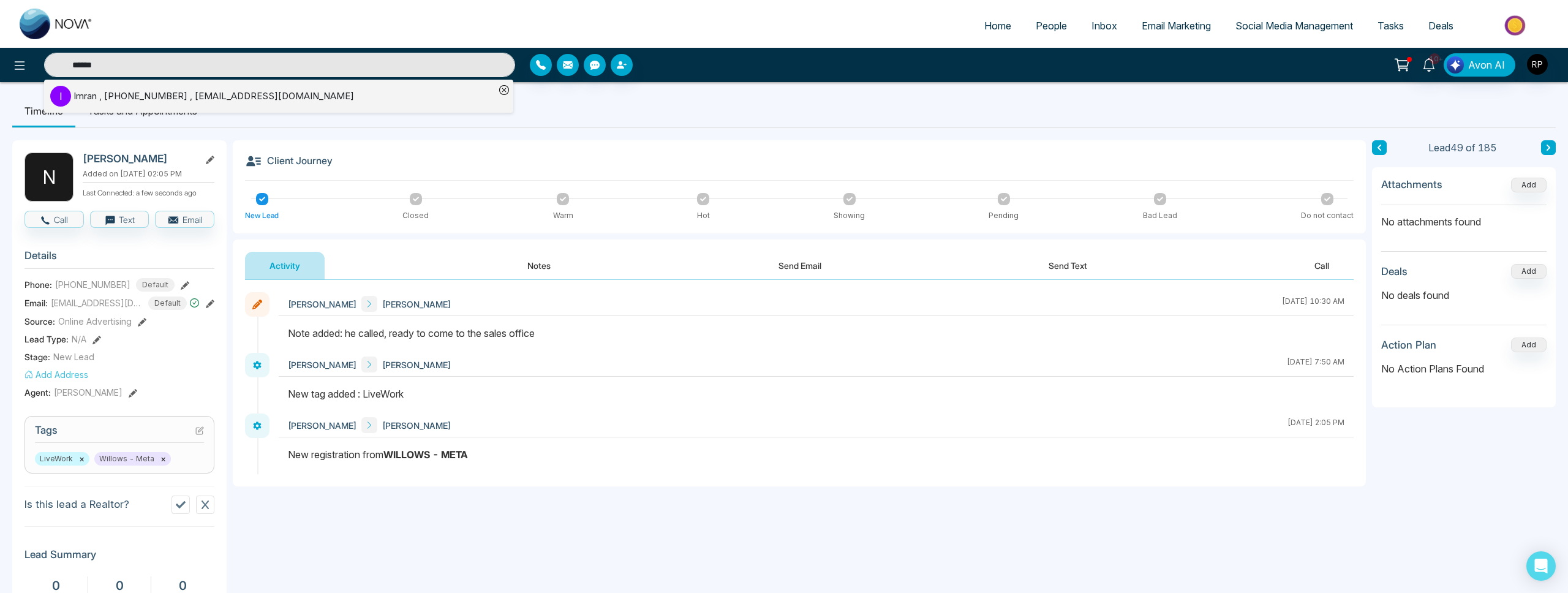 type on "******" 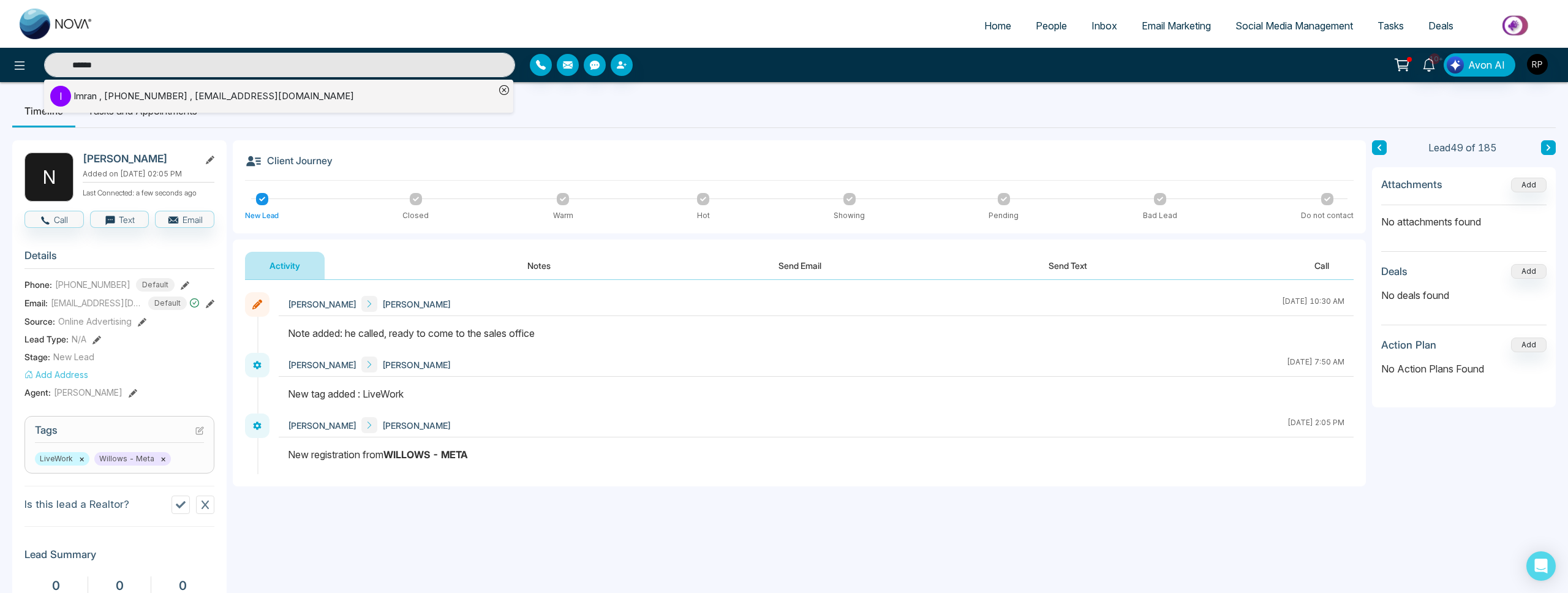 click on "Imran     , [PHONE_NUMBER]   , [EMAIL_ADDRESS][DOMAIN_NAME]" at bounding box center (214, 96) 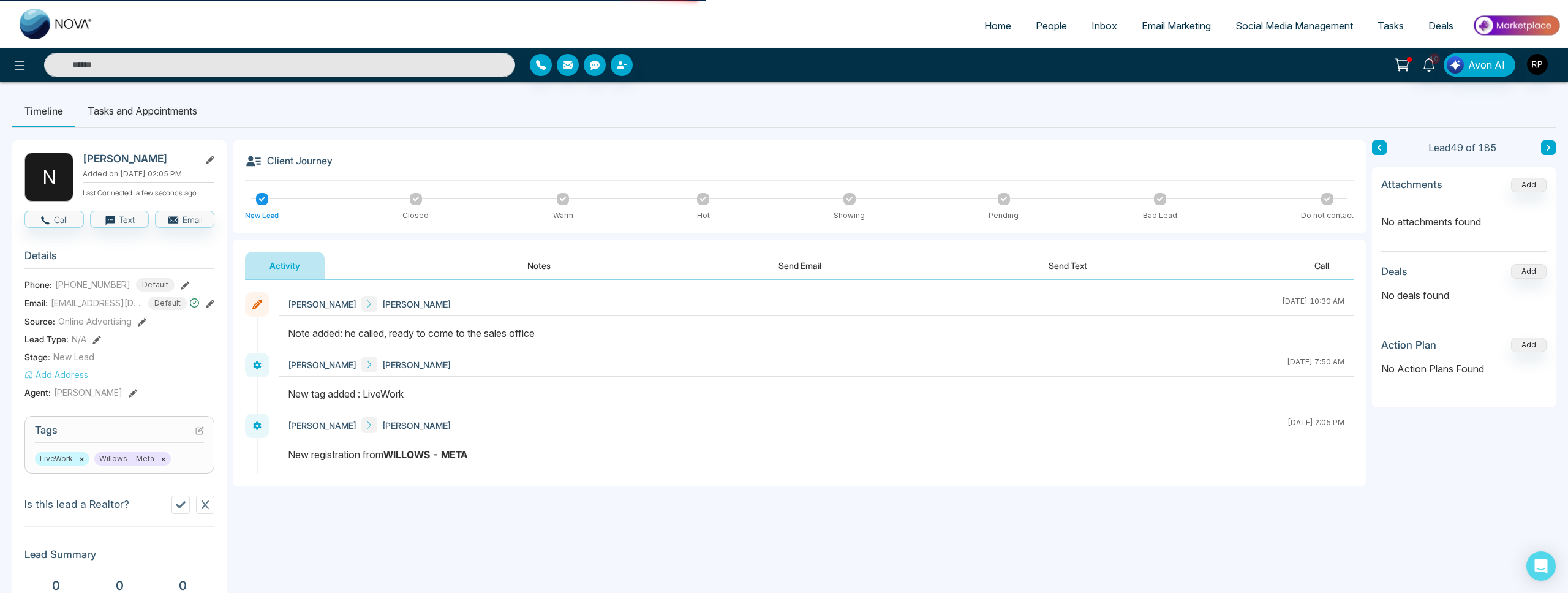 type on "******" 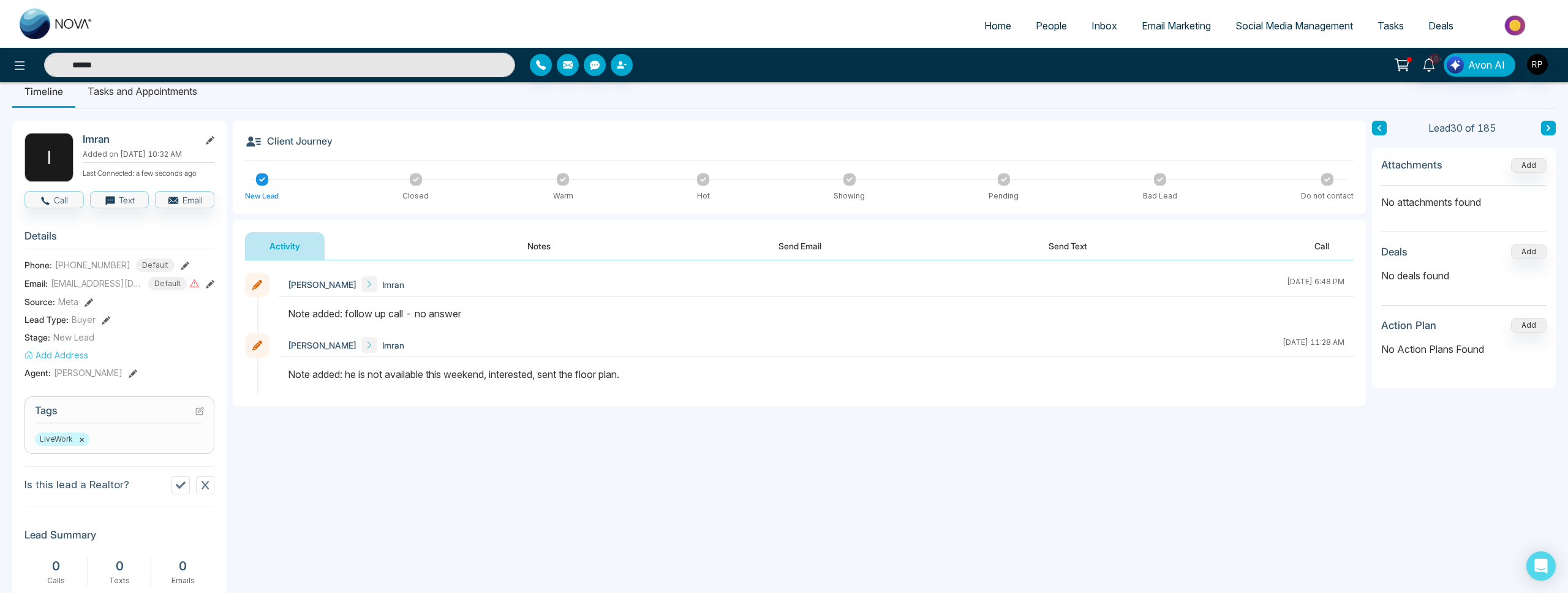 scroll, scrollTop: 0, scrollLeft: 0, axis: both 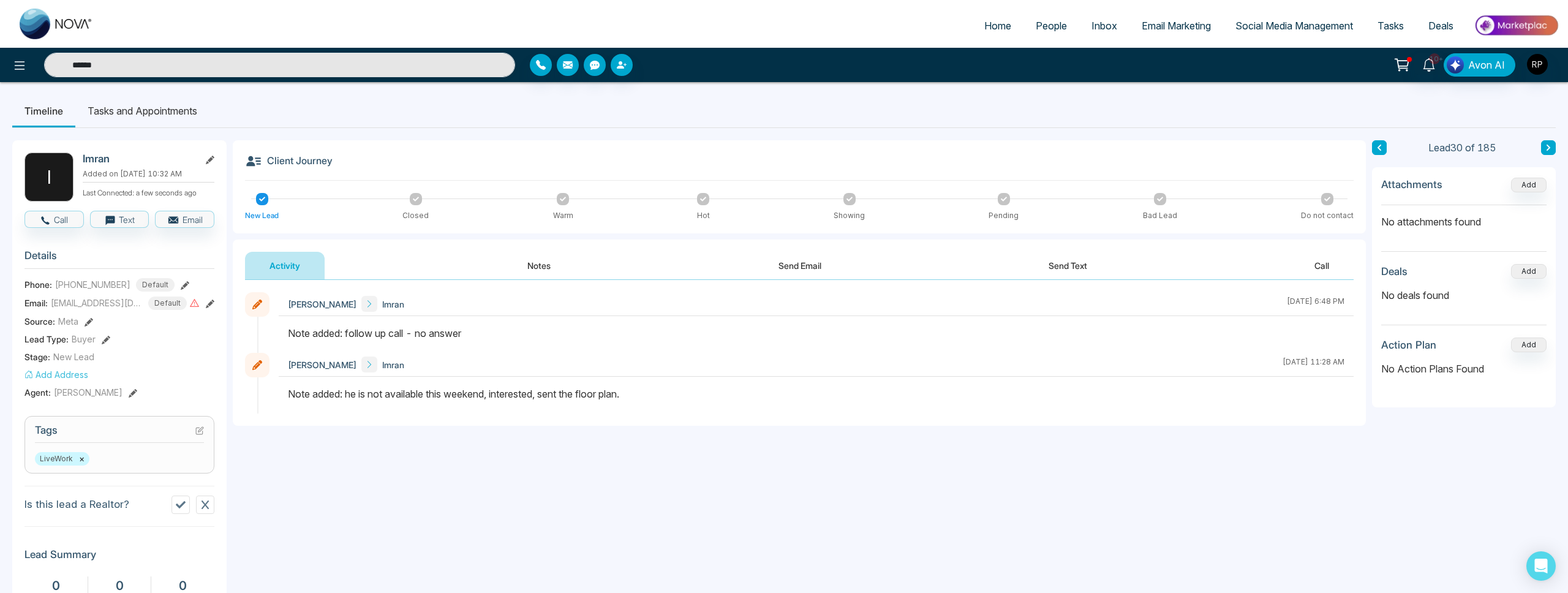 click on "People" at bounding box center (1051, 26) 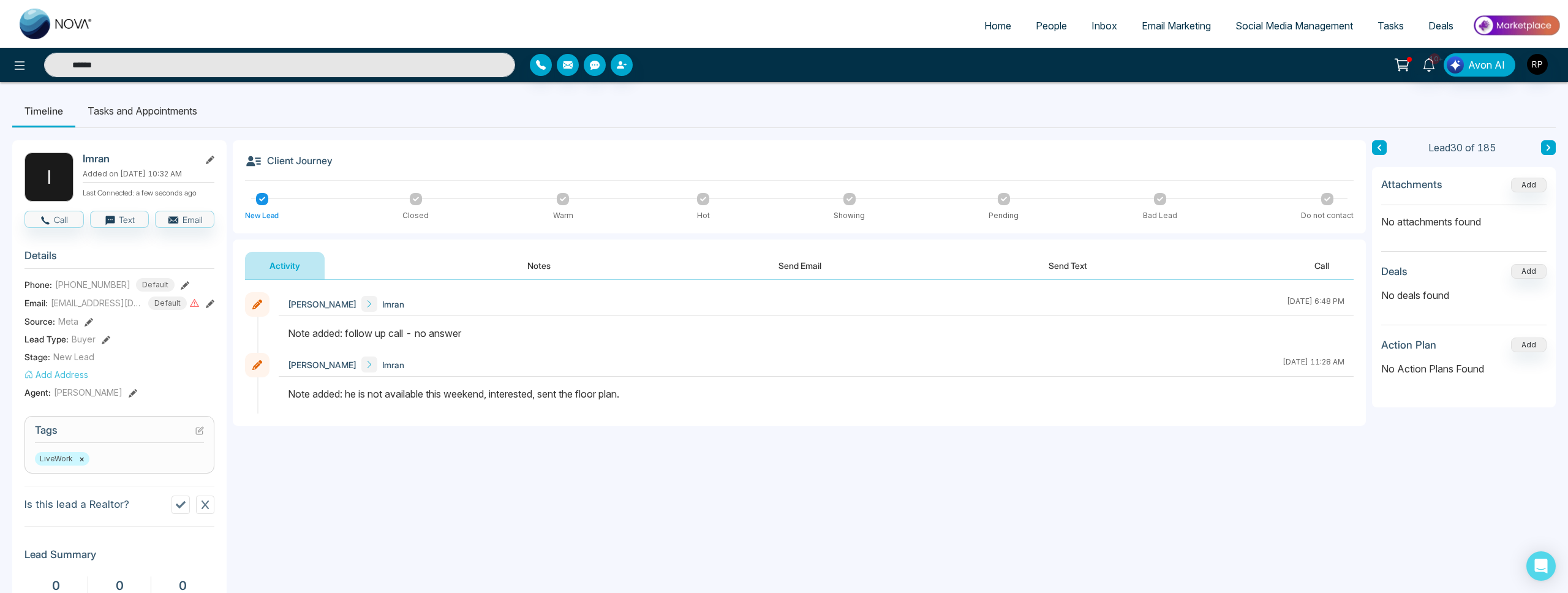 type 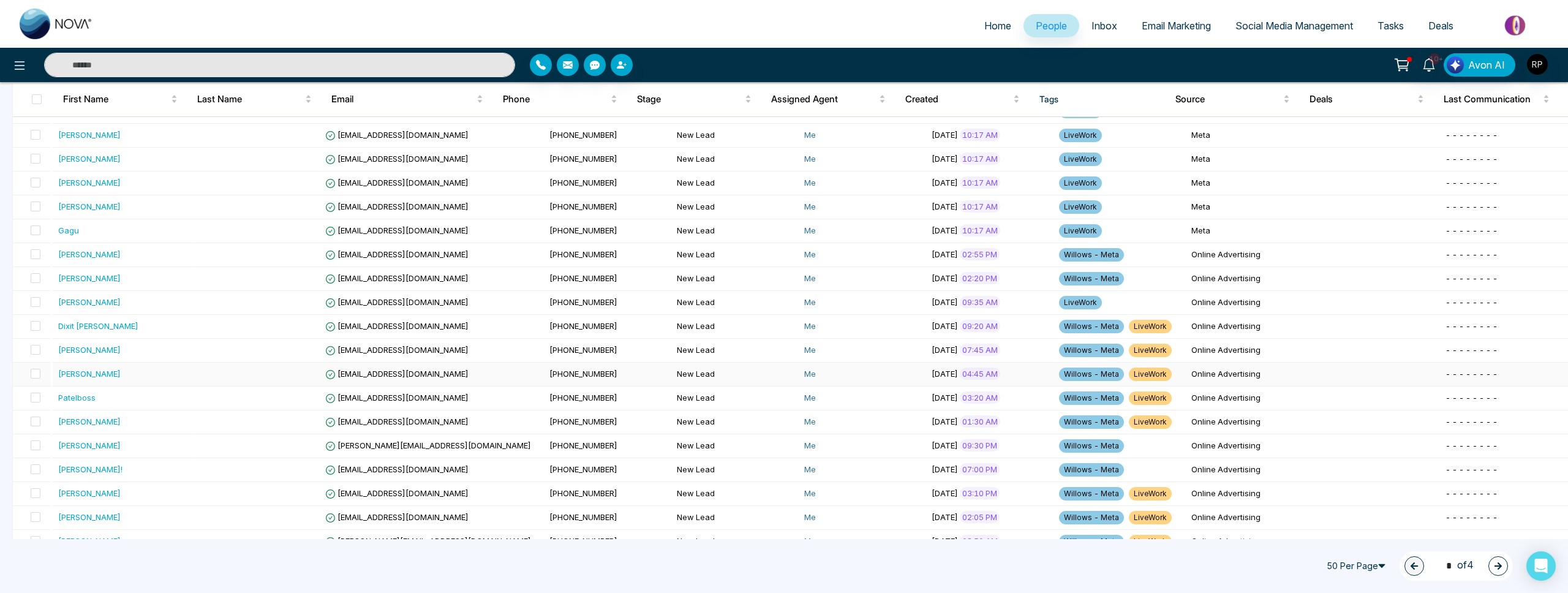 scroll, scrollTop: 904, scrollLeft: 0, axis: vertical 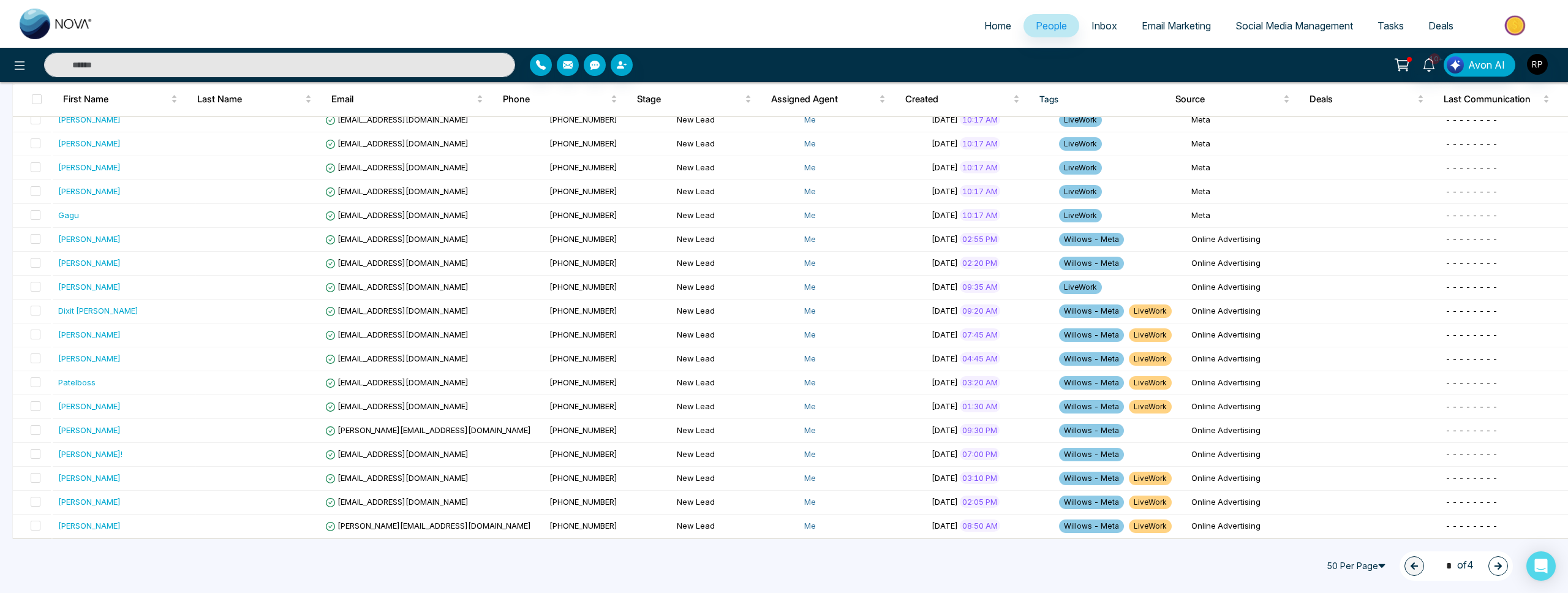 click at bounding box center [1498, 566] 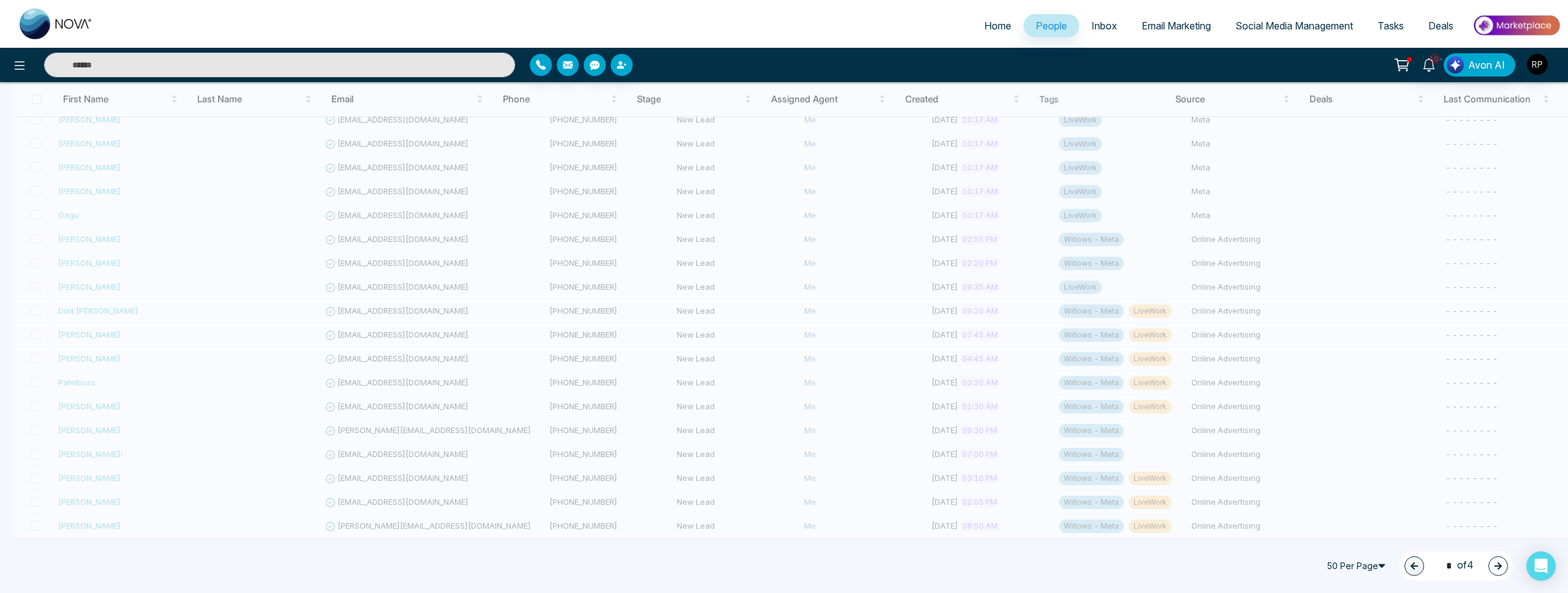 type on "*" 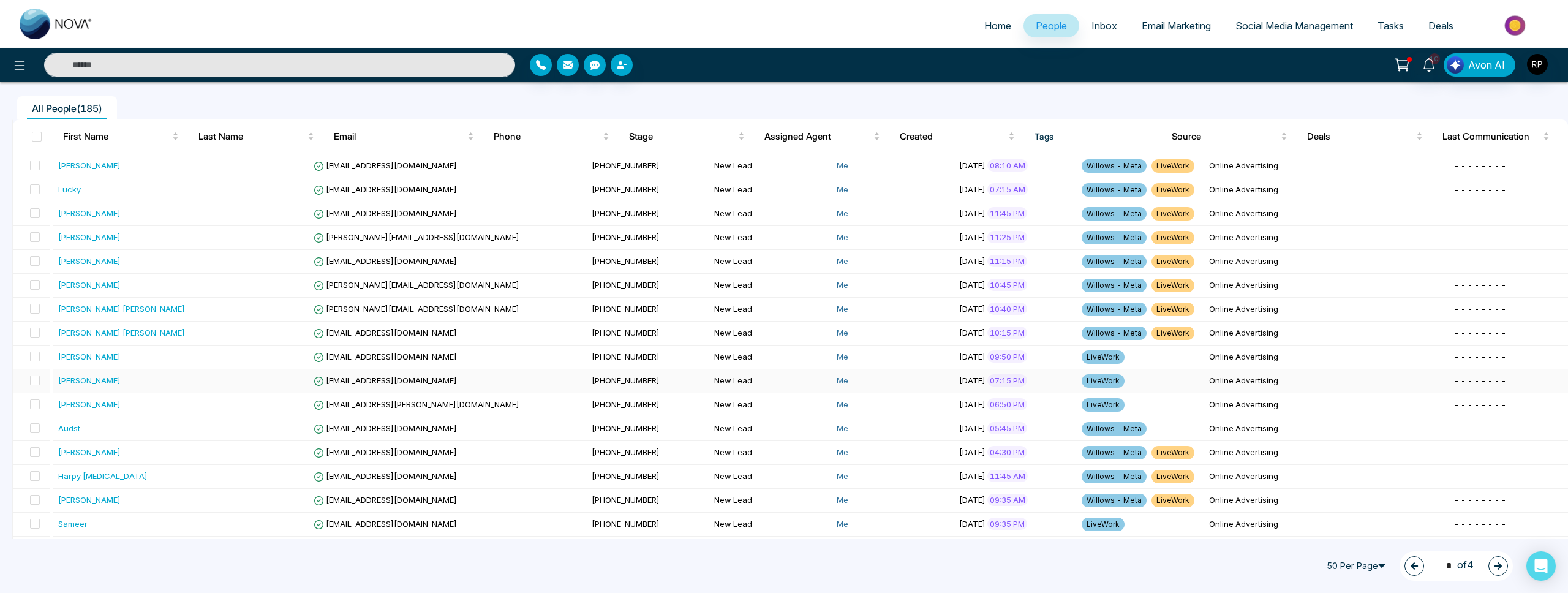 scroll, scrollTop: 85, scrollLeft: 0, axis: vertical 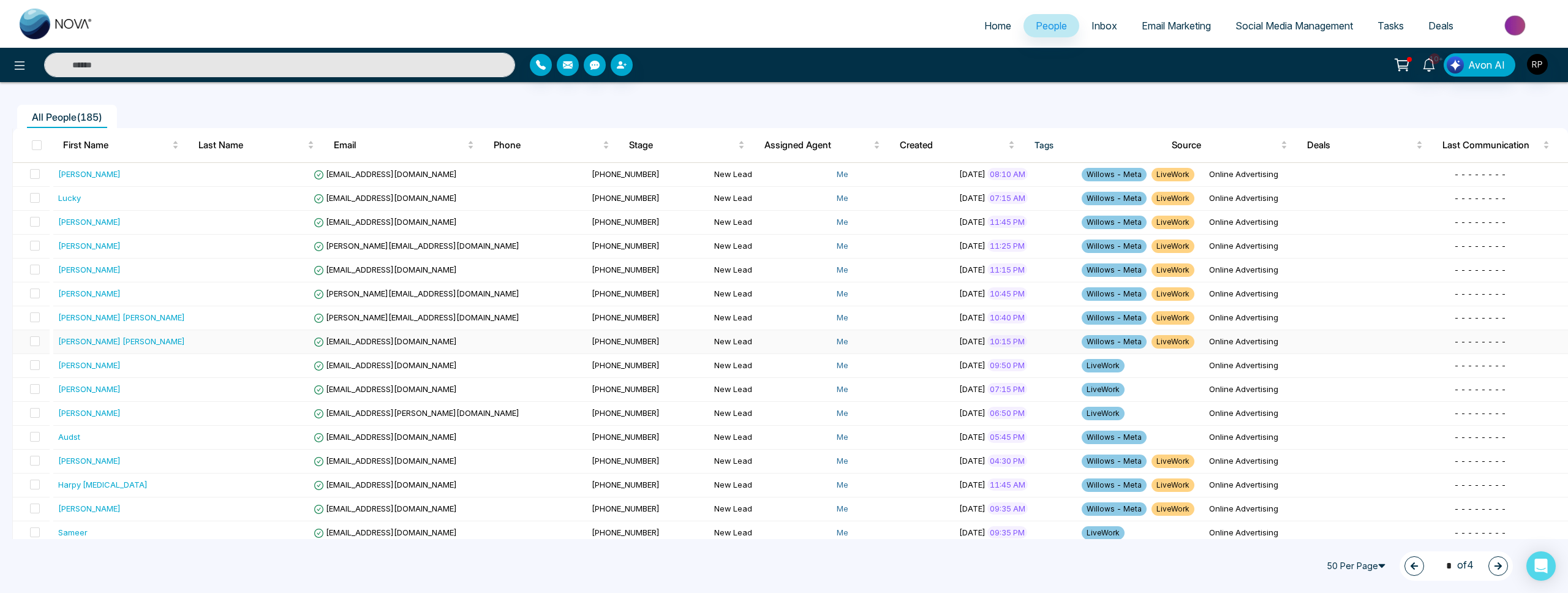 click on "[PERSON_NAME] [PERSON_NAME]" at bounding box center [121, 341] 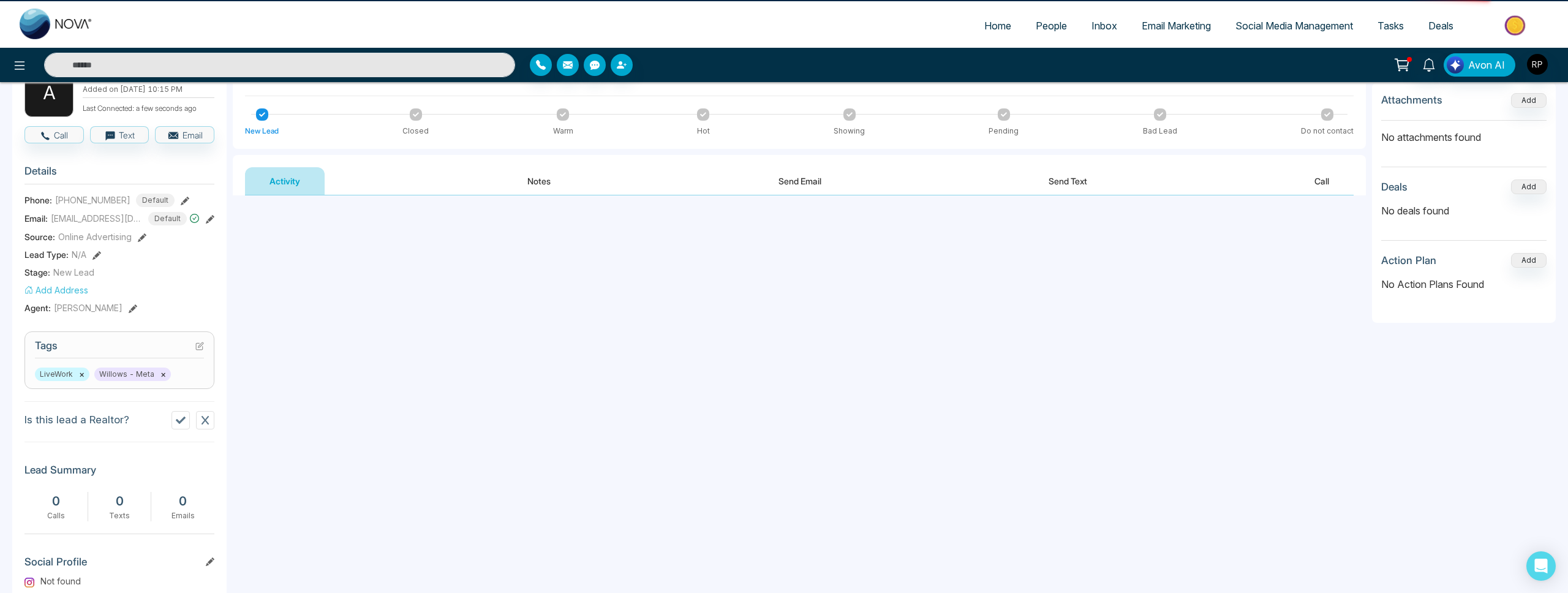 scroll, scrollTop: 0, scrollLeft: 0, axis: both 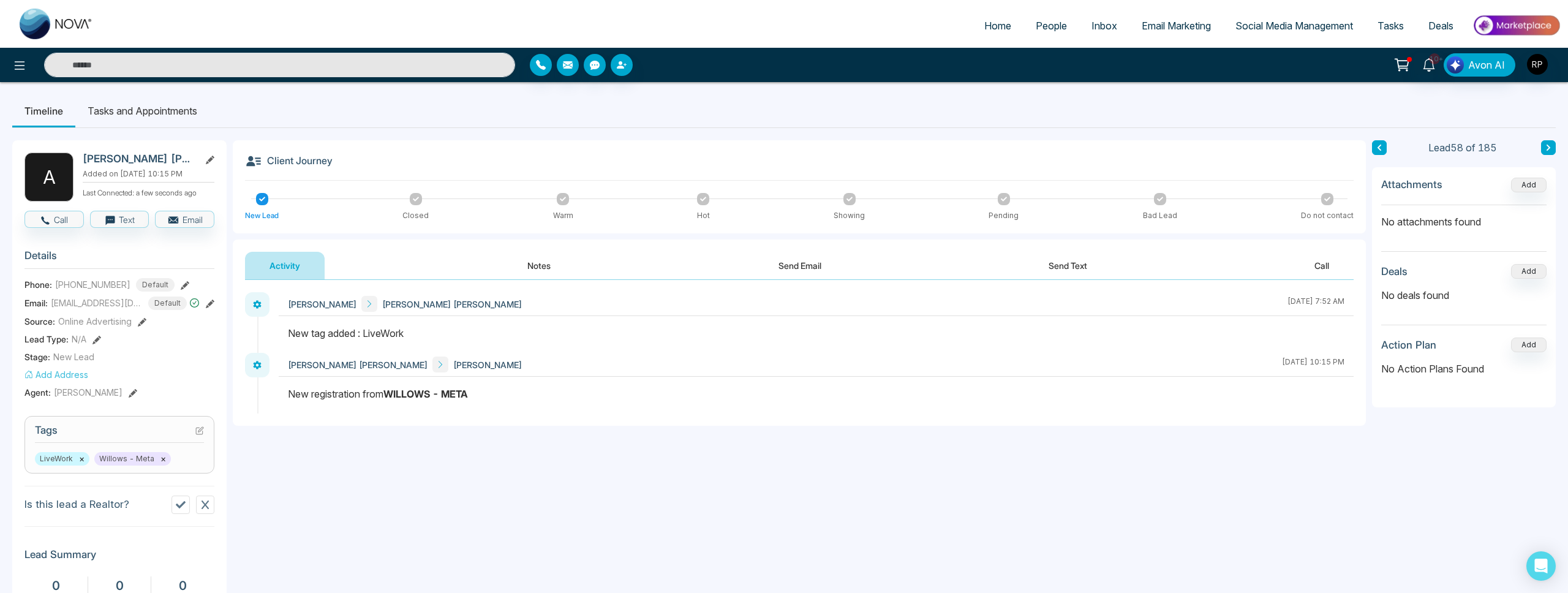 click on "Notes" at bounding box center (539, 265) 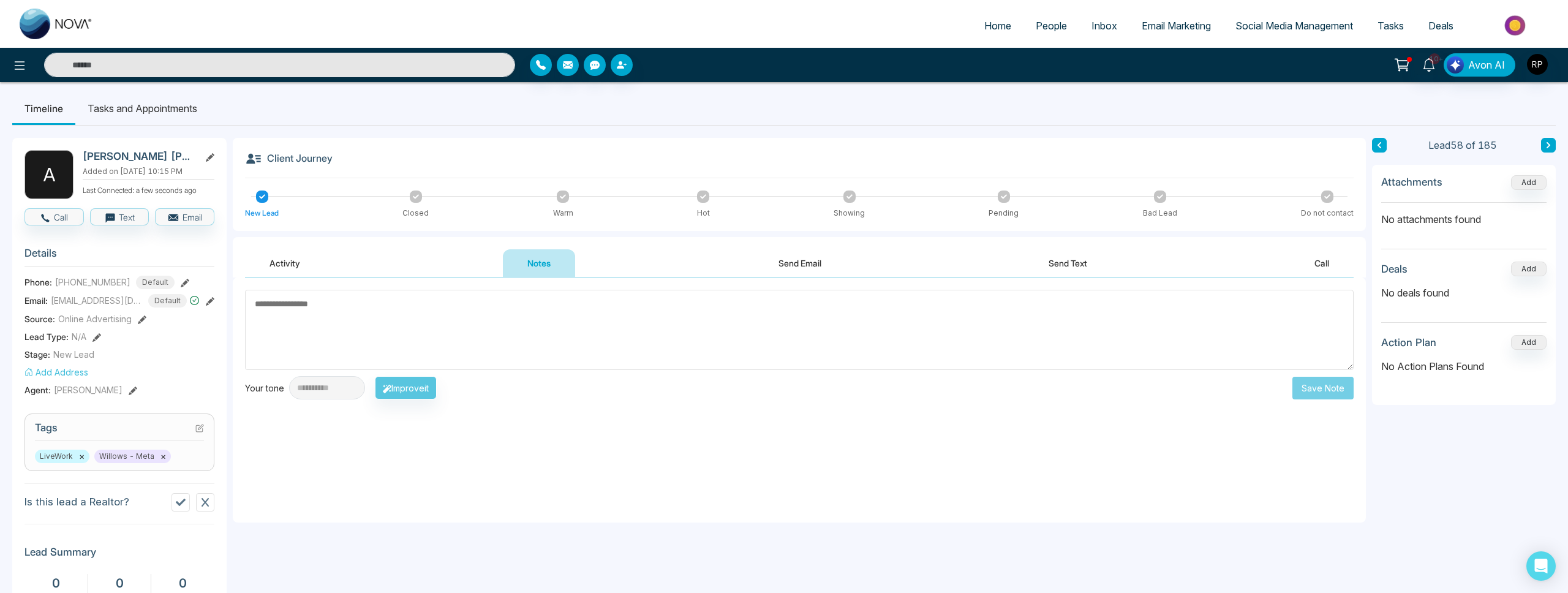 scroll, scrollTop: 0, scrollLeft: 0, axis: both 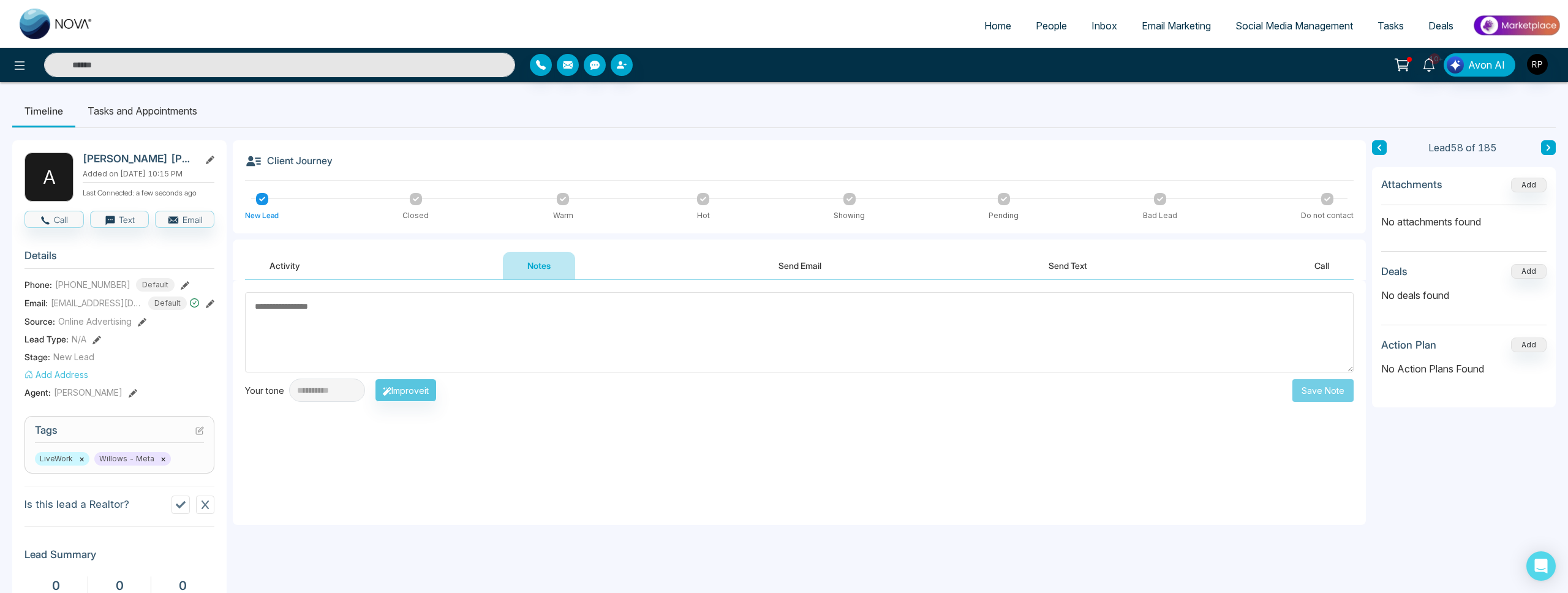 click at bounding box center (279, 65) 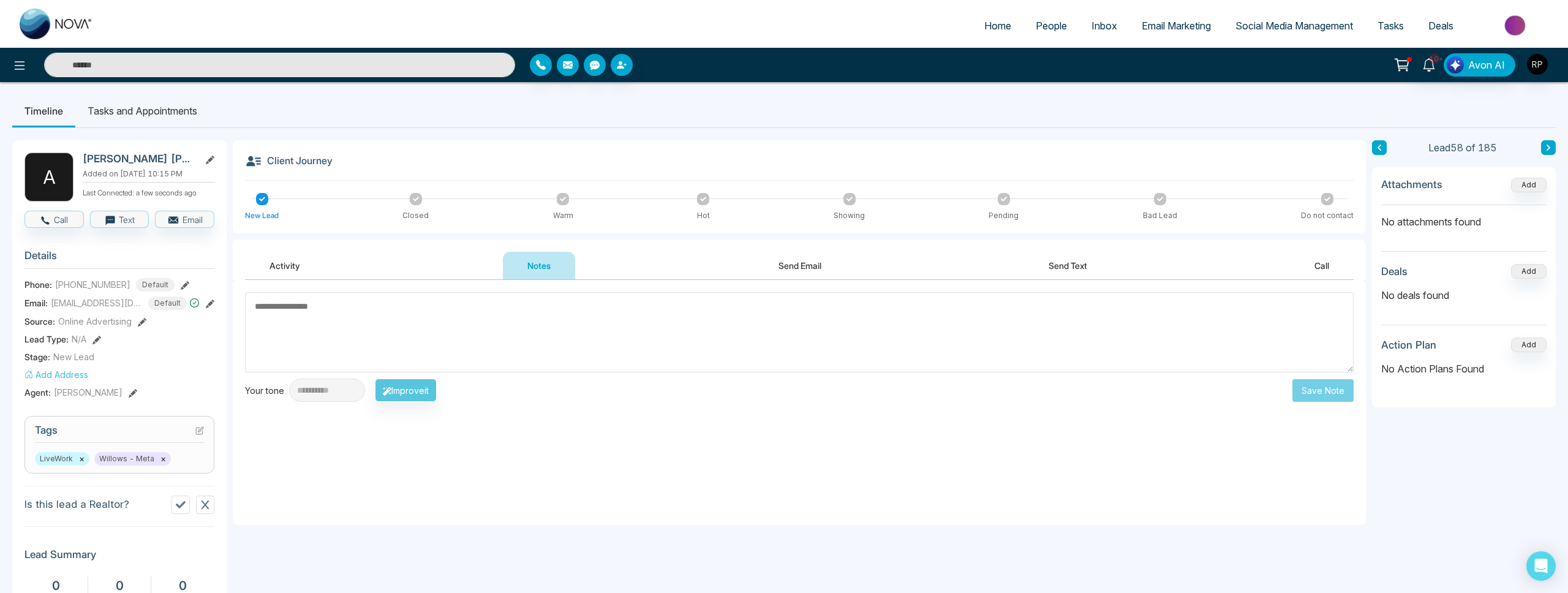 click at bounding box center (279, 65) 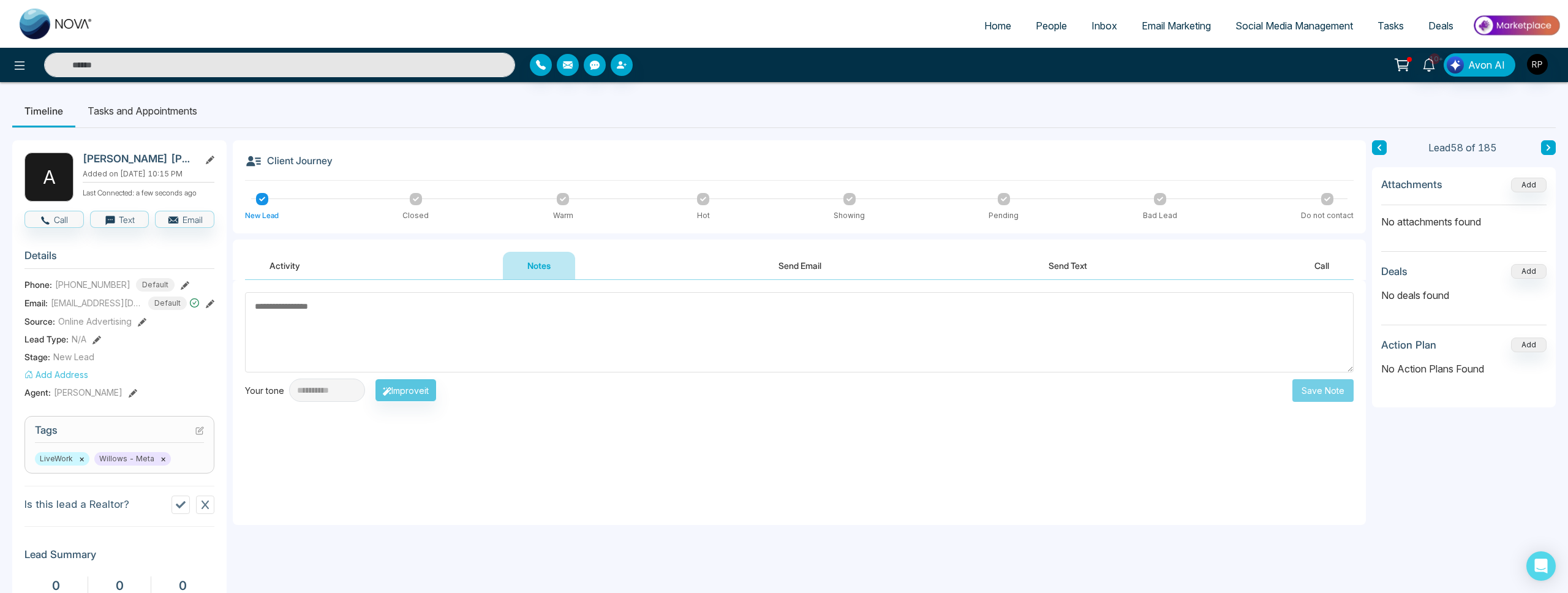 click at bounding box center [279, 65] 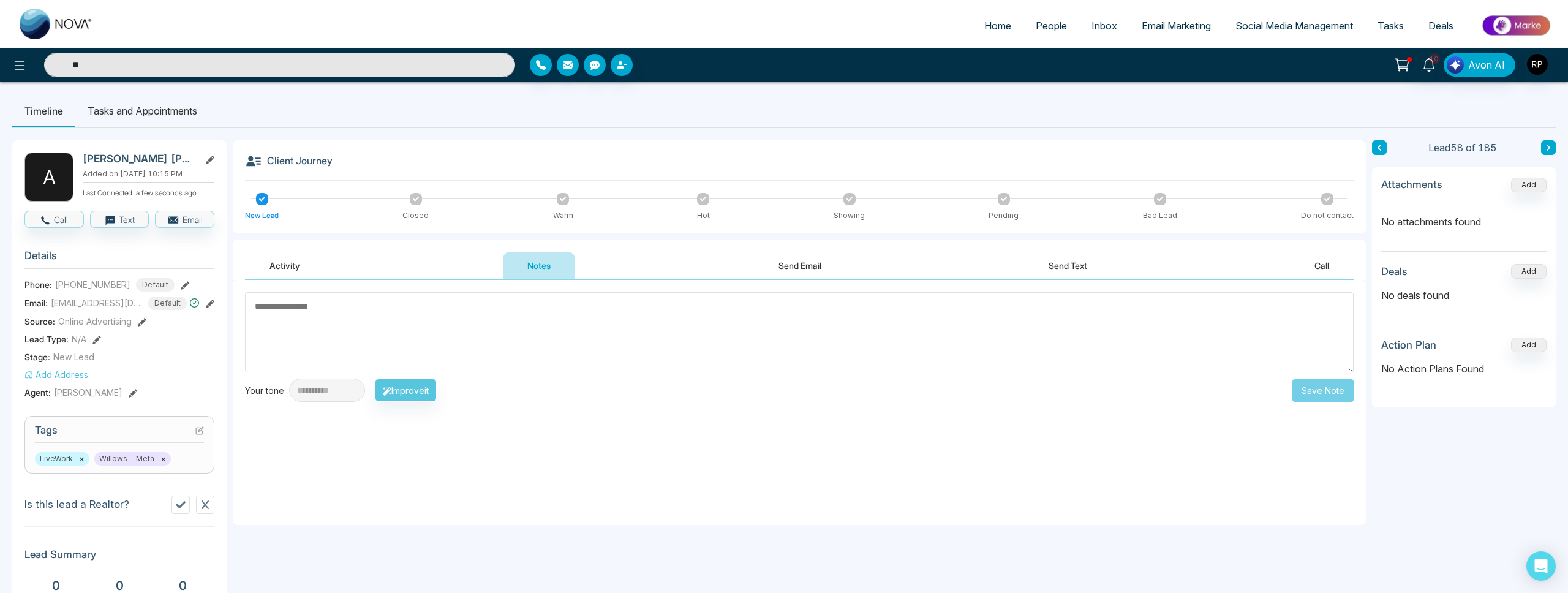type on "*" 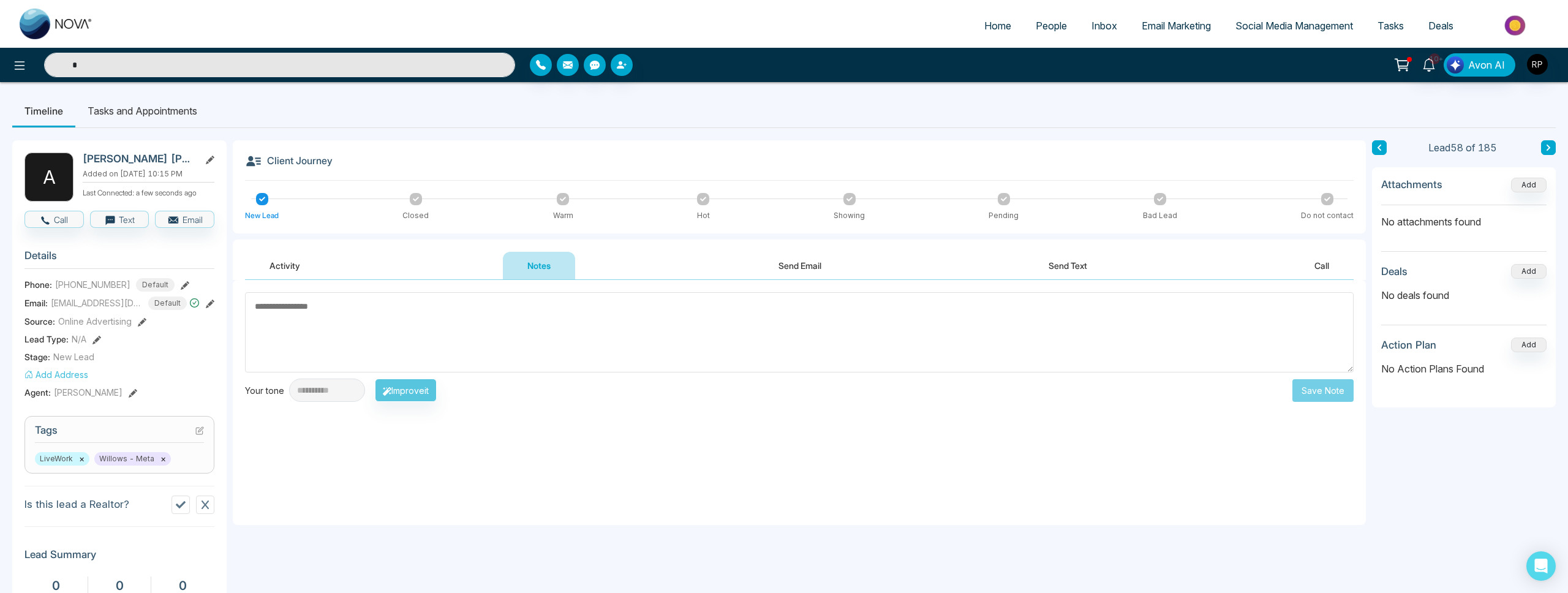 type 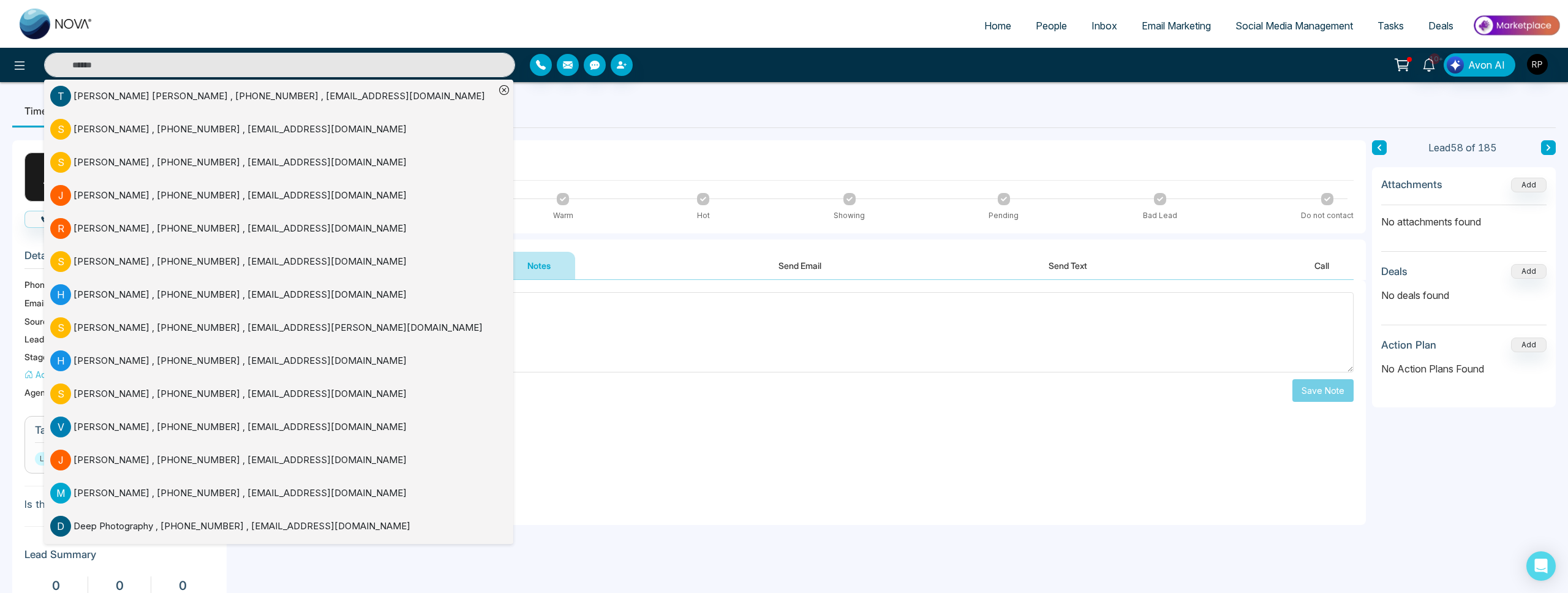 click on "**********" at bounding box center [799, 390] 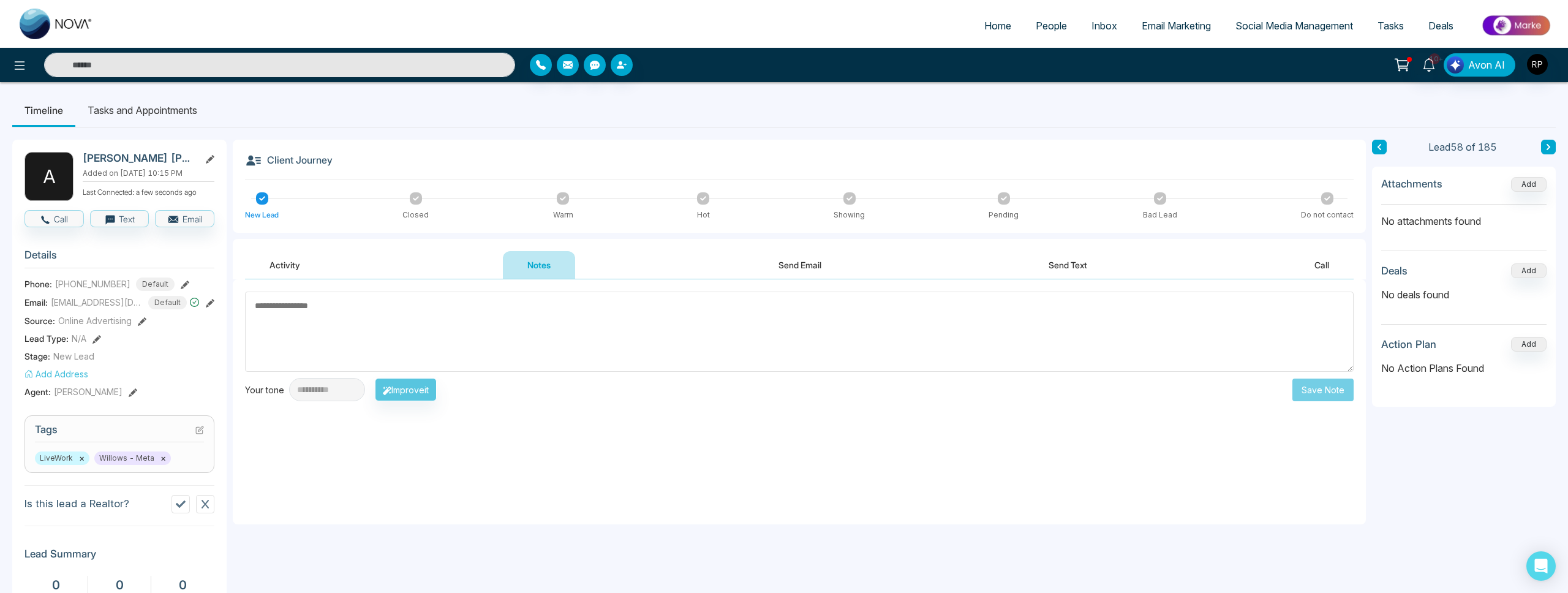 scroll, scrollTop: 6, scrollLeft: 0, axis: vertical 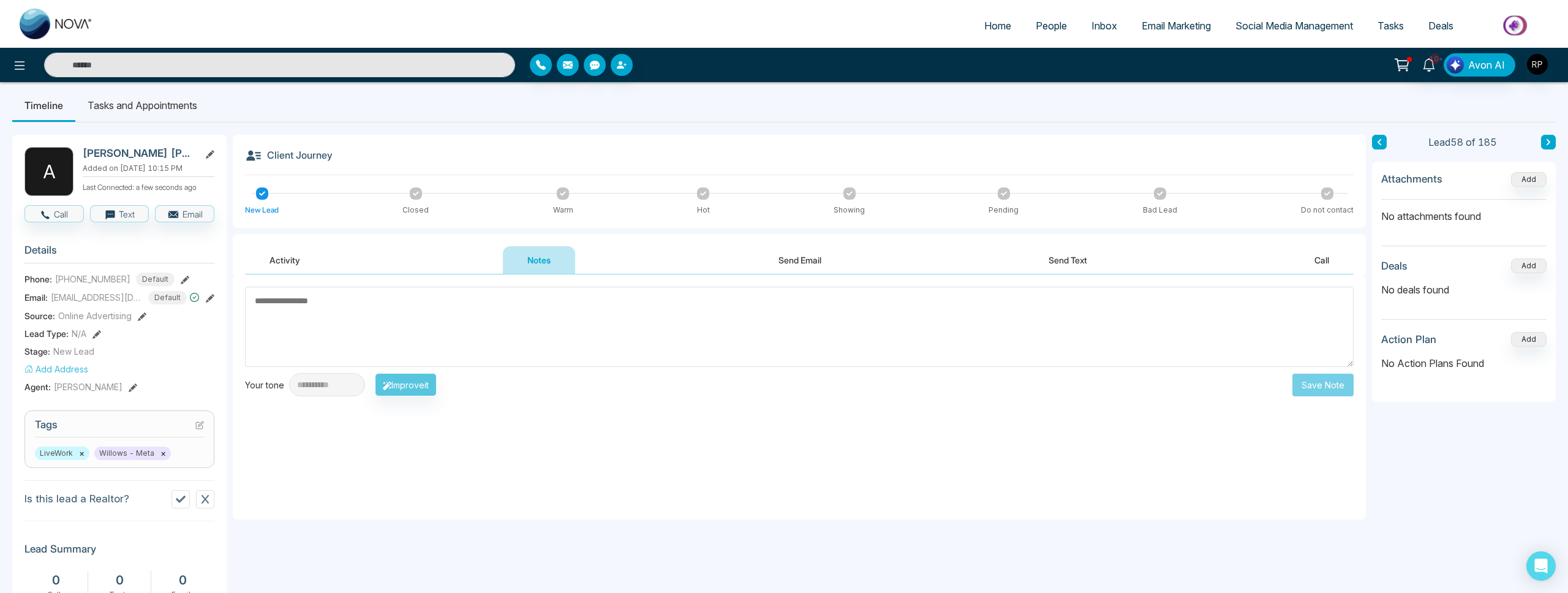 click at bounding box center (799, 327) 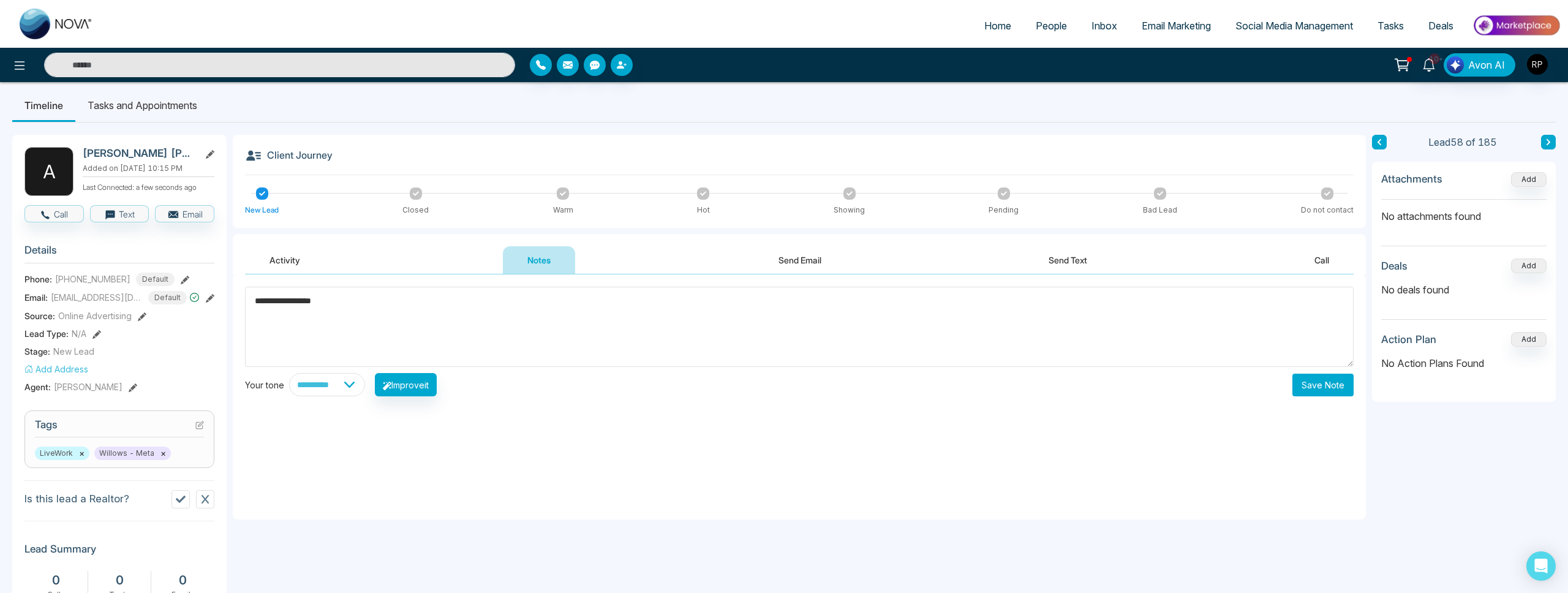 type on "**********" 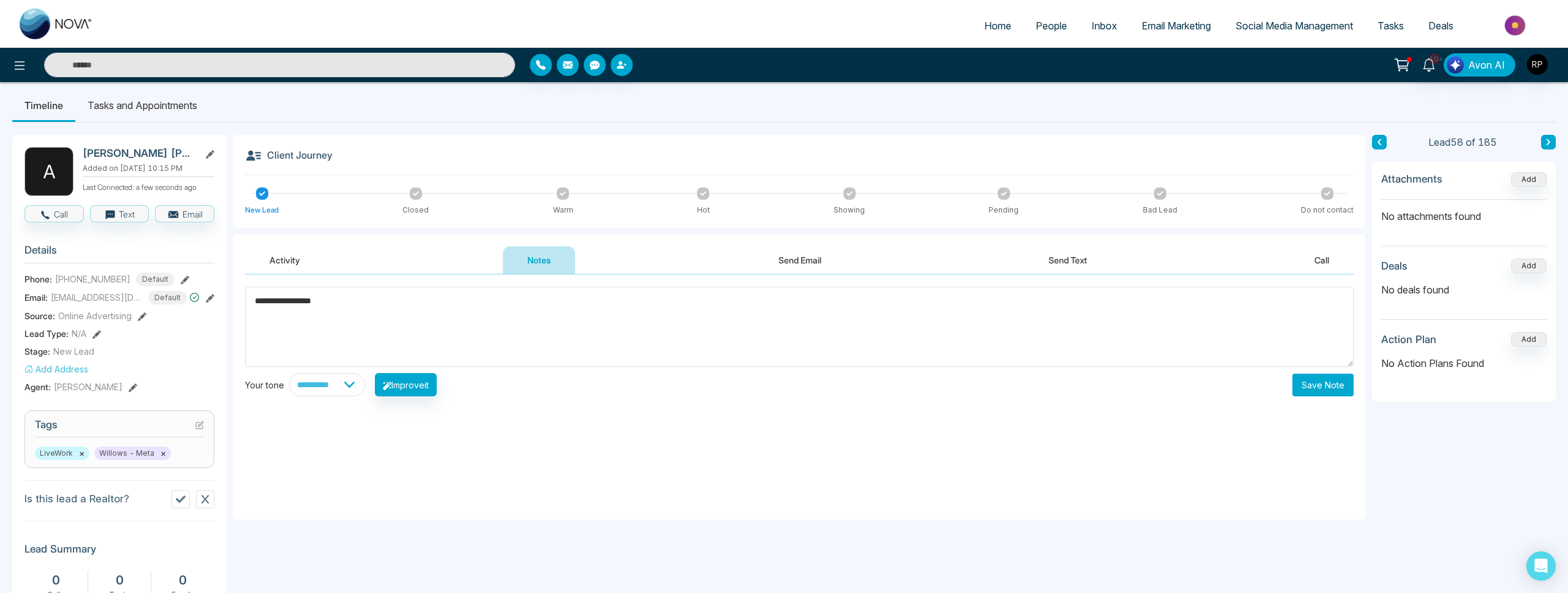 click on "Save Note" at bounding box center (1323, 385) 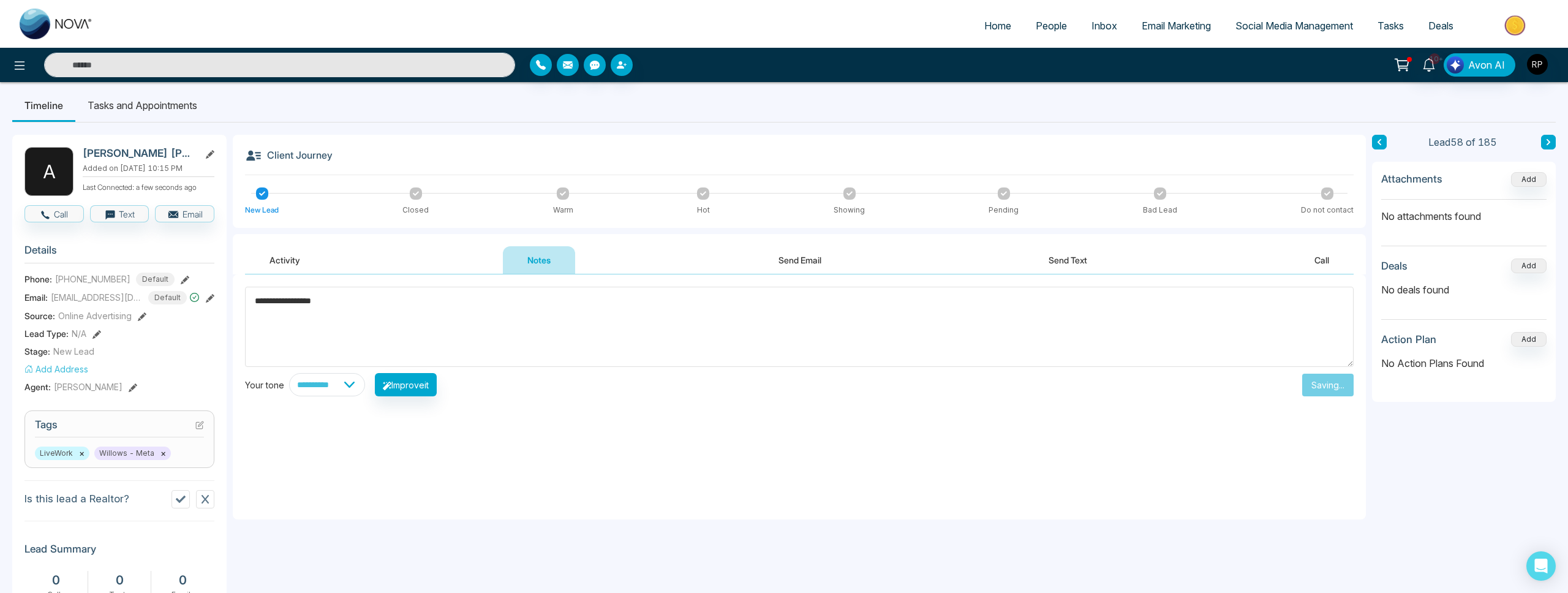 type 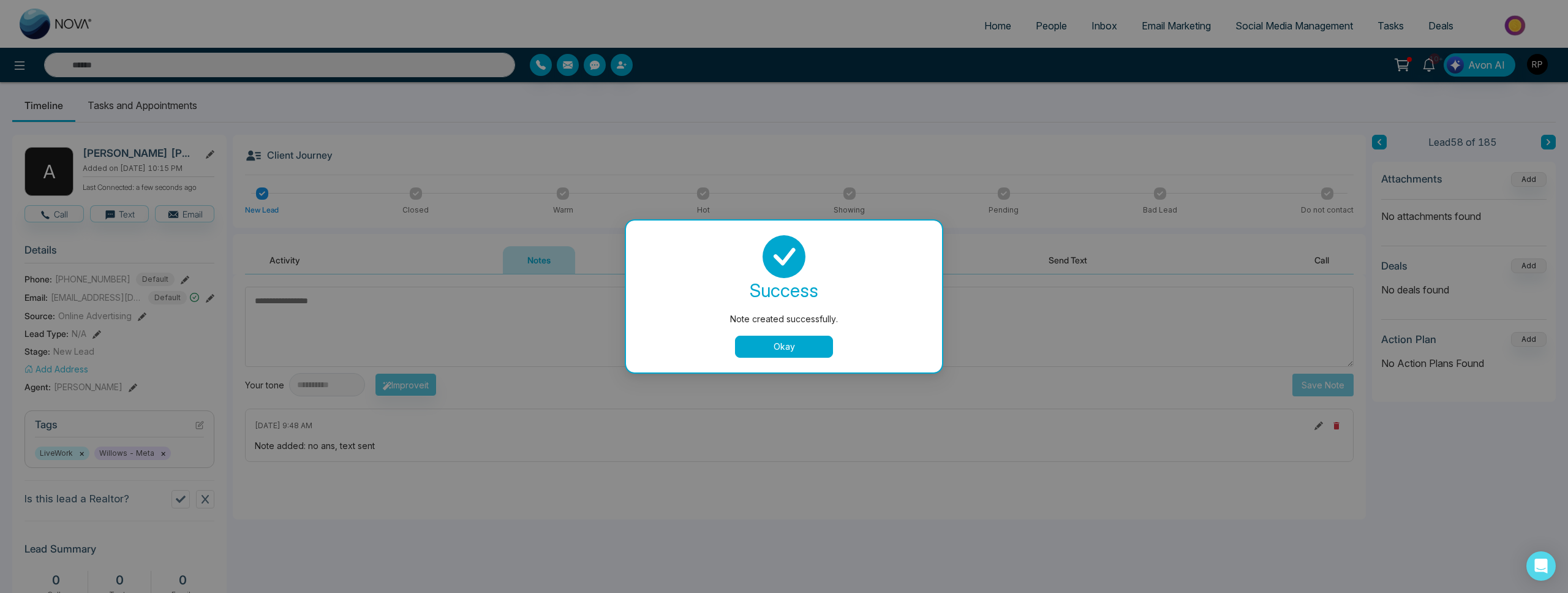 click on "Note created successfully. success Note created successfully.   Okay" at bounding box center (784, 296) 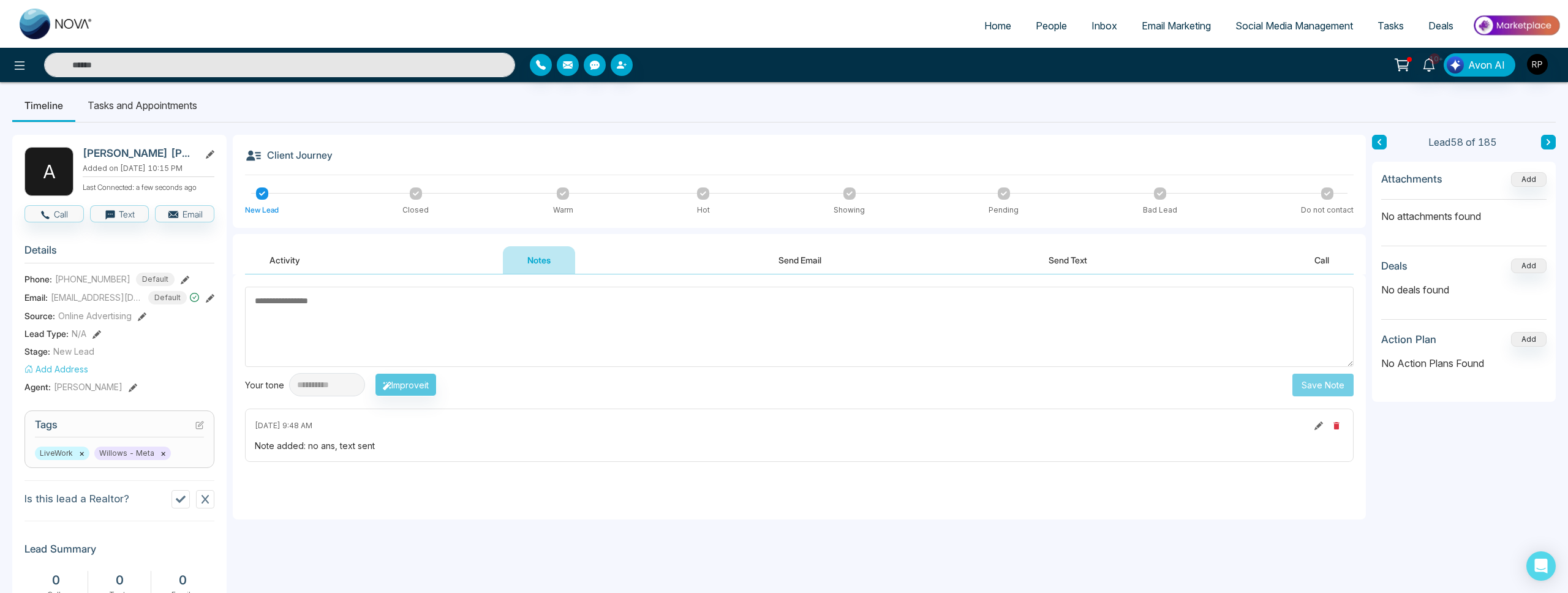 click at bounding box center (1379, 142) 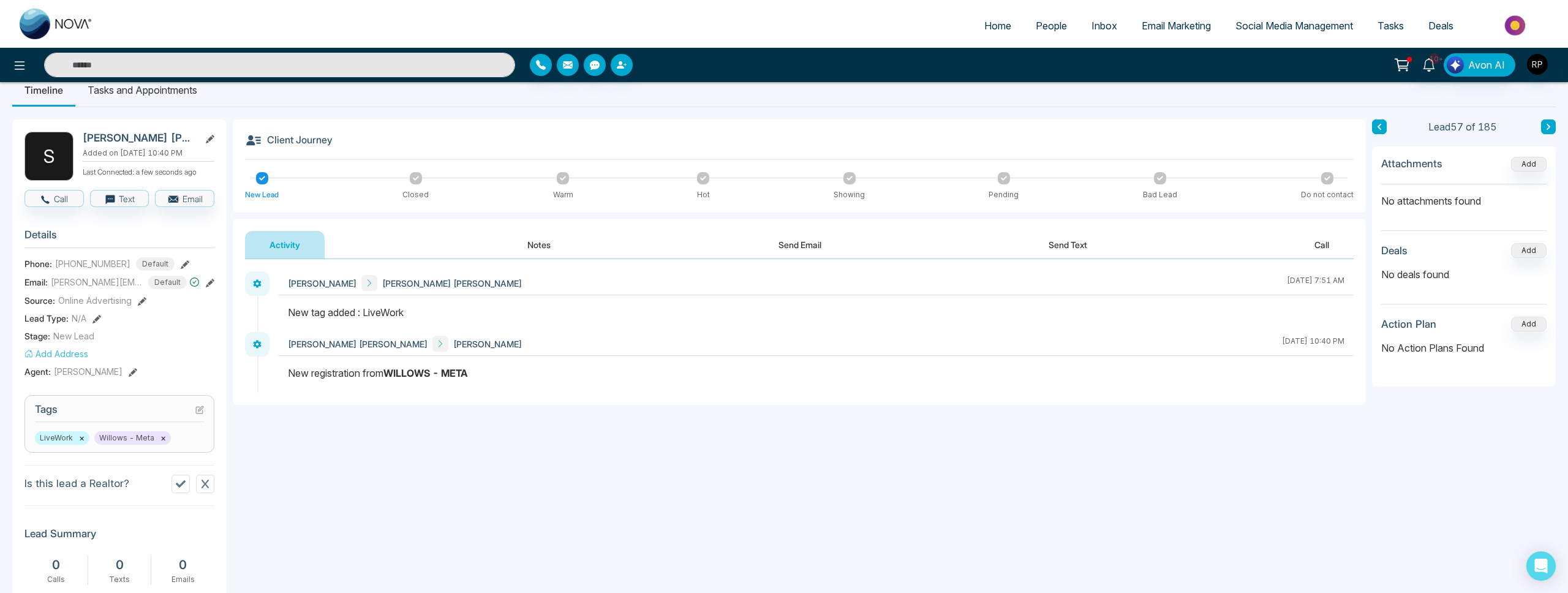 scroll, scrollTop: 0, scrollLeft: 0, axis: both 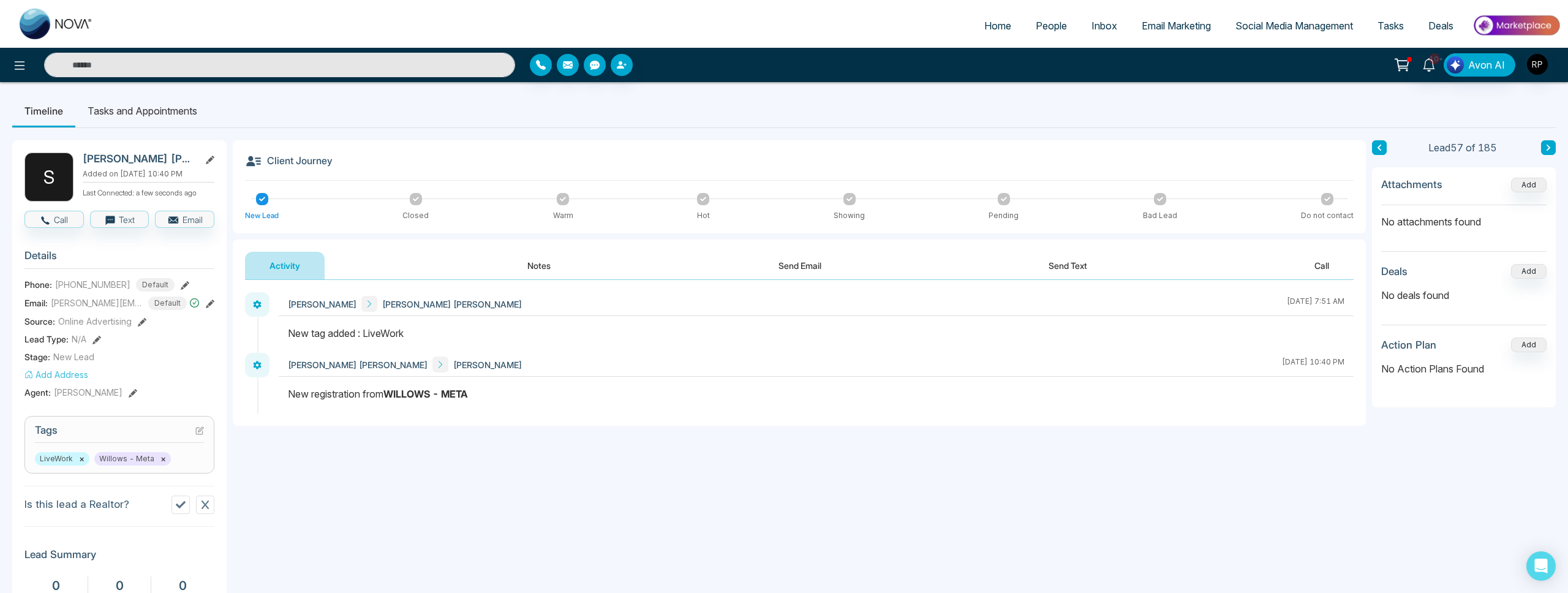 click on "×" at bounding box center (163, 459) 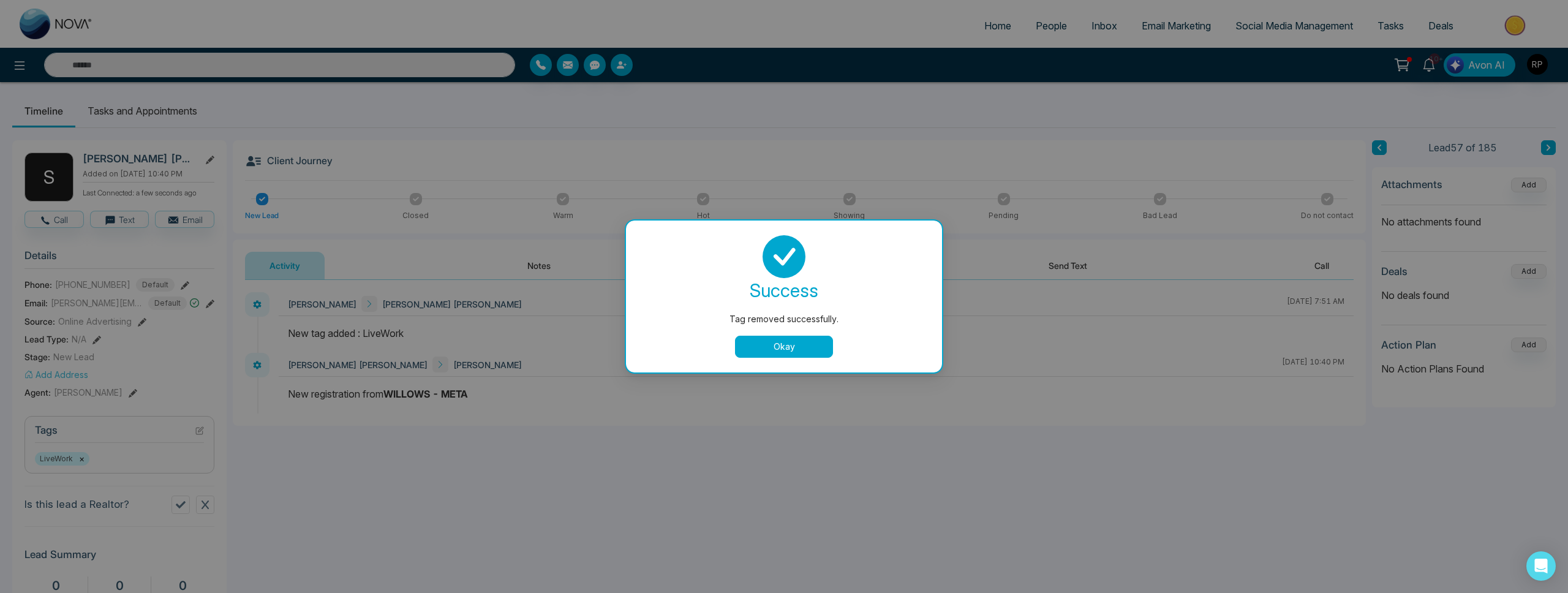 click on "Okay" at bounding box center (784, 347) 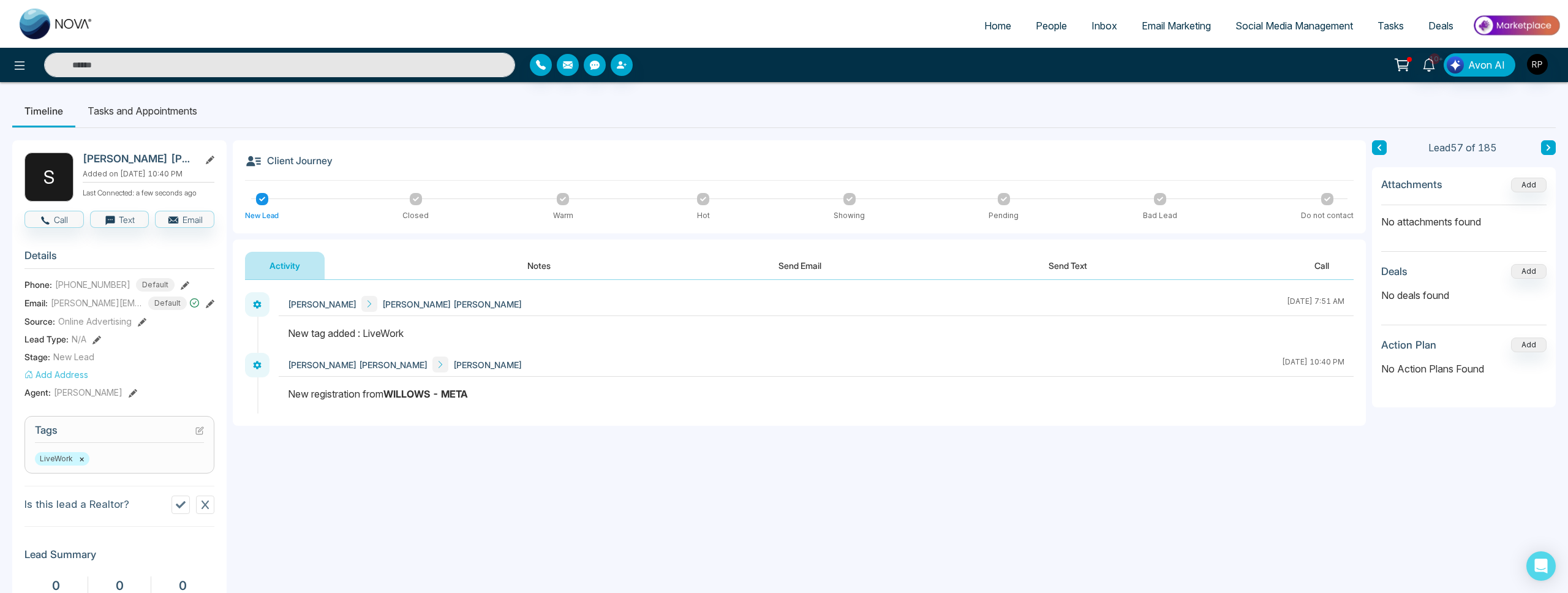click on "Notes" at bounding box center (539, 265) 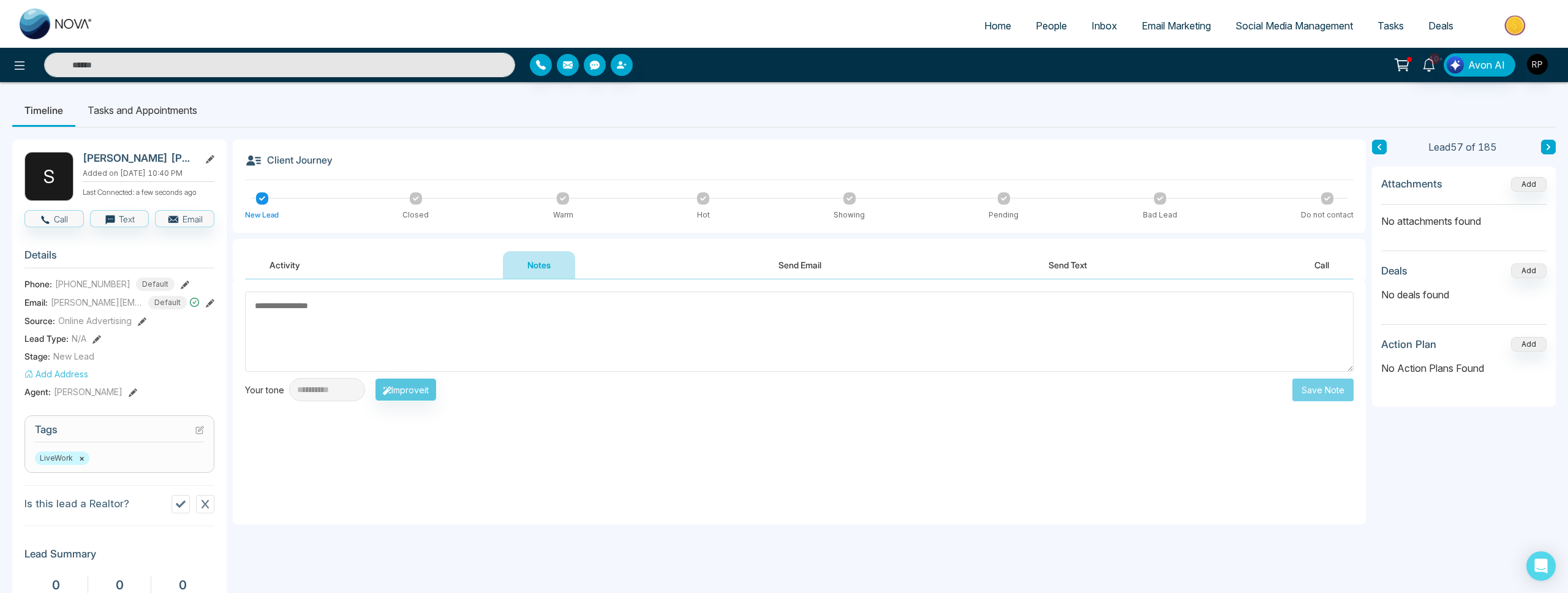 scroll, scrollTop: 0, scrollLeft: 0, axis: both 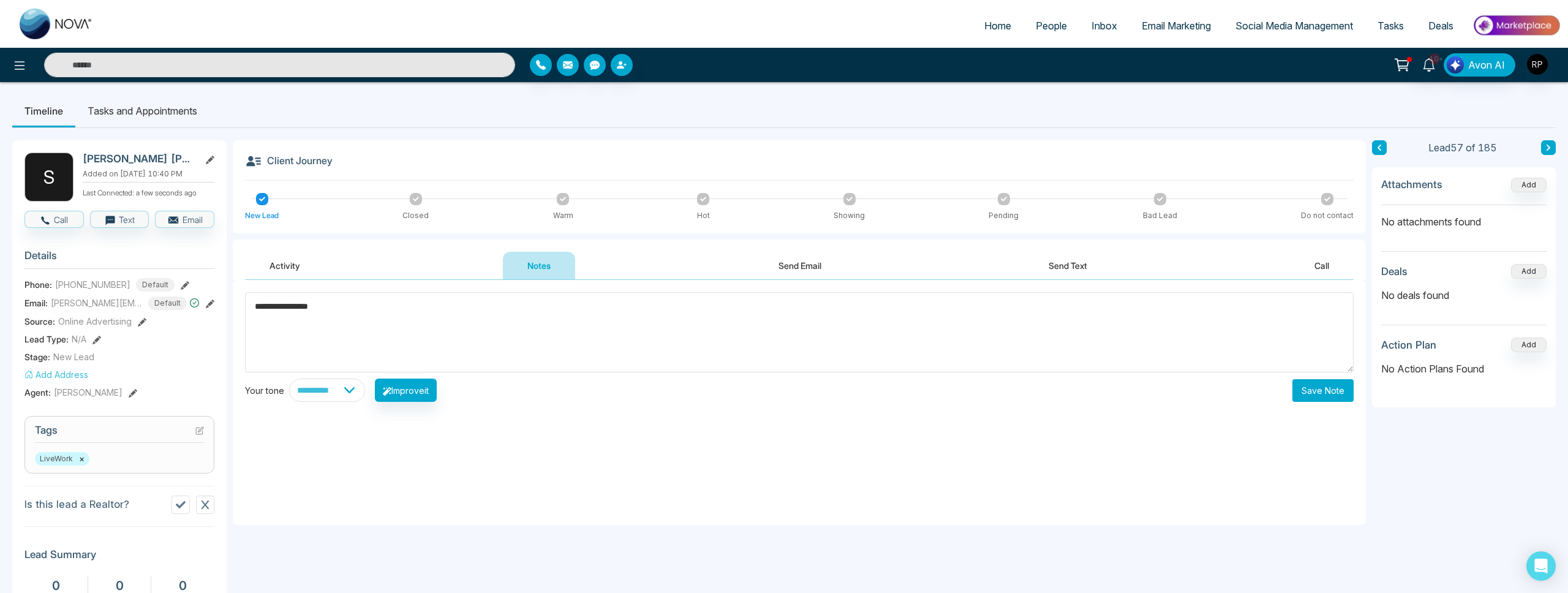 type on "**********" 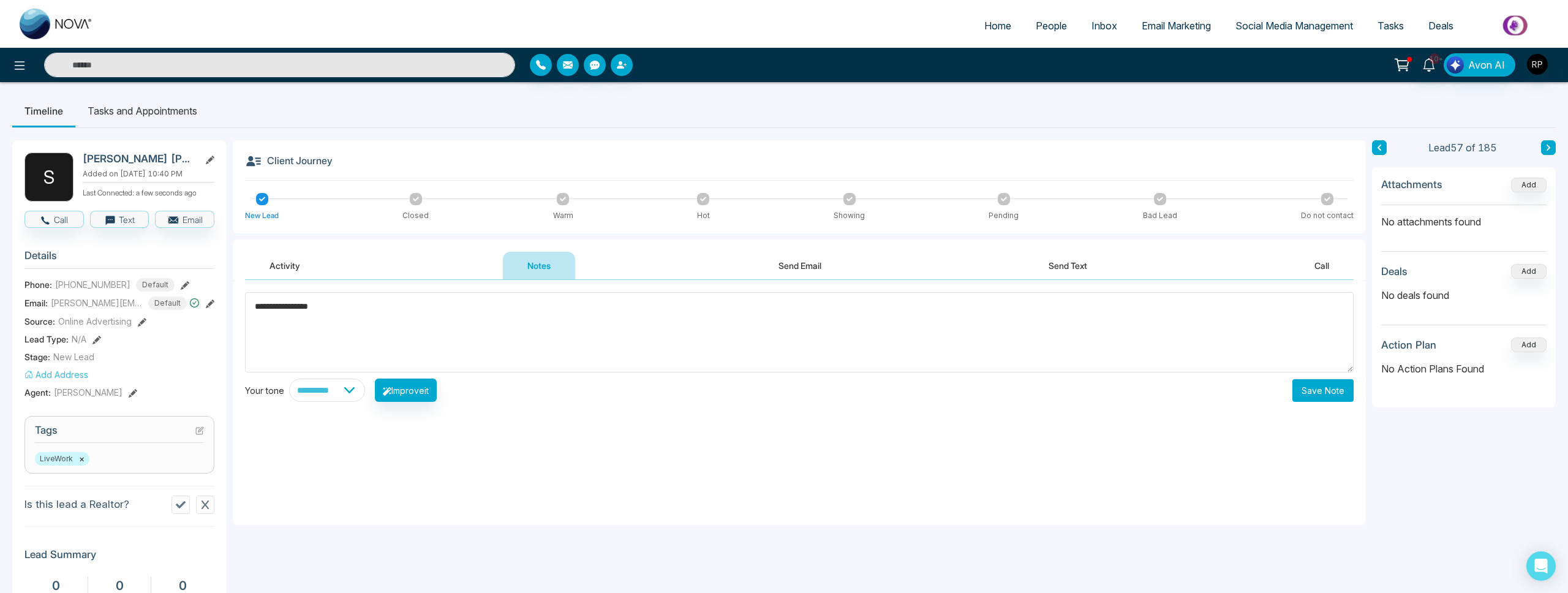 click on "Save Note" at bounding box center (1323, 390) 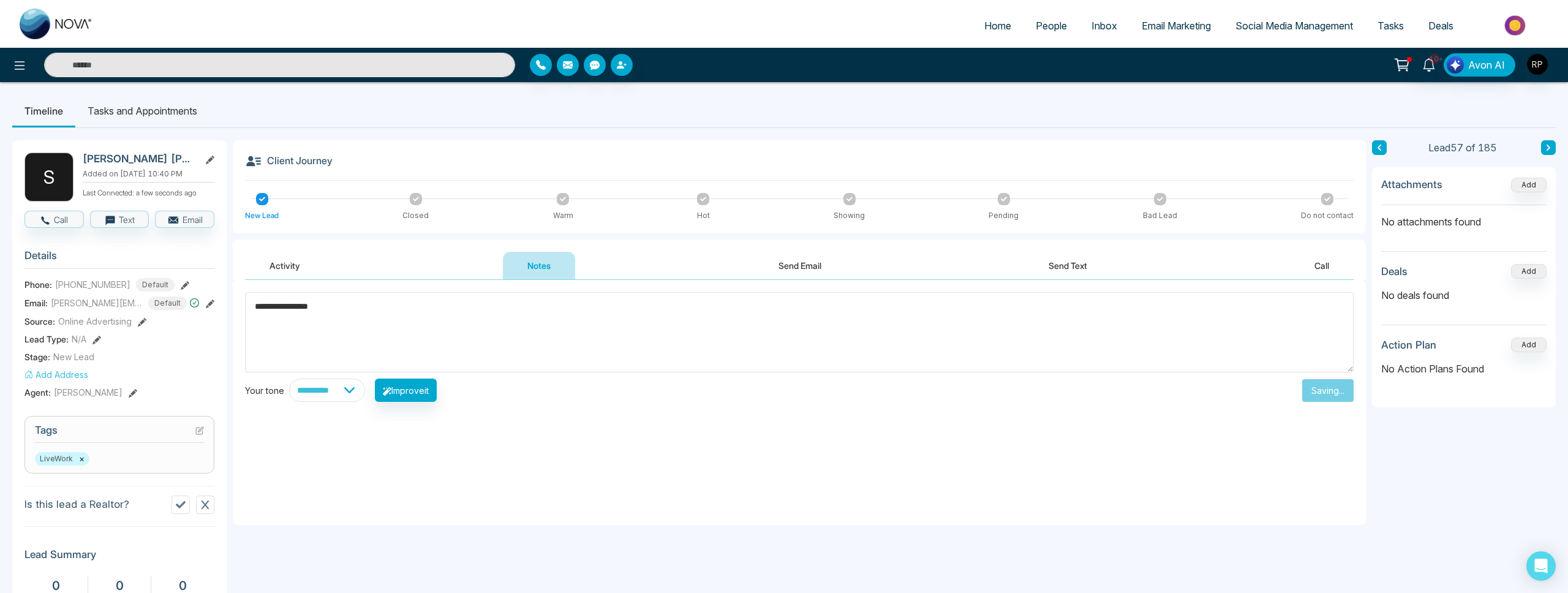 type 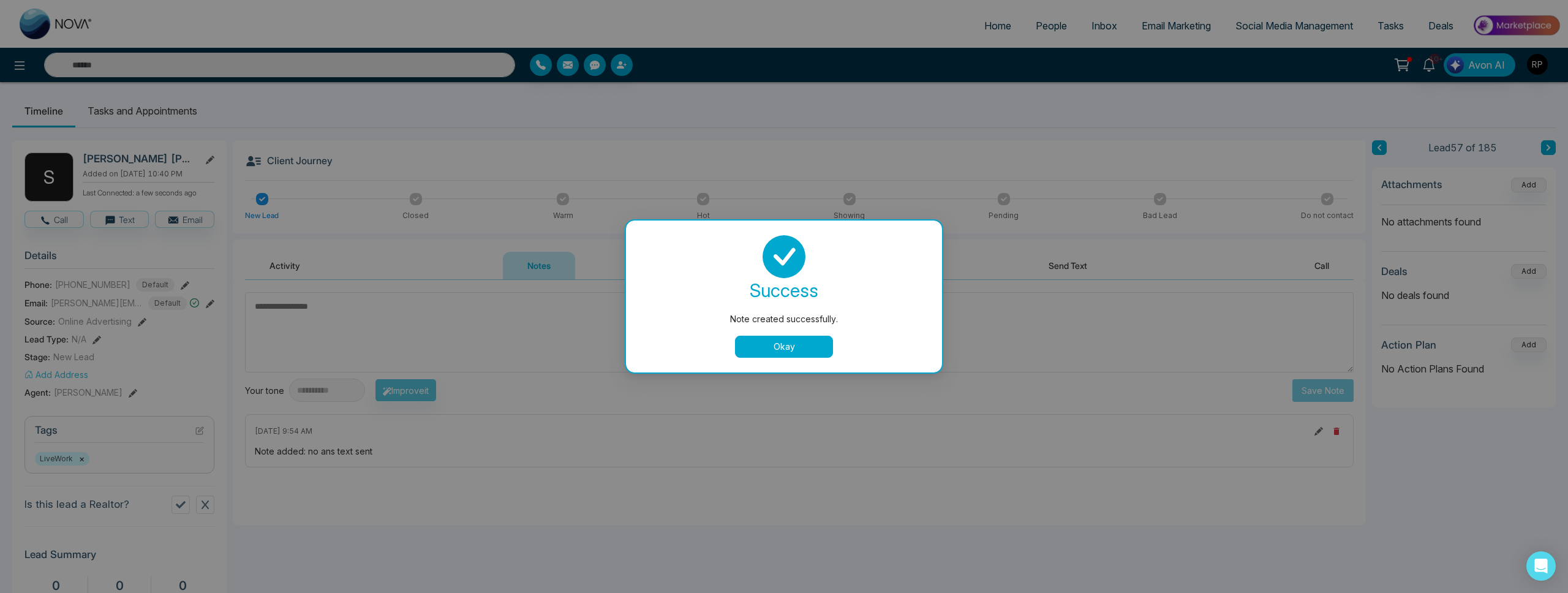 click on "Okay" at bounding box center (784, 347) 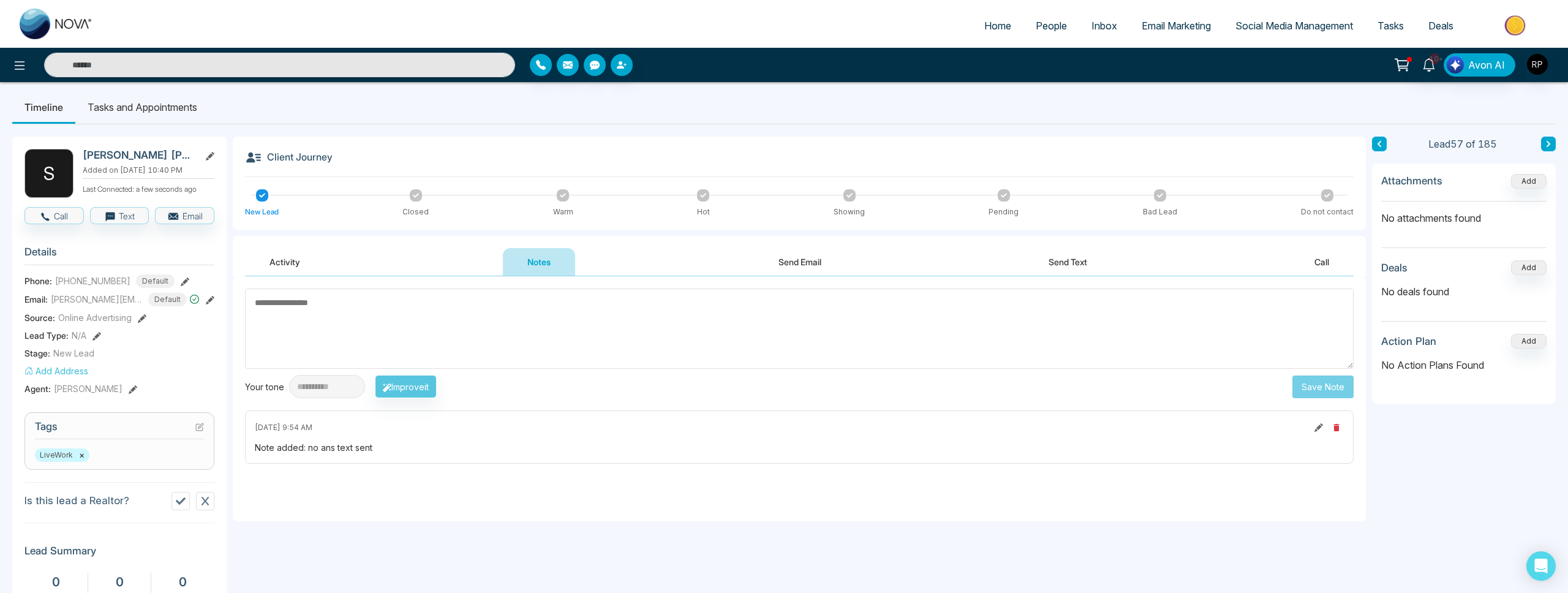 scroll, scrollTop: 0, scrollLeft: 0, axis: both 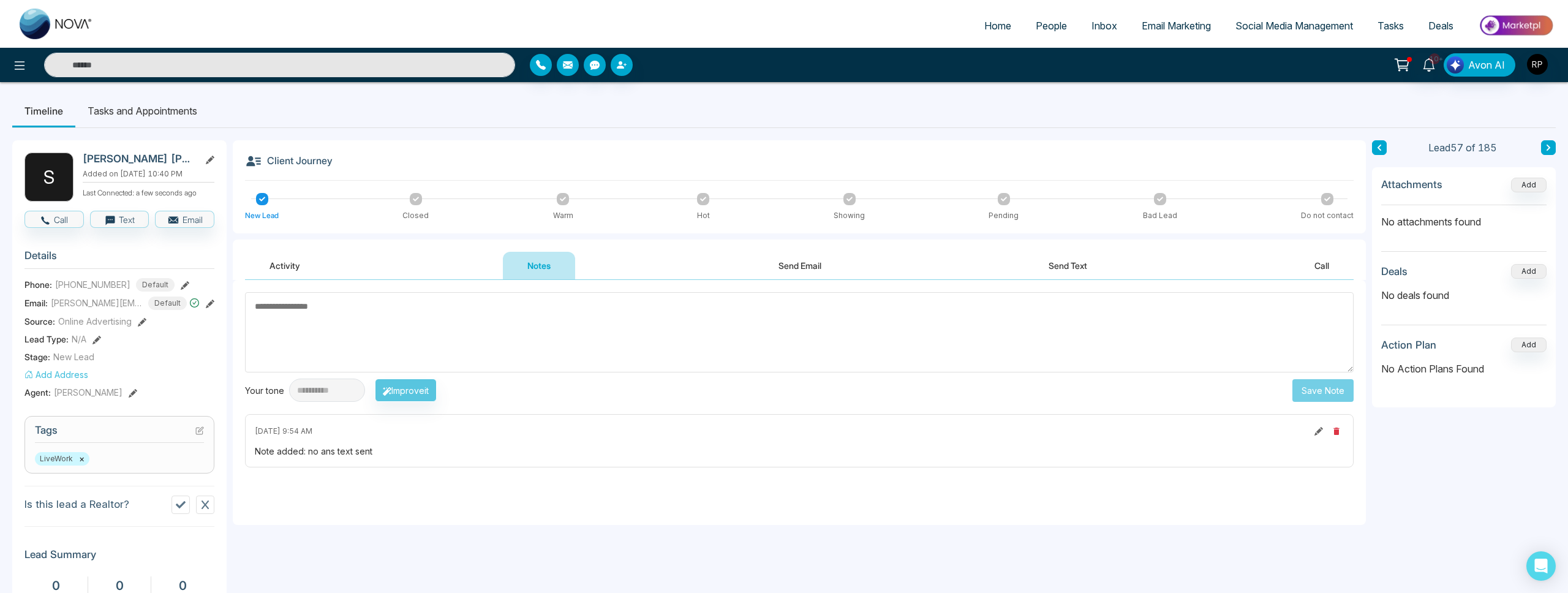 click 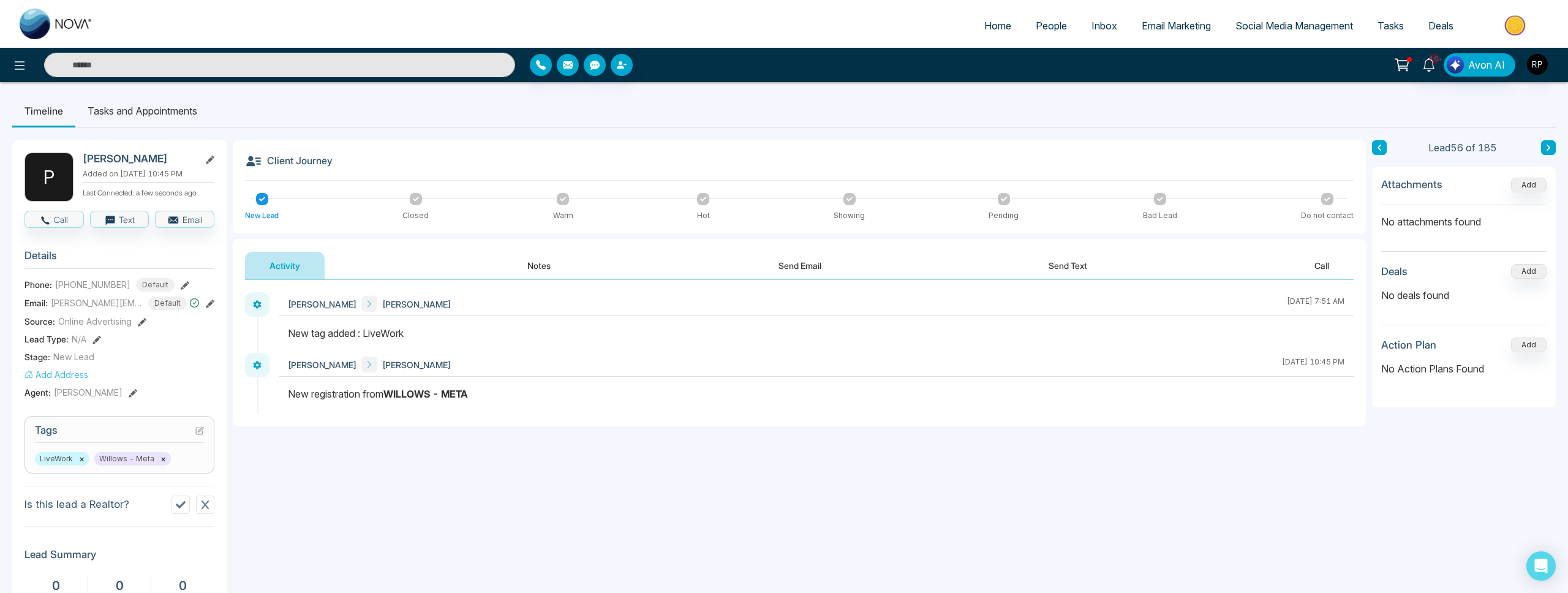 click on "×" at bounding box center (163, 459) 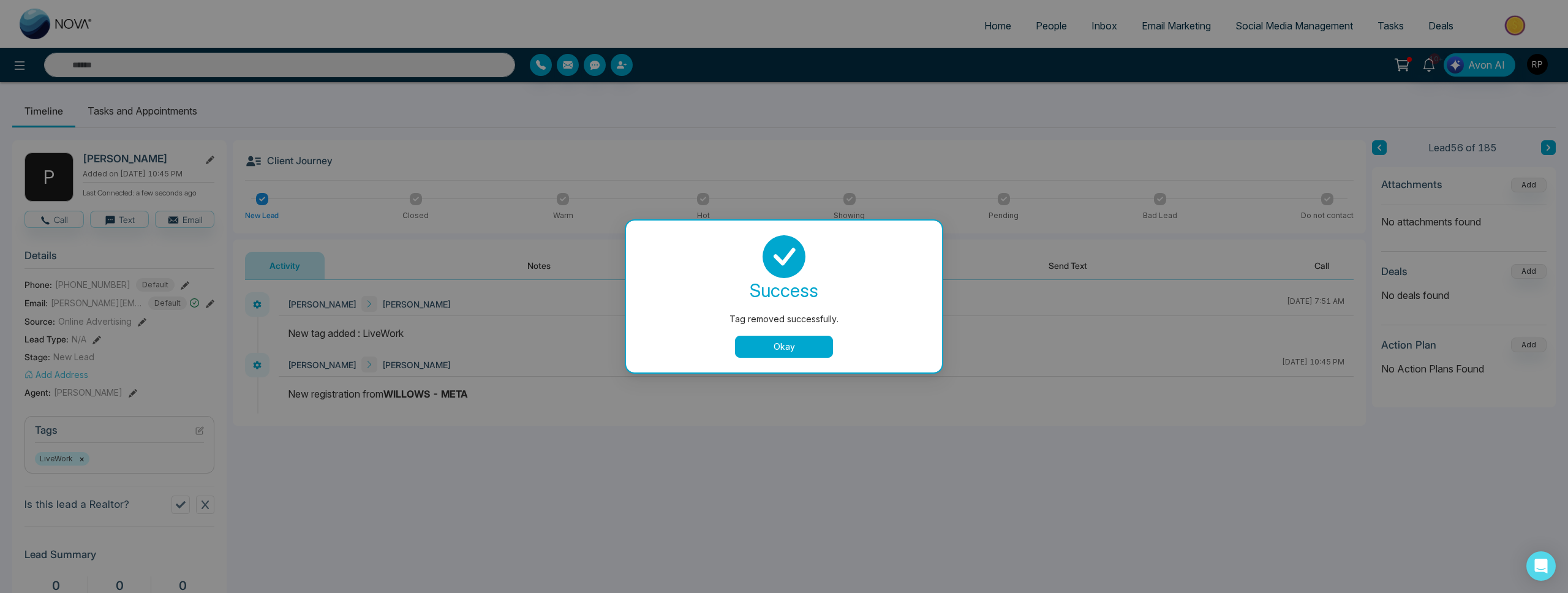 click on "Okay" at bounding box center [784, 347] 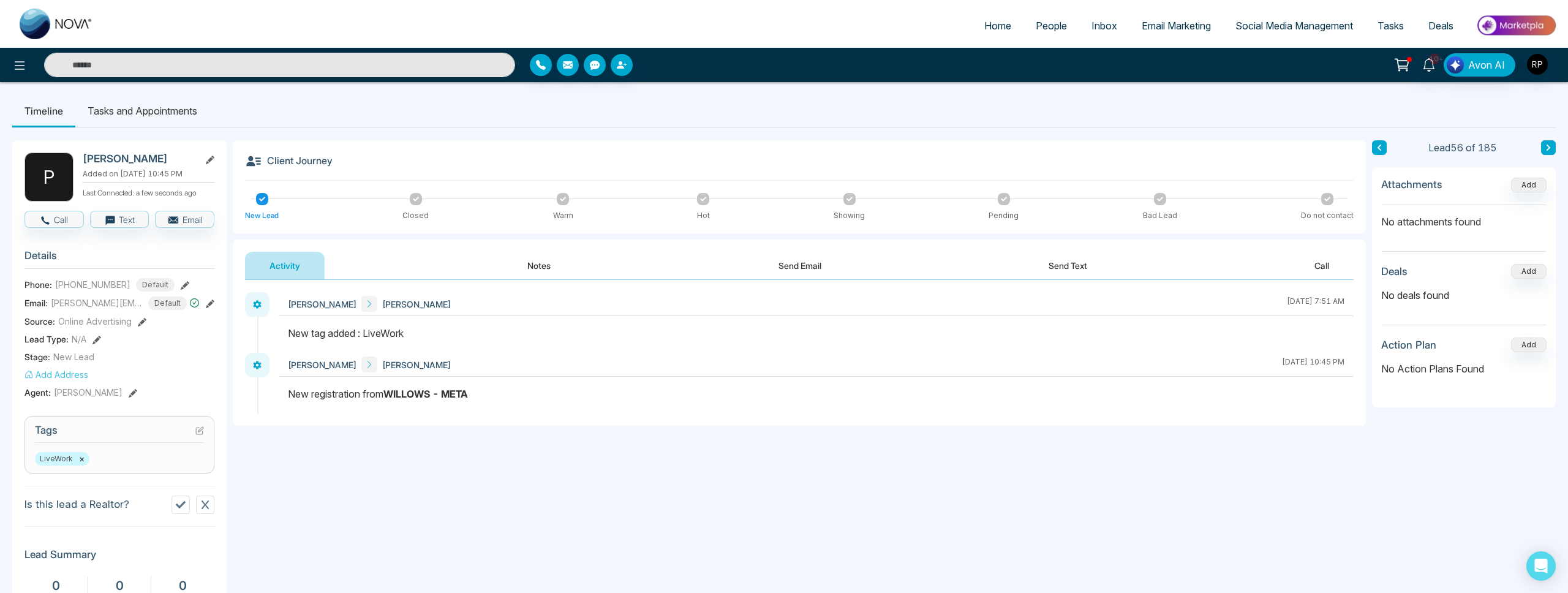 click on "Notes" at bounding box center [539, 265] 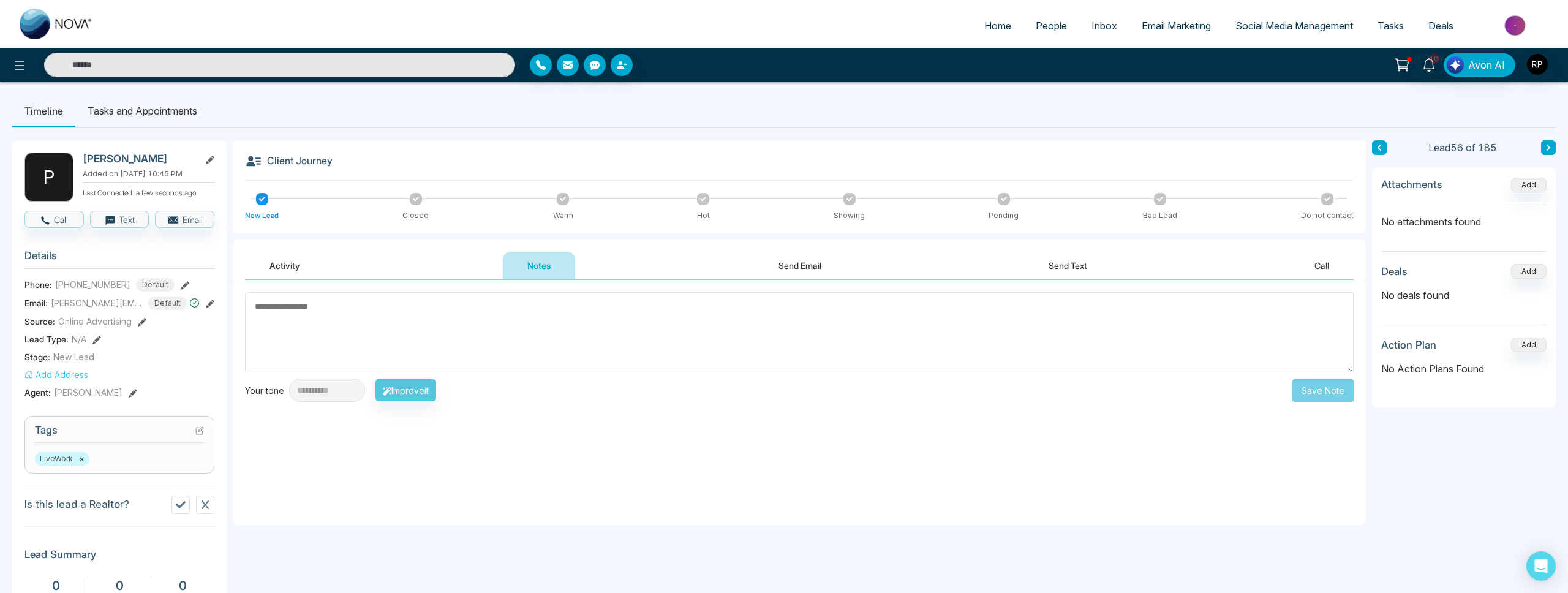 click at bounding box center [799, 332] 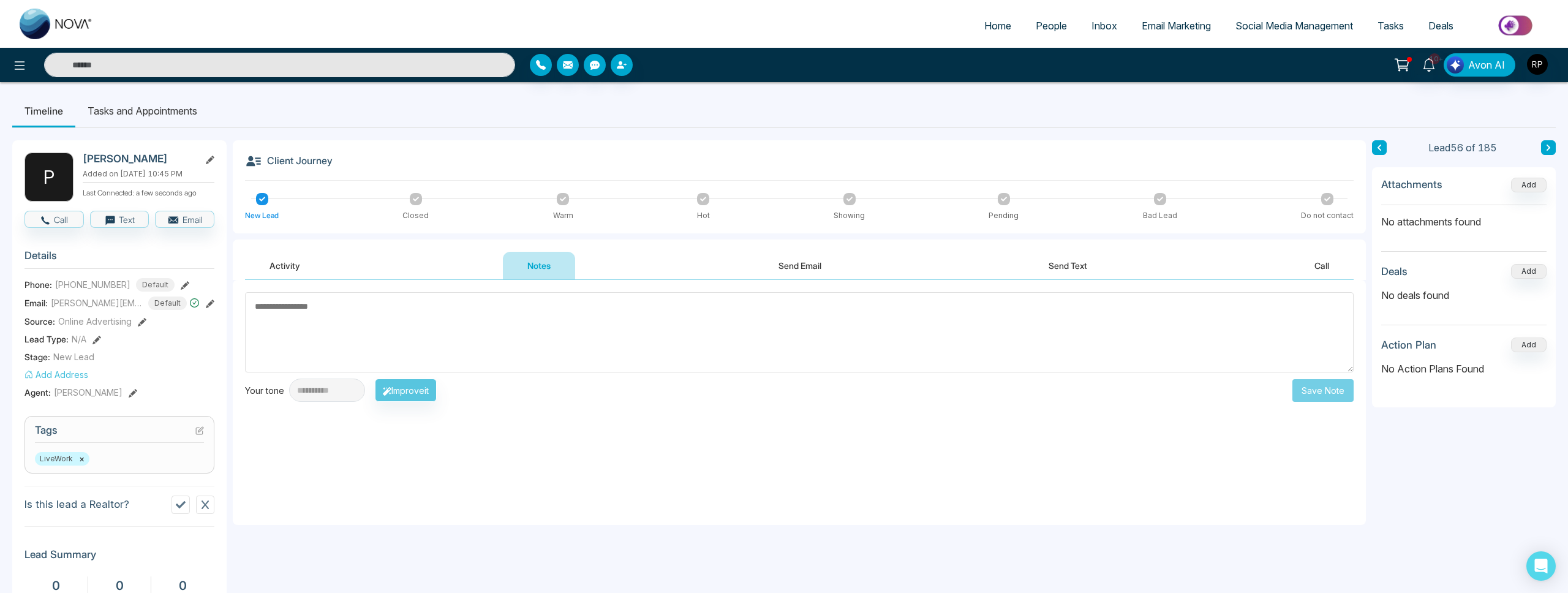 click at bounding box center [799, 332] 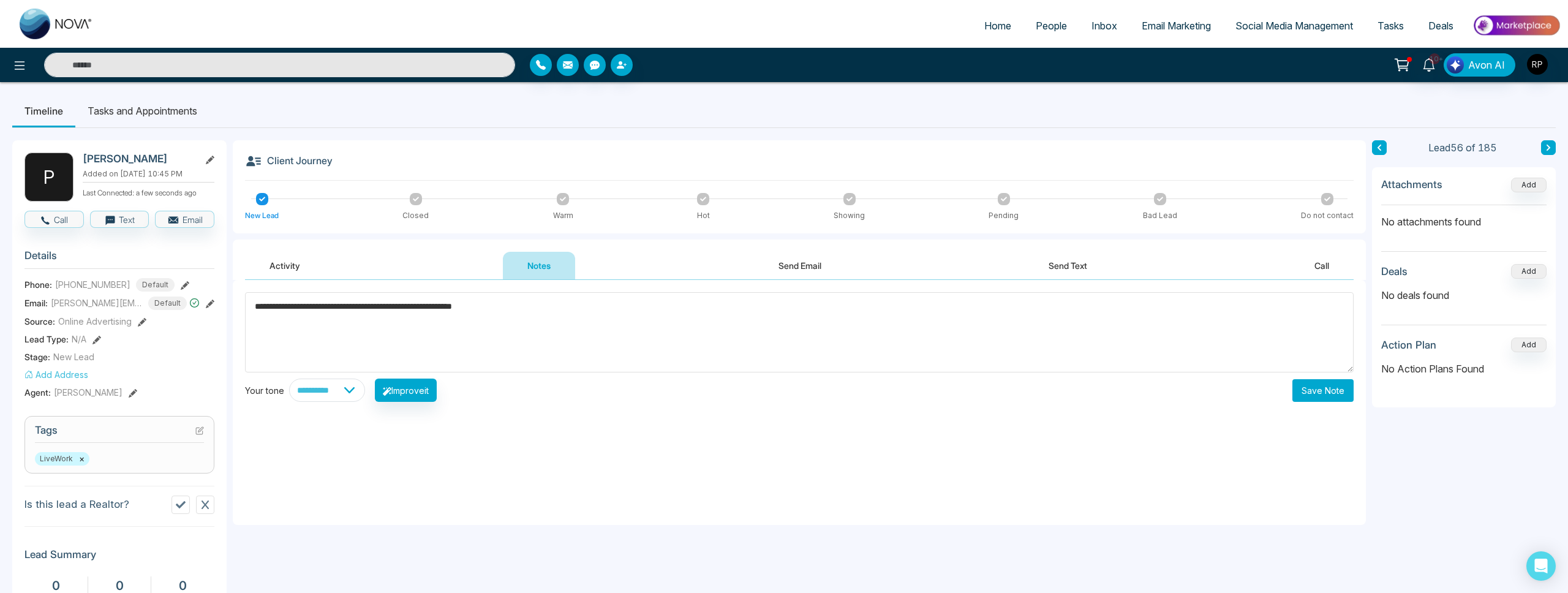 type on "**********" 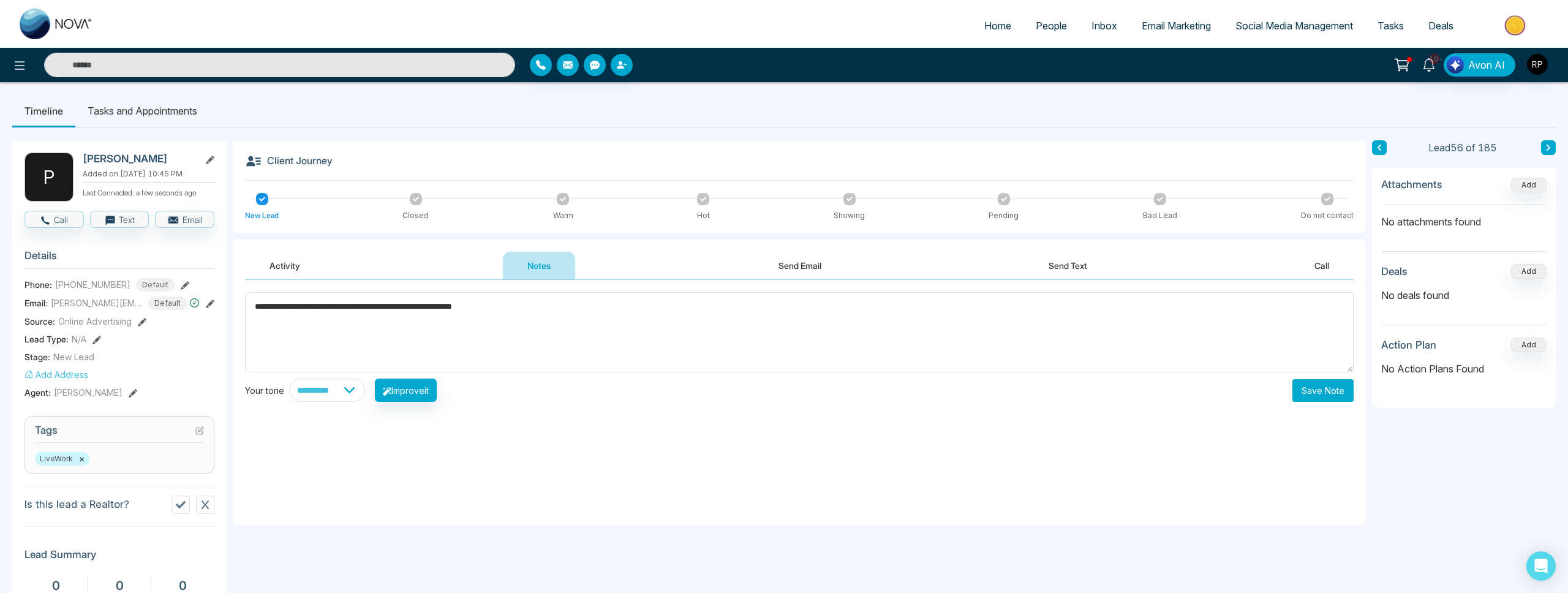 click on "Save Note" at bounding box center [1323, 390] 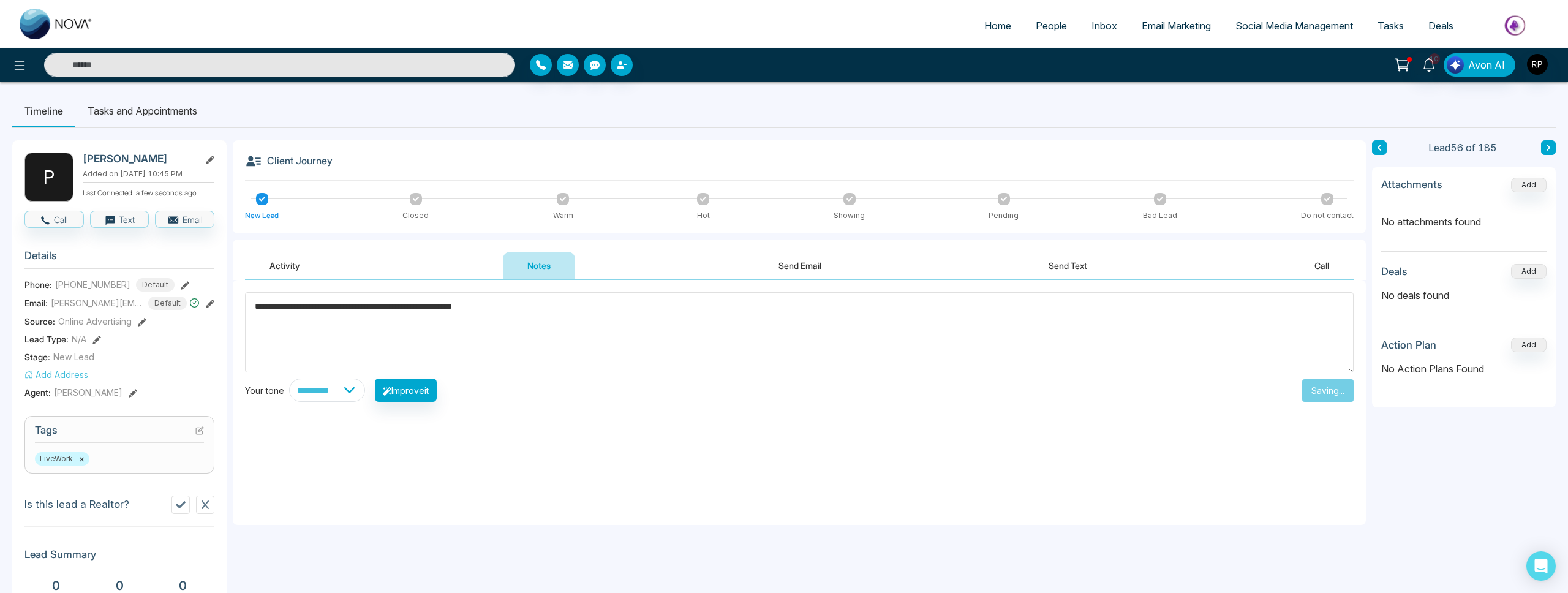 type 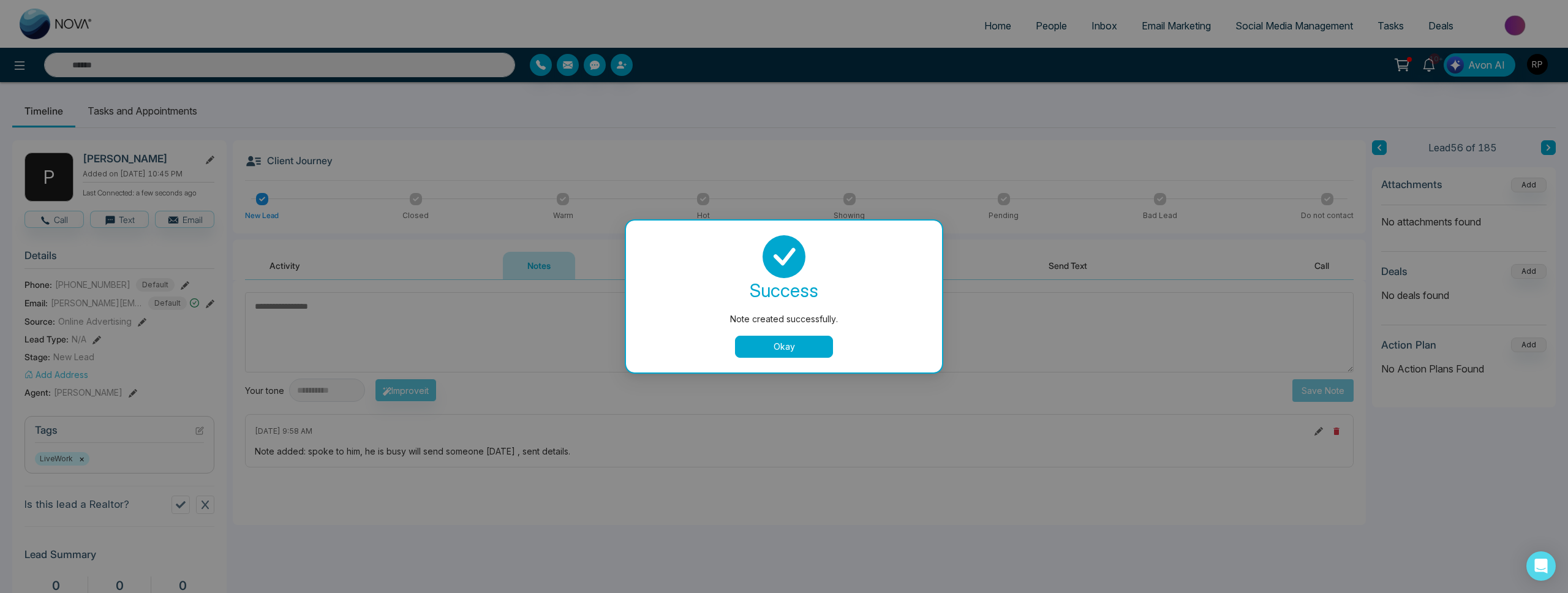 click on "Okay" at bounding box center (784, 347) 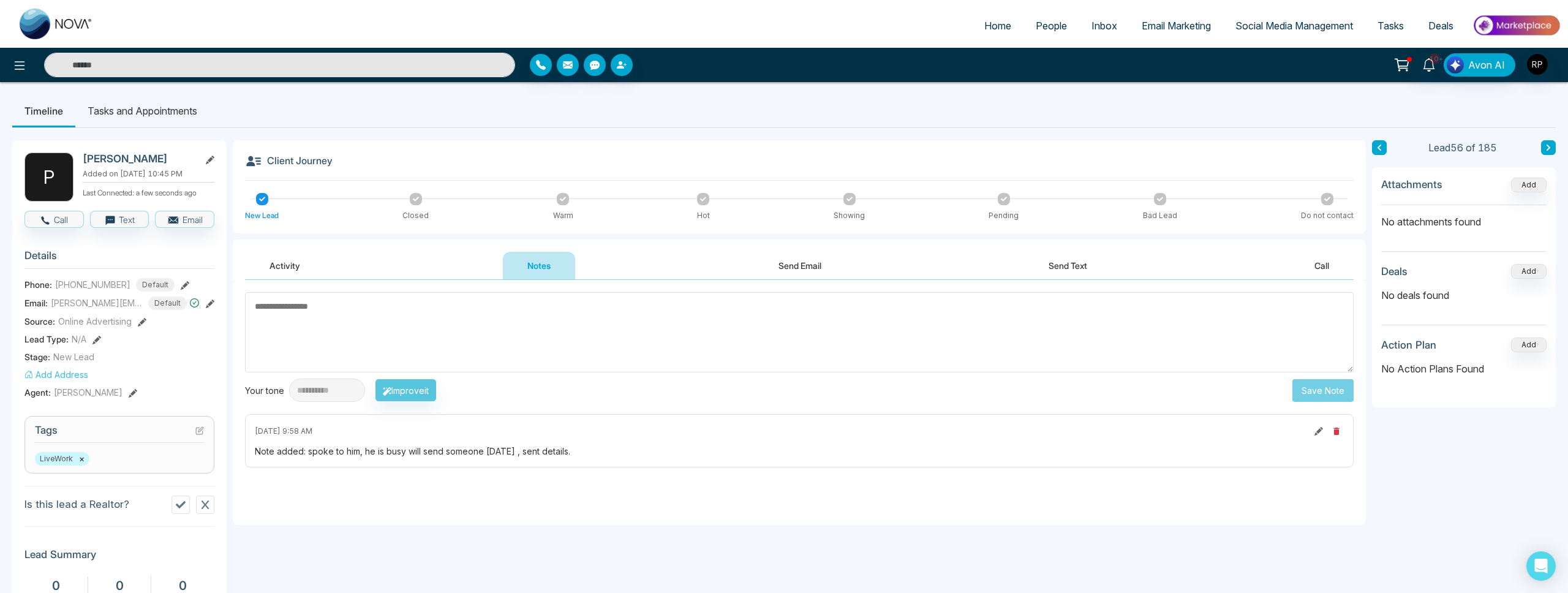 click on "People" at bounding box center [1051, 26] 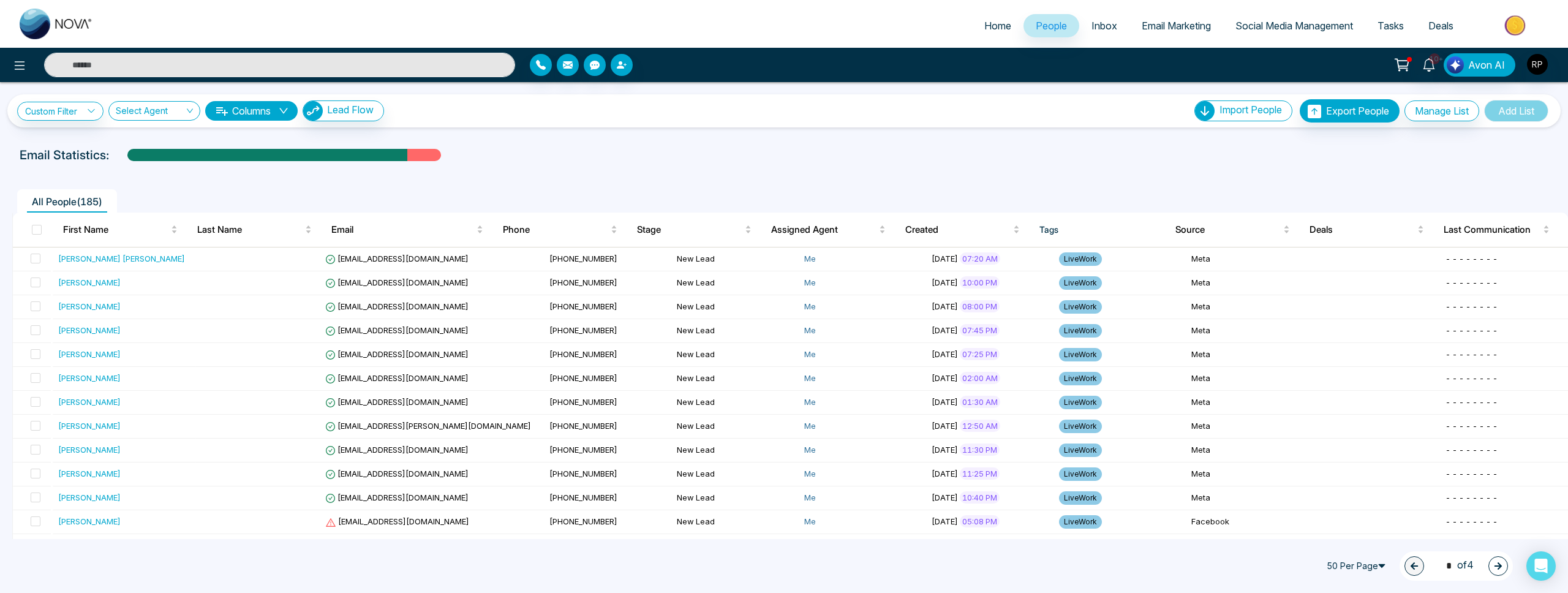click at bounding box center (279, 65) 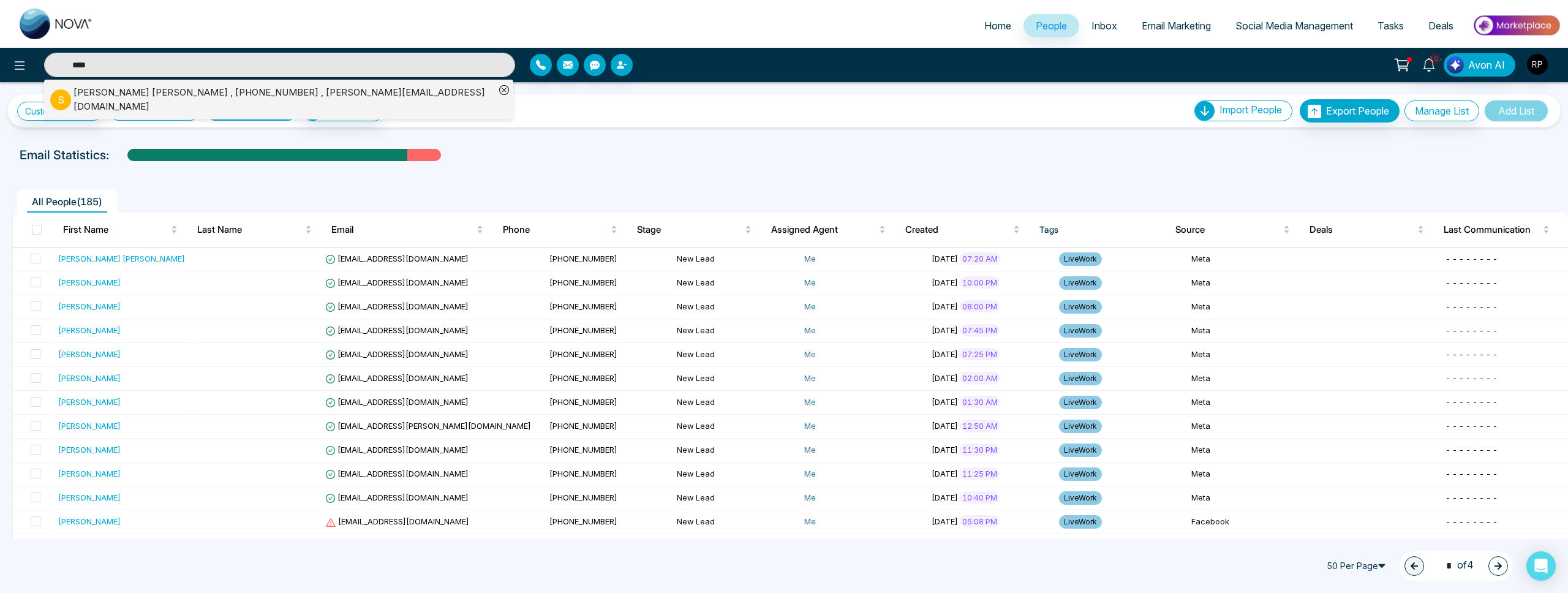 type on "****" 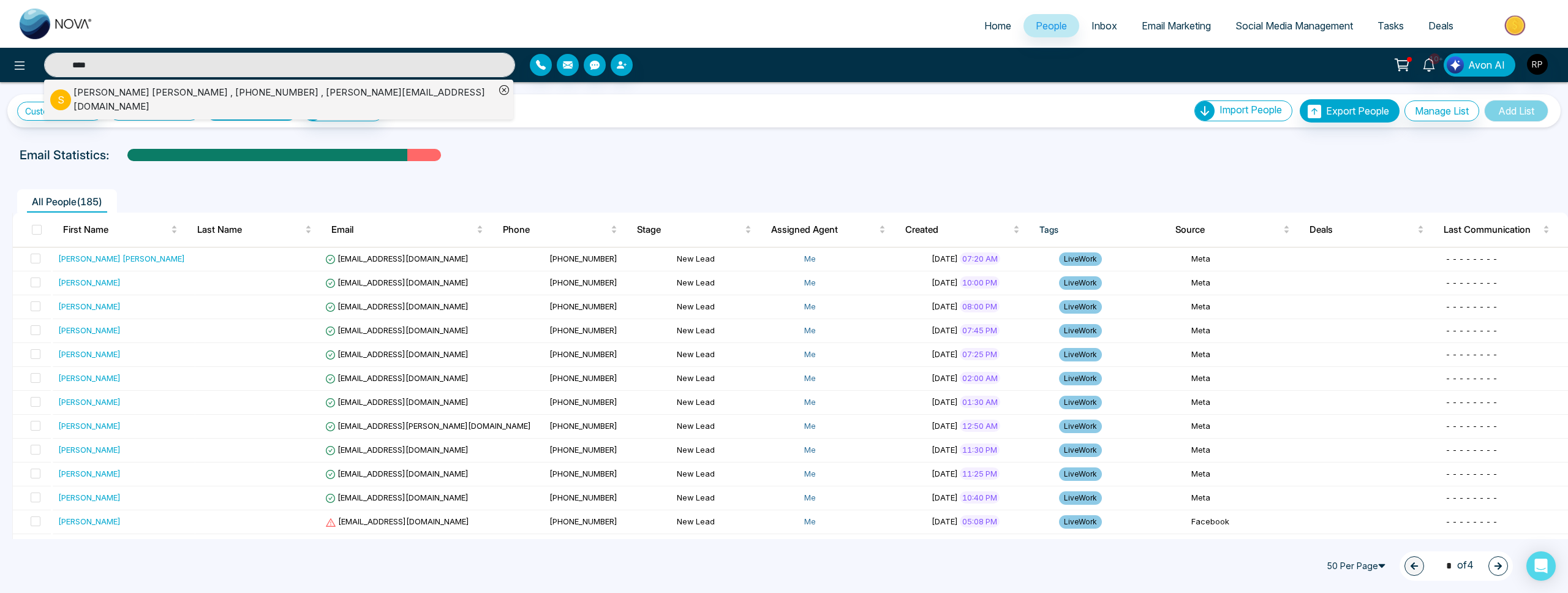 click on "[PERSON_NAME] [PERSON_NAME]     , [PHONE_NUMBER]   , [PERSON_NAME][EMAIL_ADDRESS][DOMAIN_NAME]" at bounding box center [284, 99] 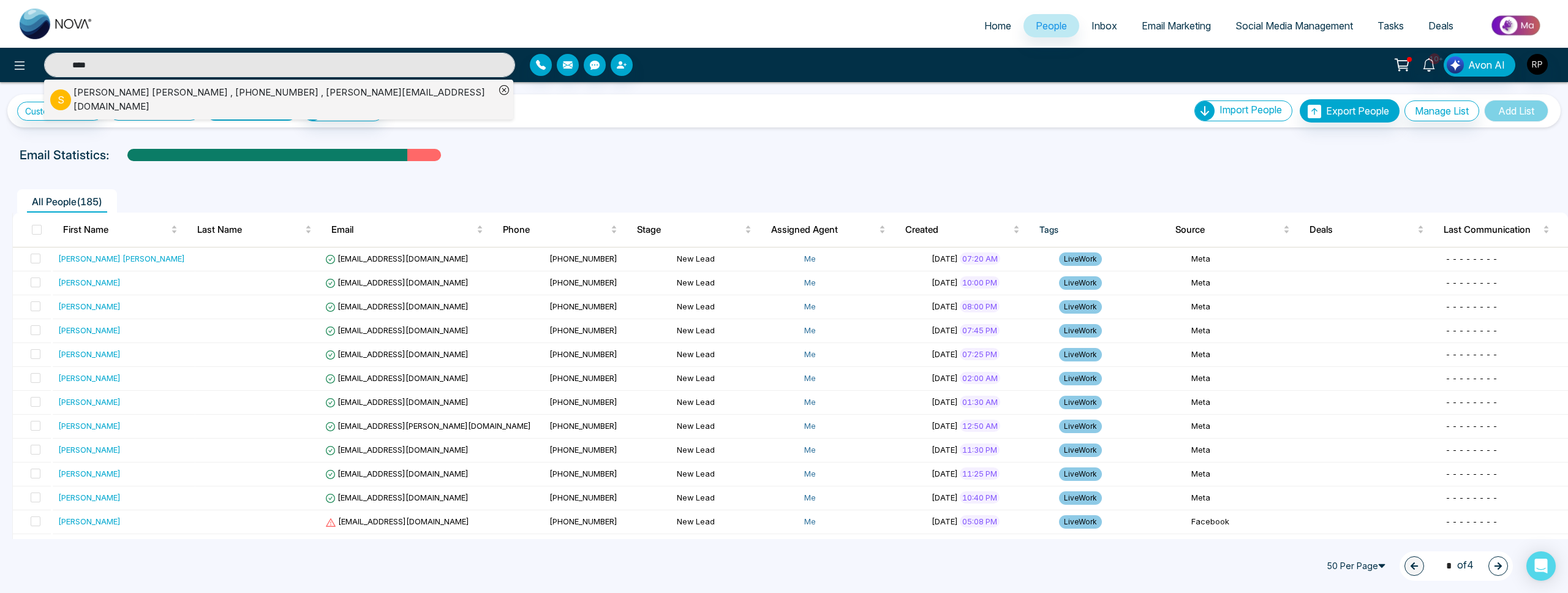 type 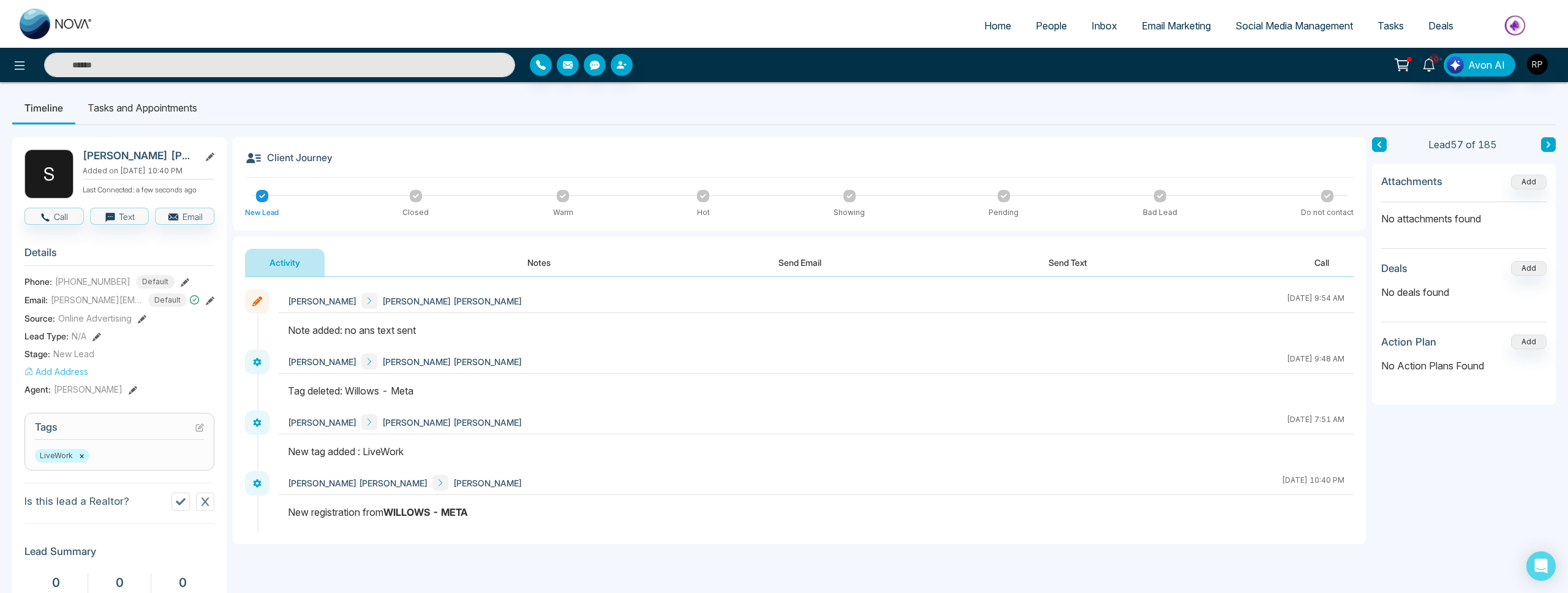 scroll, scrollTop: 4, scrollLeft: 0, axis: vertical 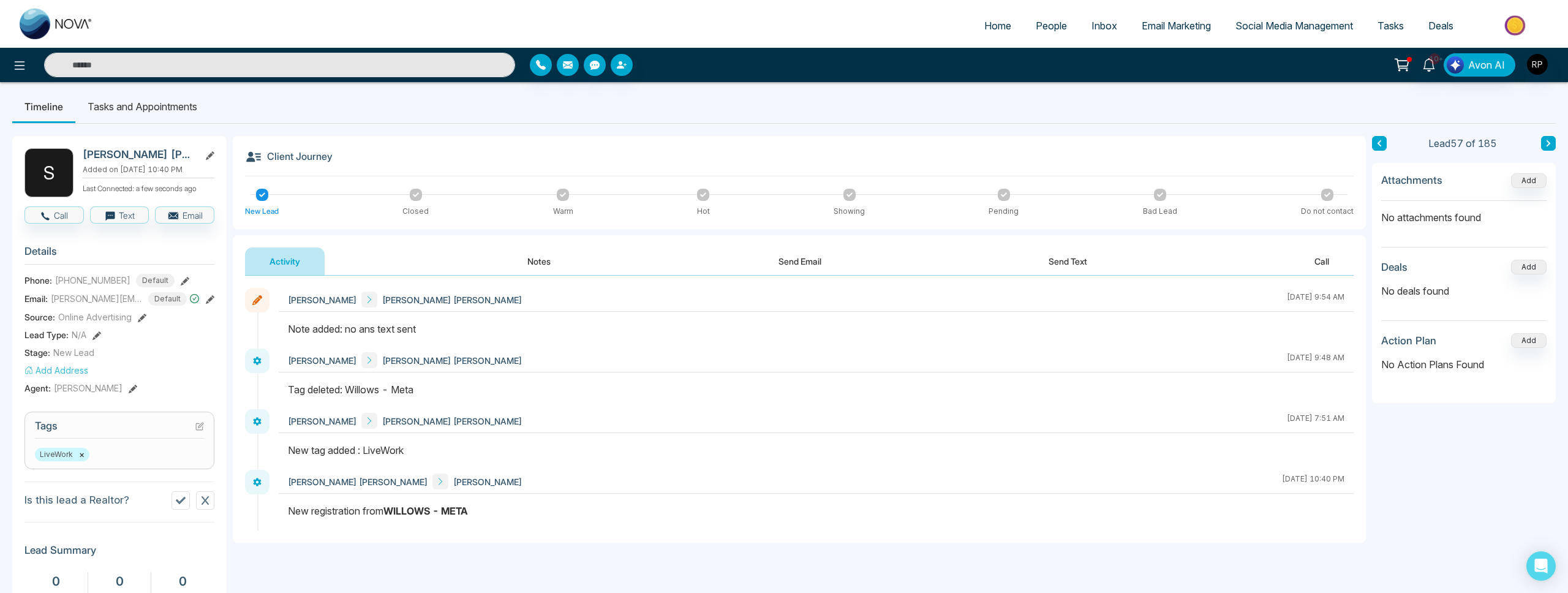 click on "Notes" at bounding box center (539, 261) 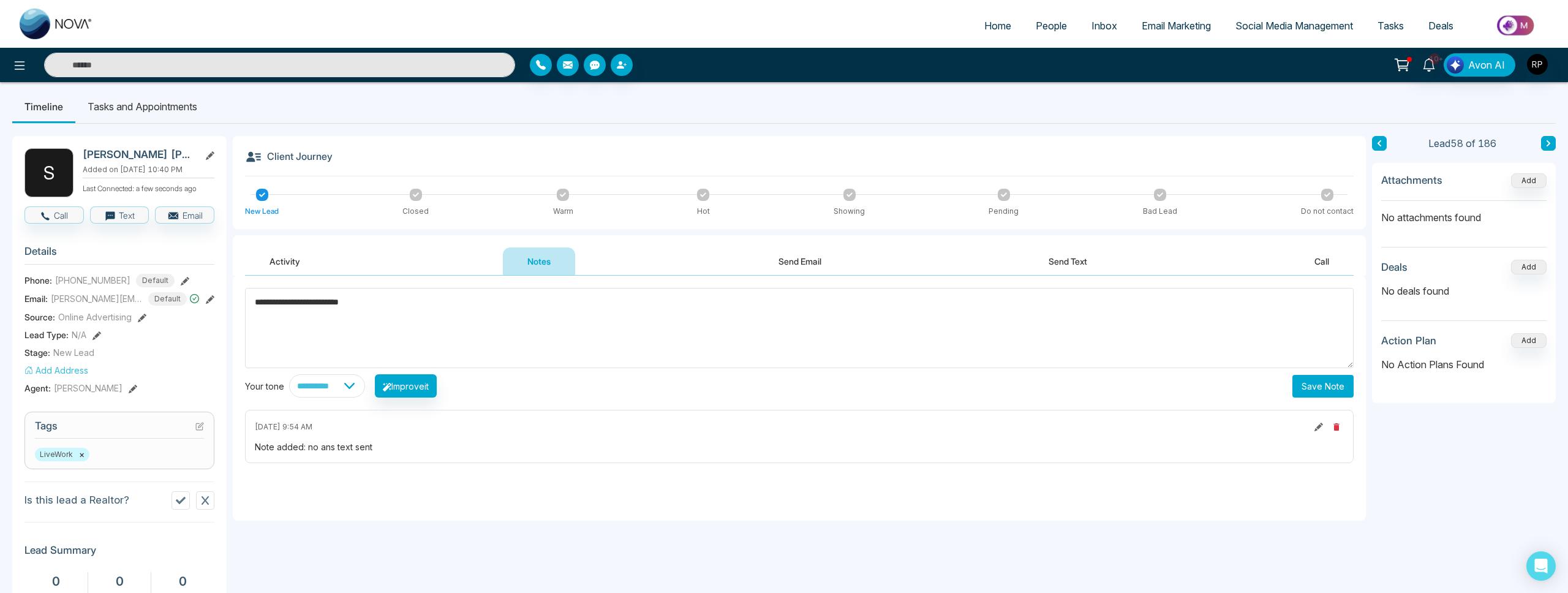 type on "**********" 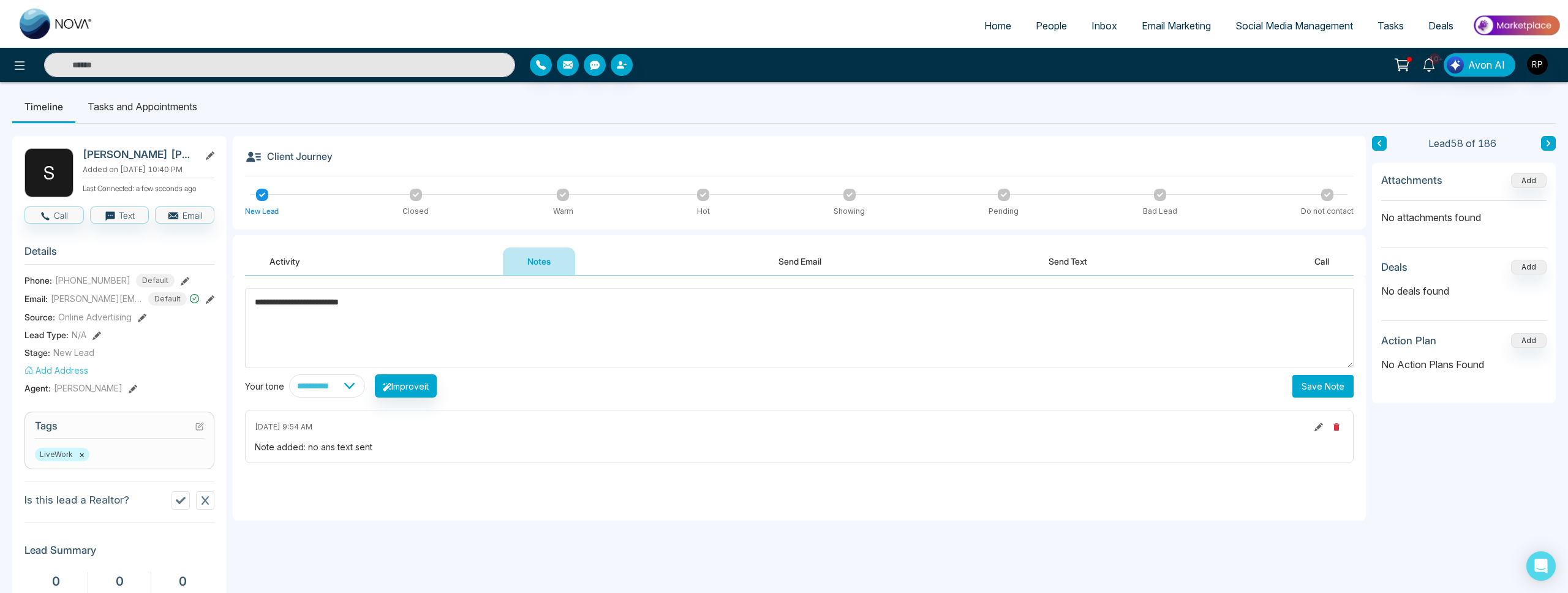 click on "Save Note" at bounding box center (1323, 386) 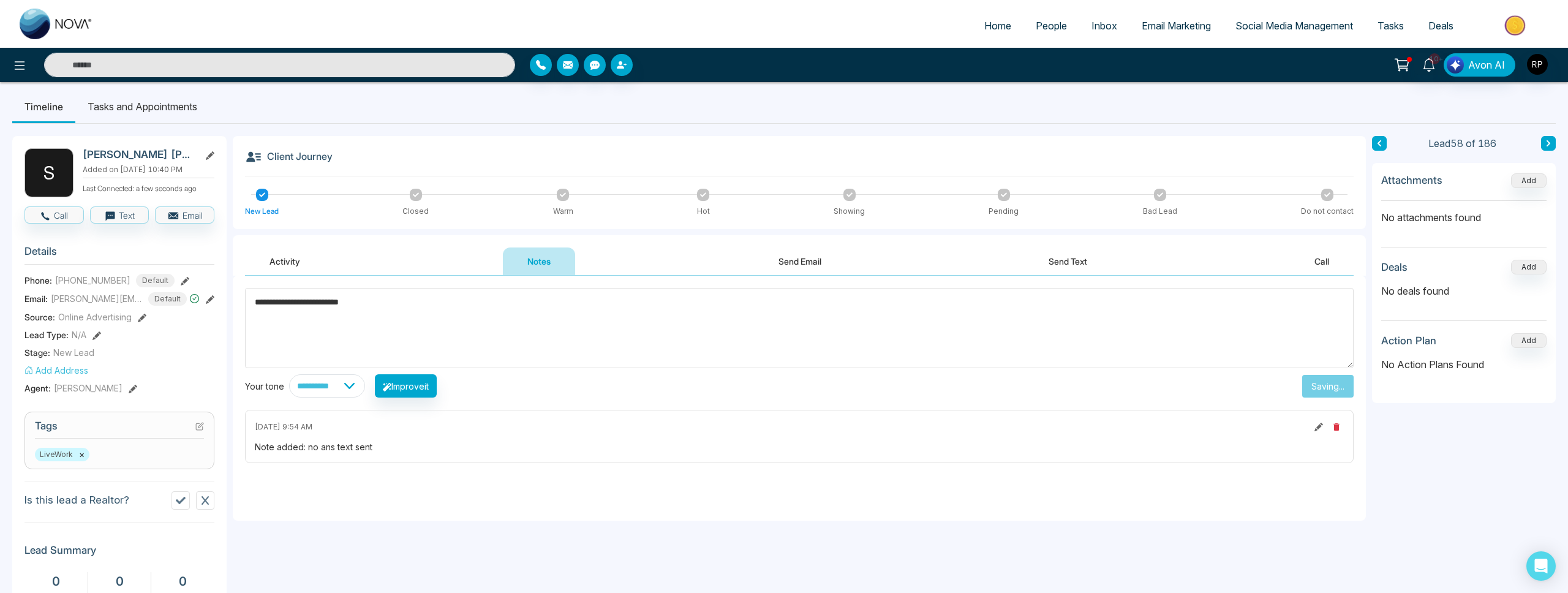 type 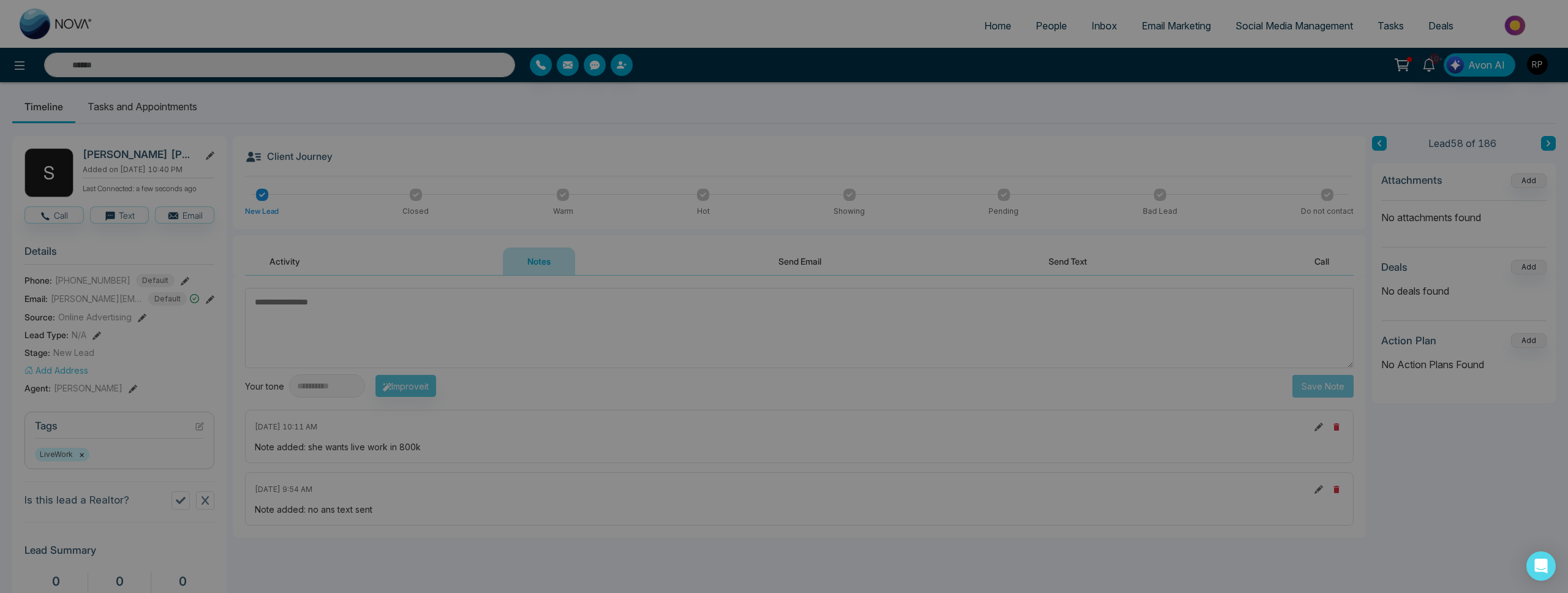 scroll, scrollTop: 2, scrollLeft: 0, axis: vertical 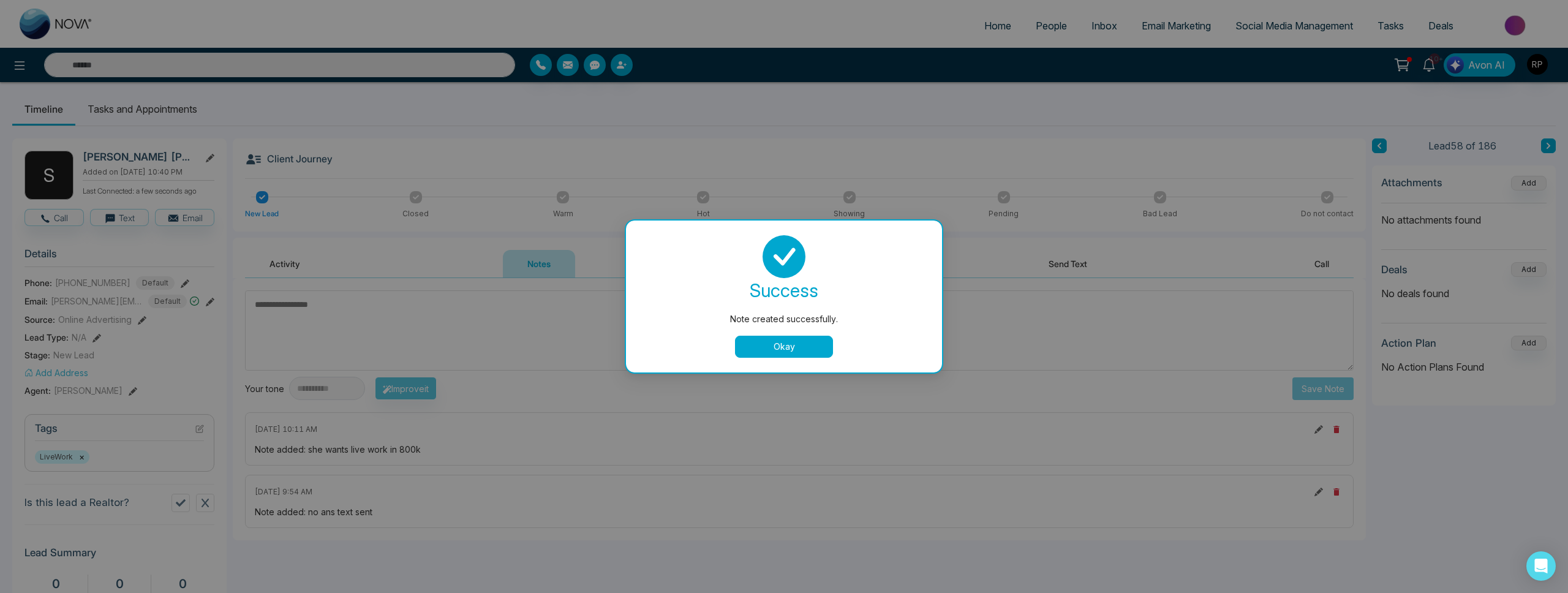 click on "Okay" at bounding box center [784, 347] 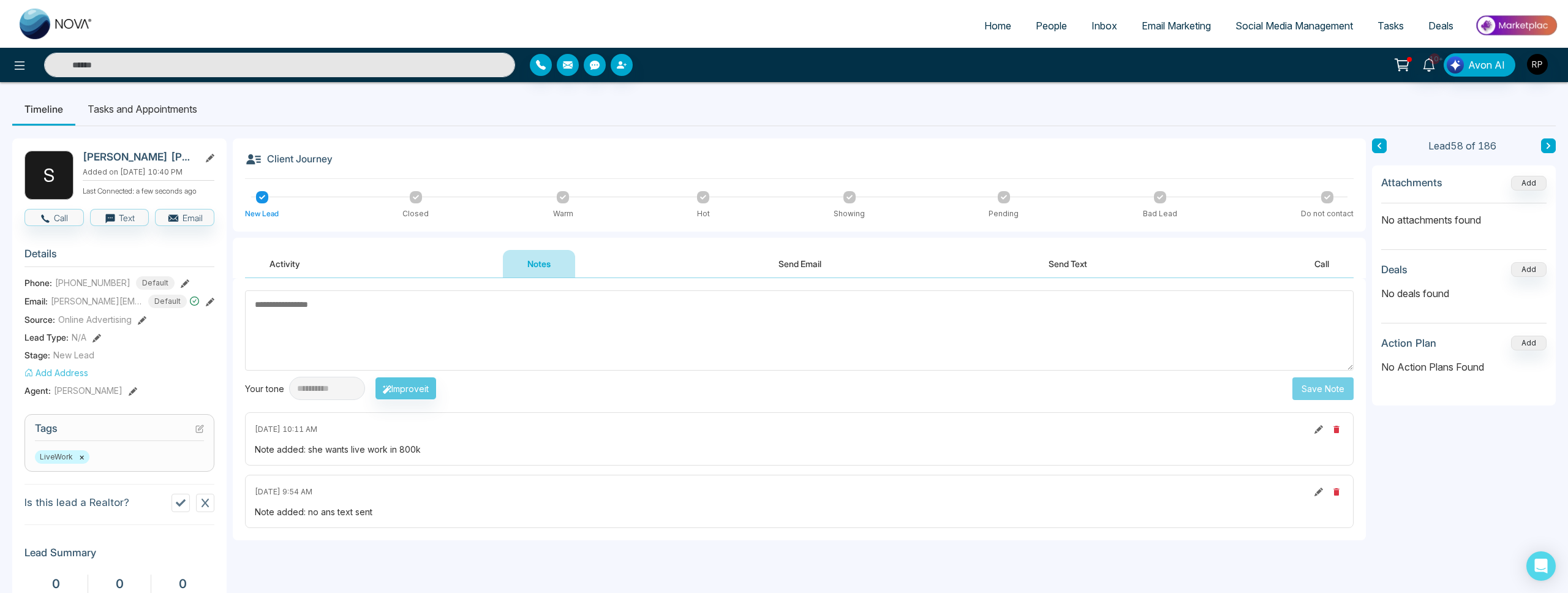 click at bounding box center [1379, 146] 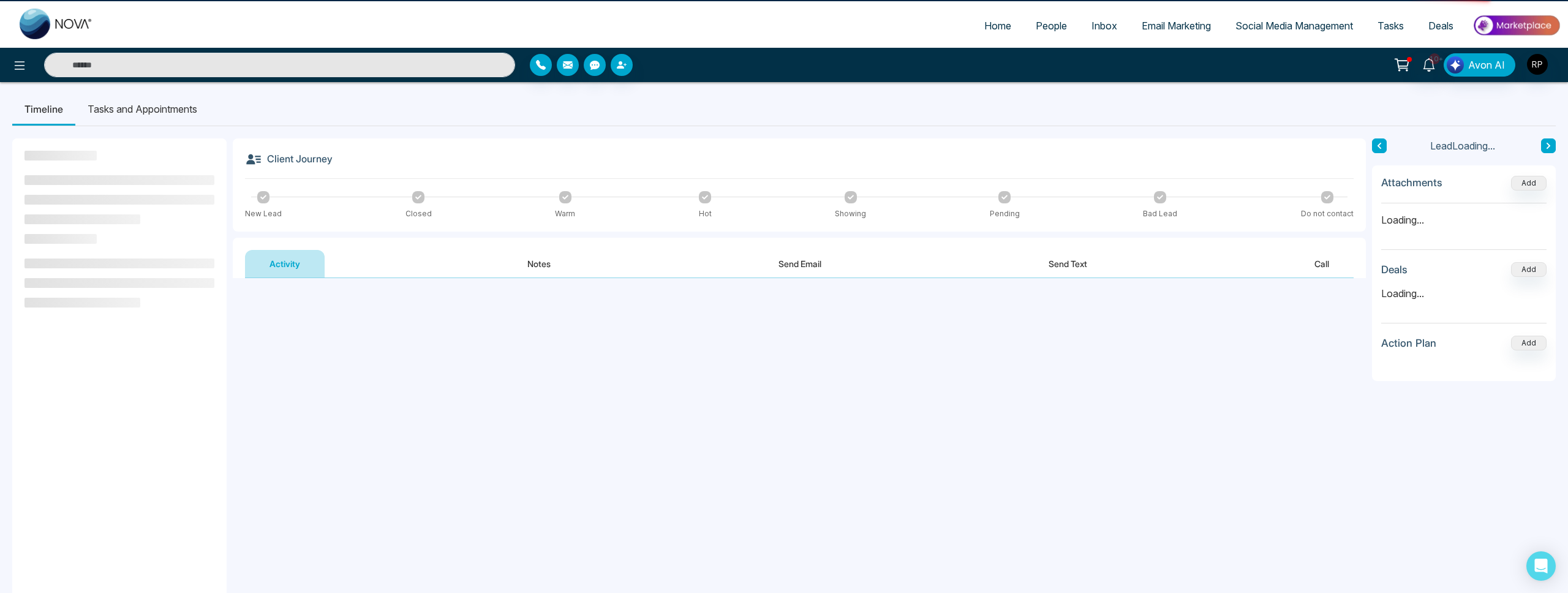 scroll, scrollTop: 0, scrollLeft: 0, axis: both 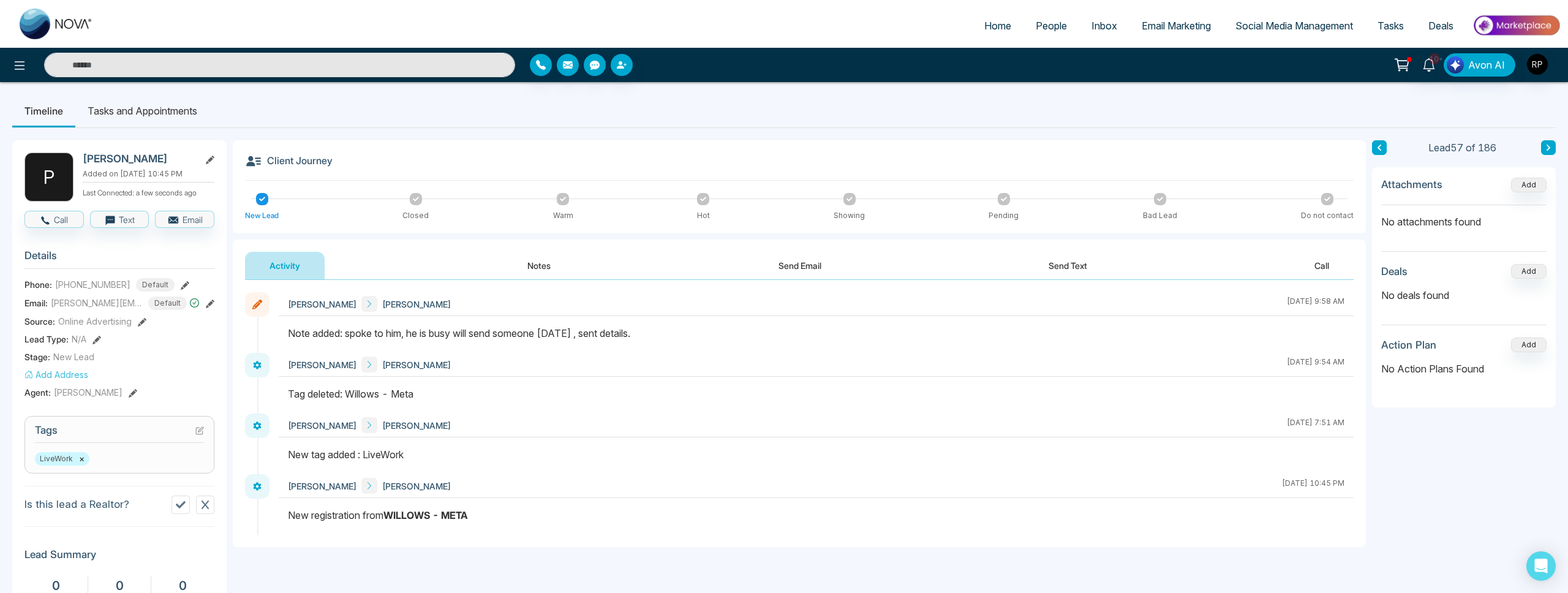 click at bounding box center [1379, 148] 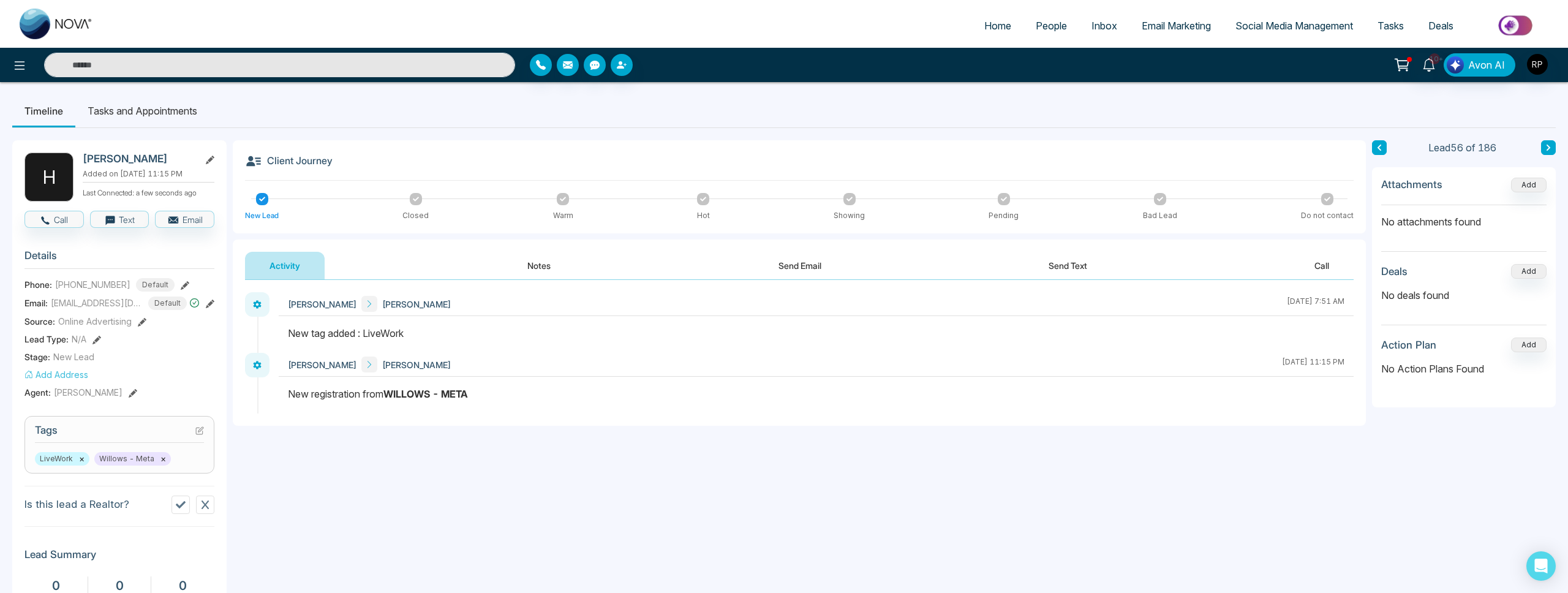 click on "Notes" at bounding box center (539, 265) 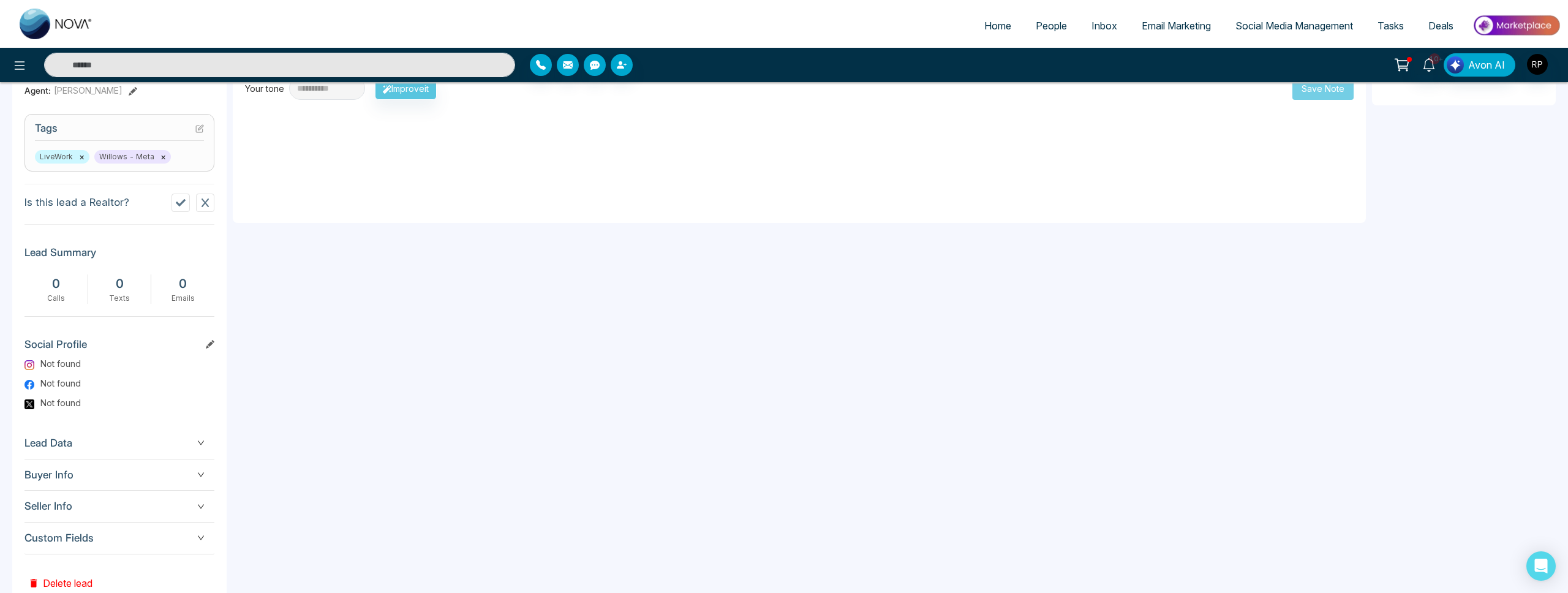 scroll, scrollTop: 314, scrollLeft: 0, axis: vertical 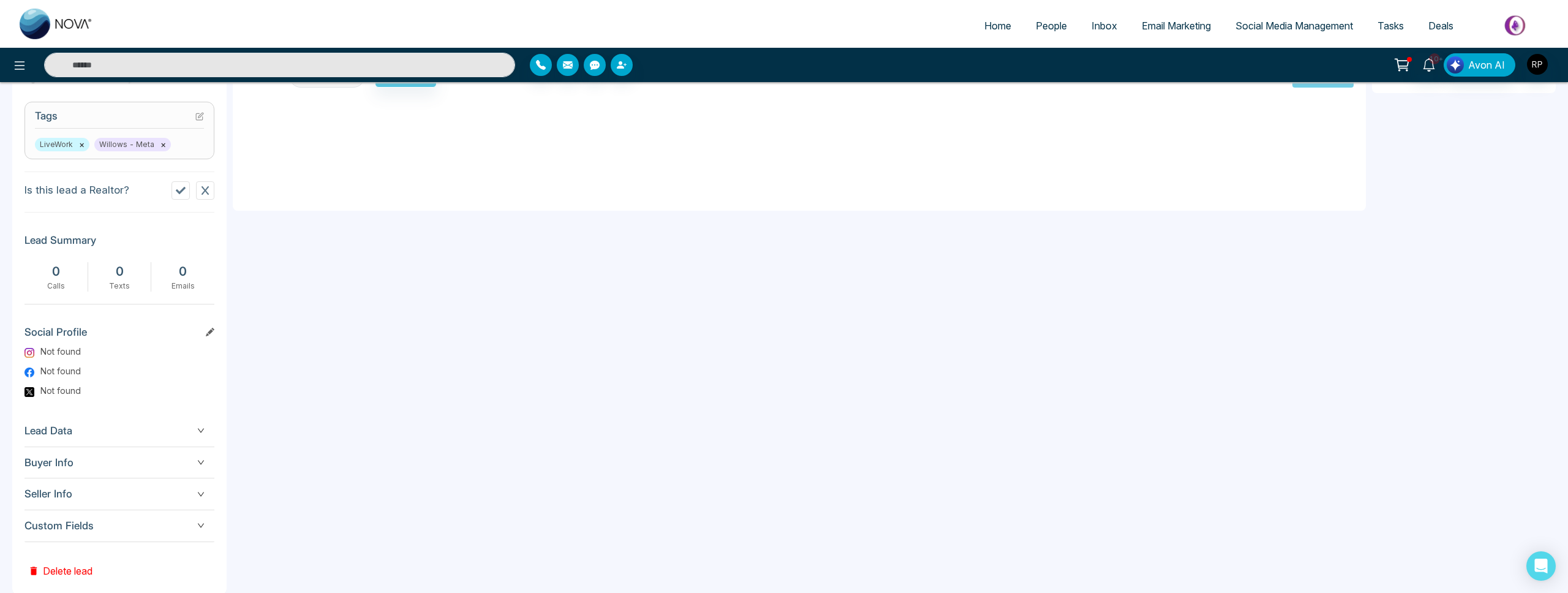 click on "×" at bounding box center [163, 145] 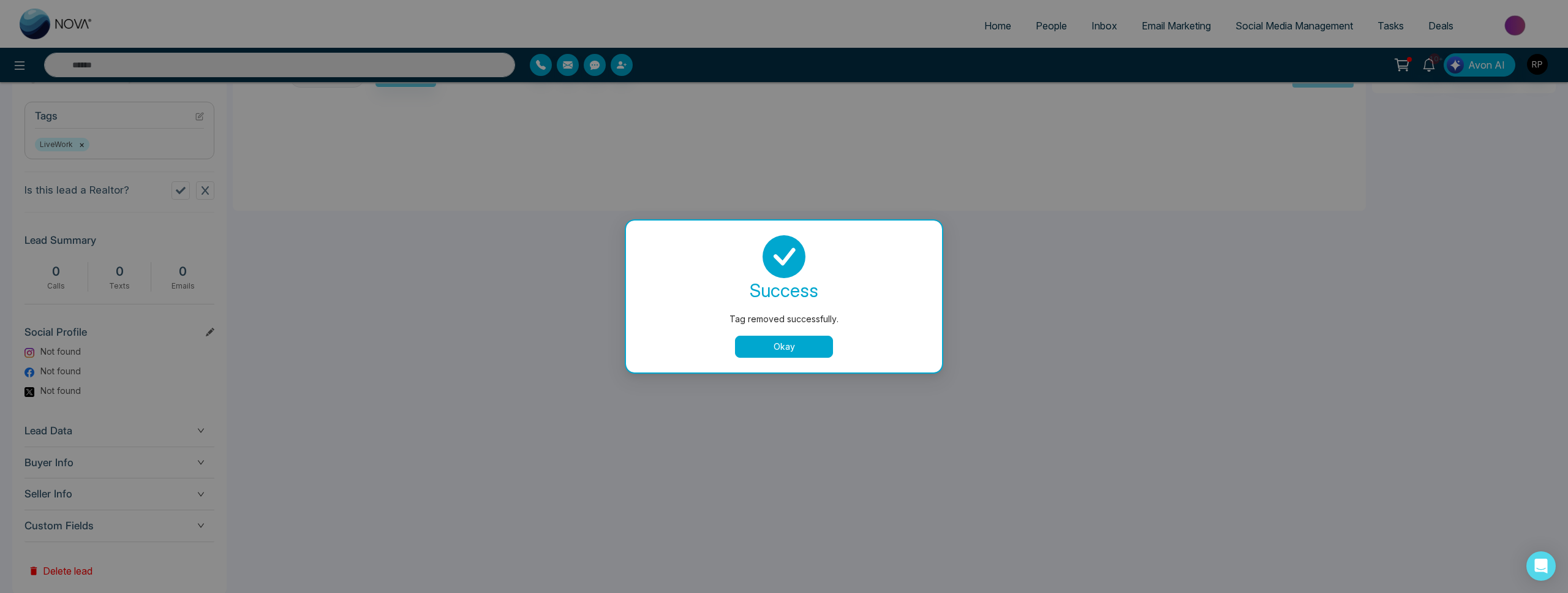 click on "Okay" at bounding box center (784, 347) 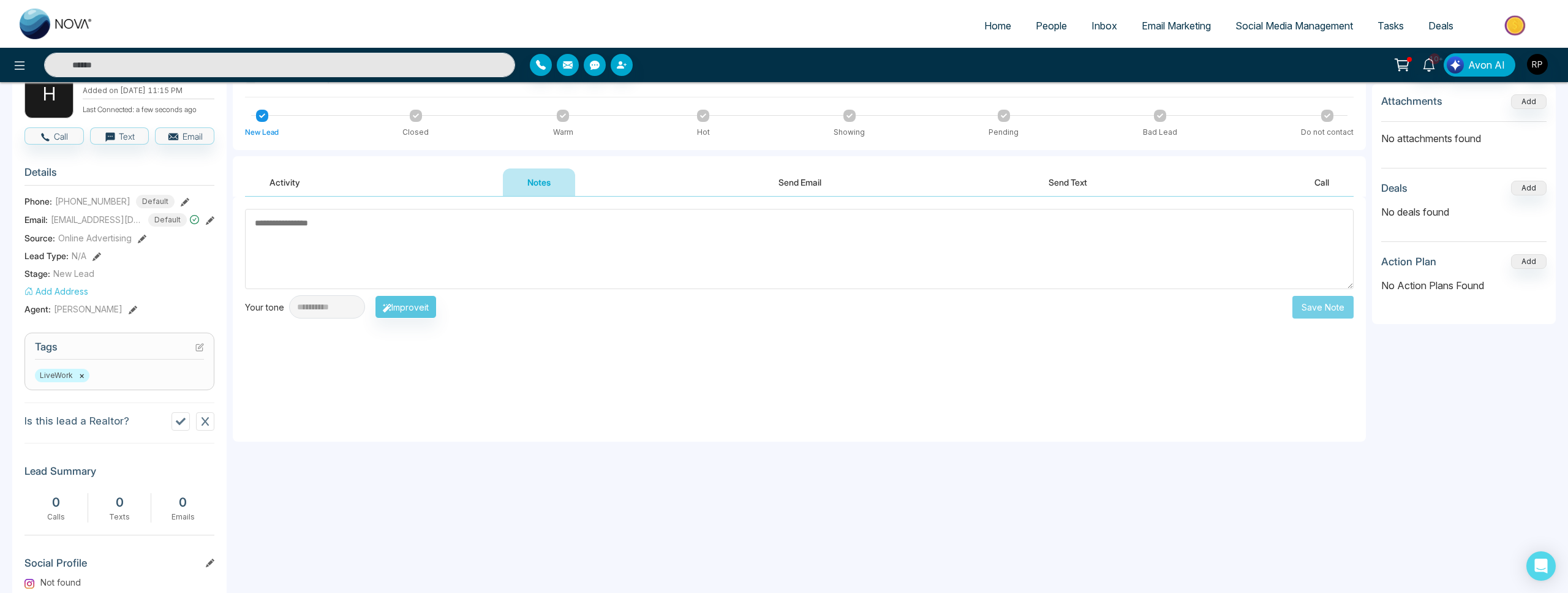scroll, scrollTop: 0, scrollLeft: 0, axis: both 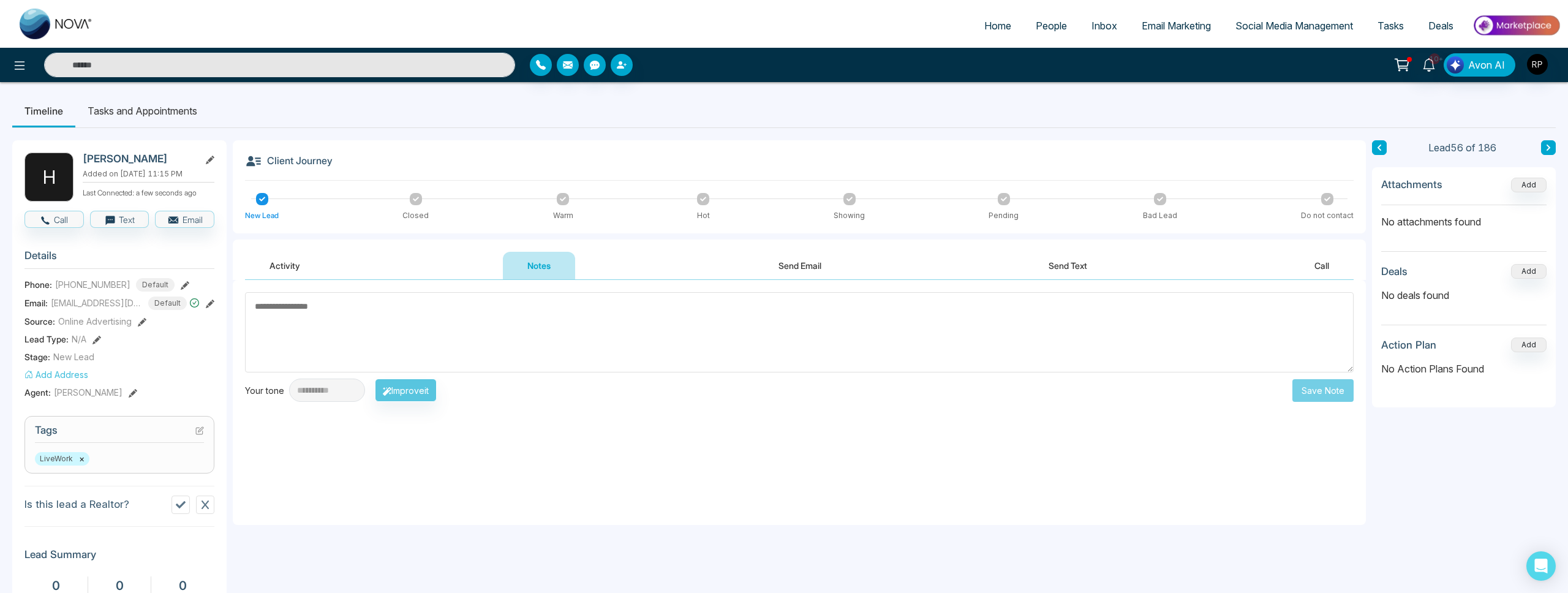 click at bounding box center (799, 332) 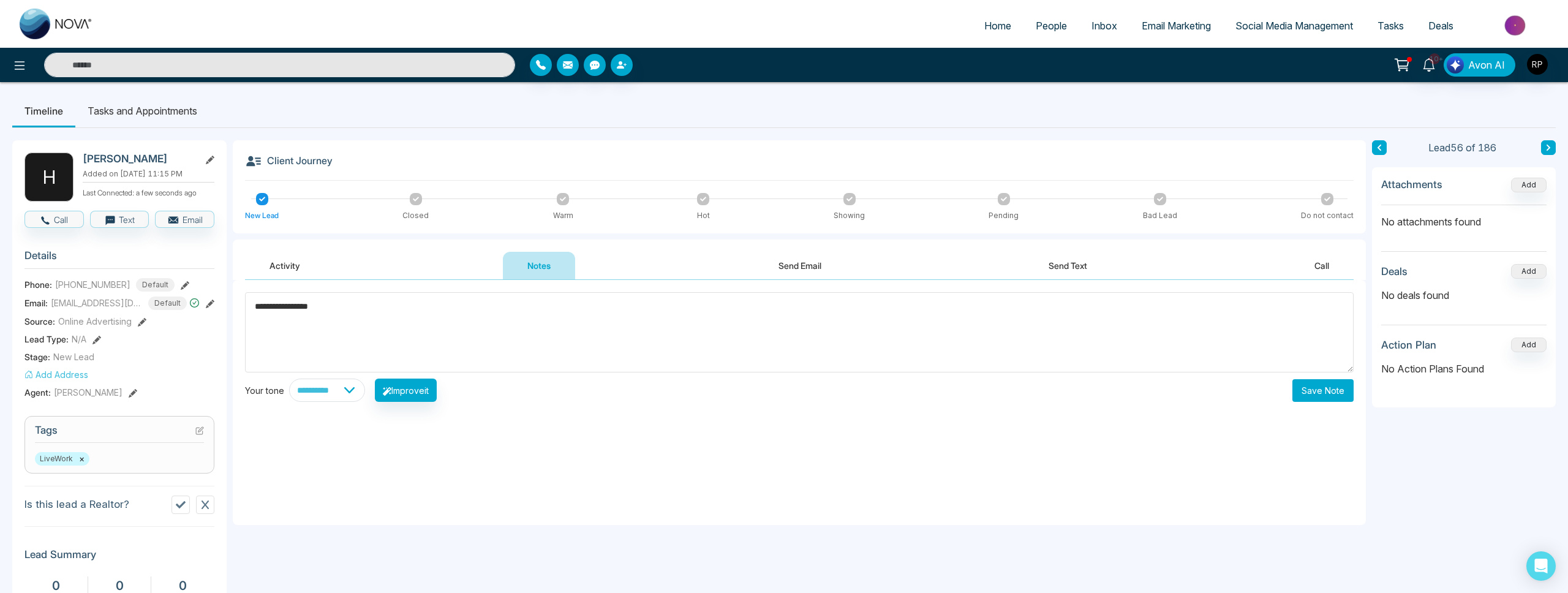 type on "**********" 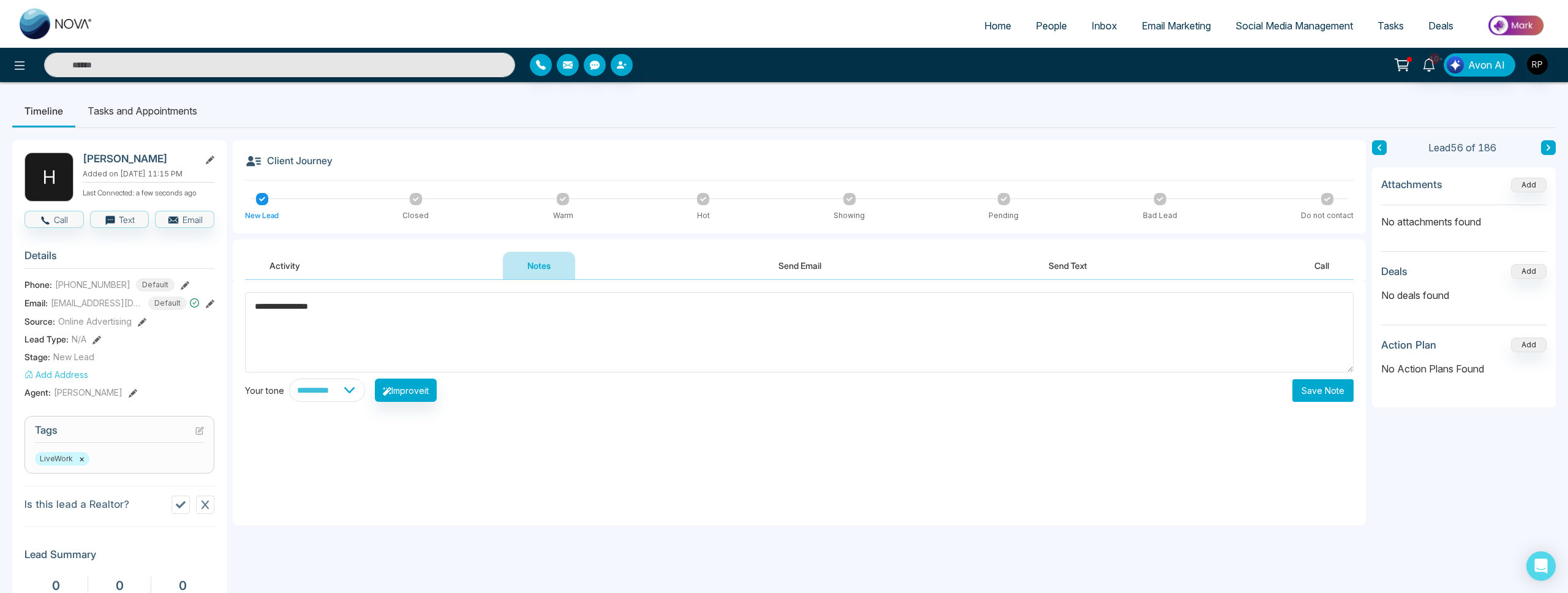 click on "Save Note" at bounding box center (1323, 390) 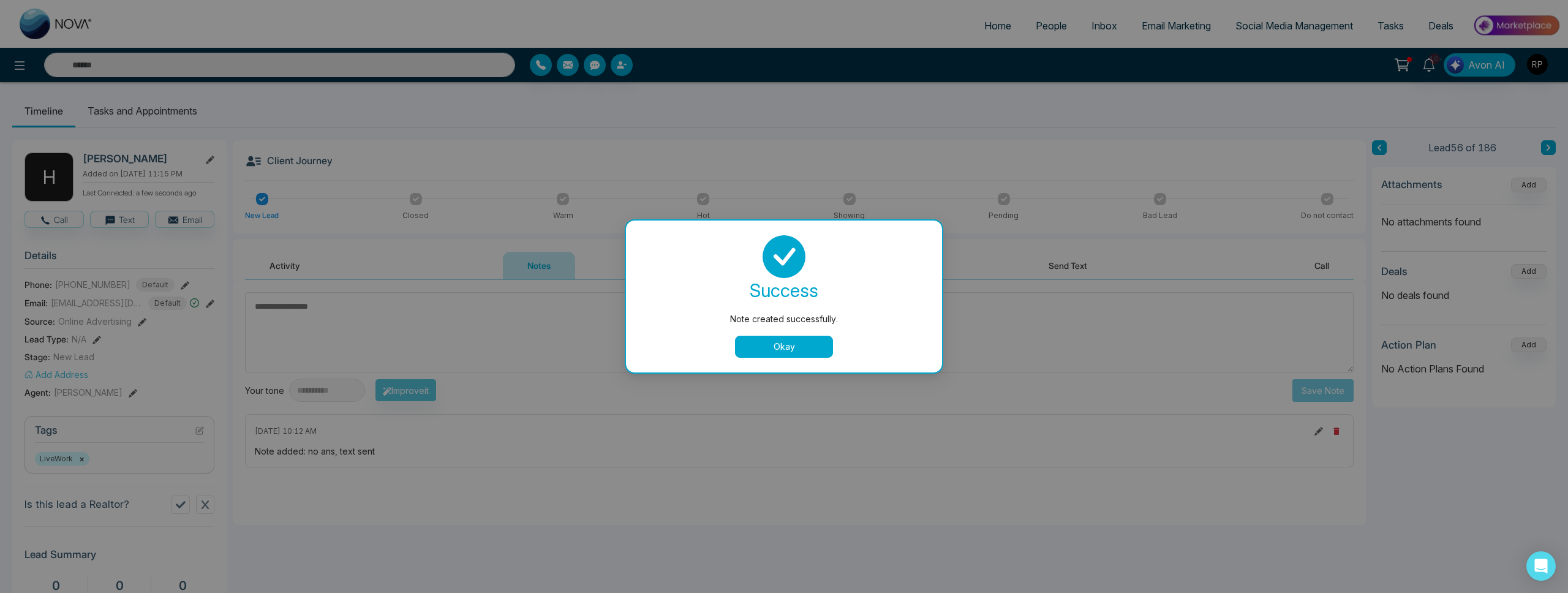 click on "Okay" at bounding box center [784, 347] 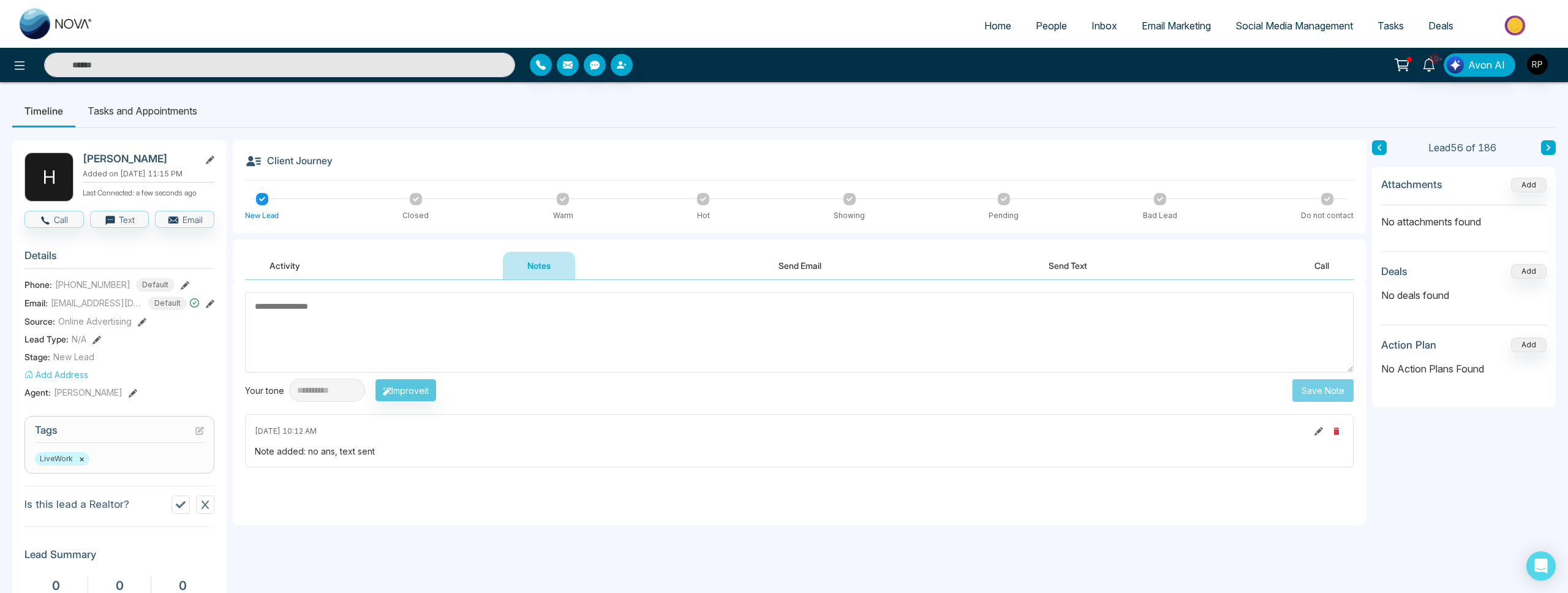 click at bounding box center (799, 332) 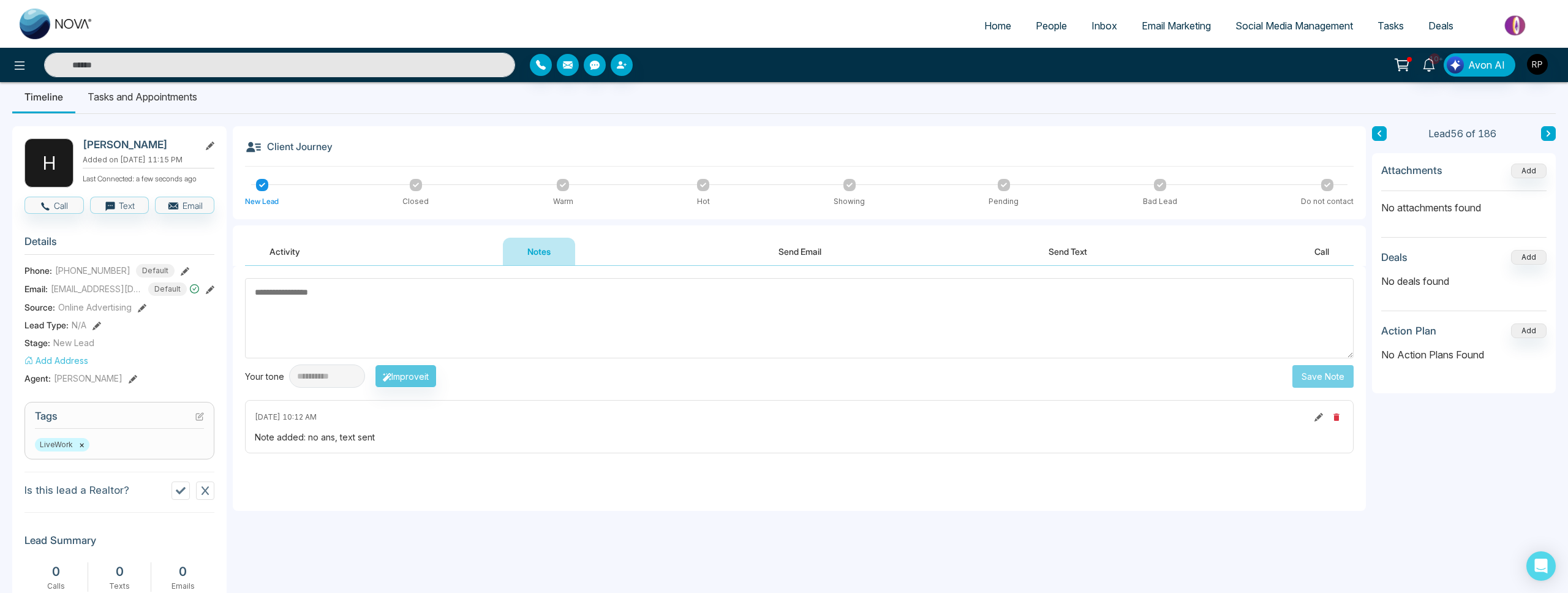 scroll, scrollTop: 0, scrollLeft: 0, axis: both 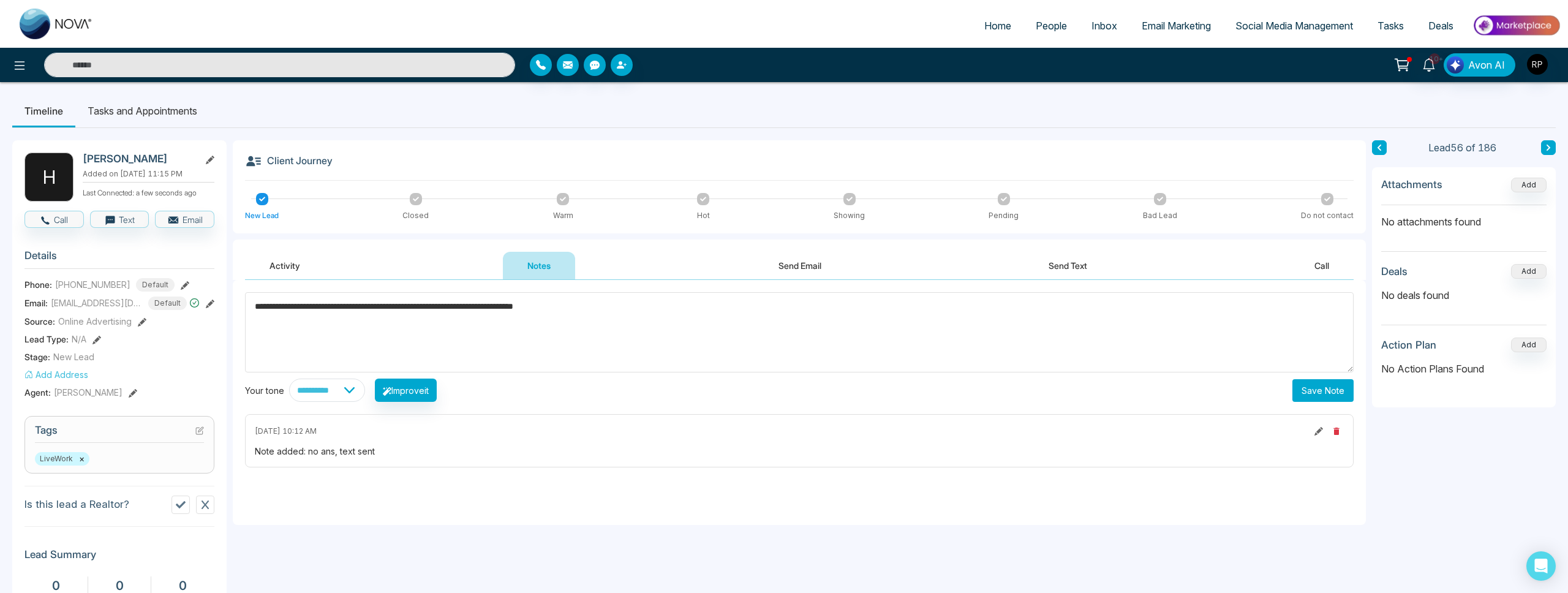 type on "**********" 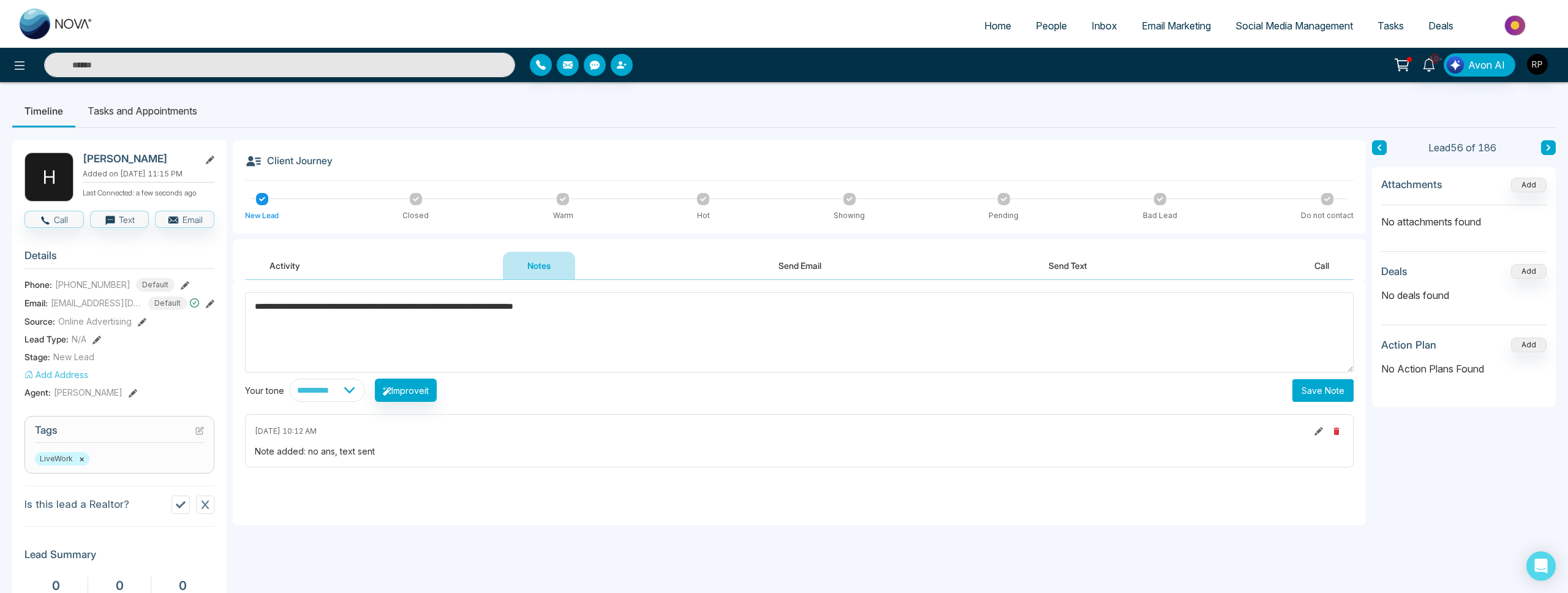 click on "Save Note" at bounding box center (1323, 390) 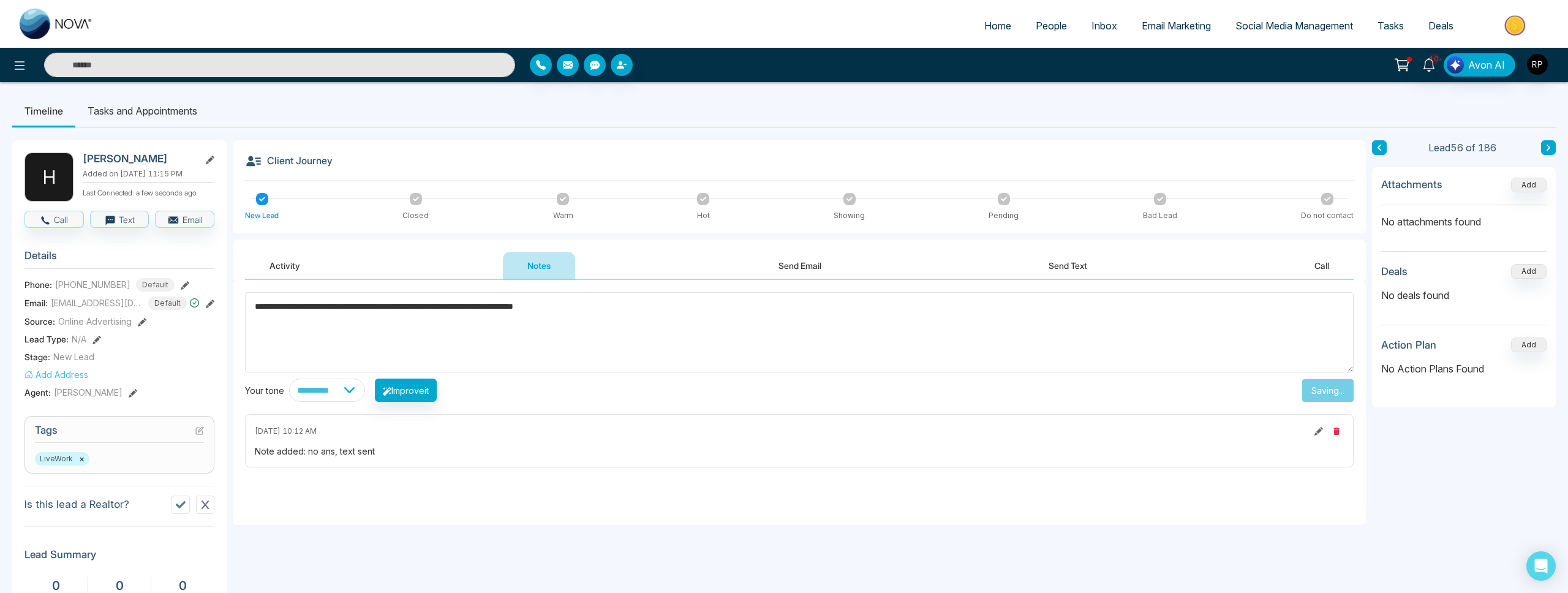 type 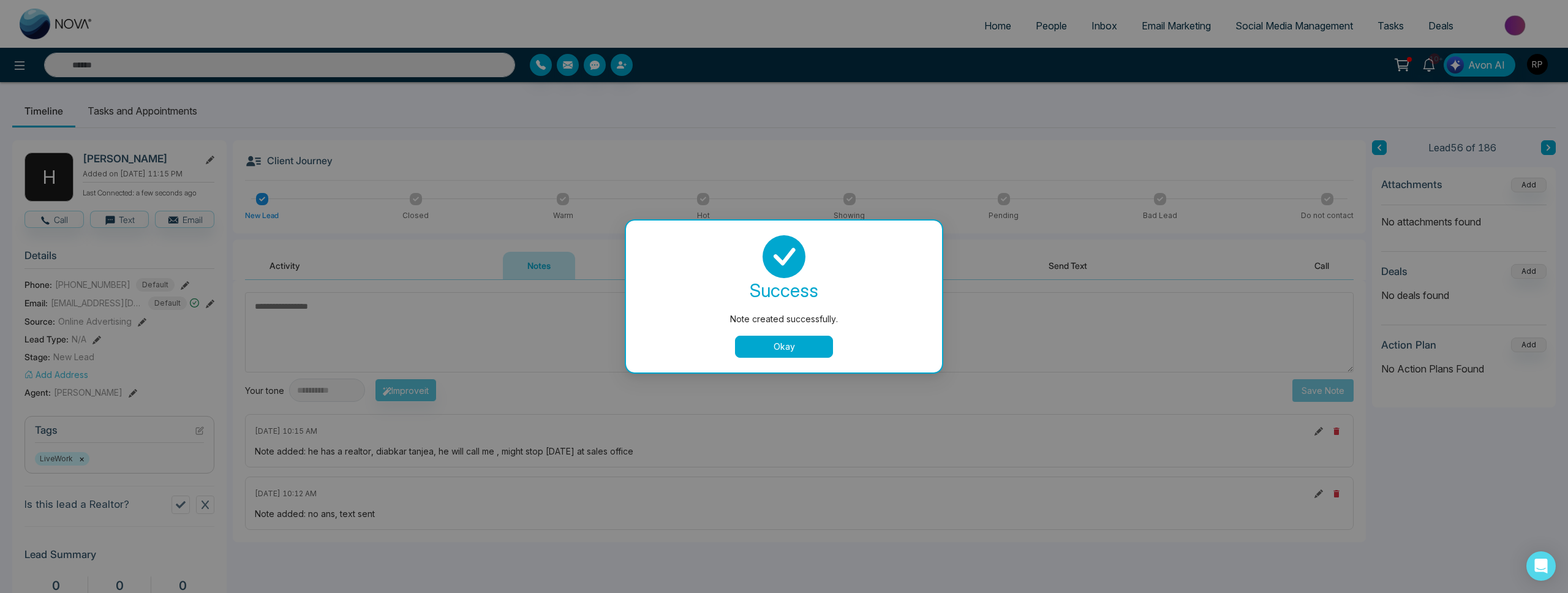 click on "Okay" at bounding box center [784, 347] 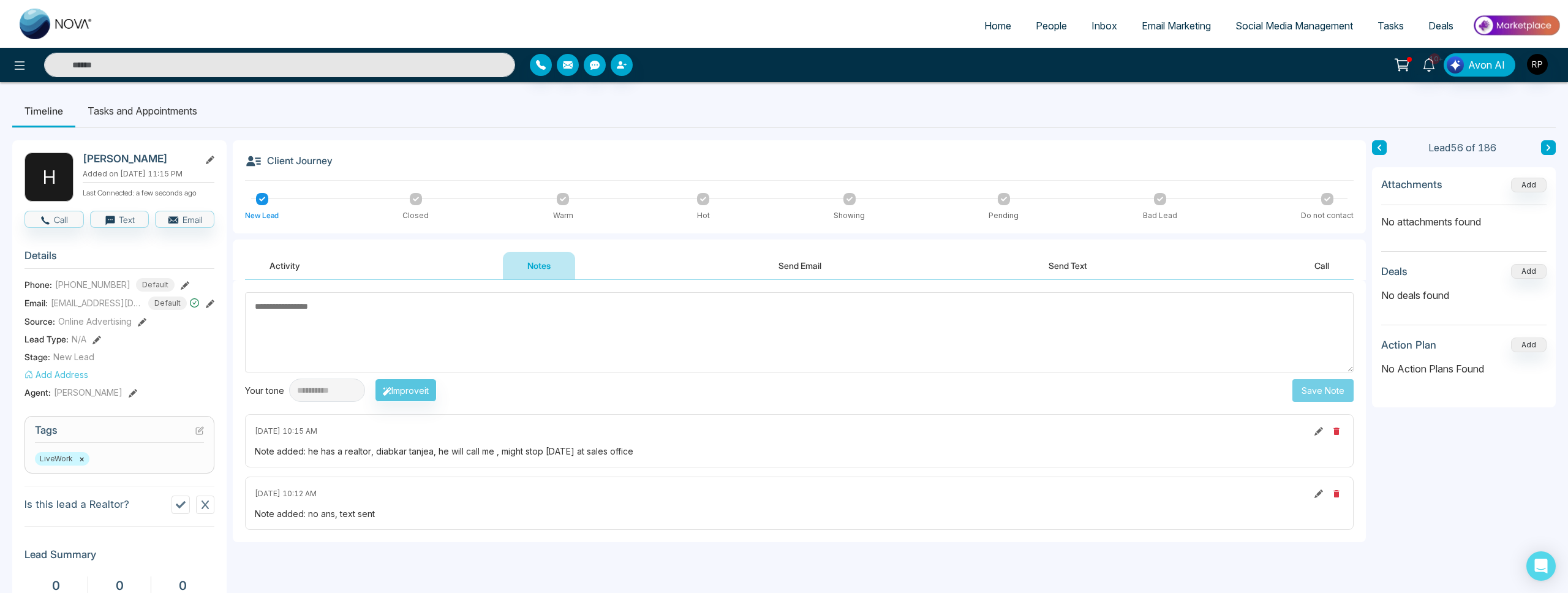 click on "Lead  56 of 186" at bounding box center [1464, 148] 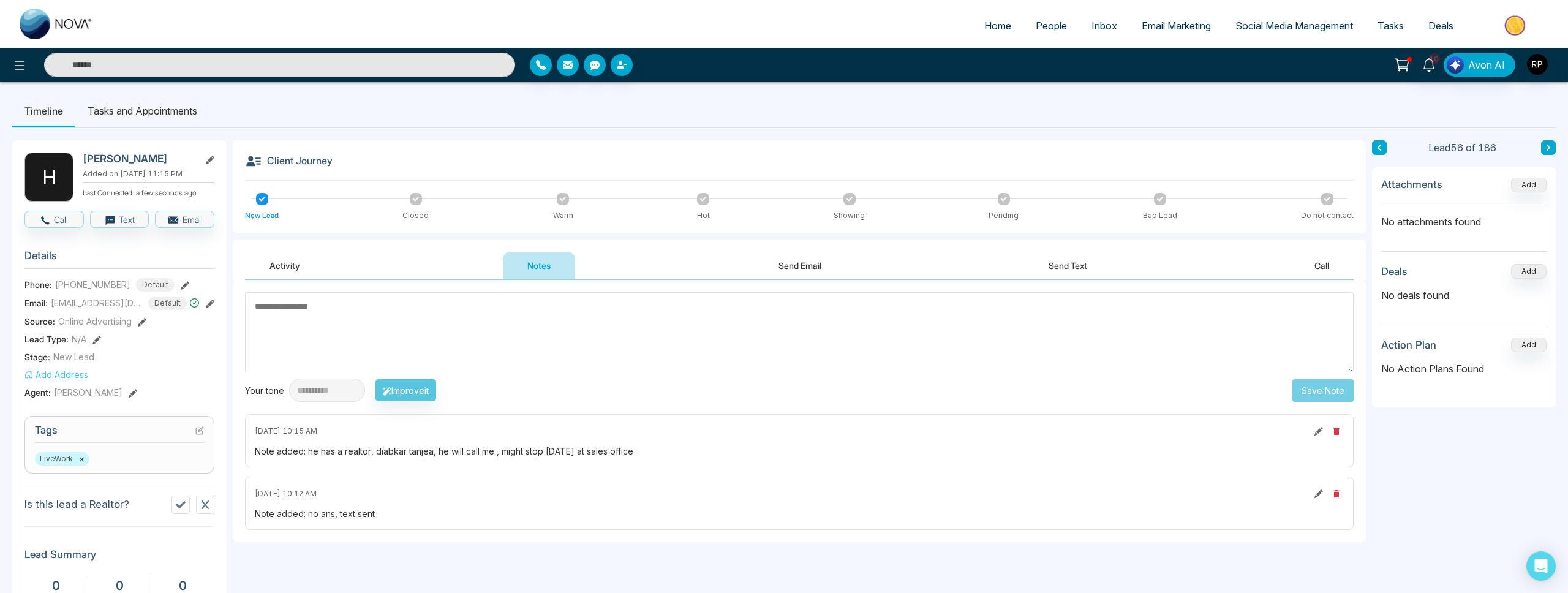 click 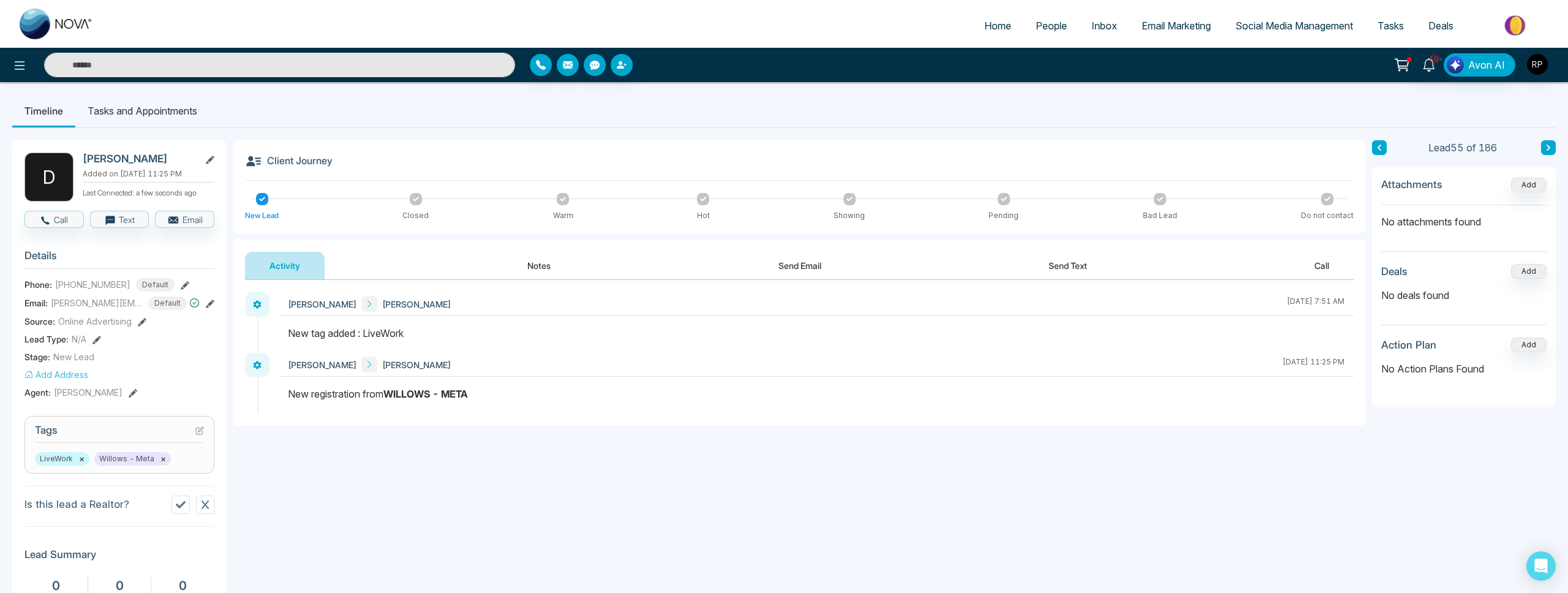 click on "Notes" at bounding box center (539, 265) 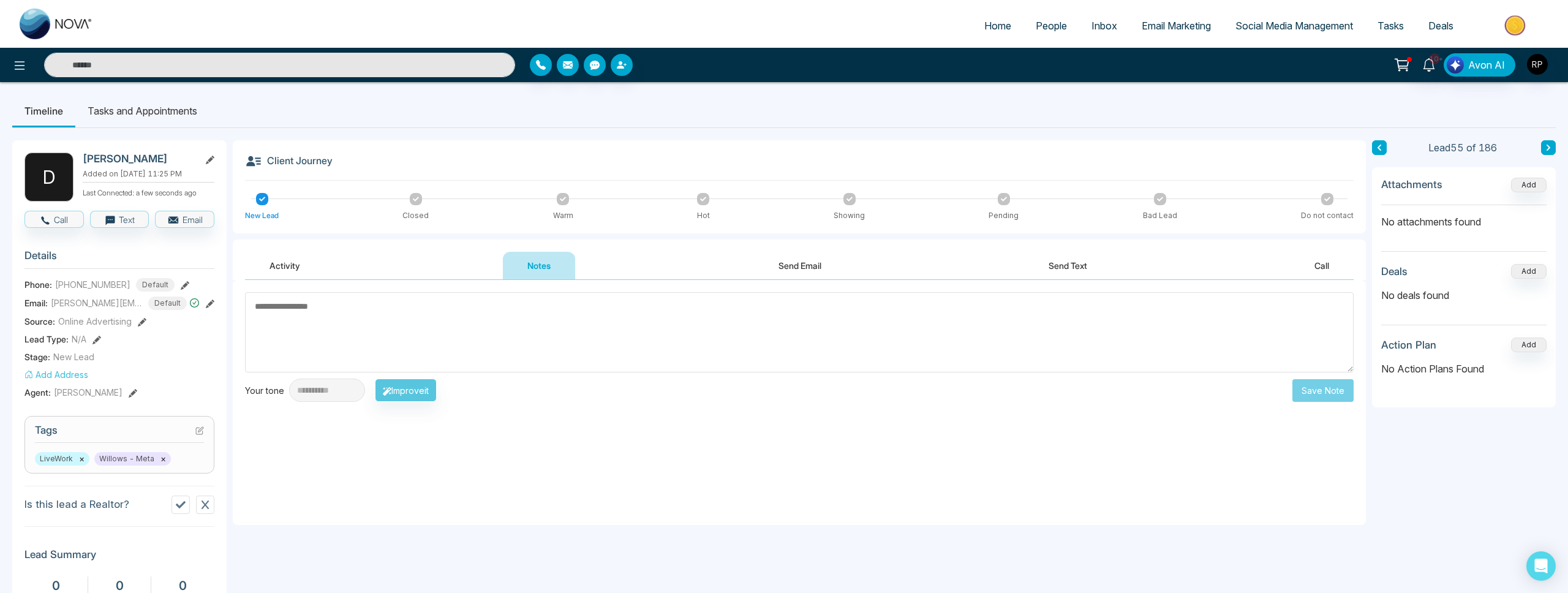 scroll, scrollTop: 2, scrollLeft: 0, axis: vertical 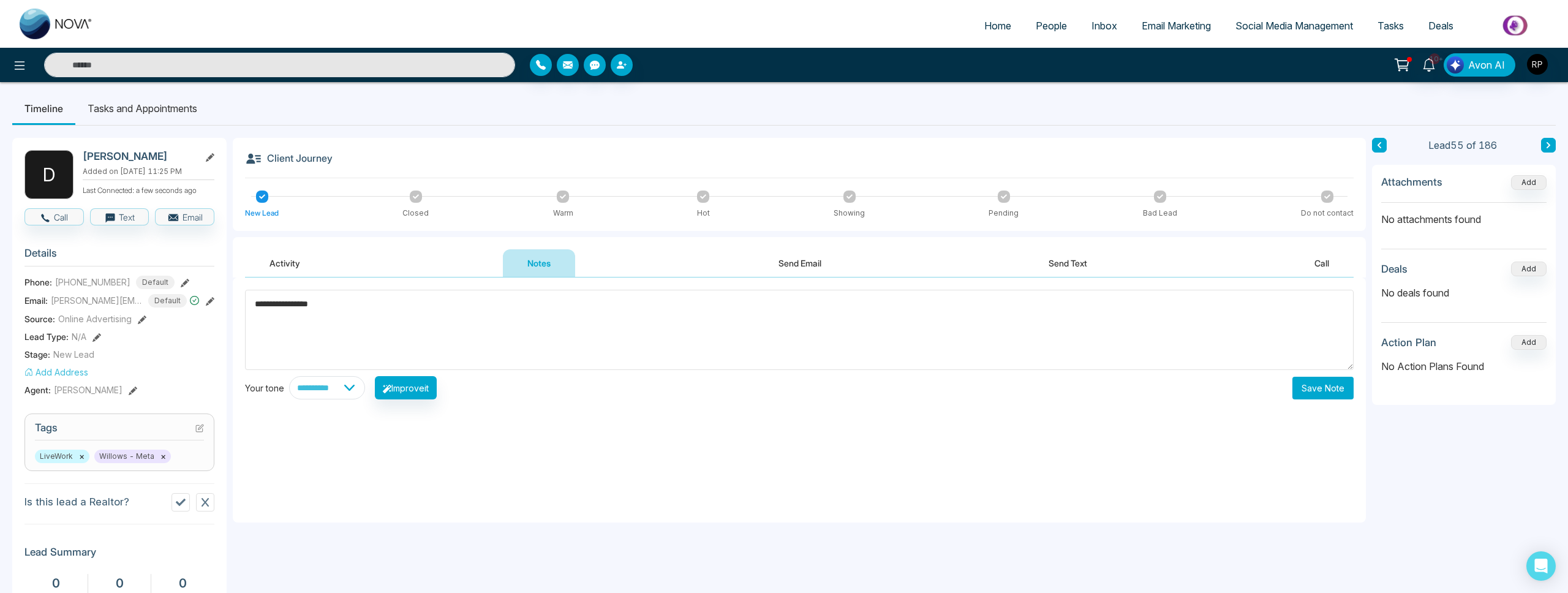 type on "**********" 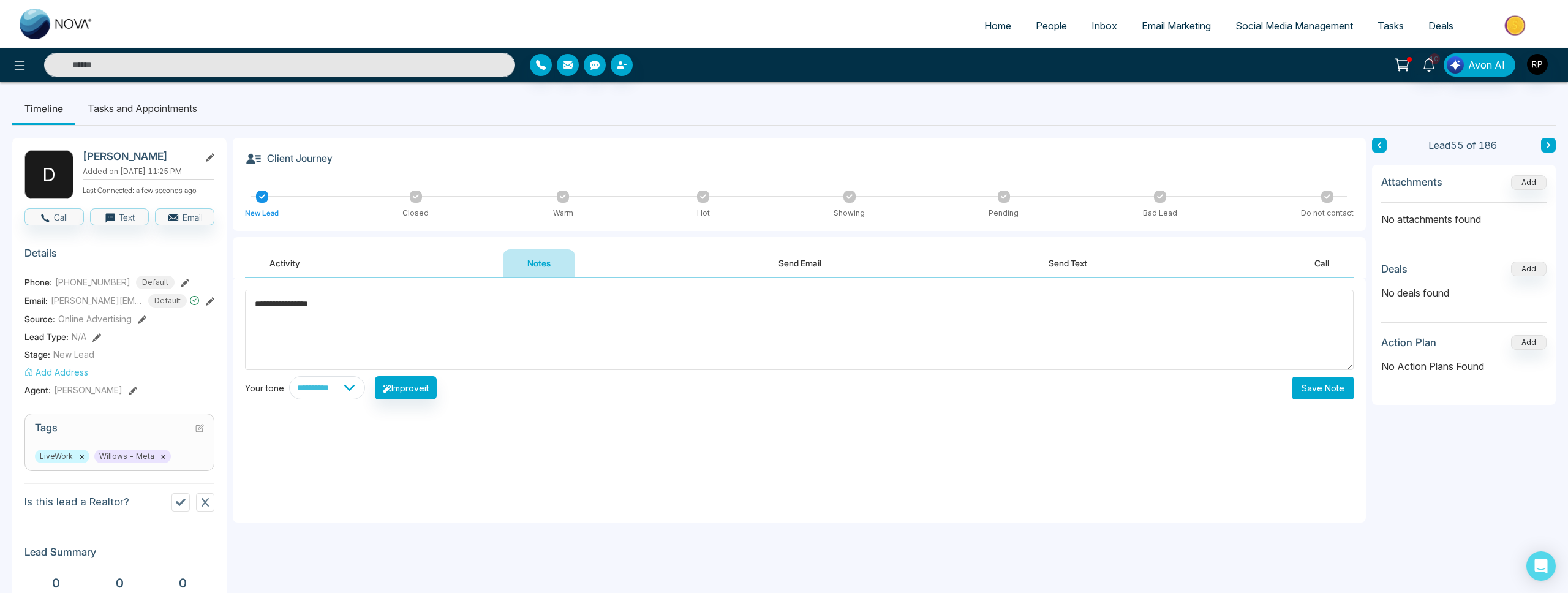 click on "Save Note" at bounding box center [1323, 388] 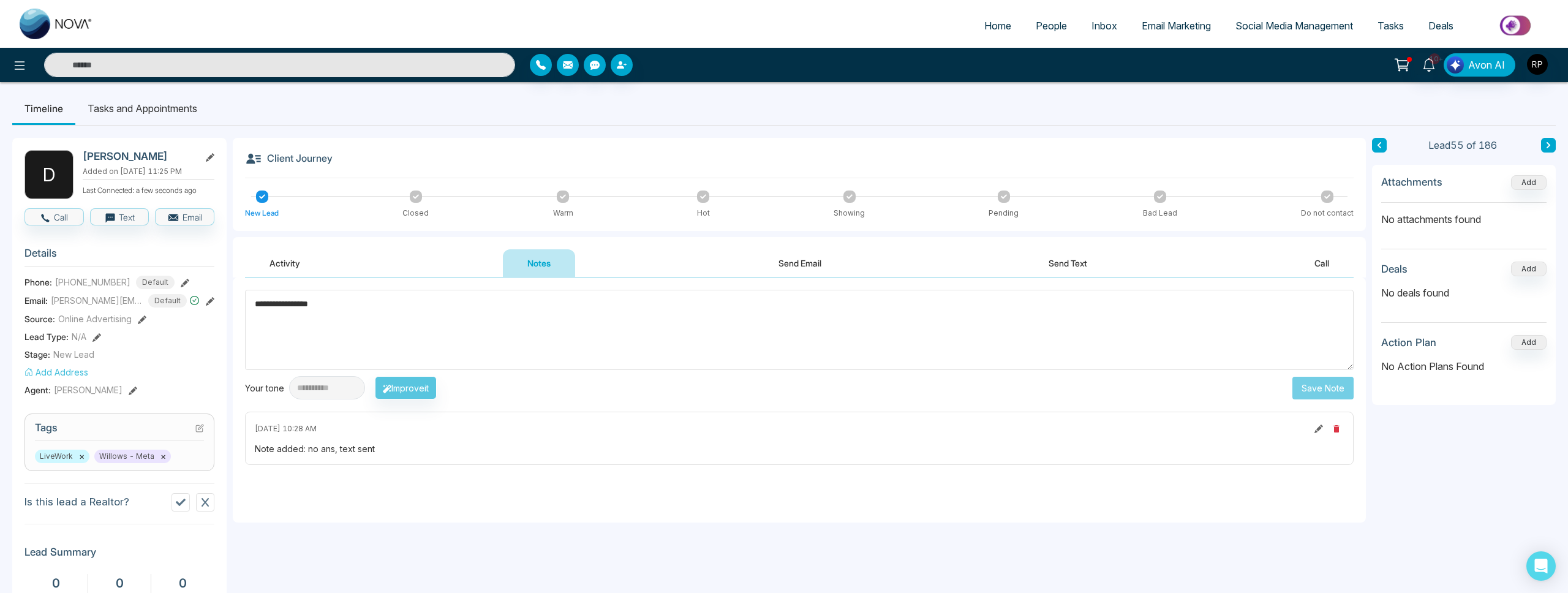 type 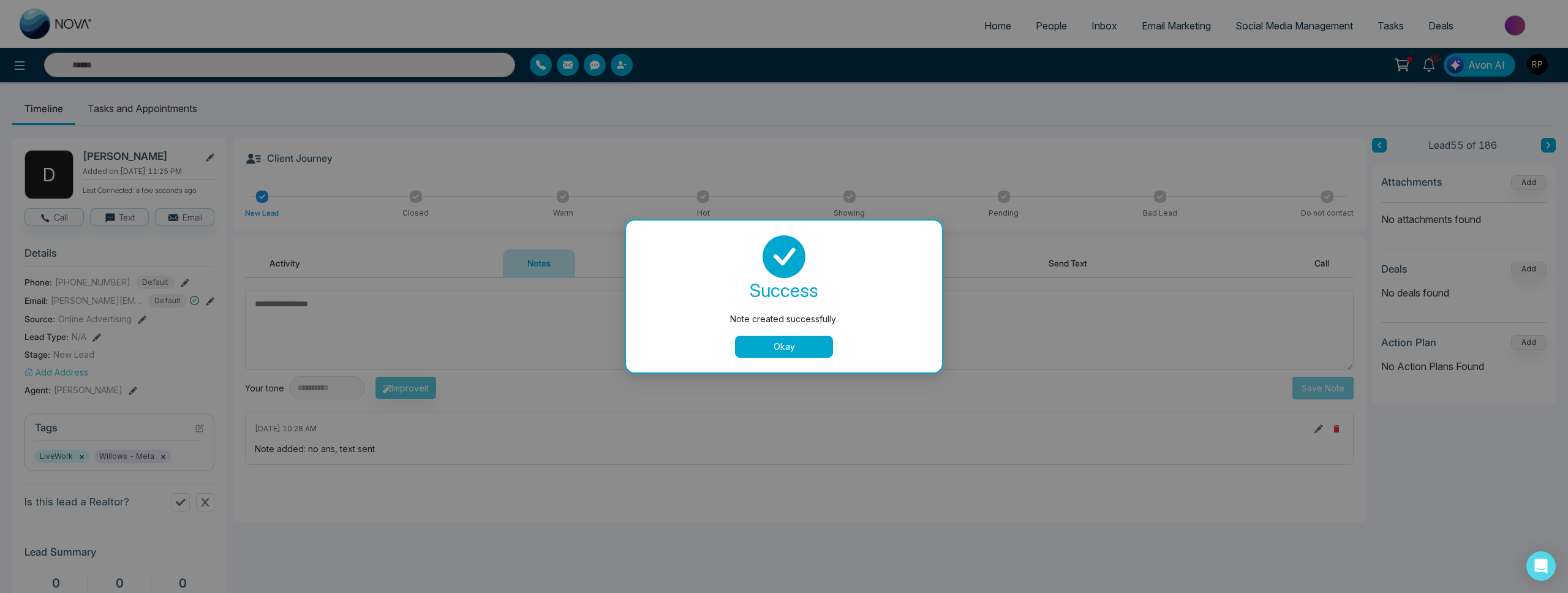click on "Note created successfully. success Note created successfully.   Okay" at bounding box center (784, 296) 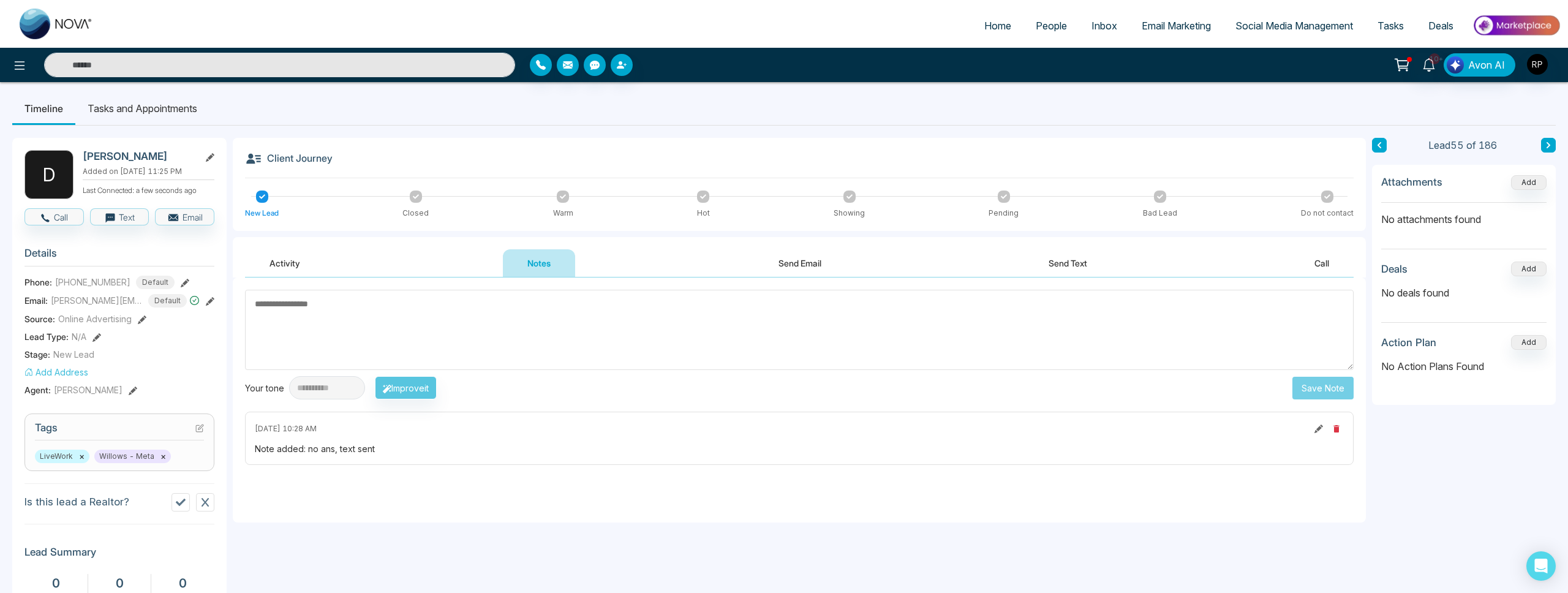 click 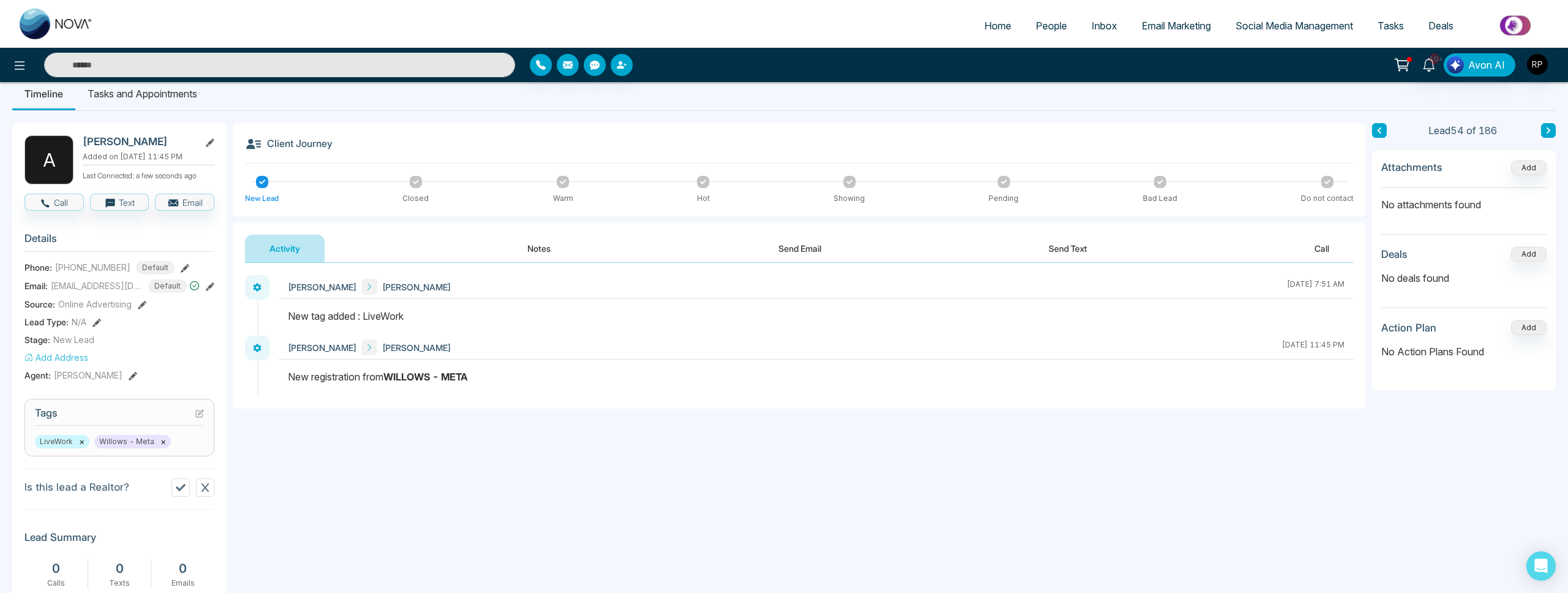 scroll, scrollTop: 23, scrollLeft: 0, axis: vertical 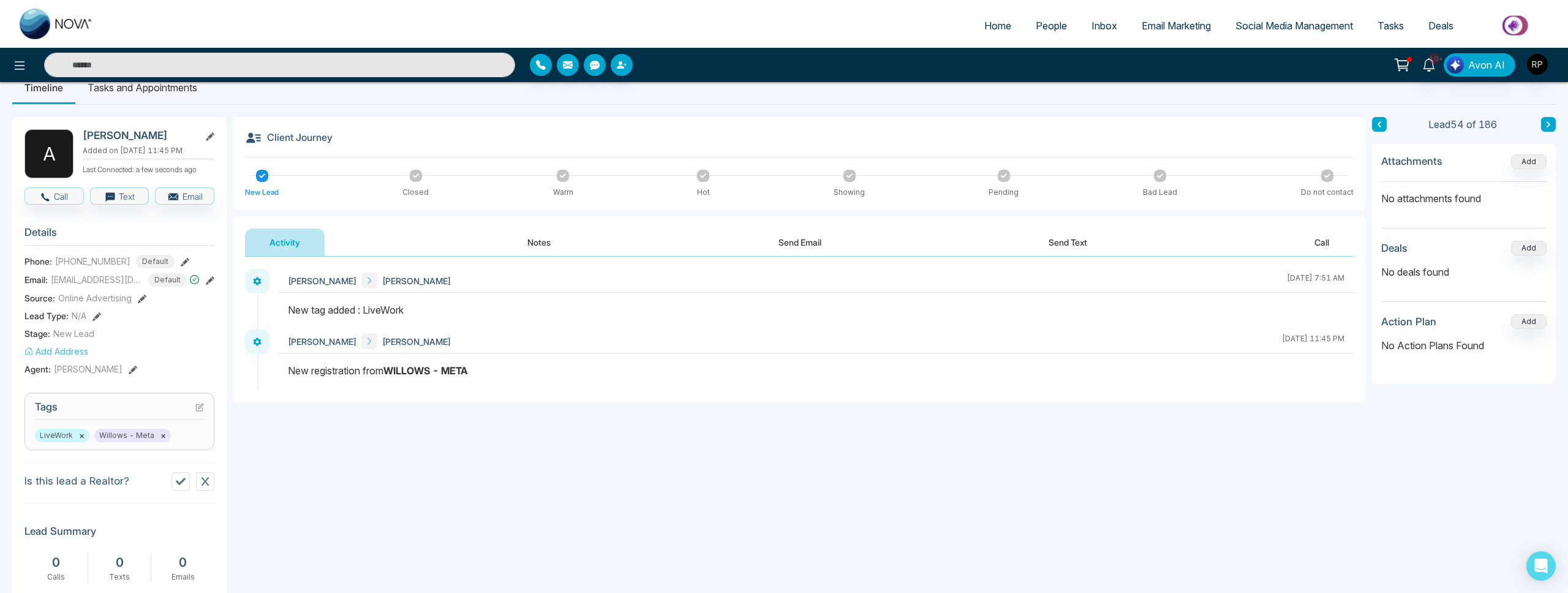 click on "×" at bounding box center (163, 436) 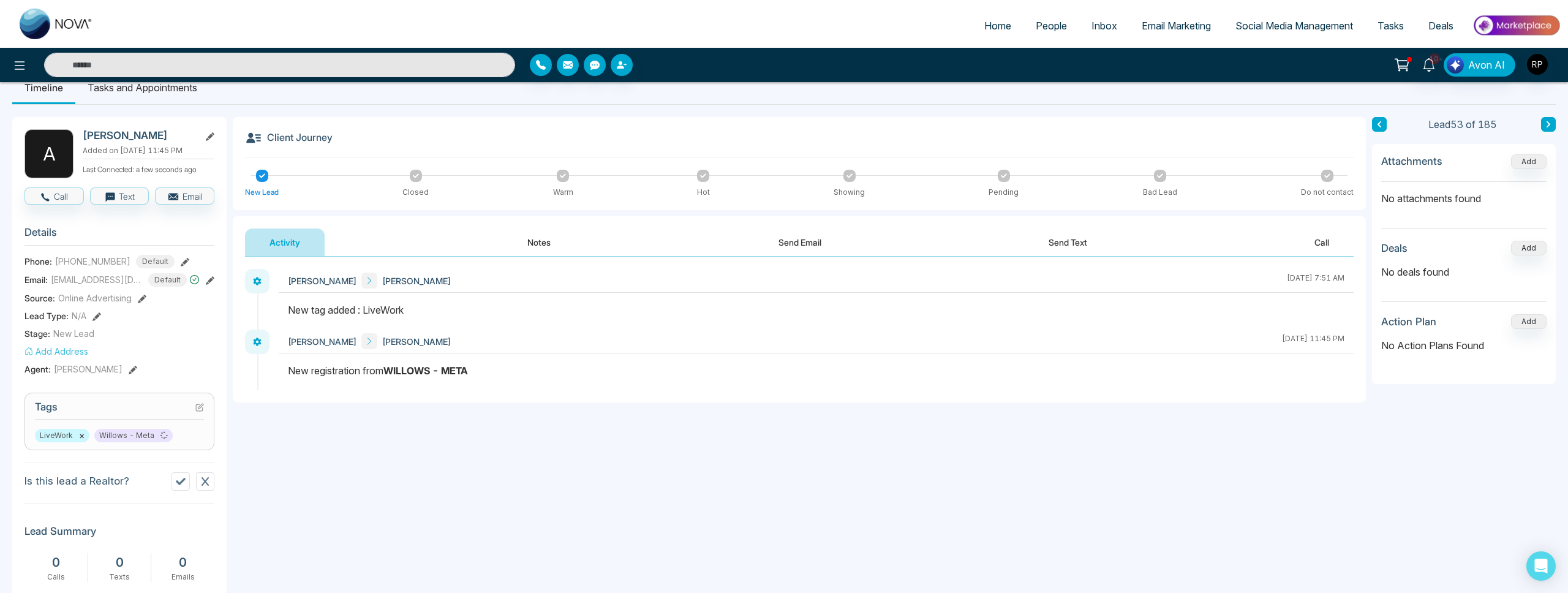 scroll, scrollTop: 20, scrollLeft: 0, axis: vertical 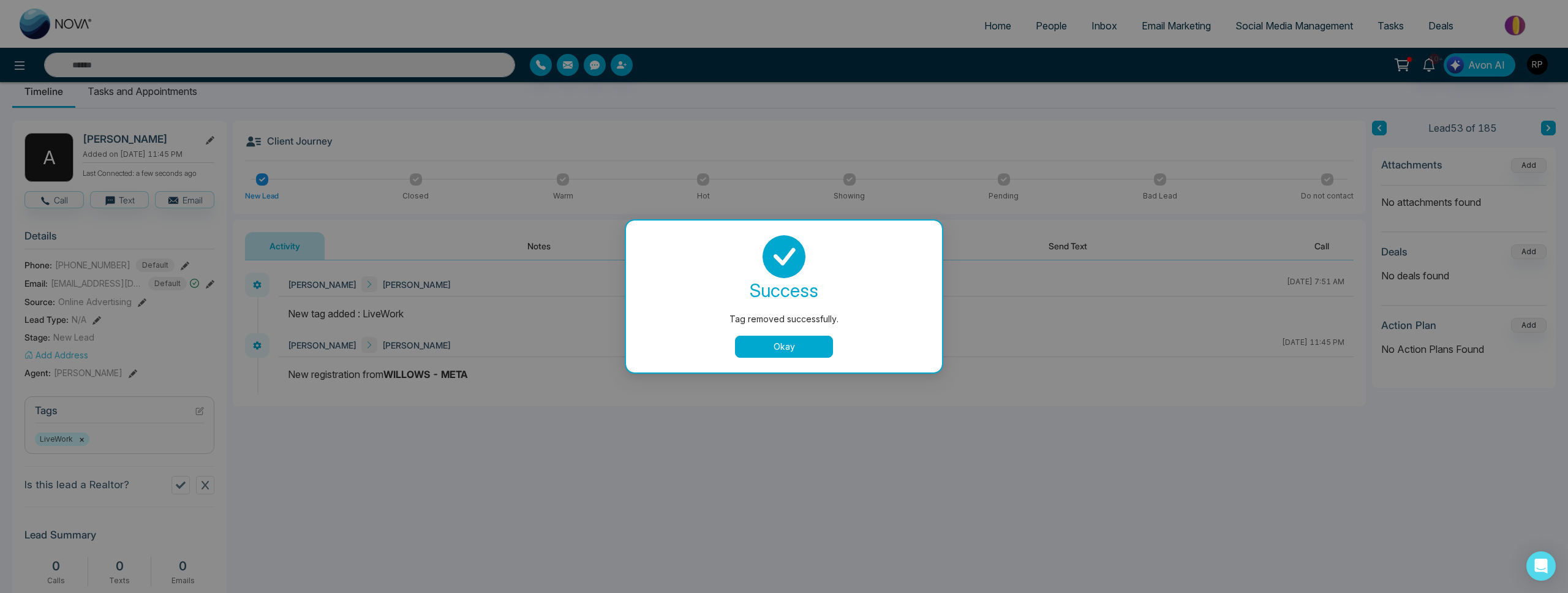 click on "Okay" at bounding box center [784, 347] 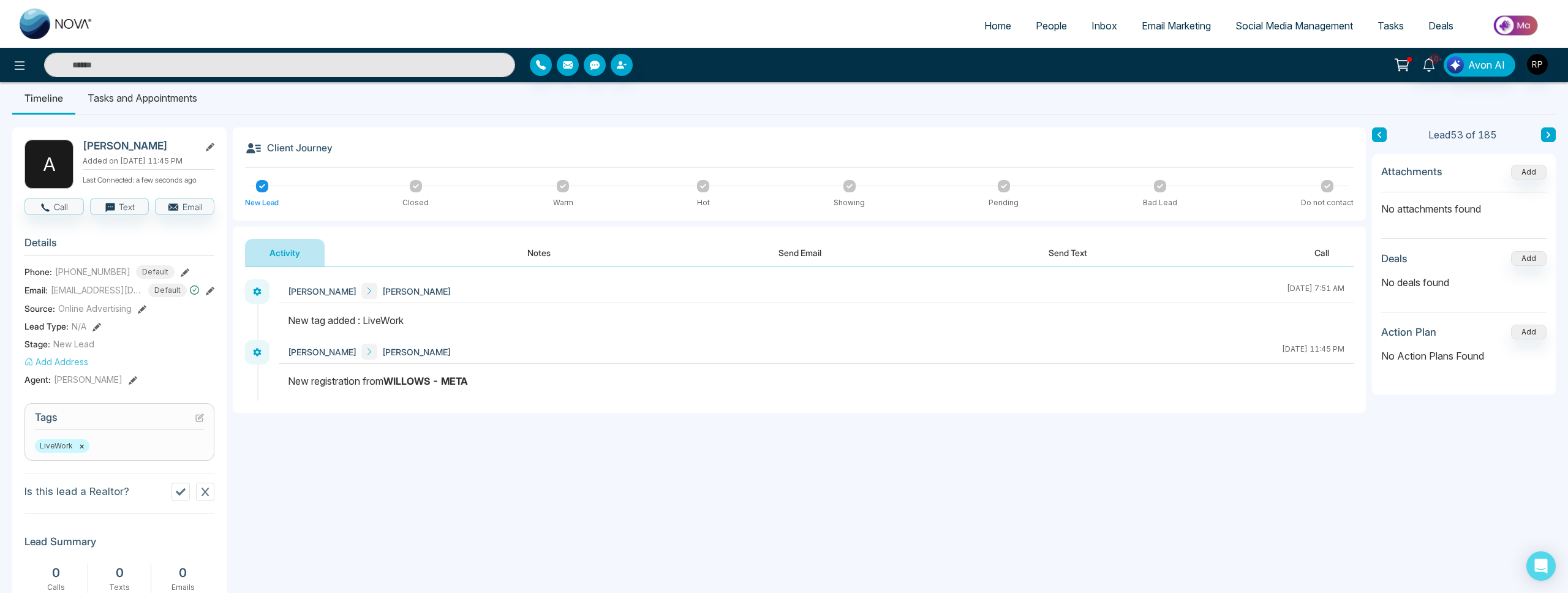 scroll, scrollTop: 14, scrollLeft: 0, axis: vertical 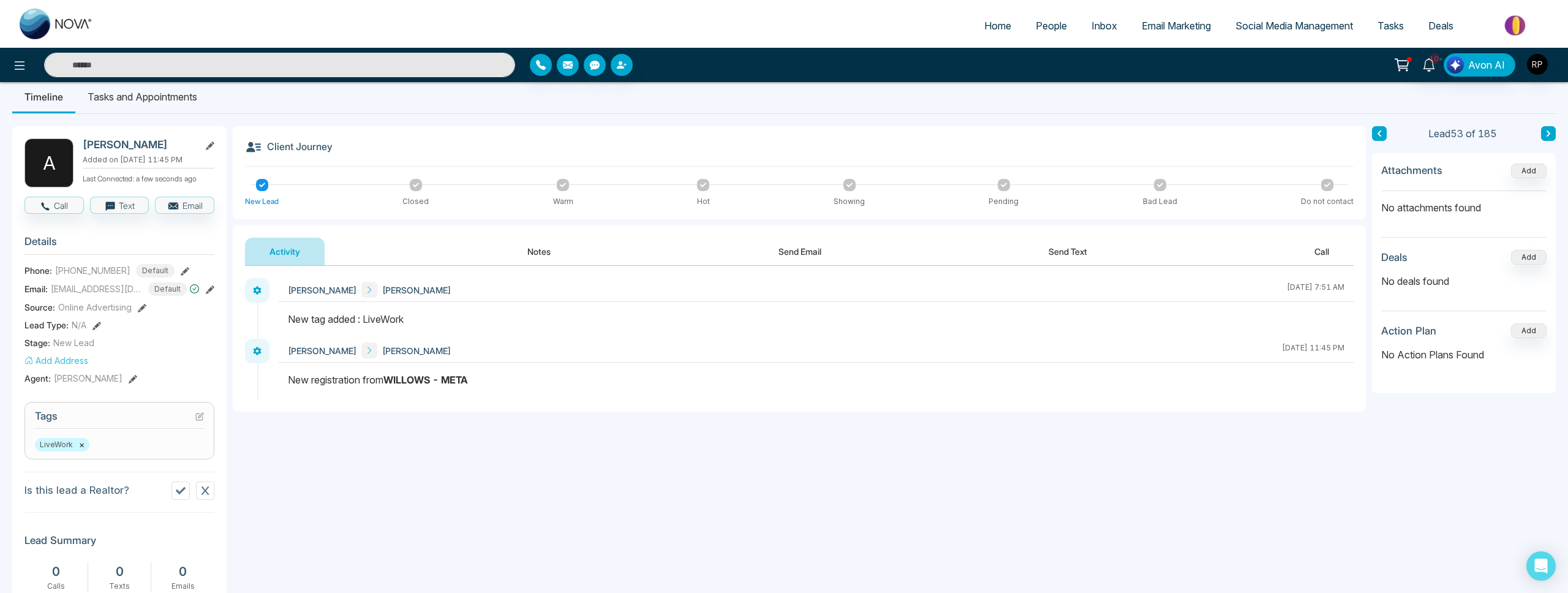 click on "Notes" at bounding box center (539, 251) 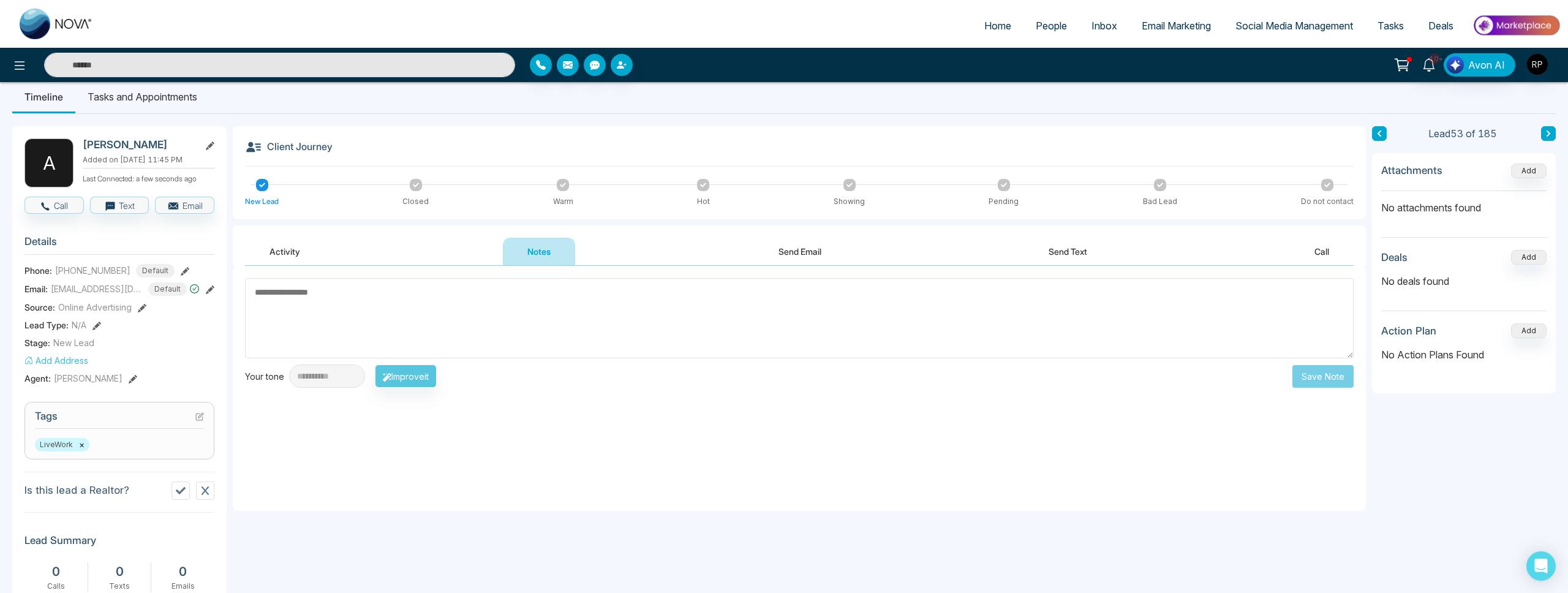 click on "People" at bounding box center (1051, 26) 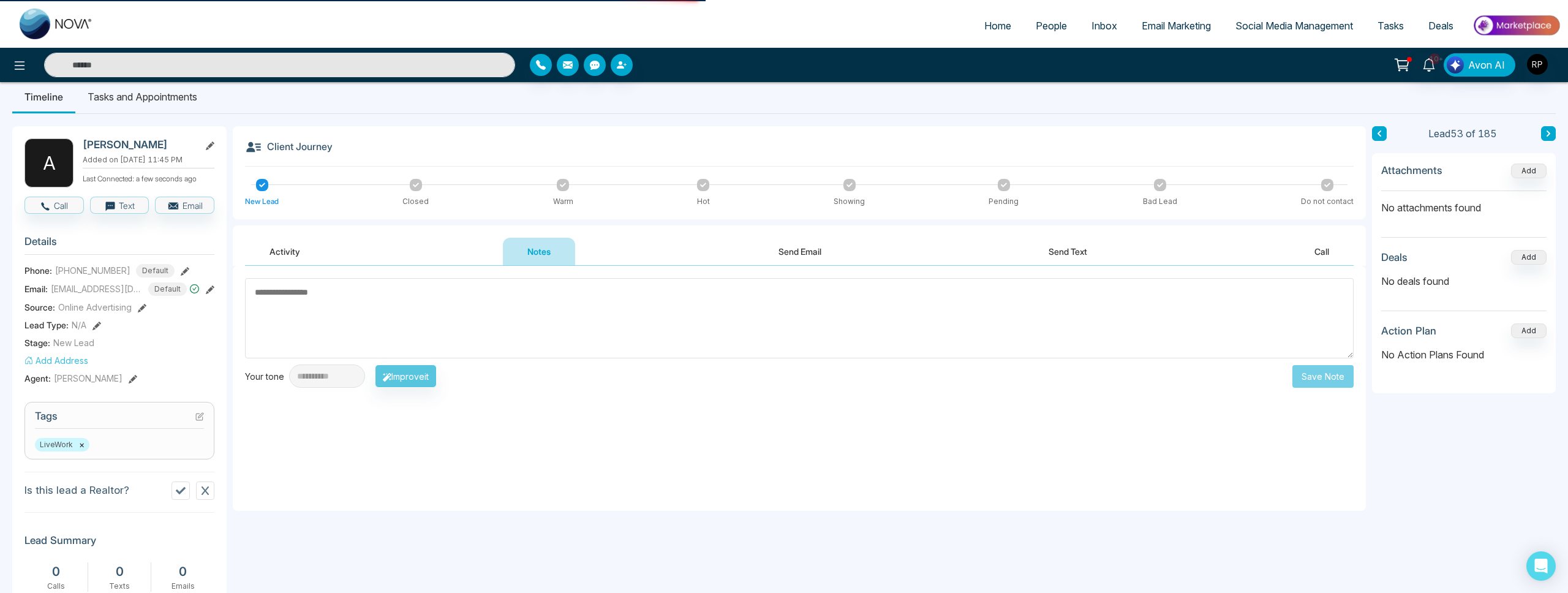scroll, scrollTop: 0, scrollLeft: 0, axis: both 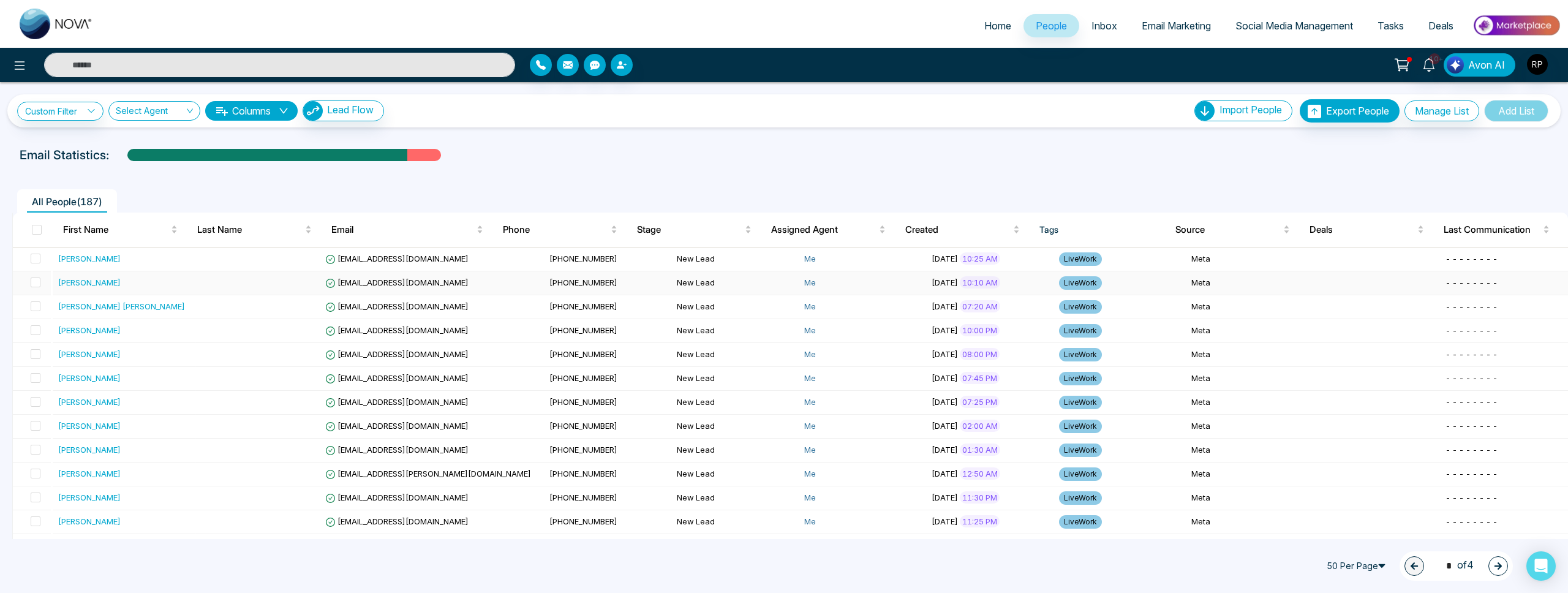 click on "[PERSON_NAME]" at bounding box center (89, 282) 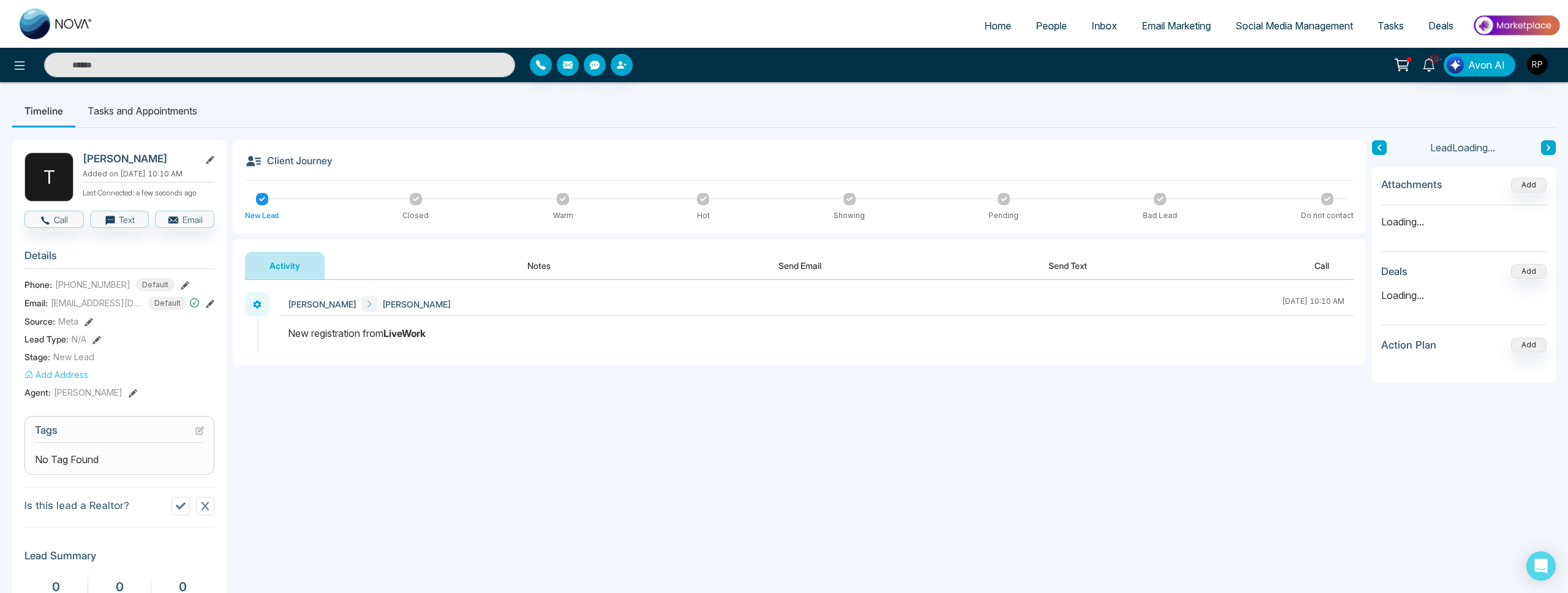 click on "Notes" at bounding box center (539, 265) 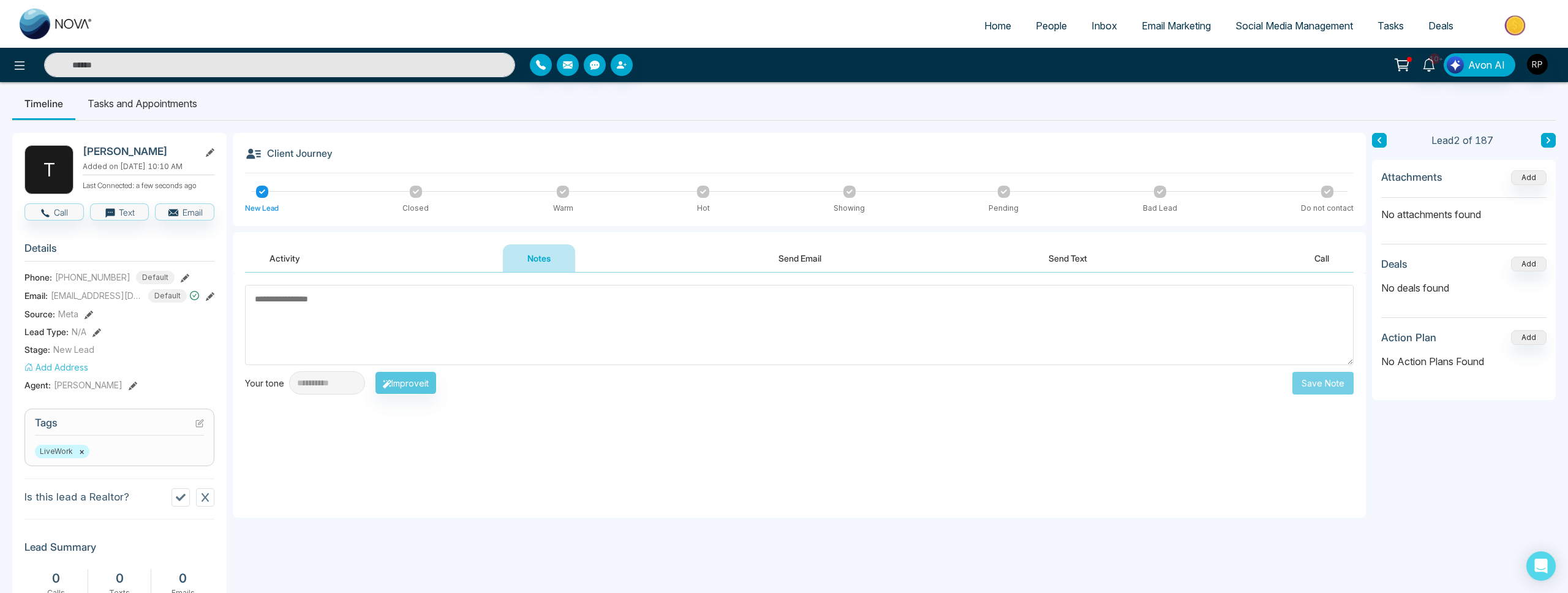 scroll, scrollTop: 0, scrollLeft: 0, axis: both 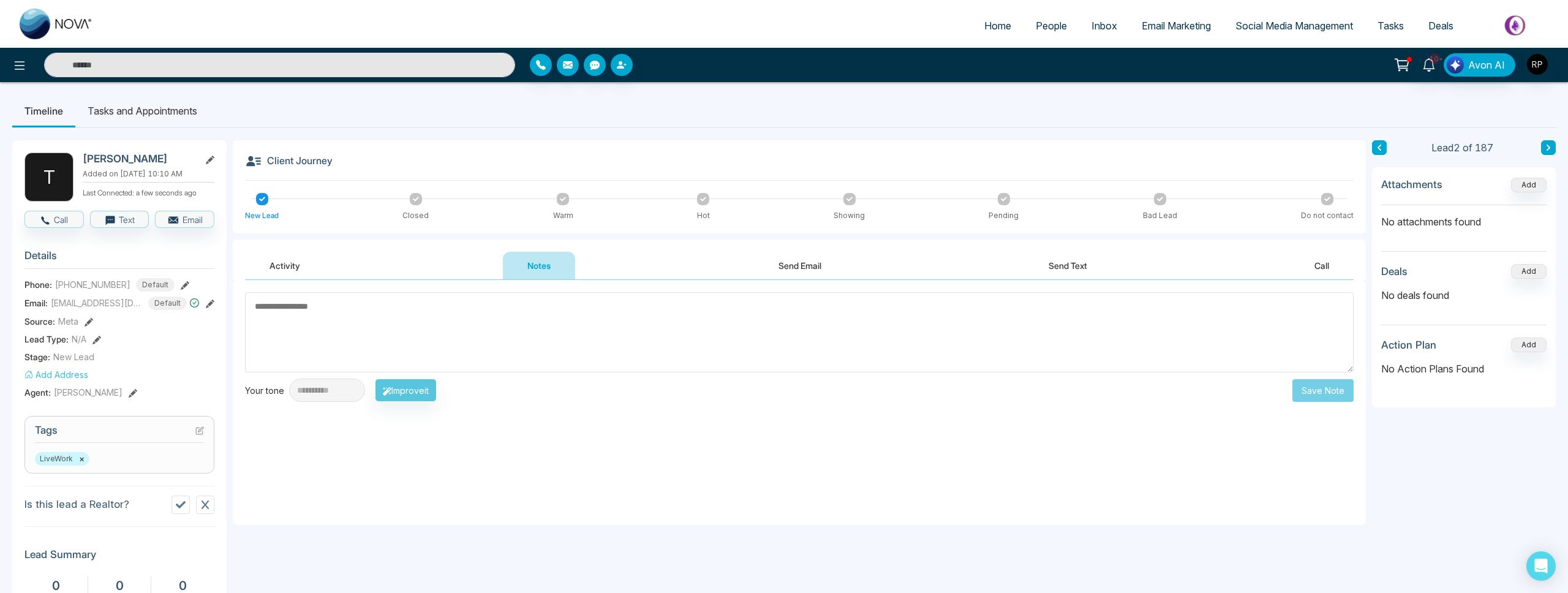 click at bounding box center (799, 332) 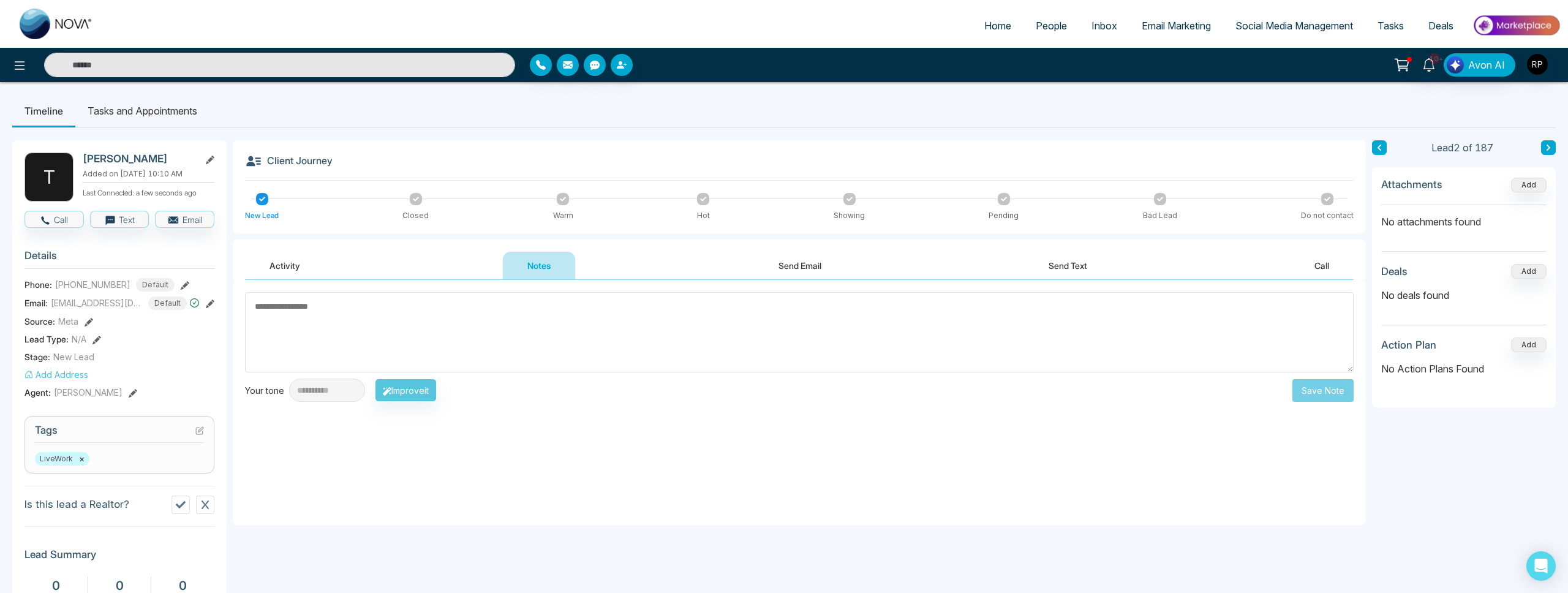 click at bounding box center (799, 332) 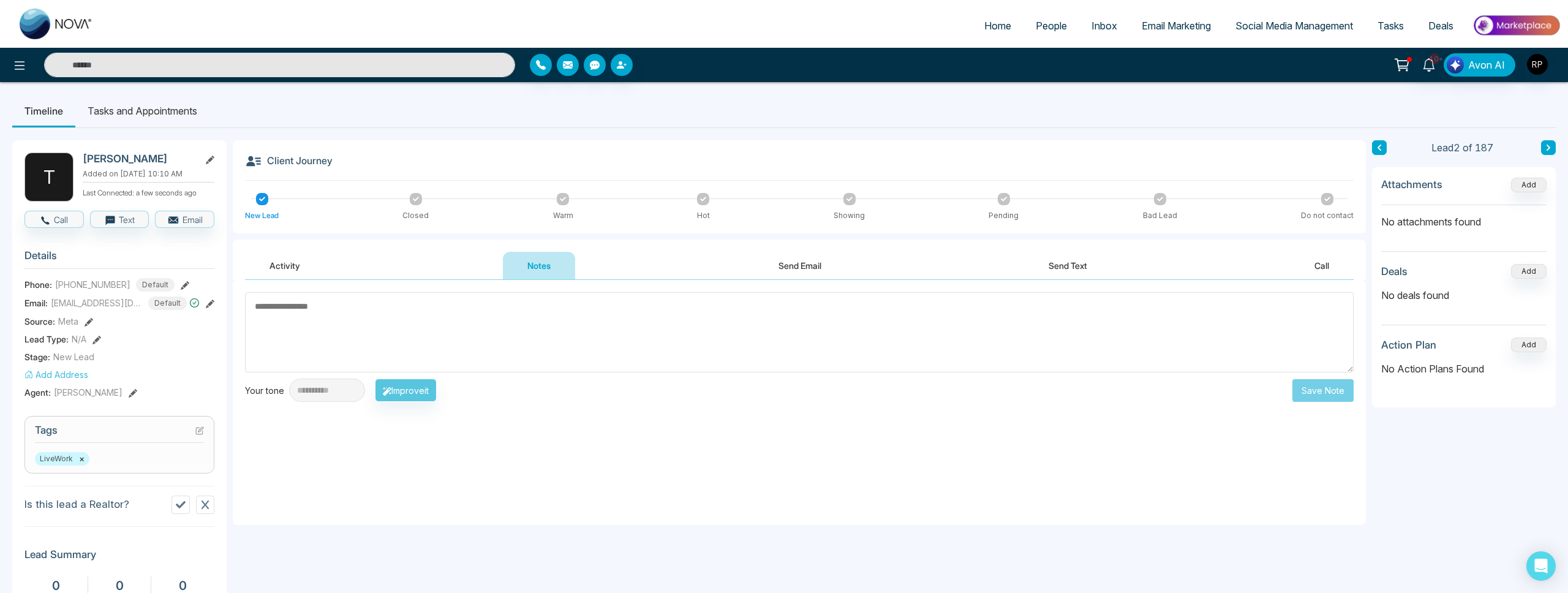 scroll, scrollTop: 15, scrollLeft: 0, axis: vertical 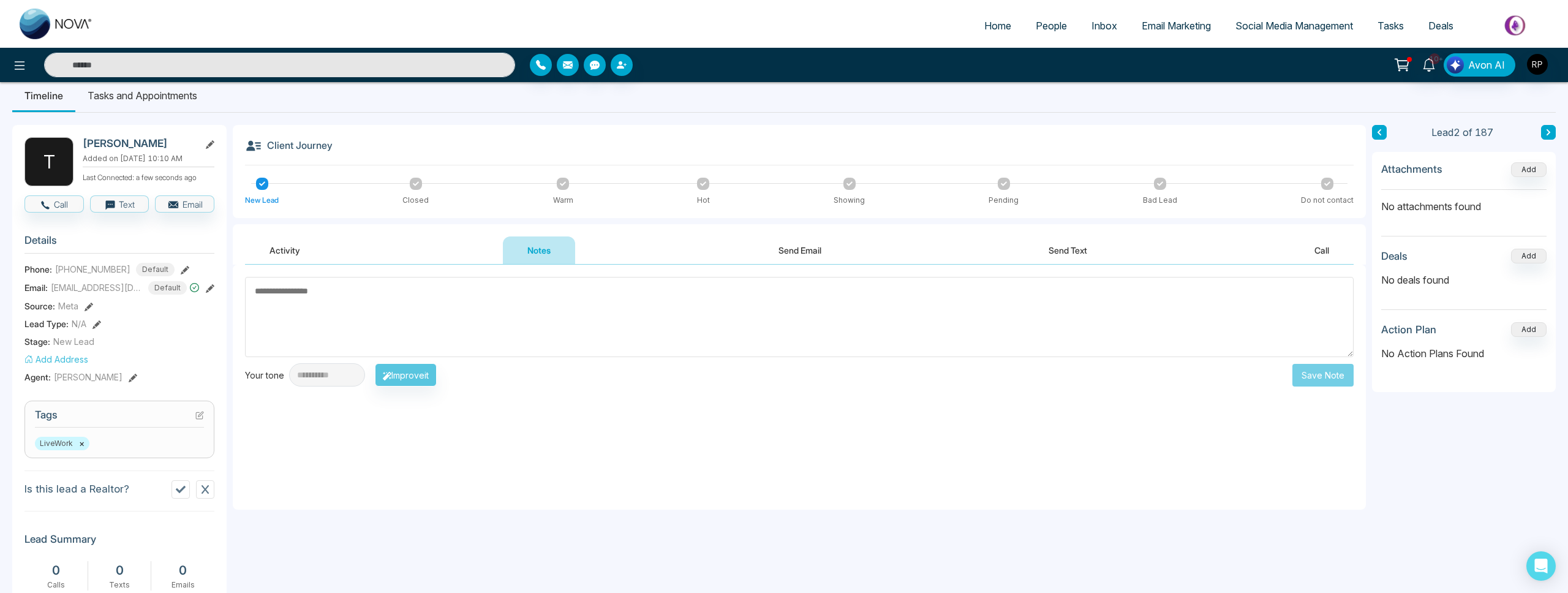 drag, startPoint x: 351, startPoint y: 306, endPoint x: 344, endPoint y: 306, distance: 7 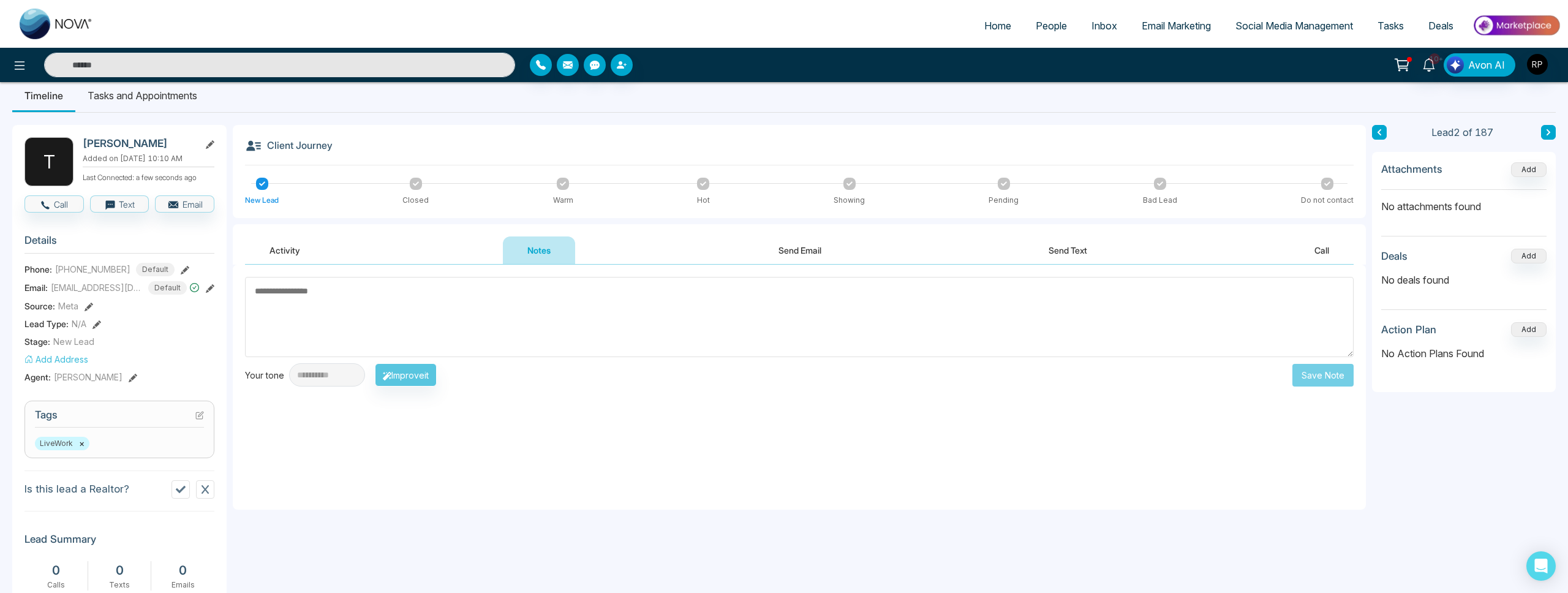 click at bounding box center (799, 317) 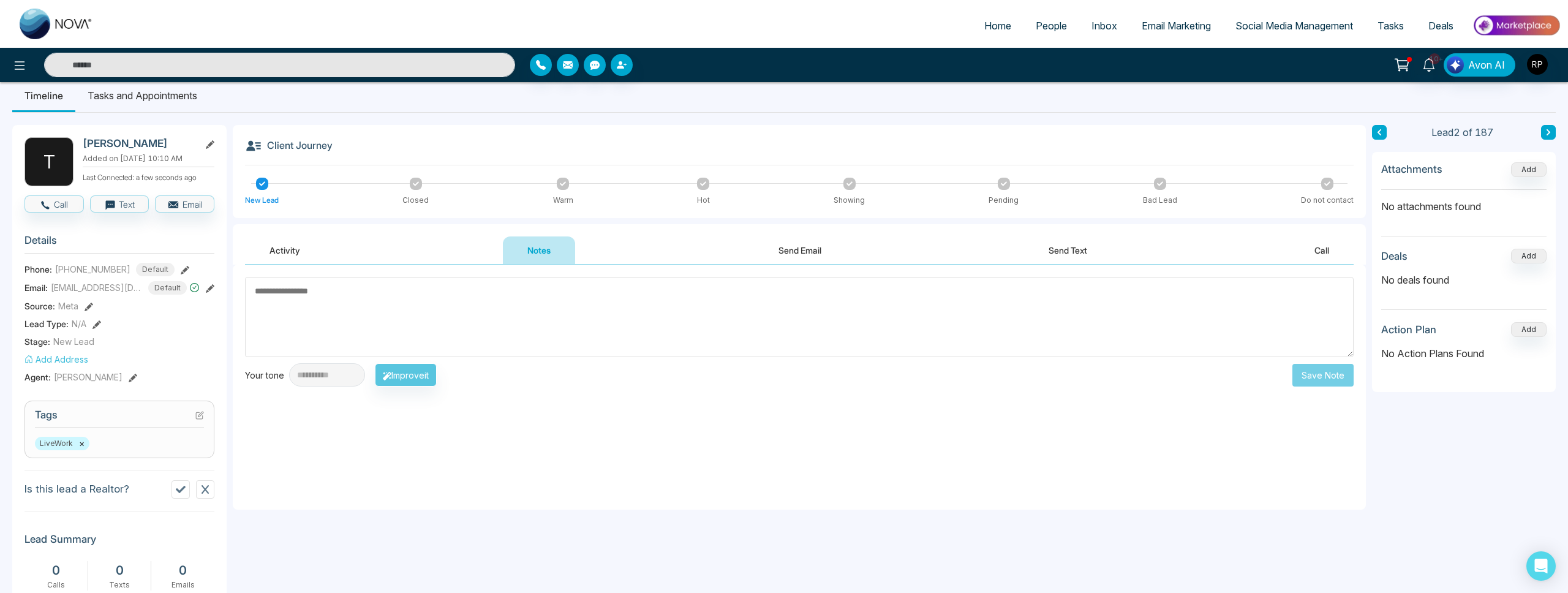 scroll, scrollTop: 14, scrollLeft: 0, axis: vertical 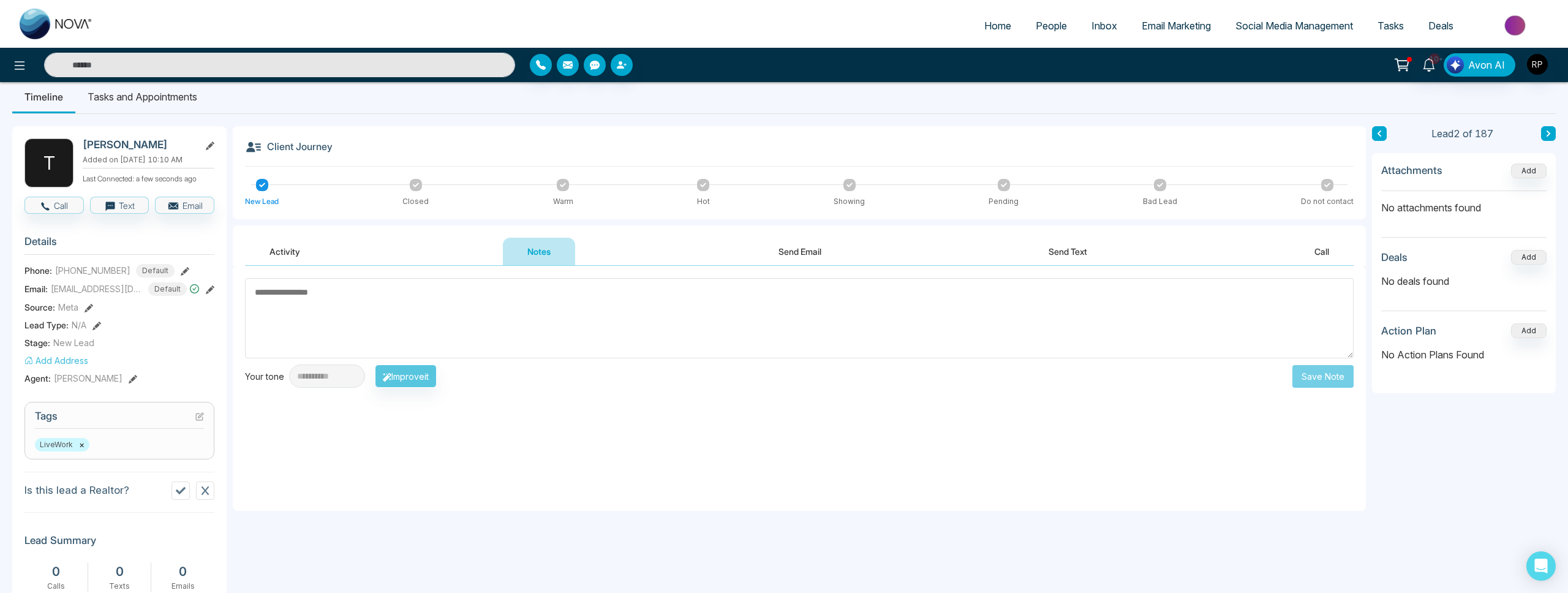 click at bounding box center [799, 318] 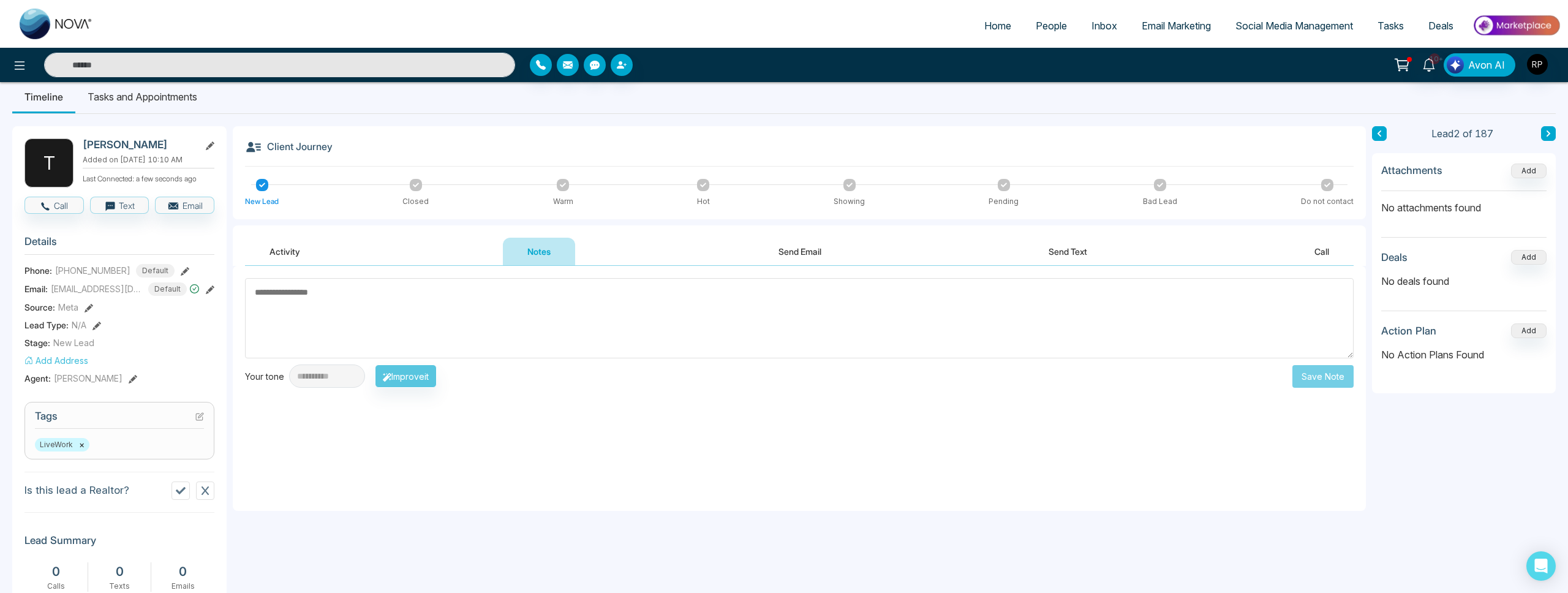click 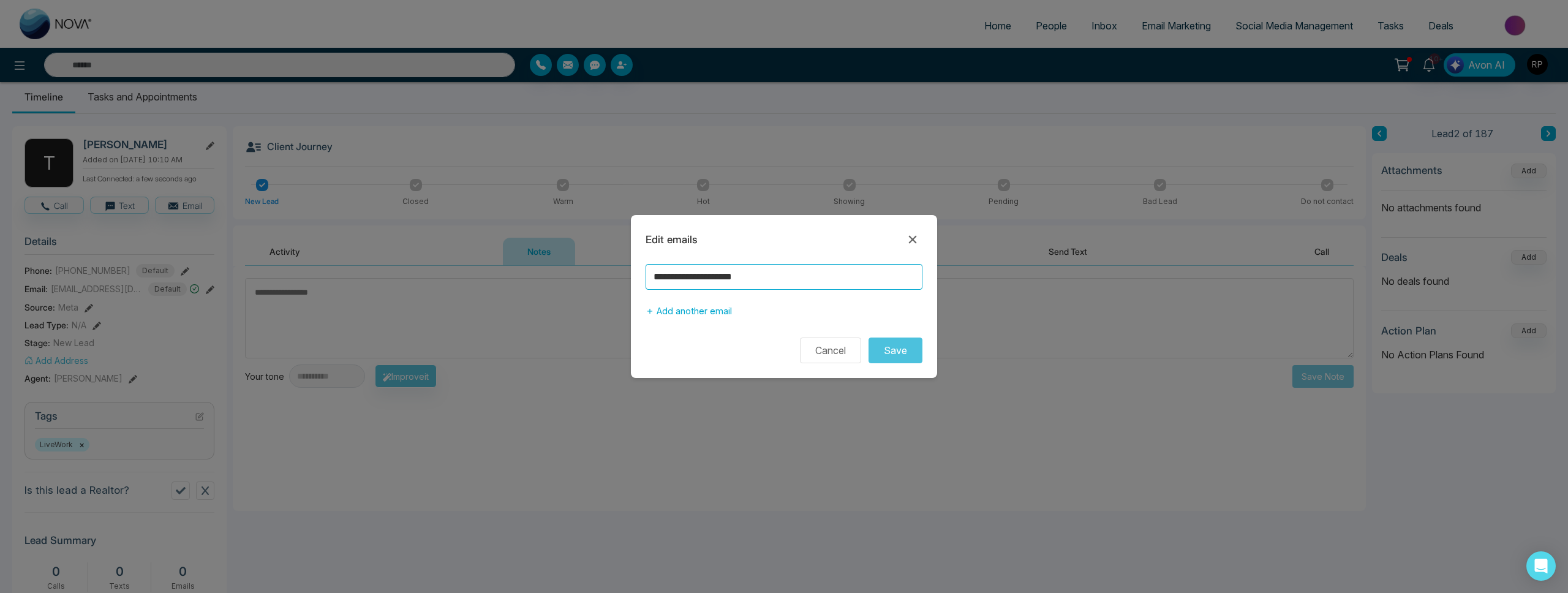 click on "**********" at bounding box center (784, 277) 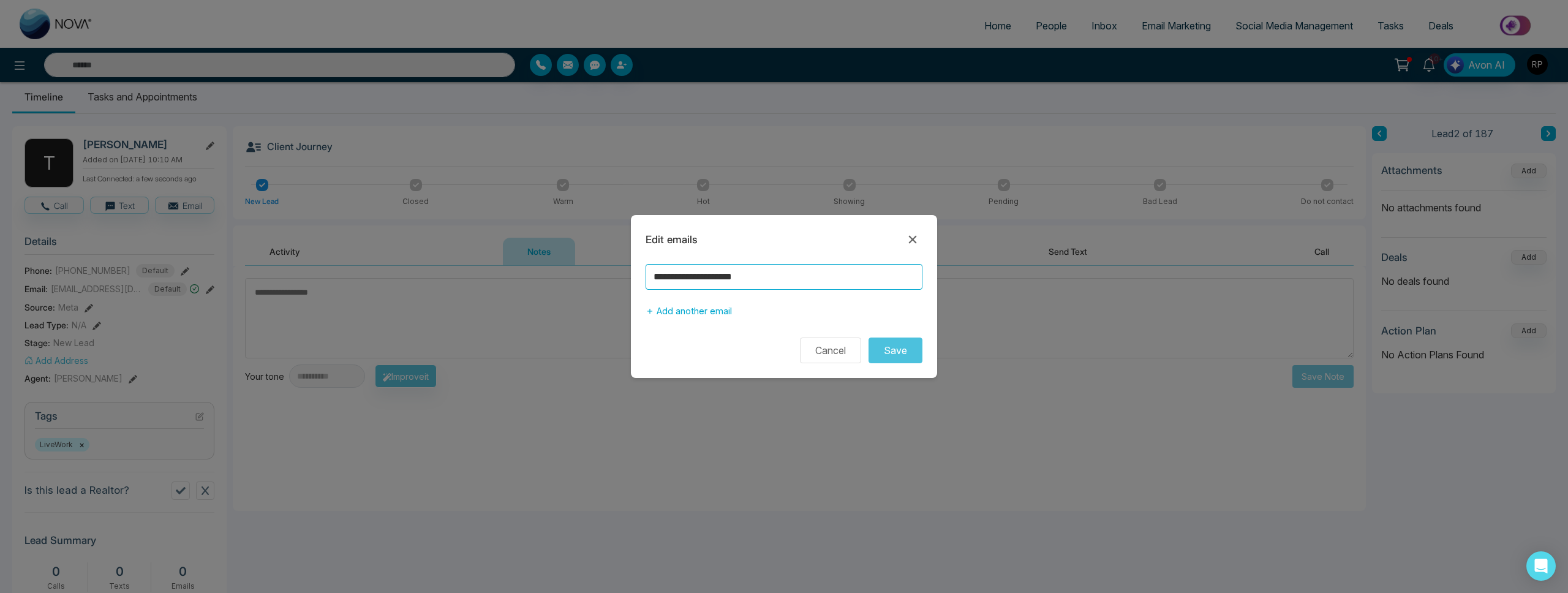 click on "**********" at bounding box center (784, 277) 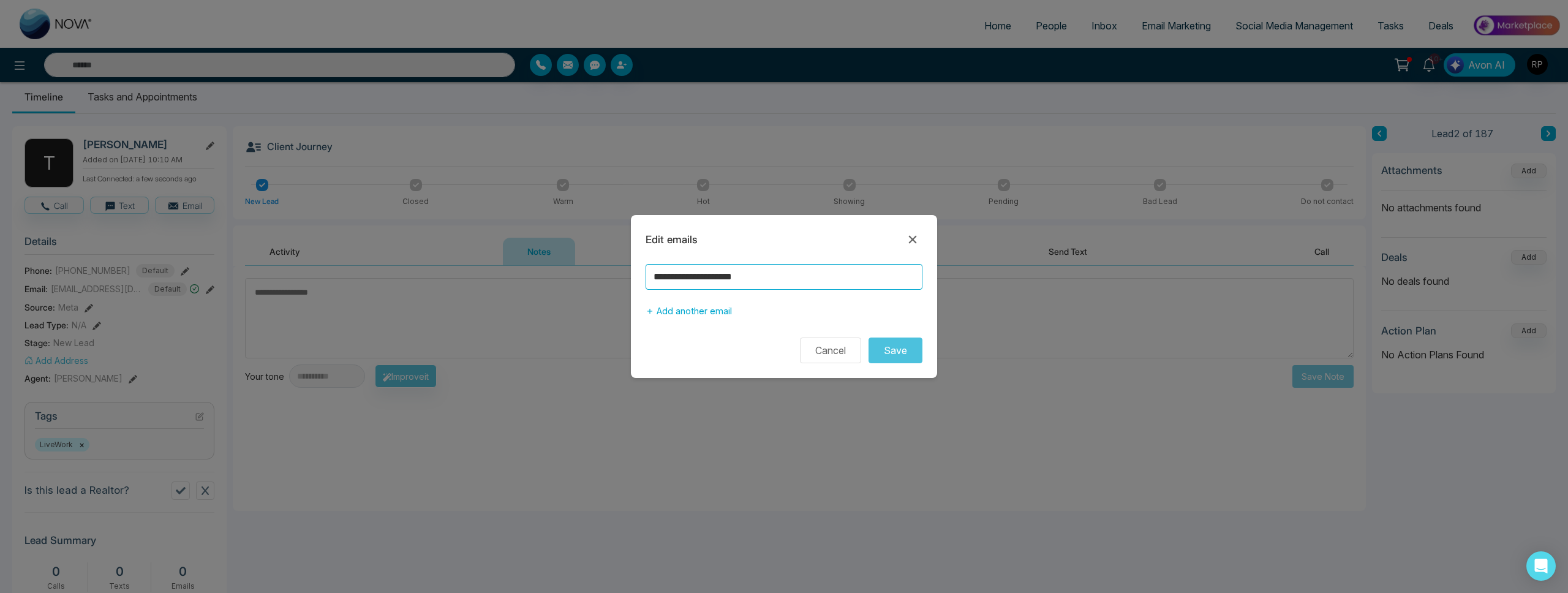 click on "**********" at bounding box center [784, 277] 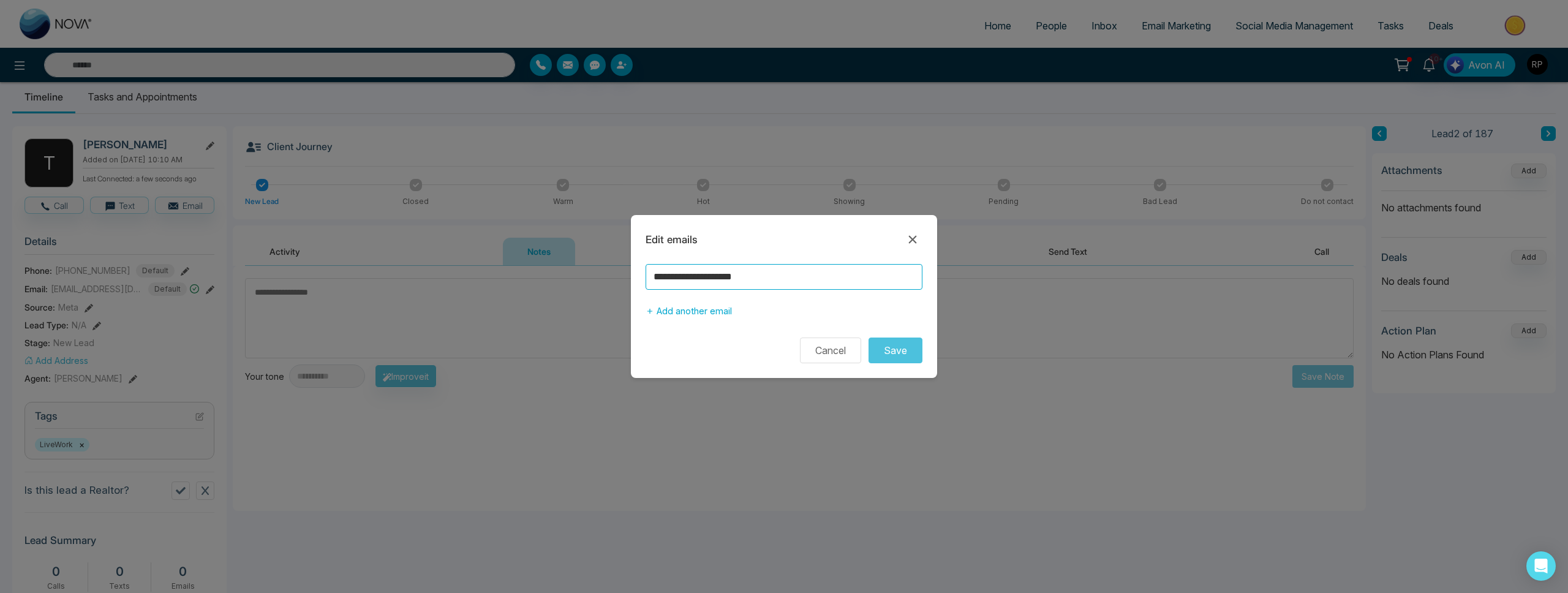 click on "**********" at bounding box center (784, 277) 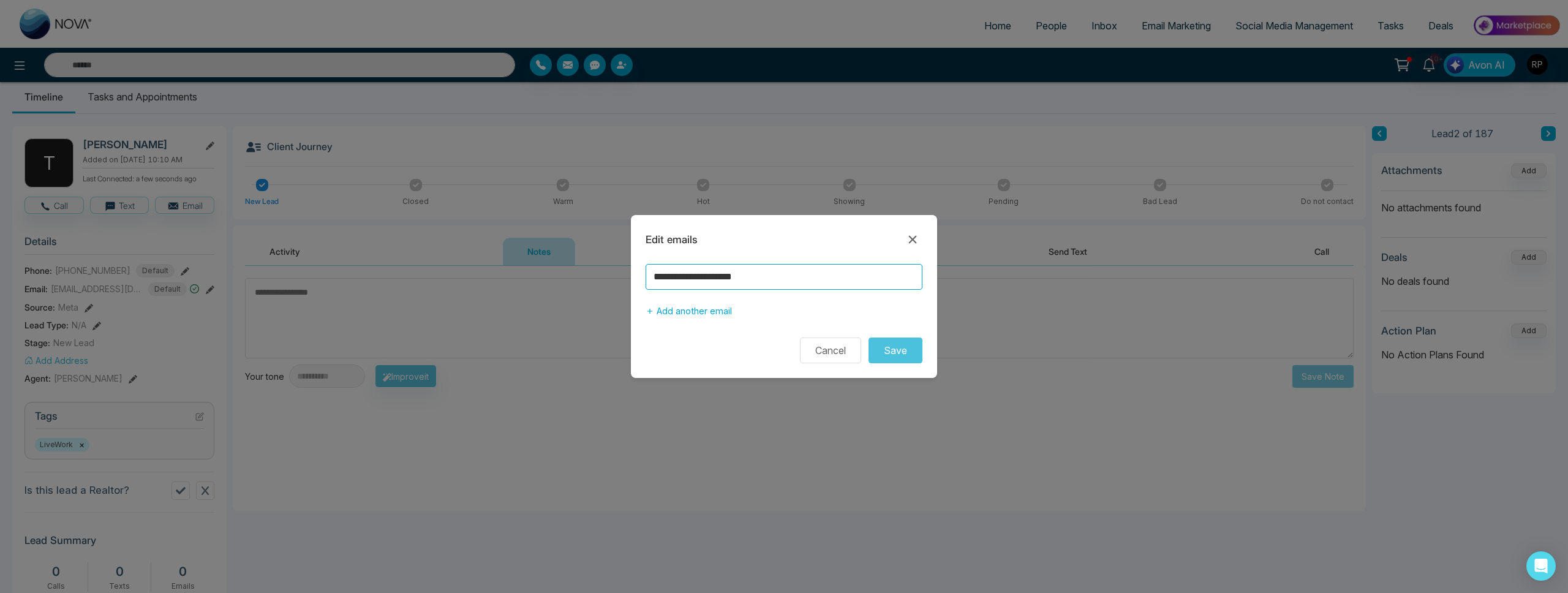 click on "**********" at bounding box center [784, 277] 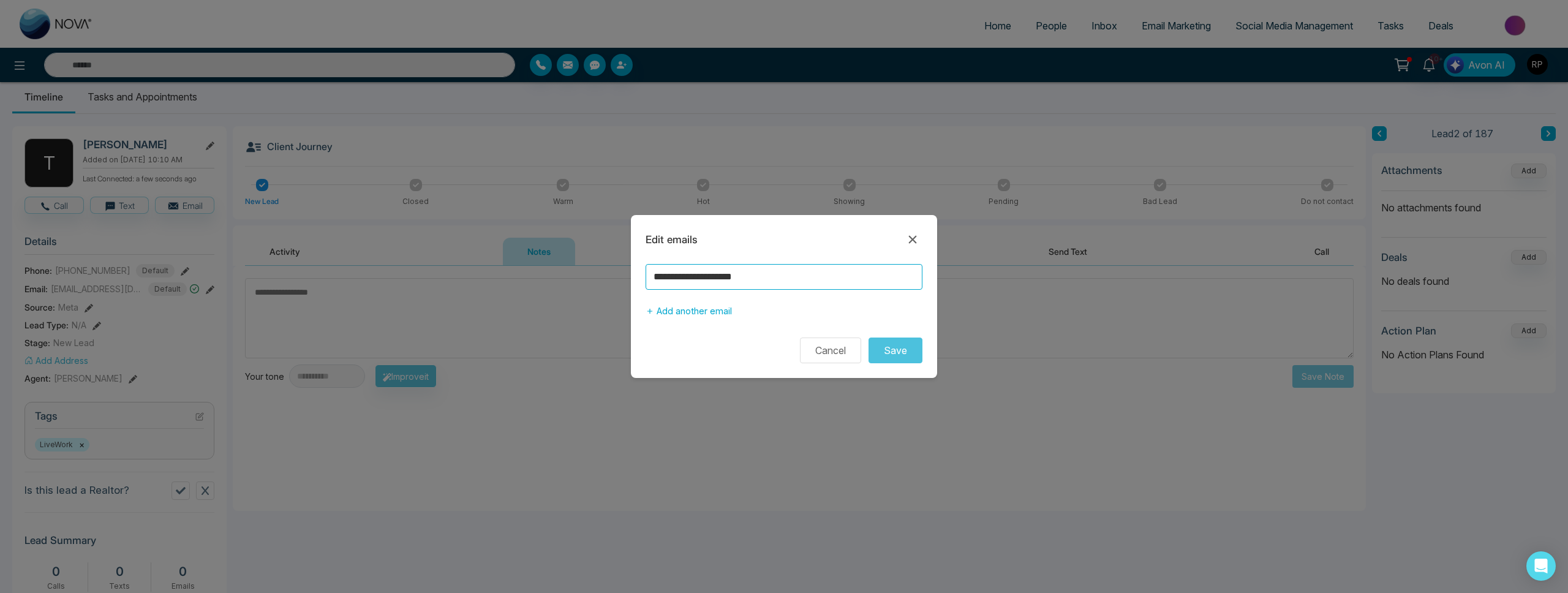 click on "**********" at bounding box center (784, 277) 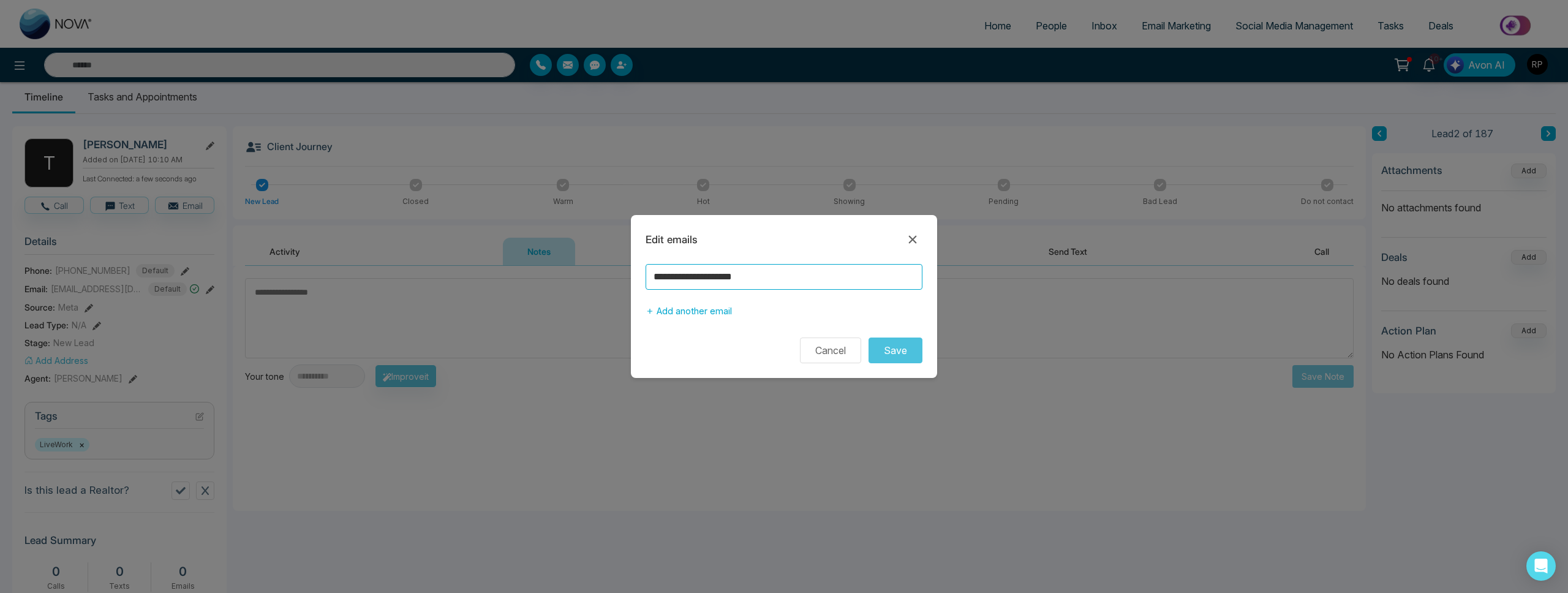 click on "**********" at bounding box center (784, 277) 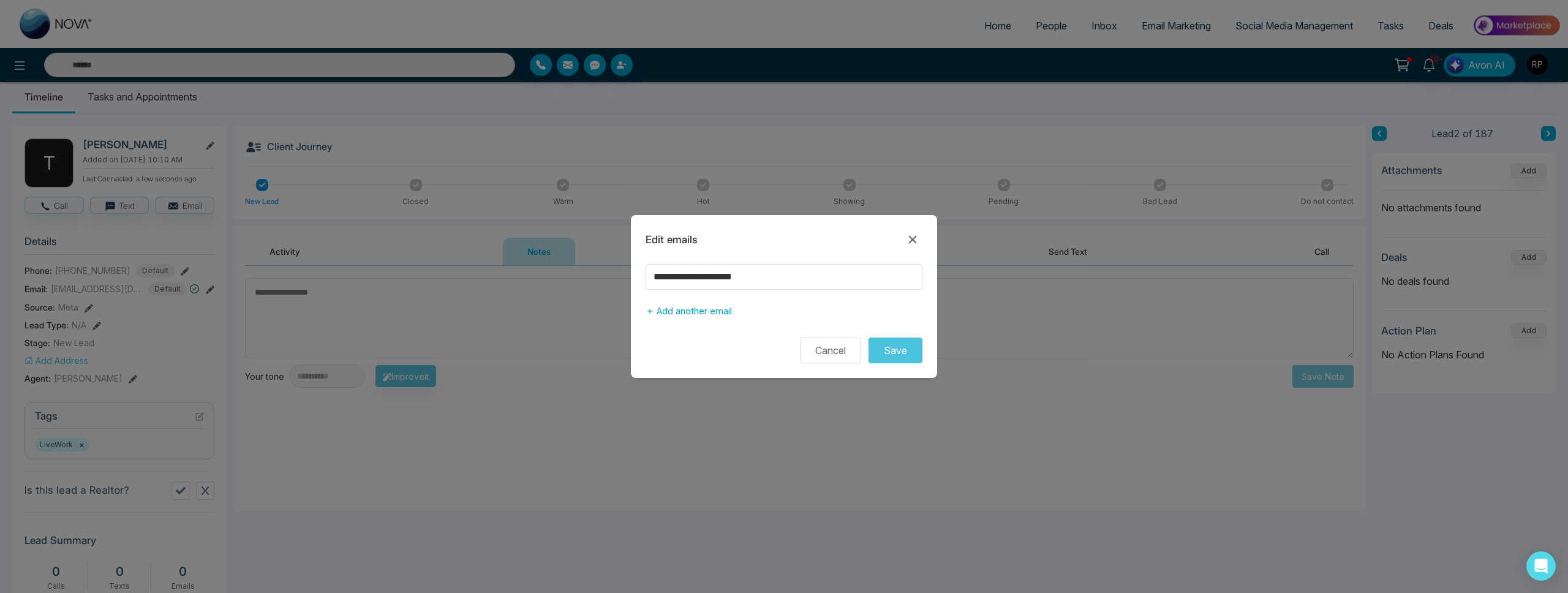 click on "**********" at bounding box center (784, 296) 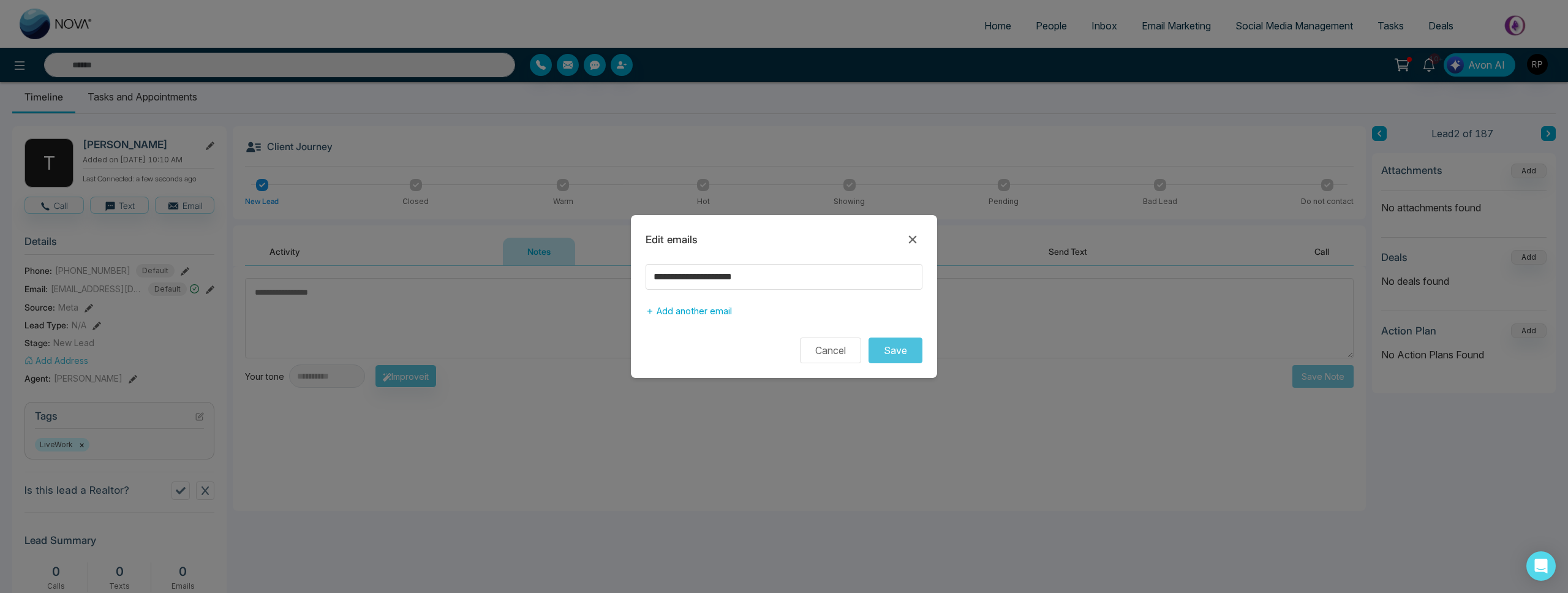 click on "Cancel" at bounding box center (831, 350) 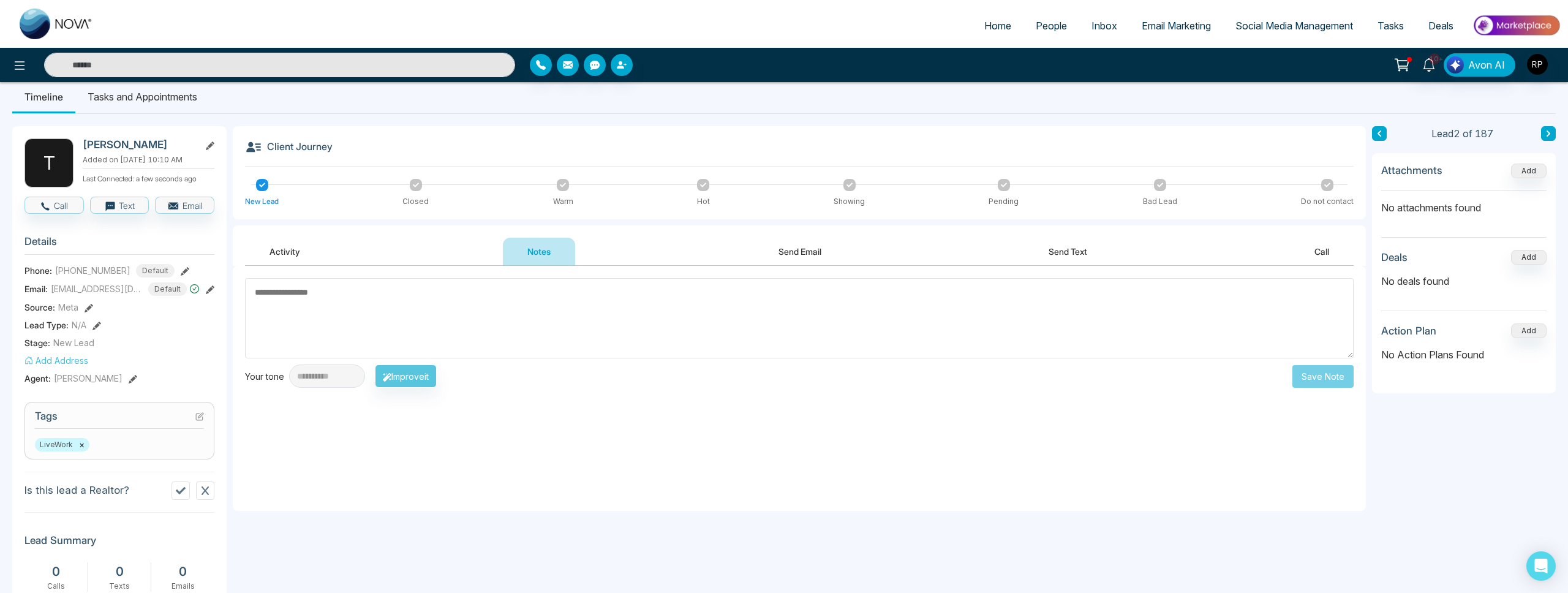 click at bounding box center (799, 318) 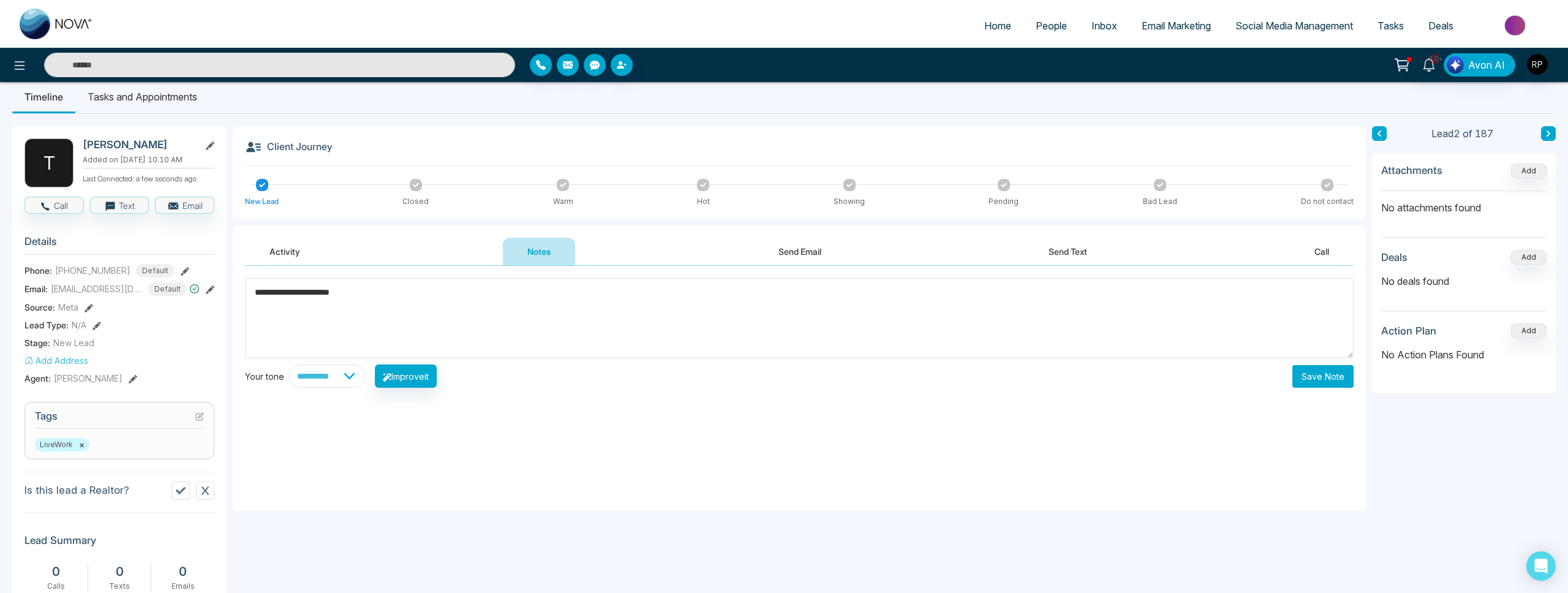 scroll, scrollTop: 12, scrollLeft: 0, axis: vertical 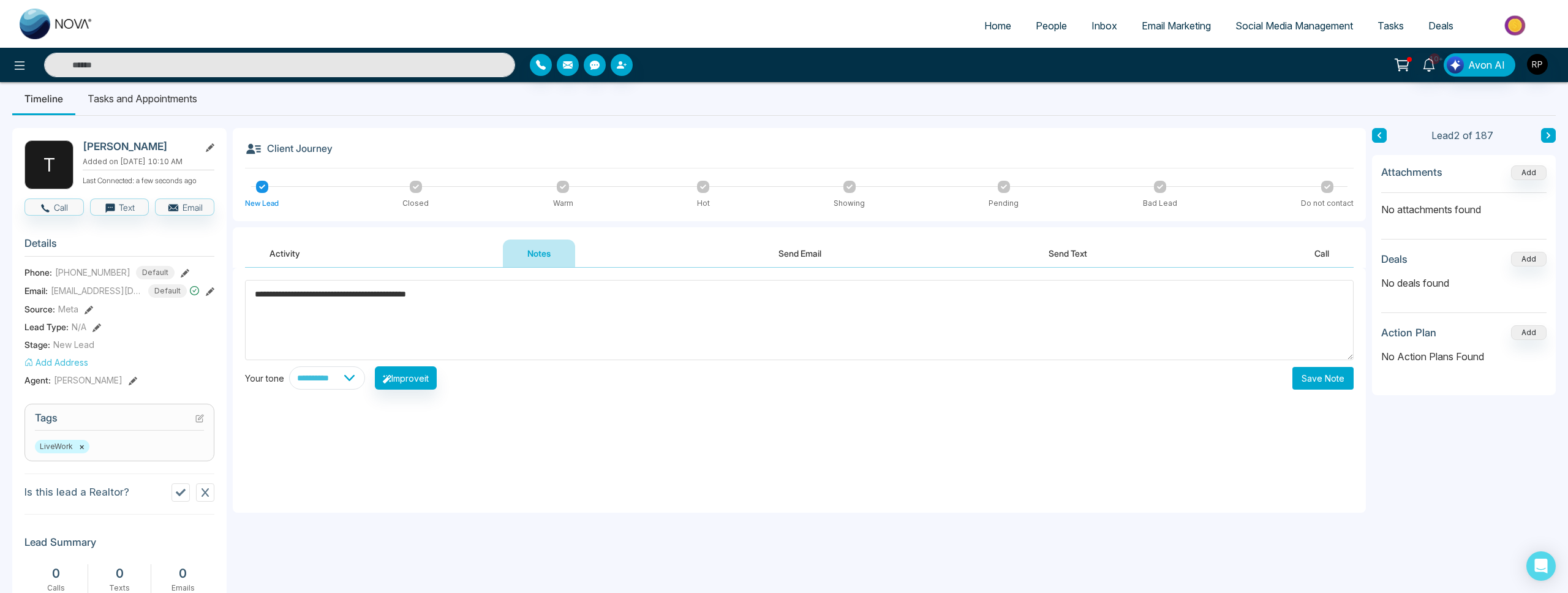 type on "**********" 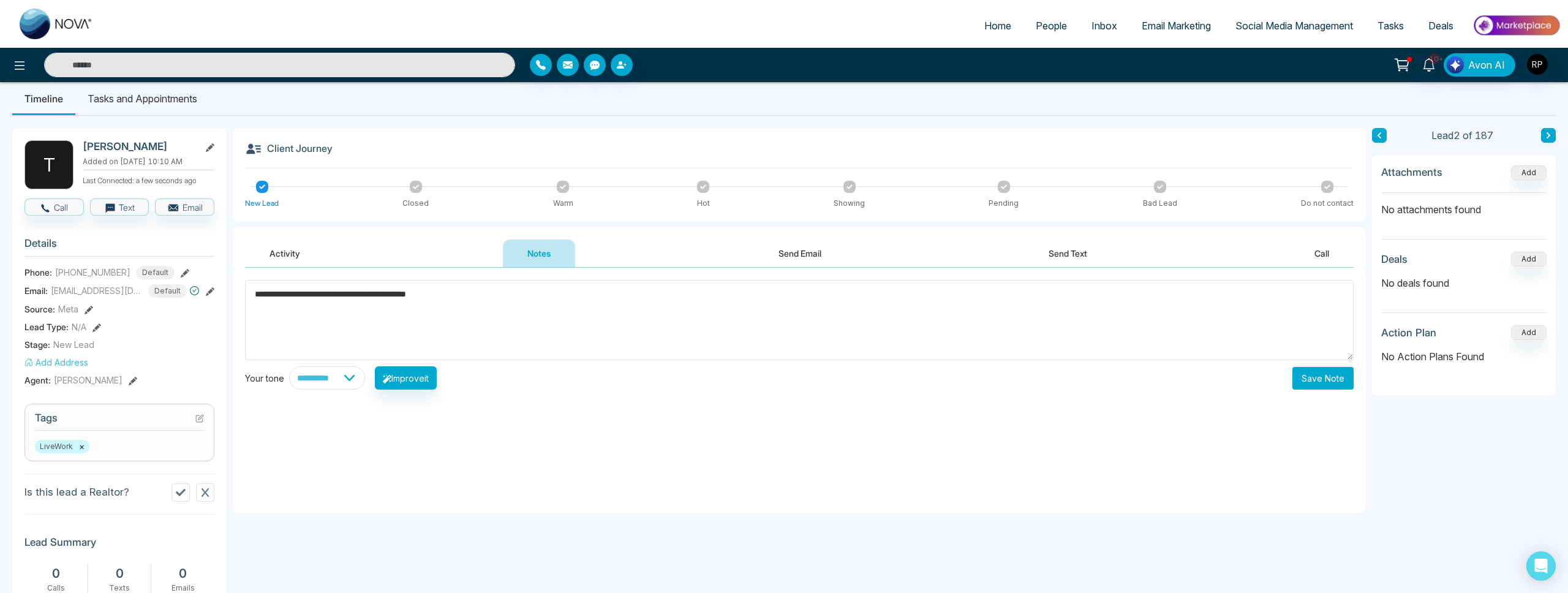 click on "Save Note" at bounding box center (1323, 378) 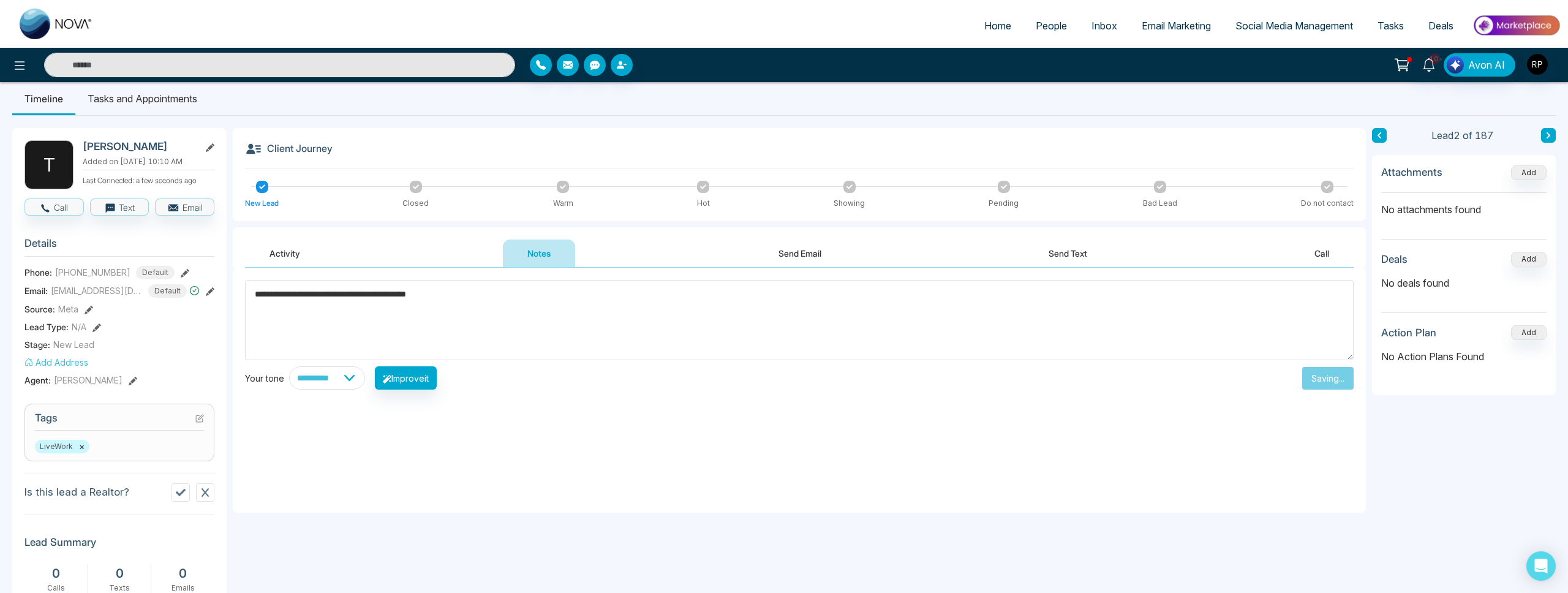 type 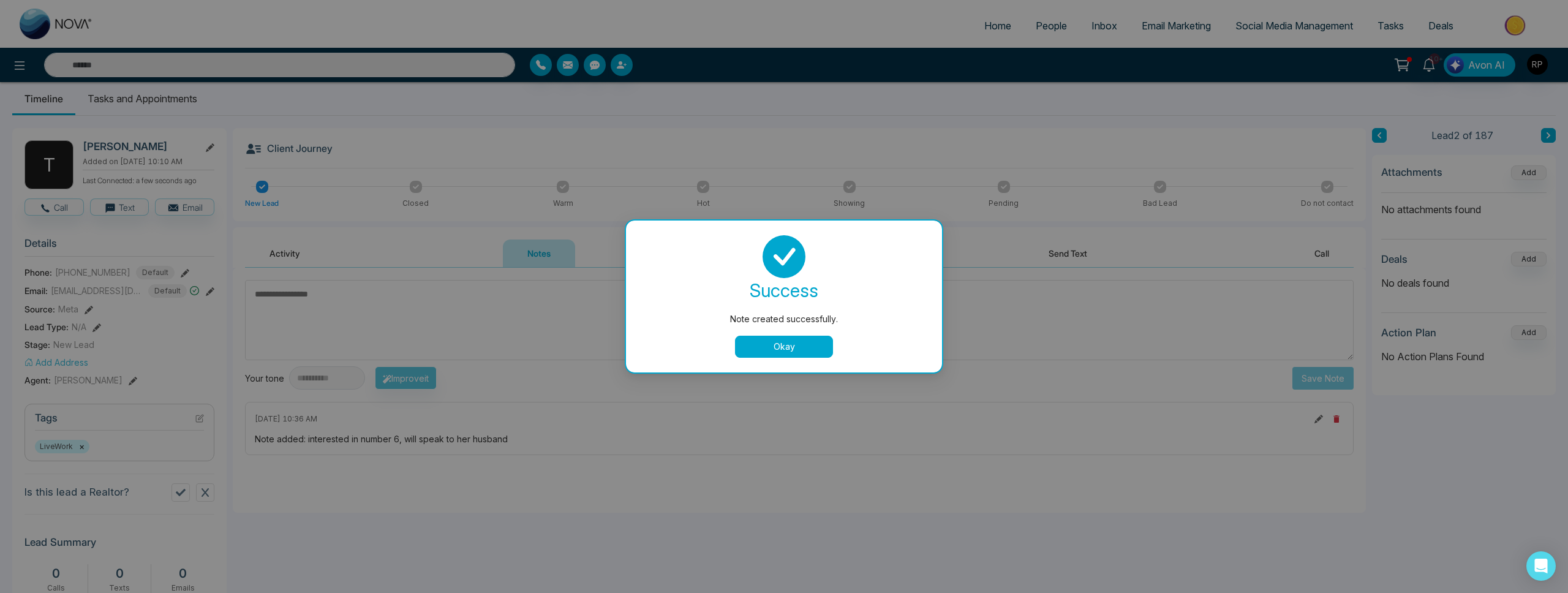 click on "Okay" at bounding box center (784, 347) 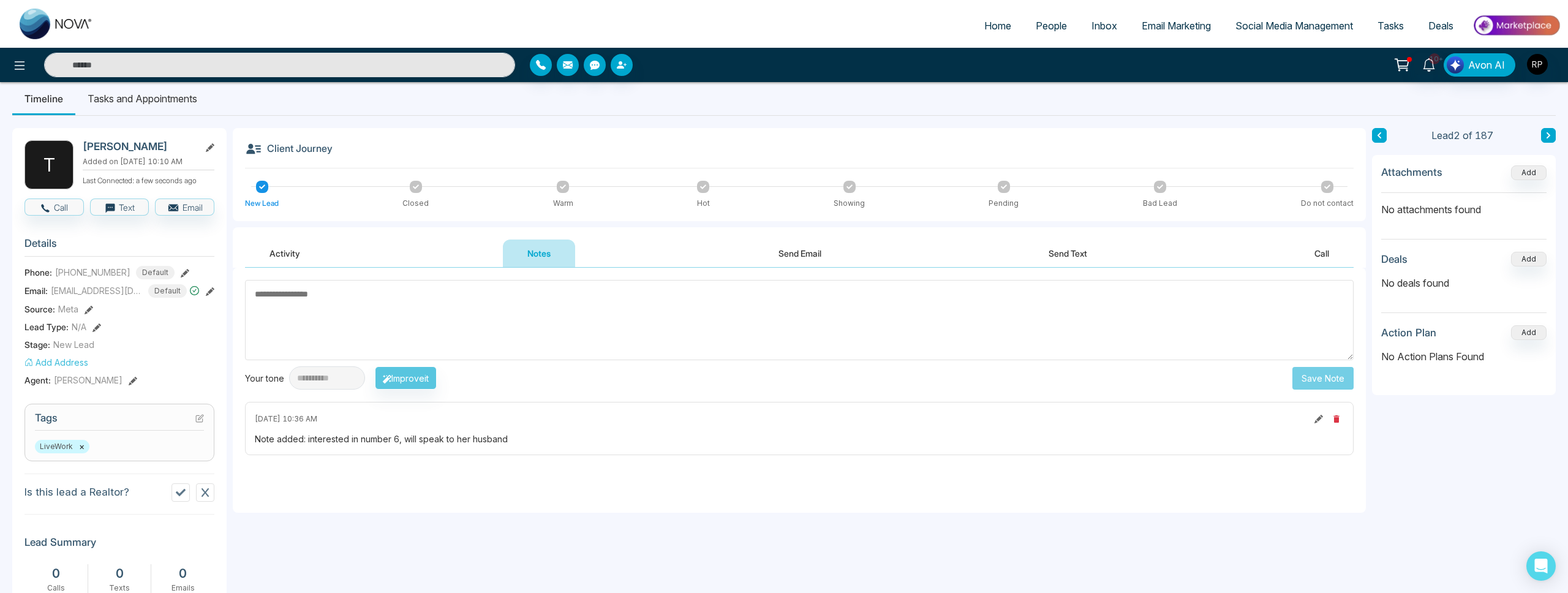 click on "Warm" at bounding box center [563, 195] 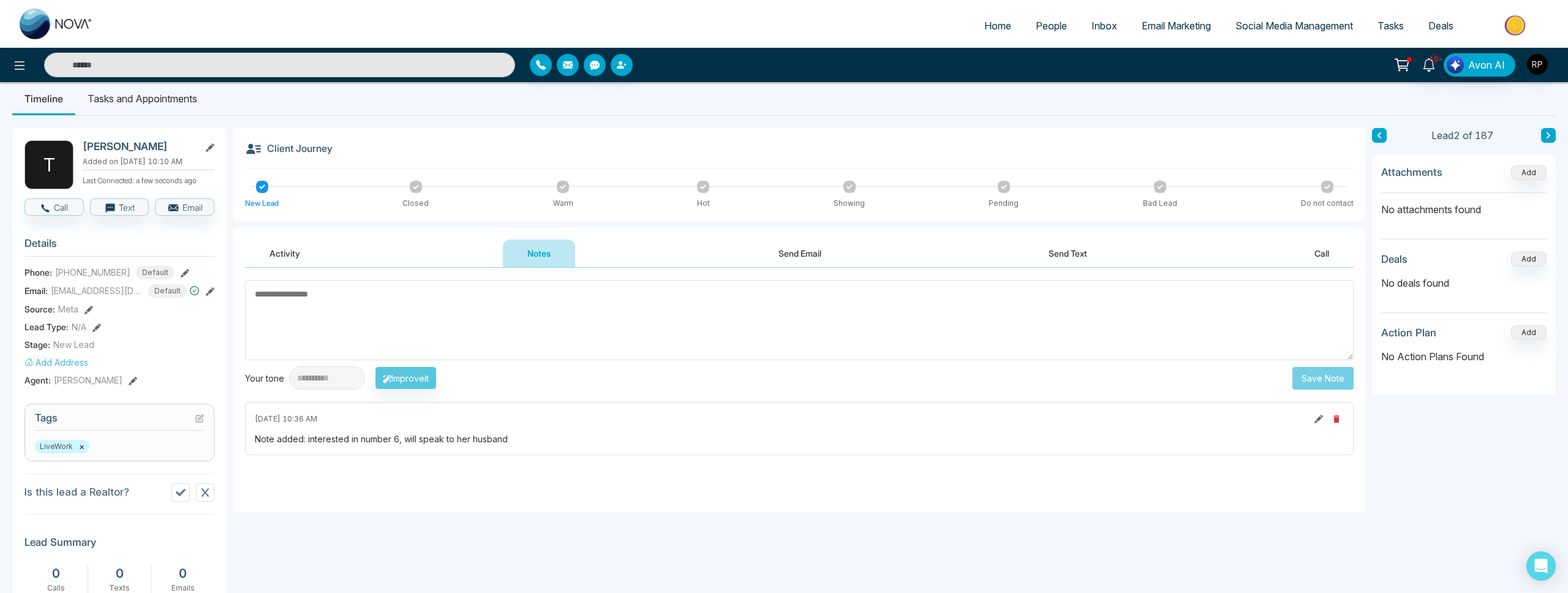 click 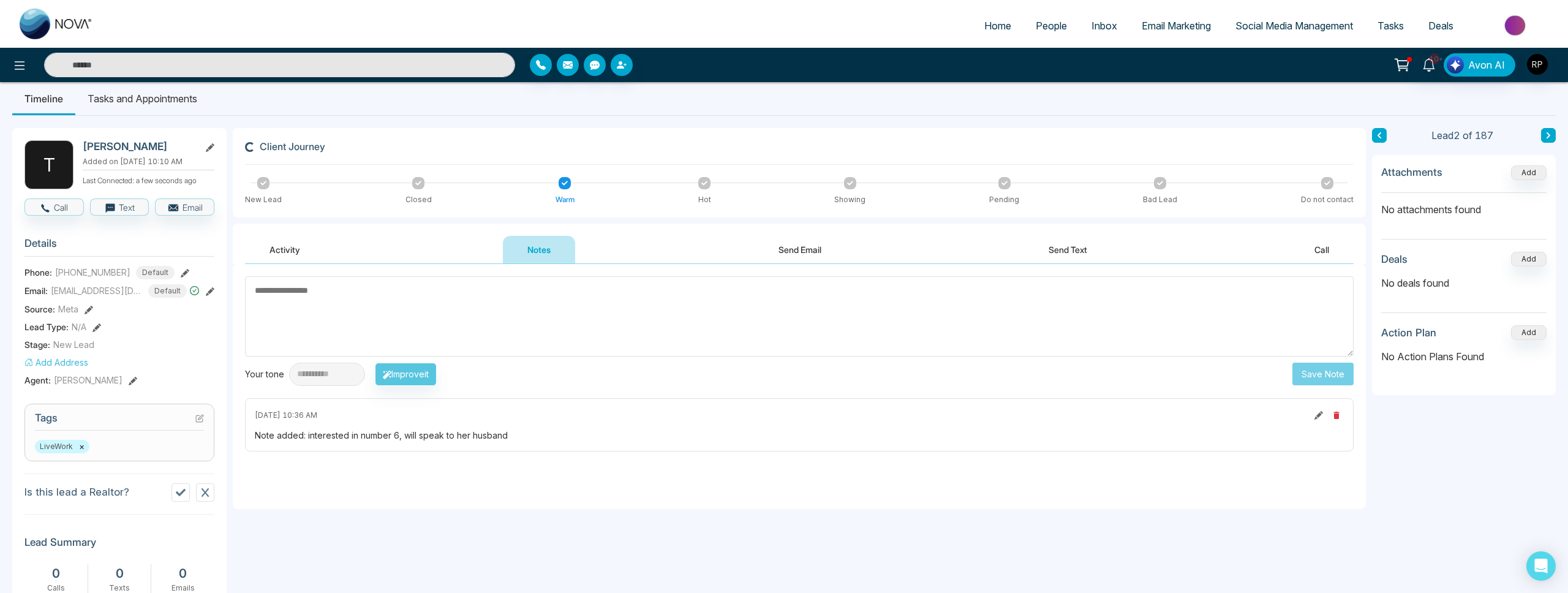 scroll, scrollTop: 12, scrollLeft: 0, axis: vertical 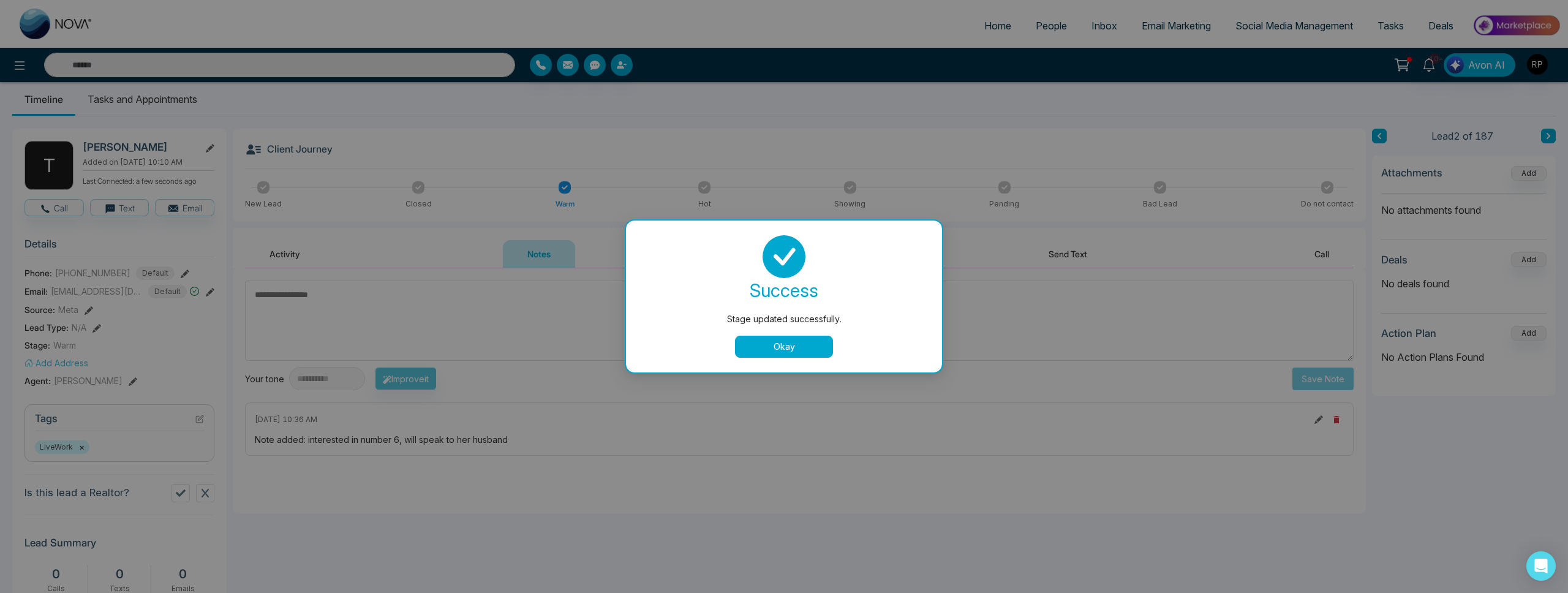 click on "Okay" at bounding box center (784, 347) 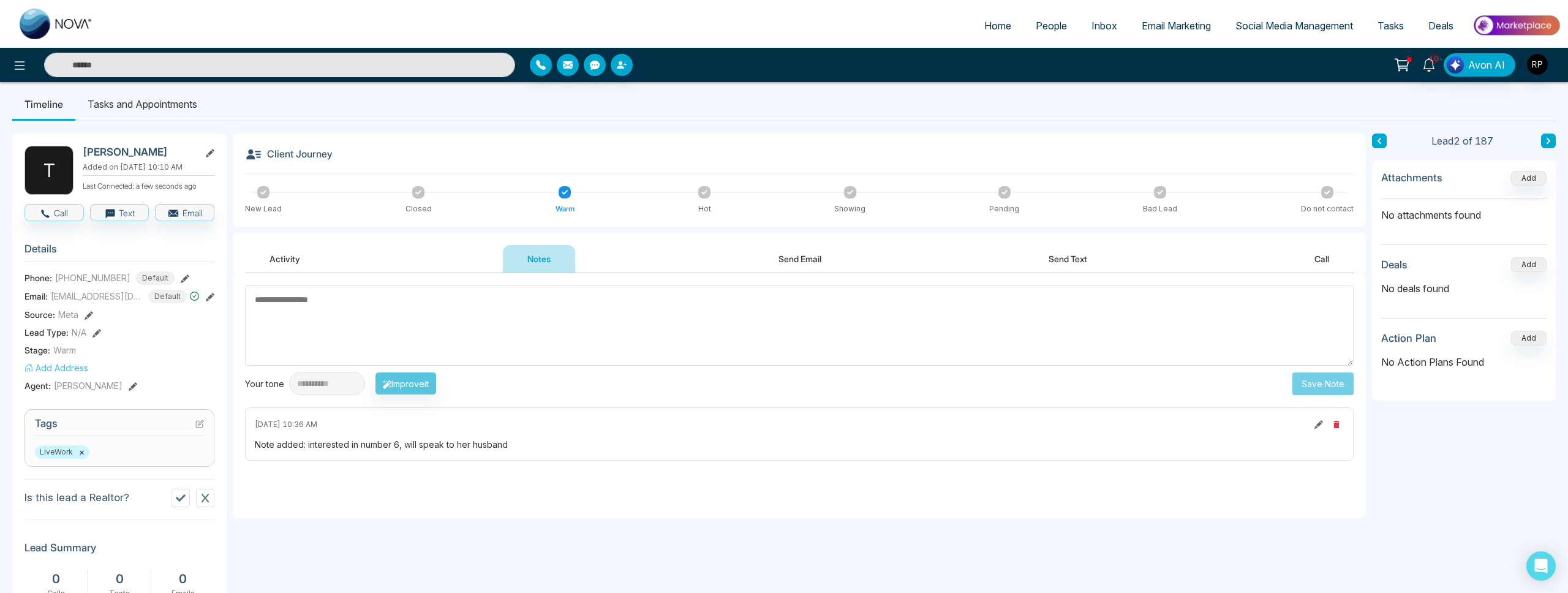 scroll, scrollTop: 9, scrollLeft: 0, axis: vertical 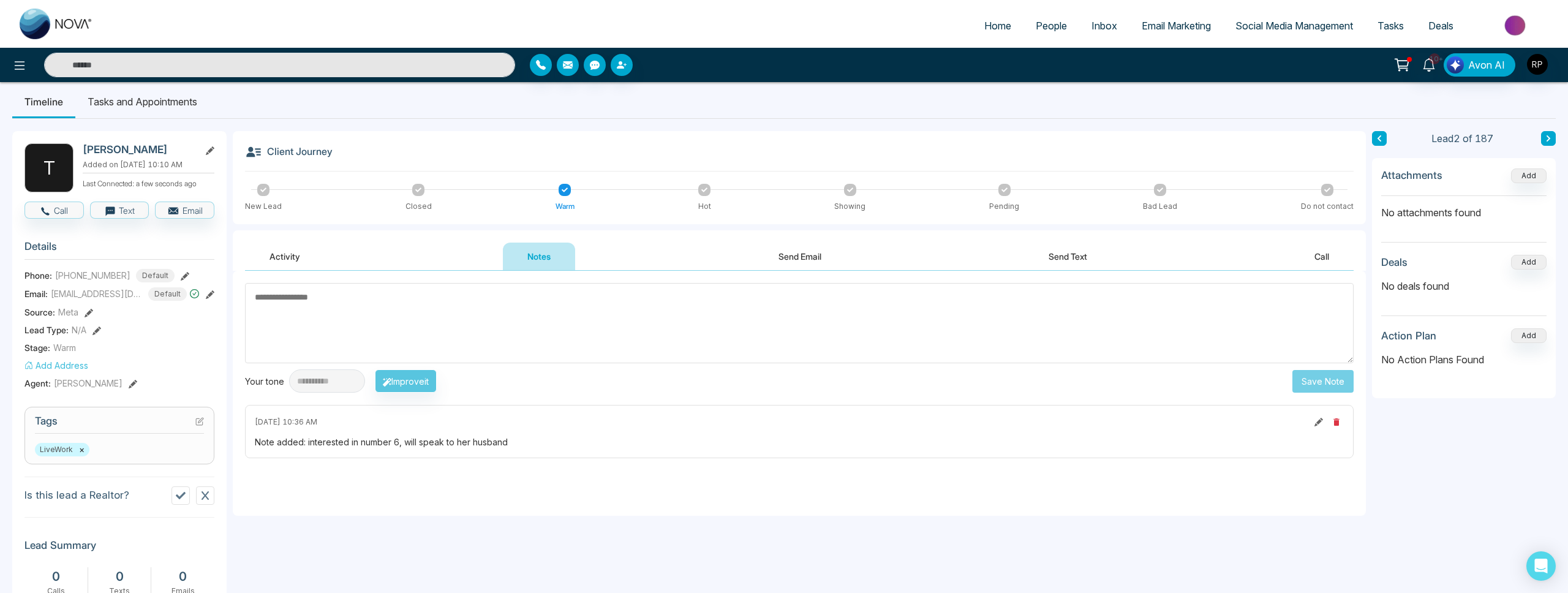 click 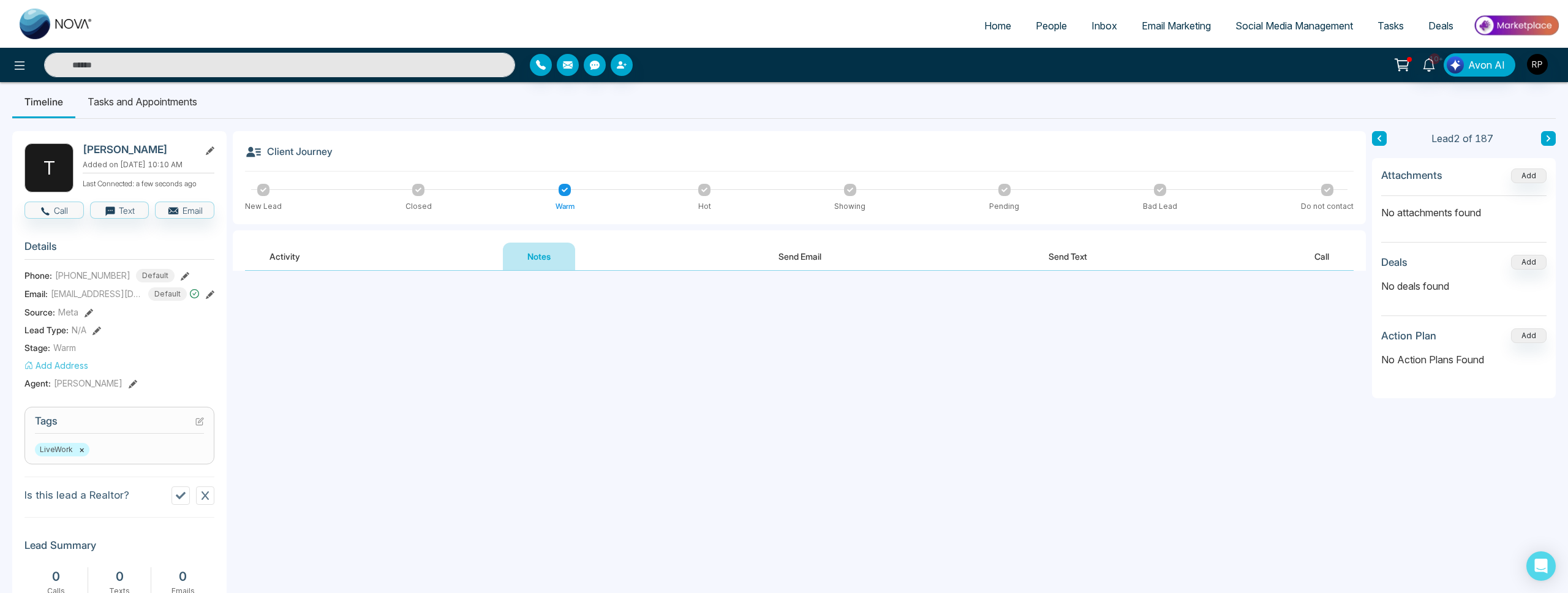 scroll, scrollTop: 0, scrollLeft: 0, axis: both 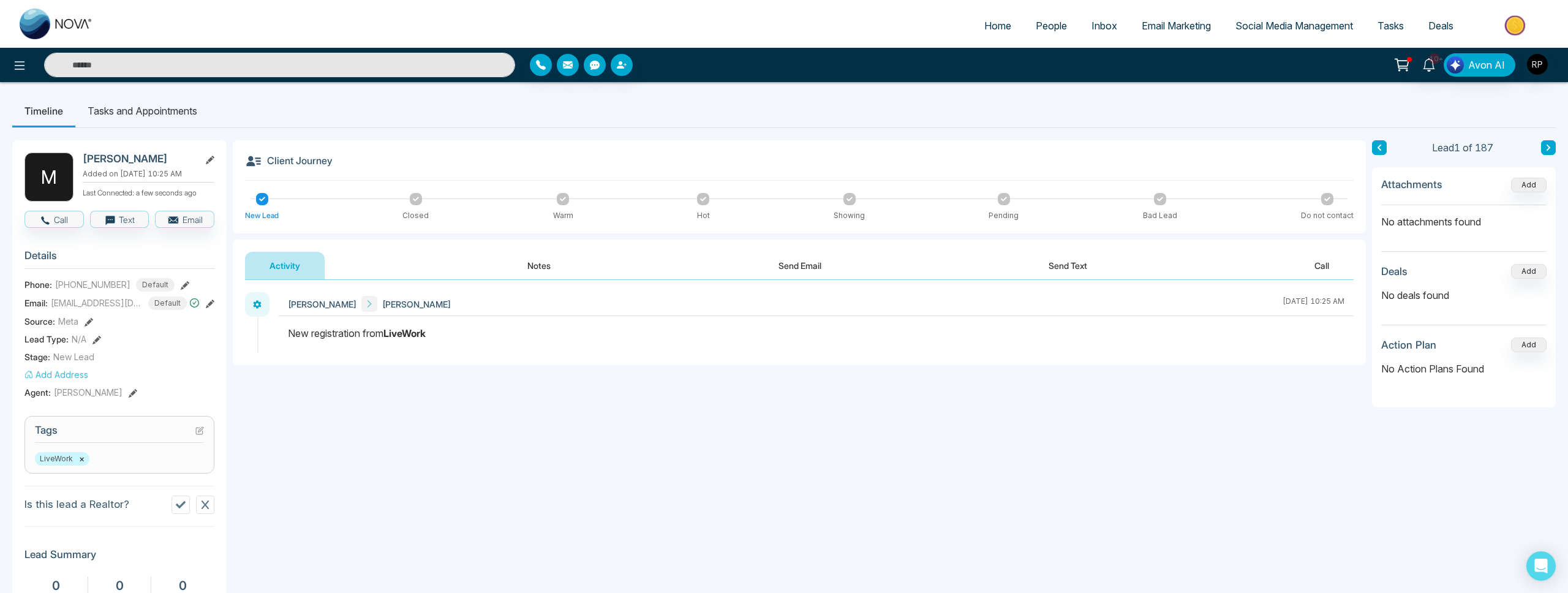 click on "Notes" at bounding box center (539, 265) 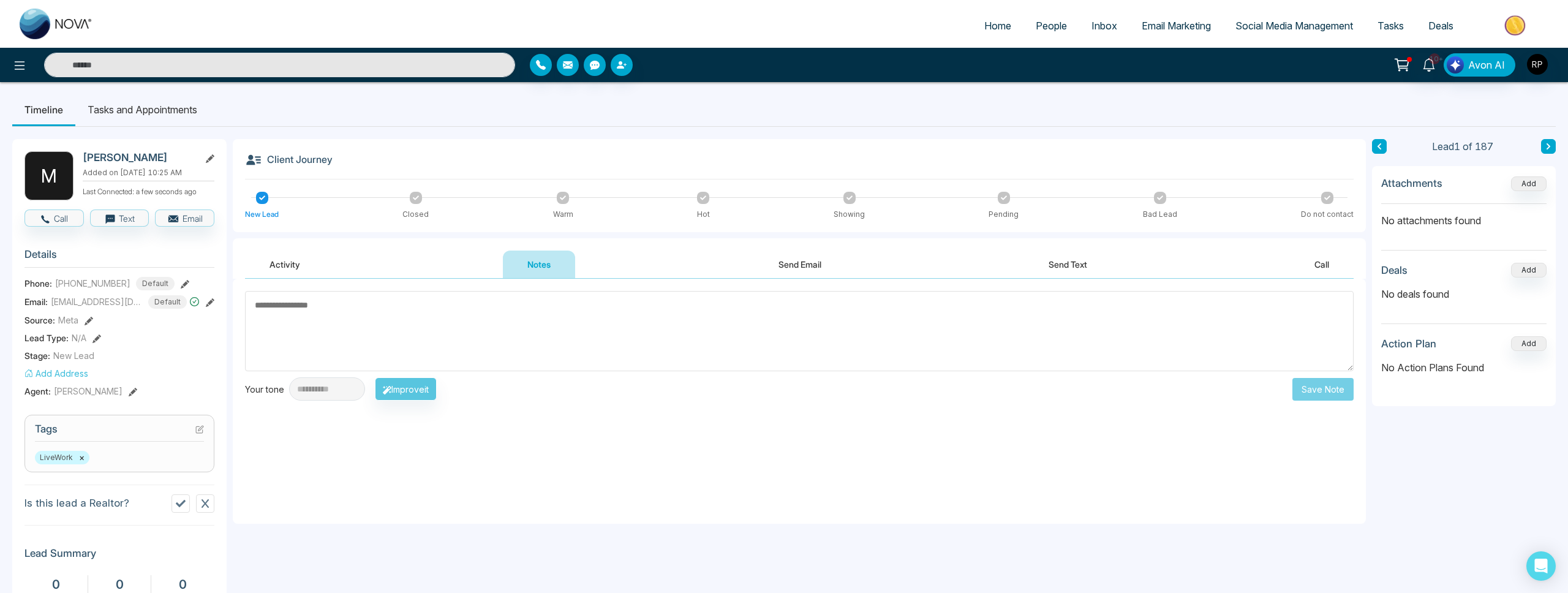 scroll, scrollTop: 1, scrollLeft: 0, axis: vertical 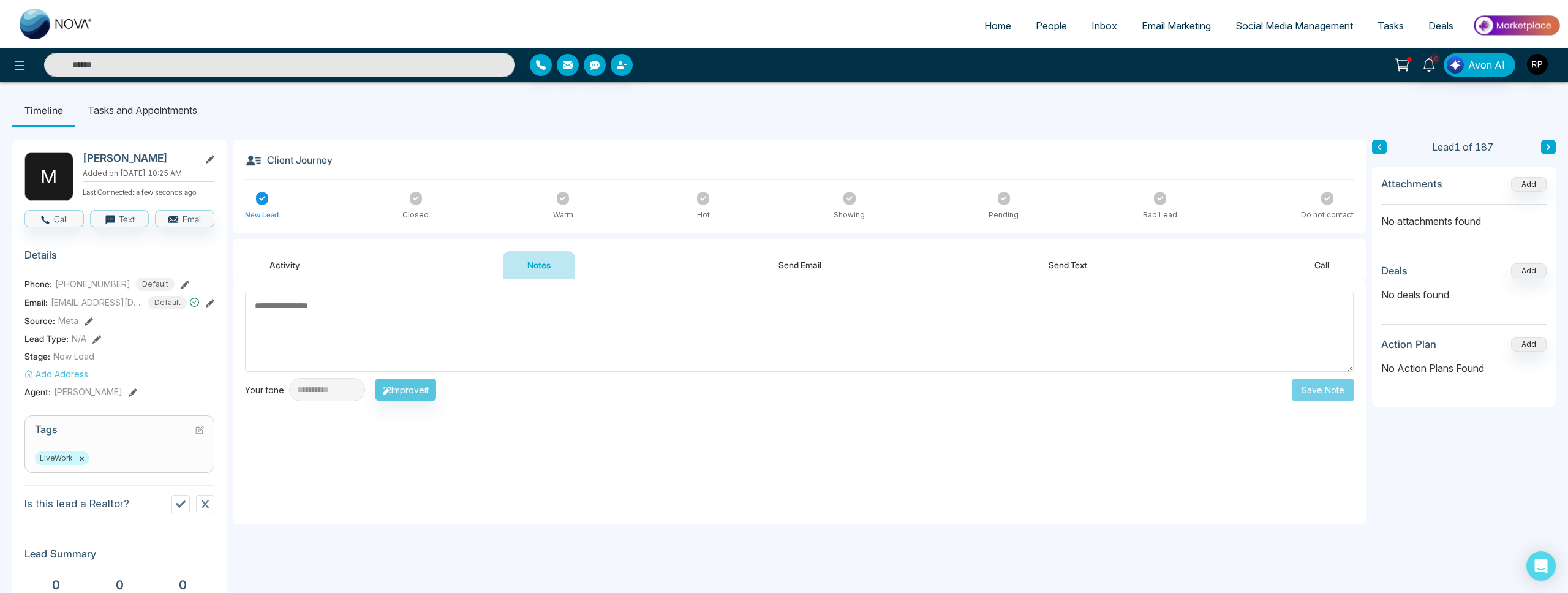 click at bounding box center (799, 331) 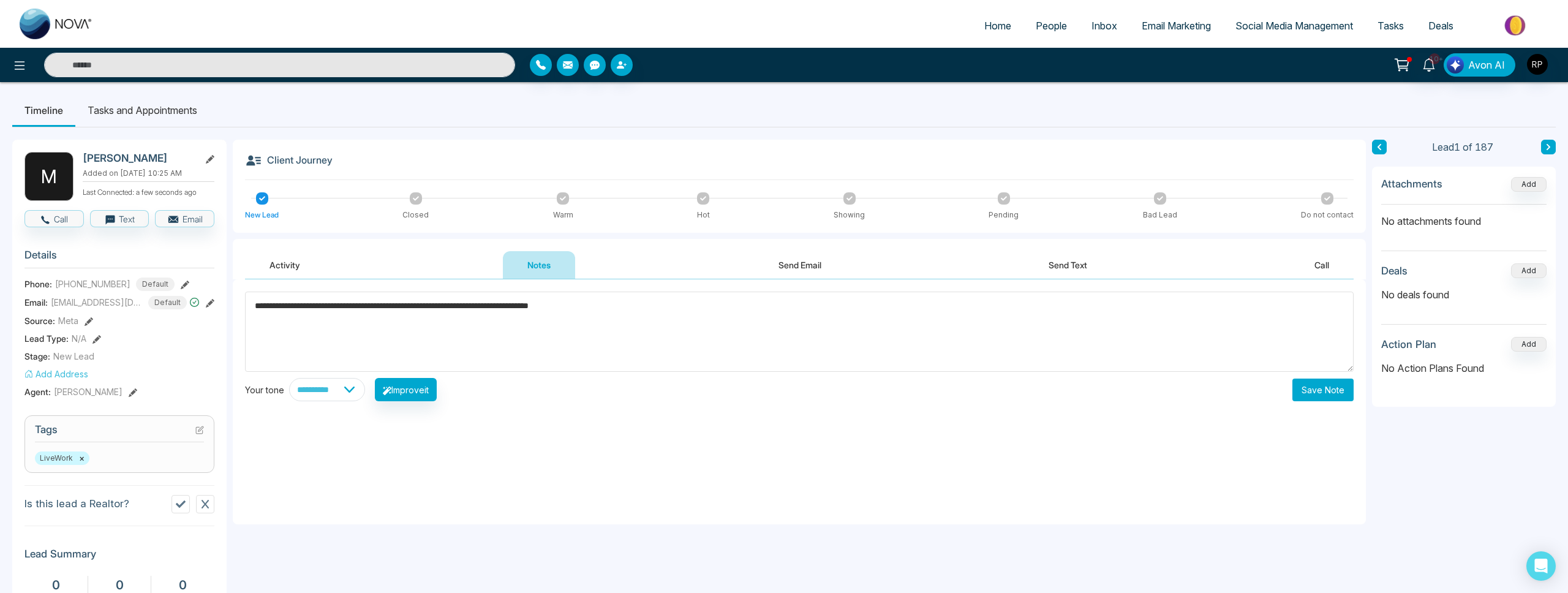type on "**********" 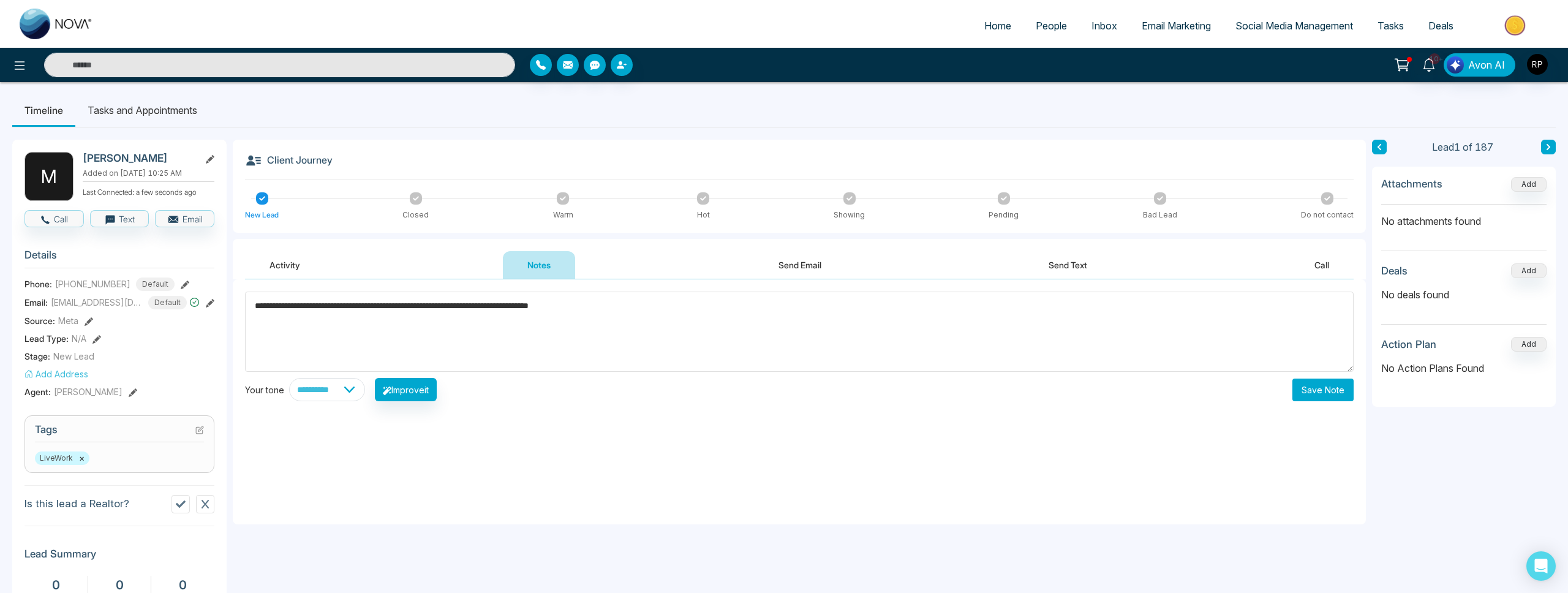 click on "Save Note" at bounding box center (1323, 390) 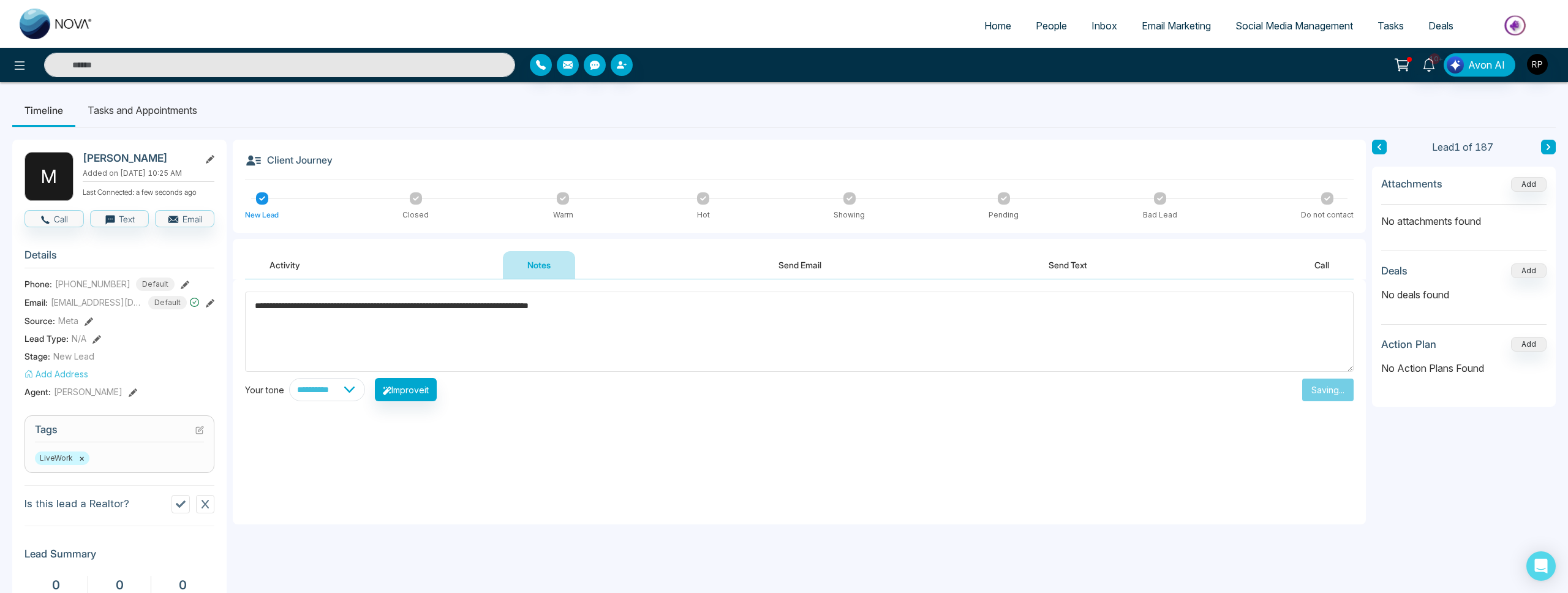 type 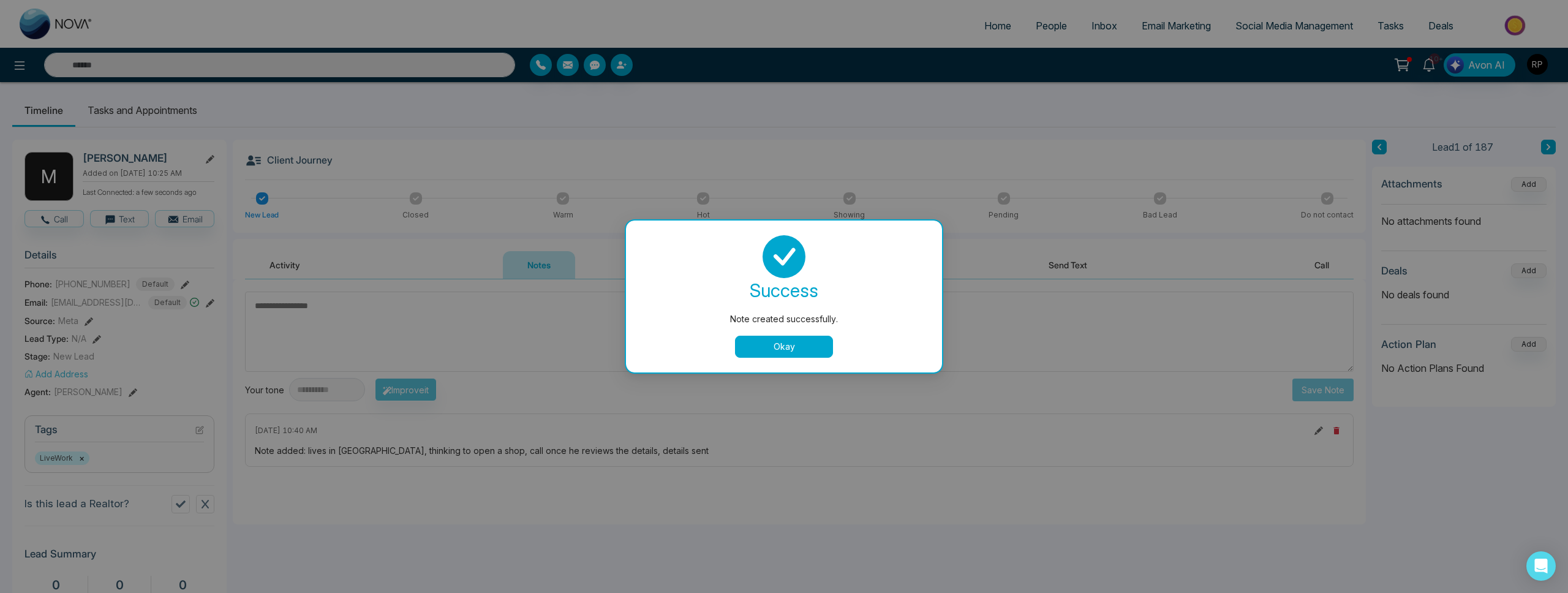click on "Okay" at bounding box center (784, 347) 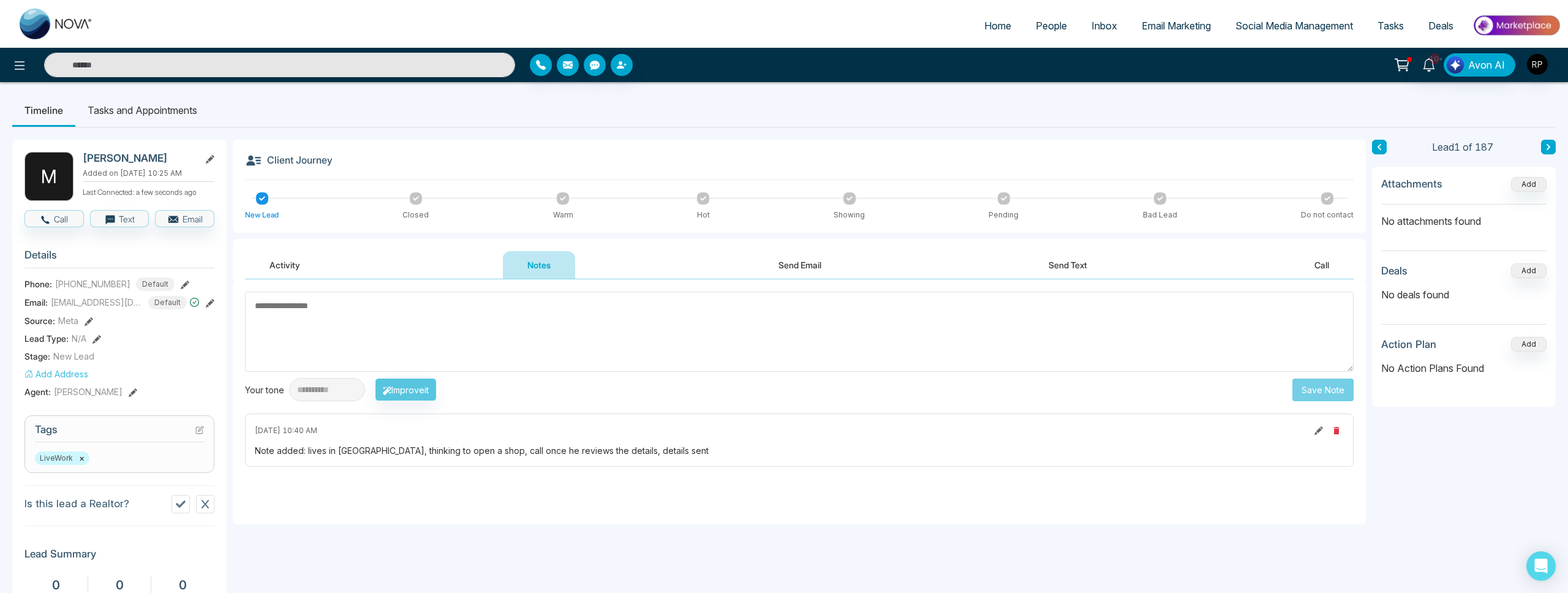 click on "People" at bounding box center [1051, 26] 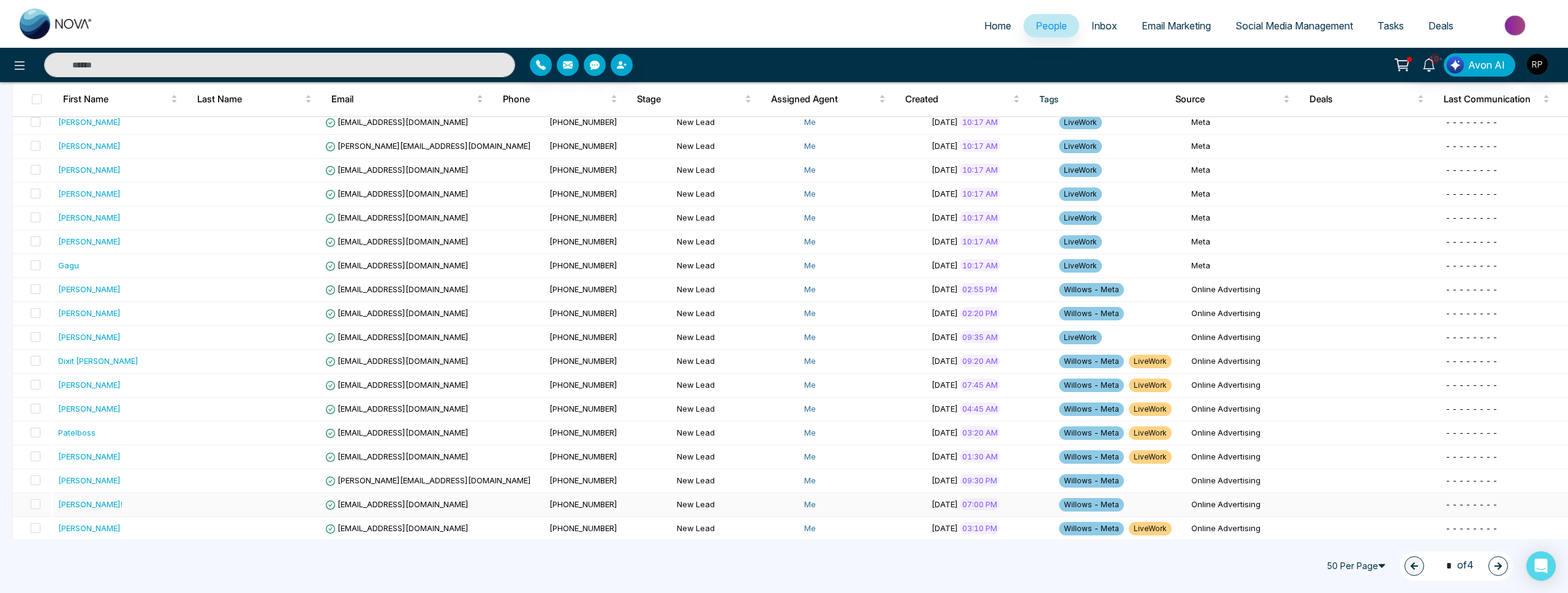 scroll, scrollTop: 900, scrollLeft: 0, axis: vertical 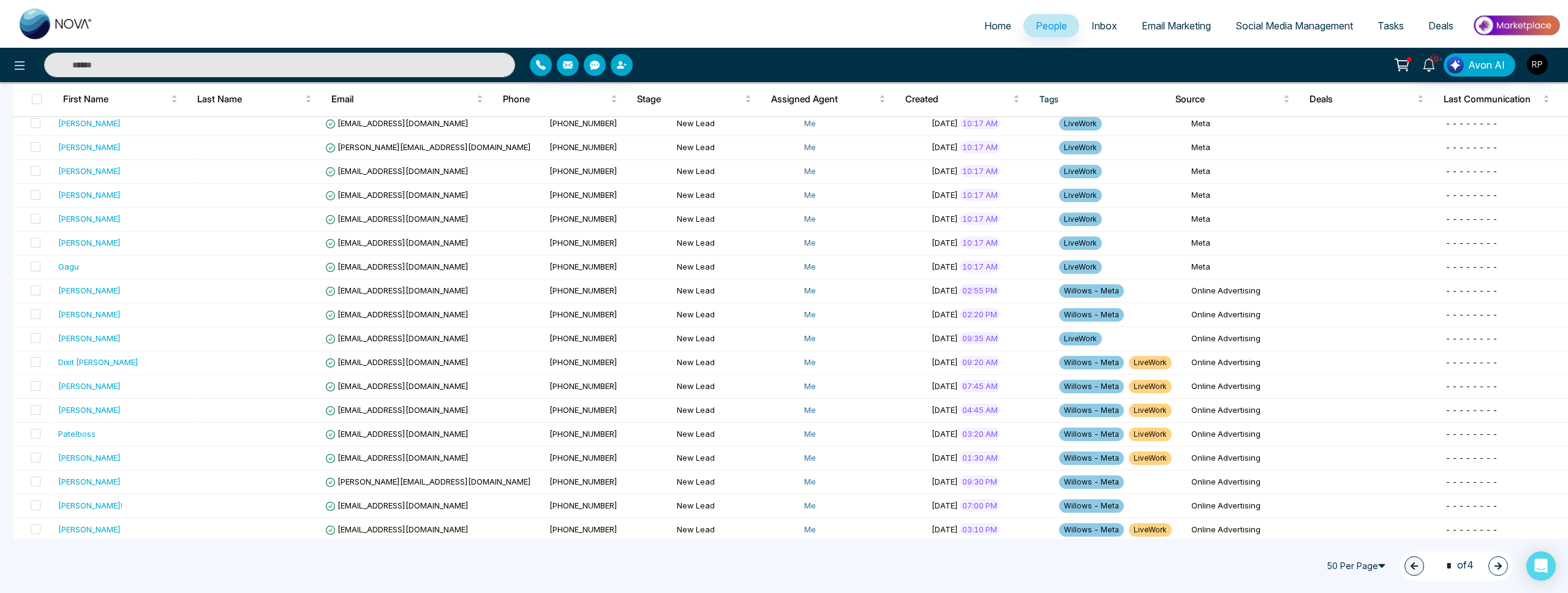 click at bounding box center [1498, 566] 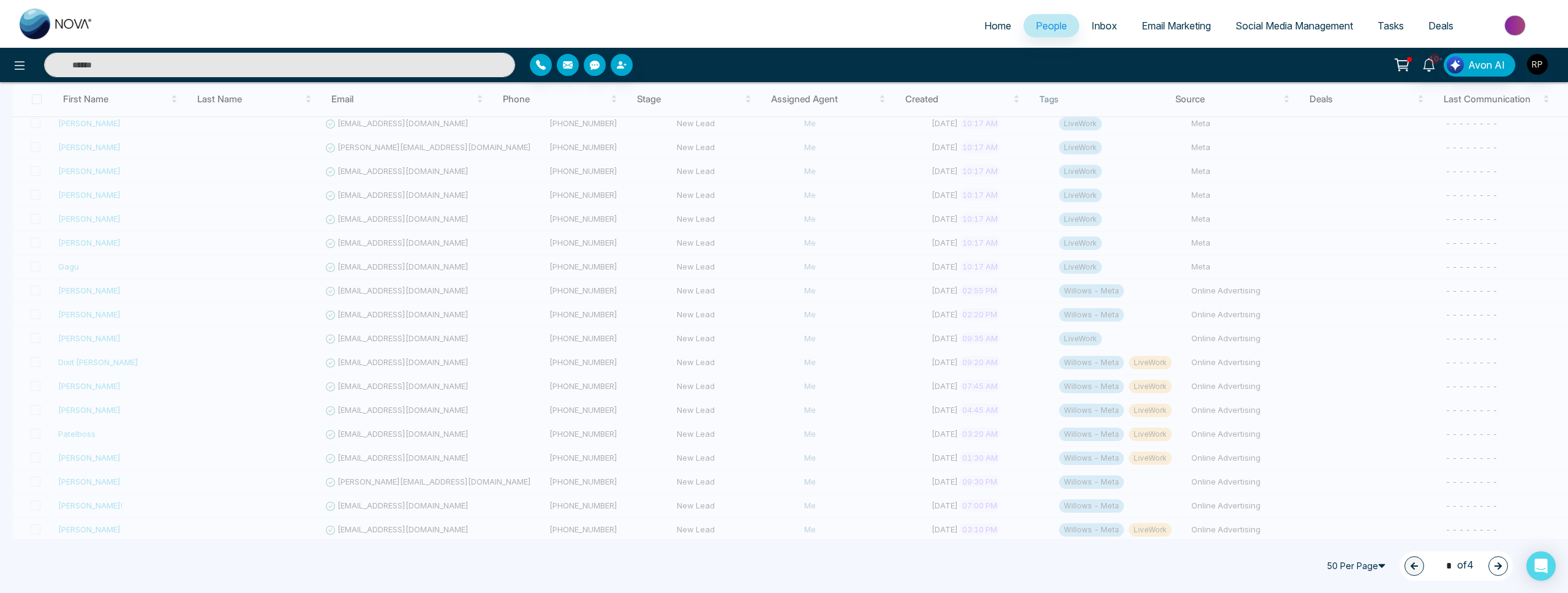 type on "*" 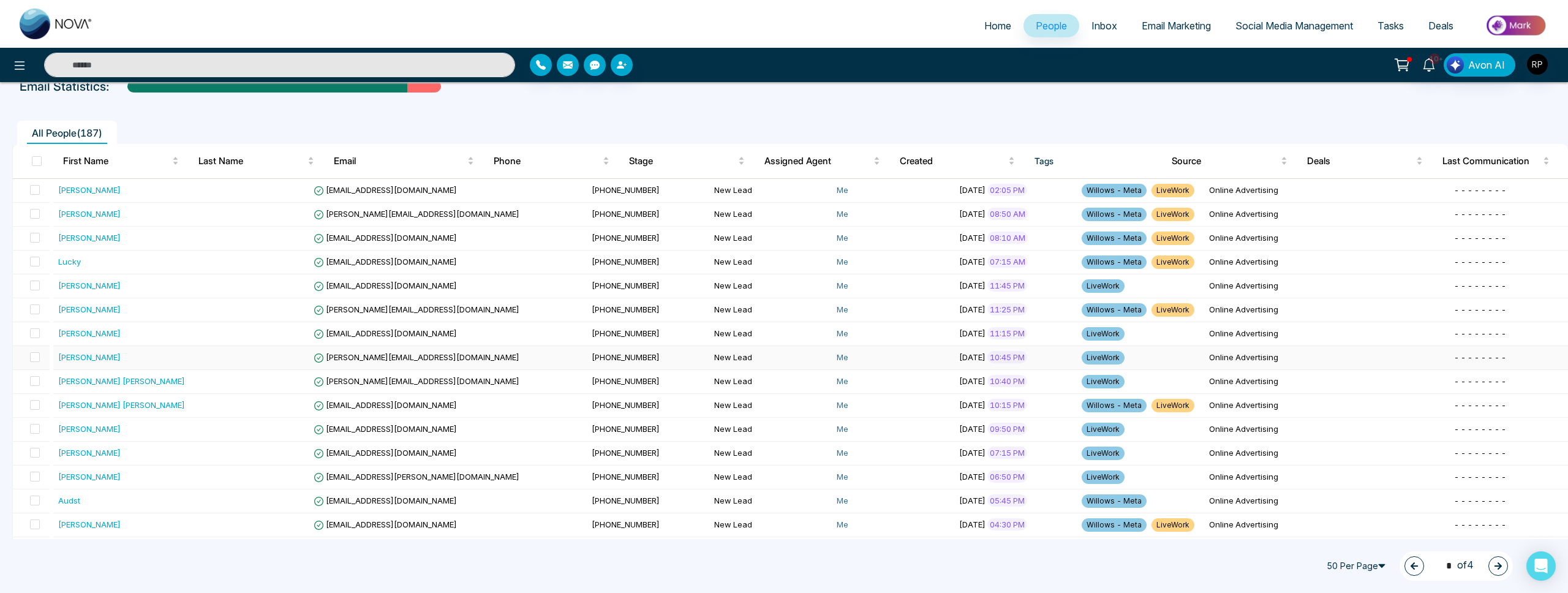 scroll, scrollTop: 67, scrollLeft: 0, axis: vertical 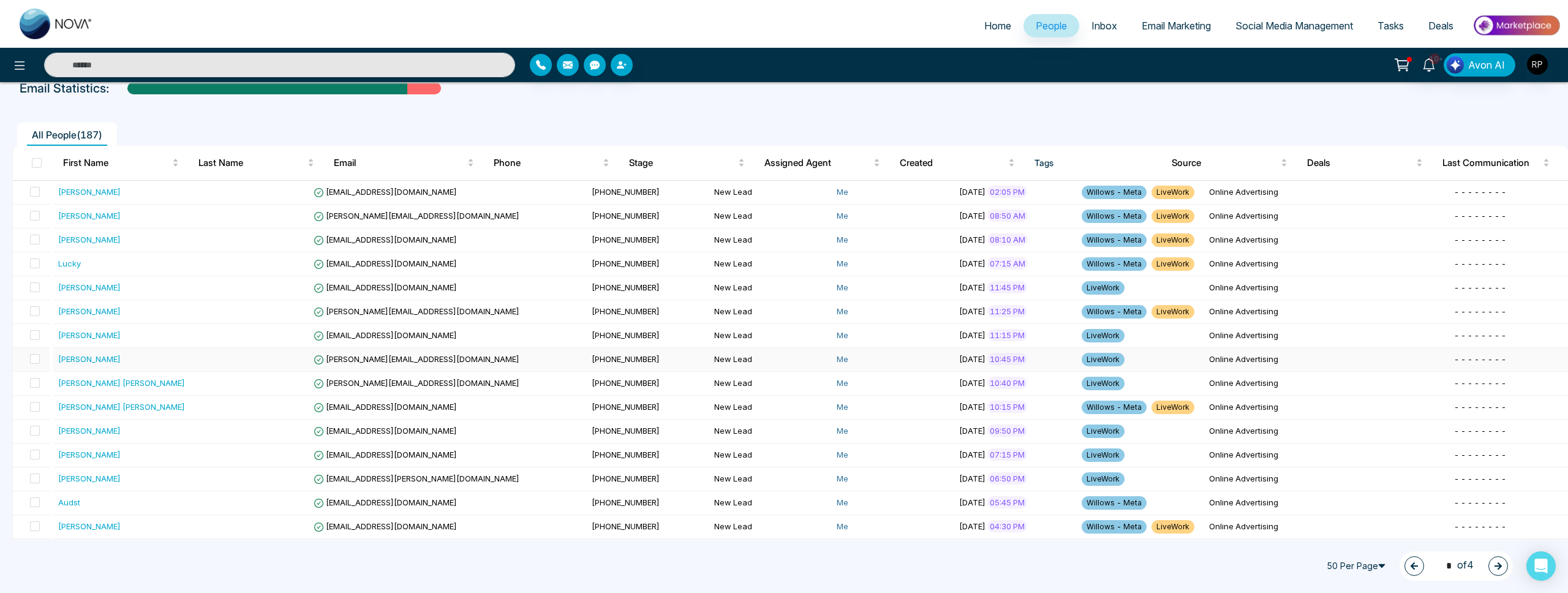 click on "[PERSON_NAME]" at bounding box center [89, 359] 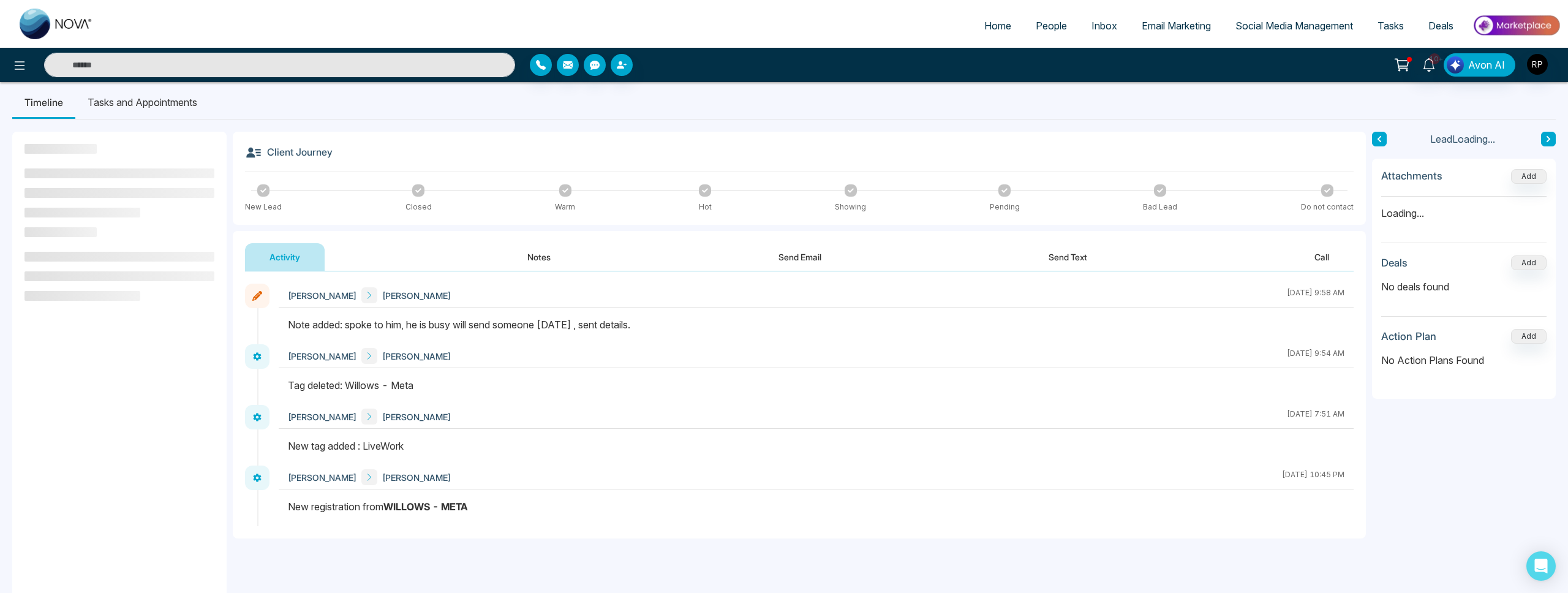 scroll, scrollTop: 13, scrollLeft: 0, axis: vertical 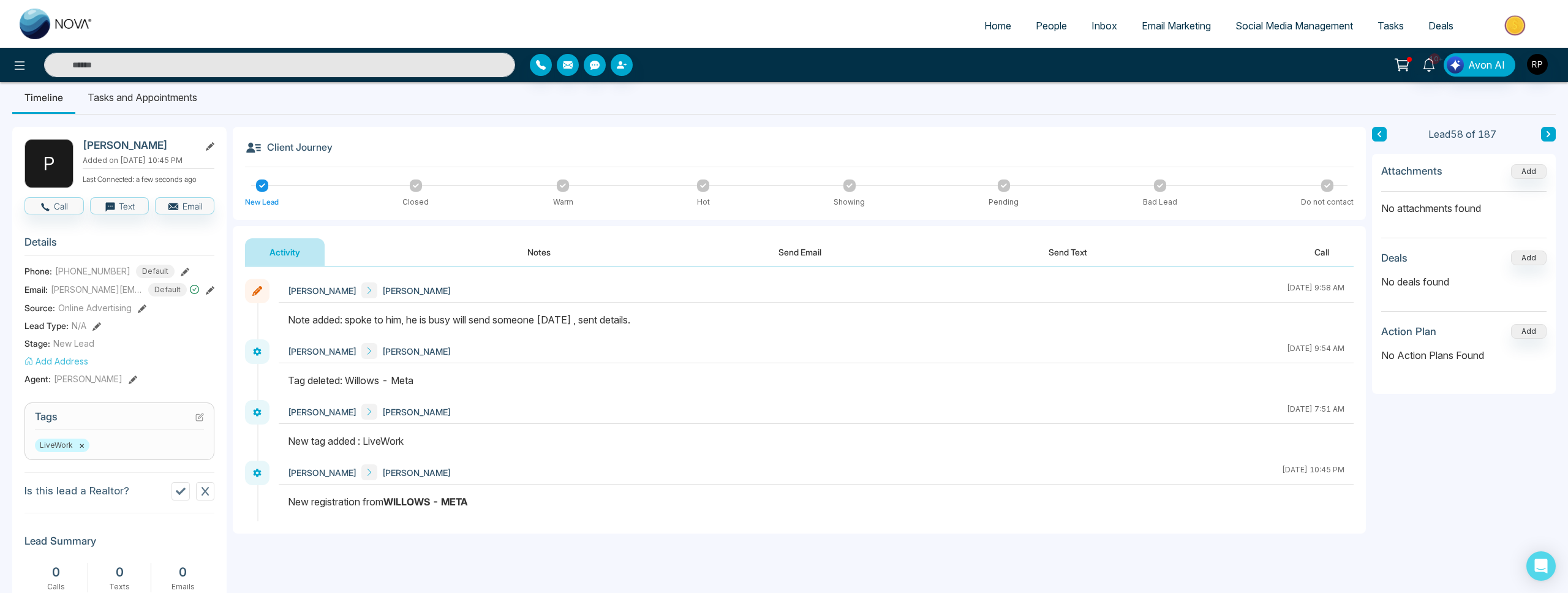 click 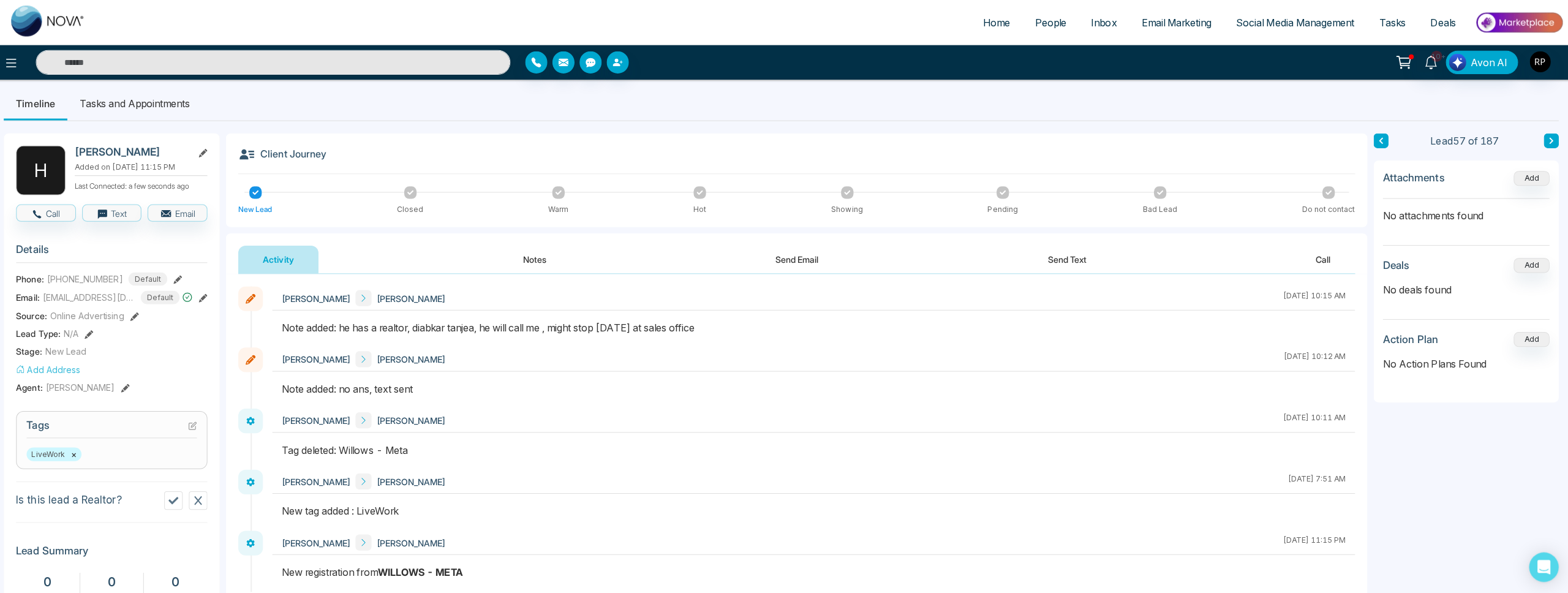 scroll, scrollTop: 7, scrollLeft: 0, axis: vertical 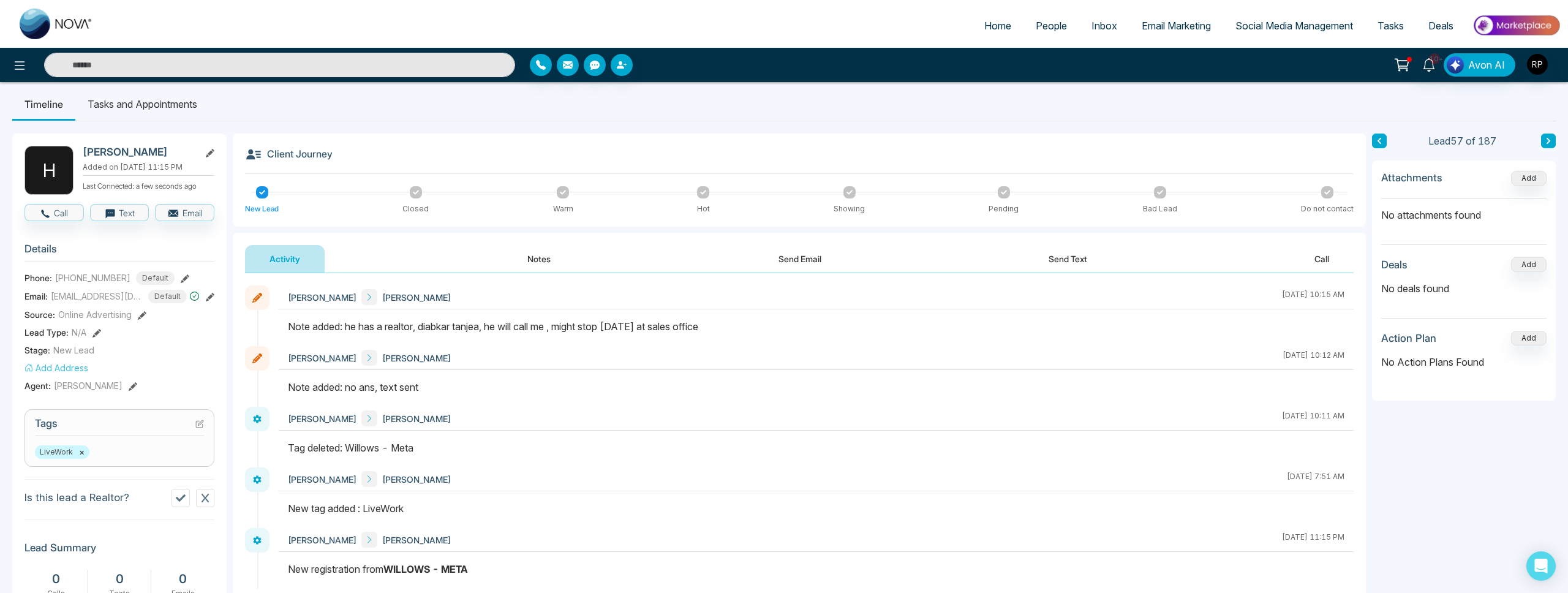 drag, startPoint x: 424, startPoint y: 327, endPoint x: 480, endPoint y: 326, distance: 56.00893 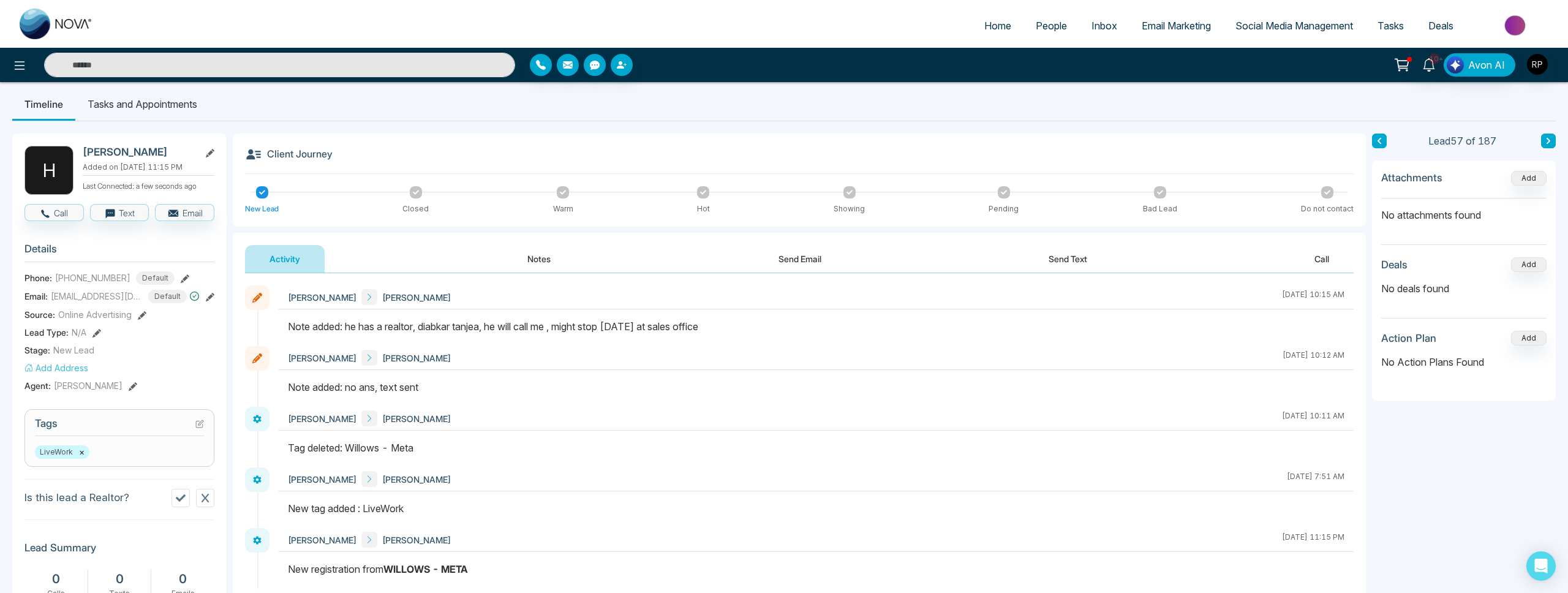 click on "Note added: he has a realtor, diabkar tanjea, he will call me , might stop [DATE] at sales office" at bounding box center (816, 327) 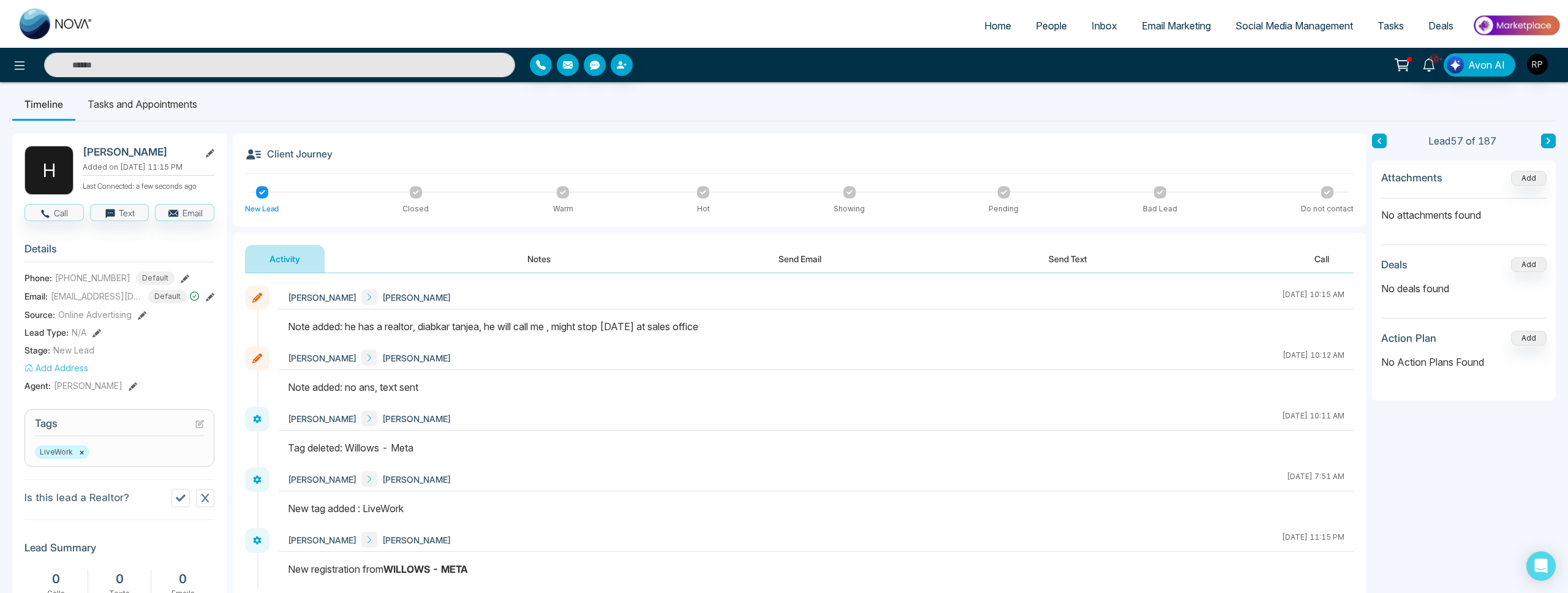 click at bounding box center [703, 192] 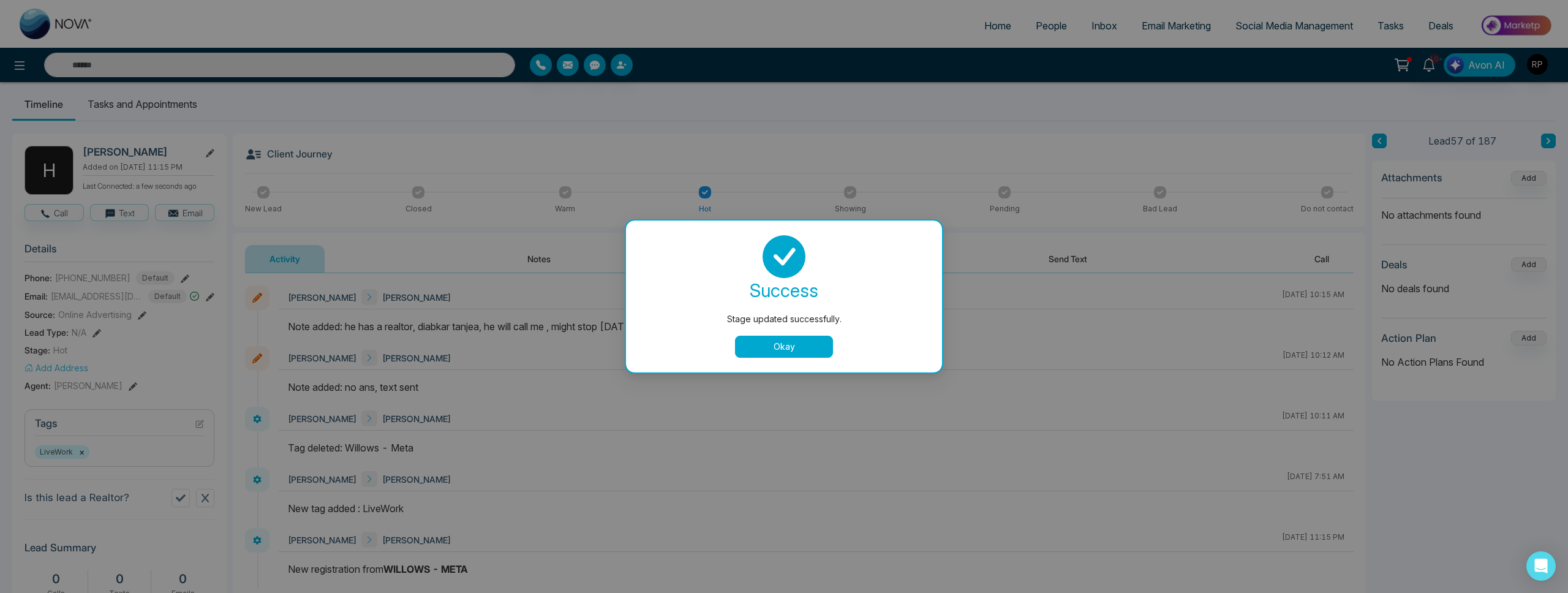 click on "Okay" at bounding box center [784, 347] 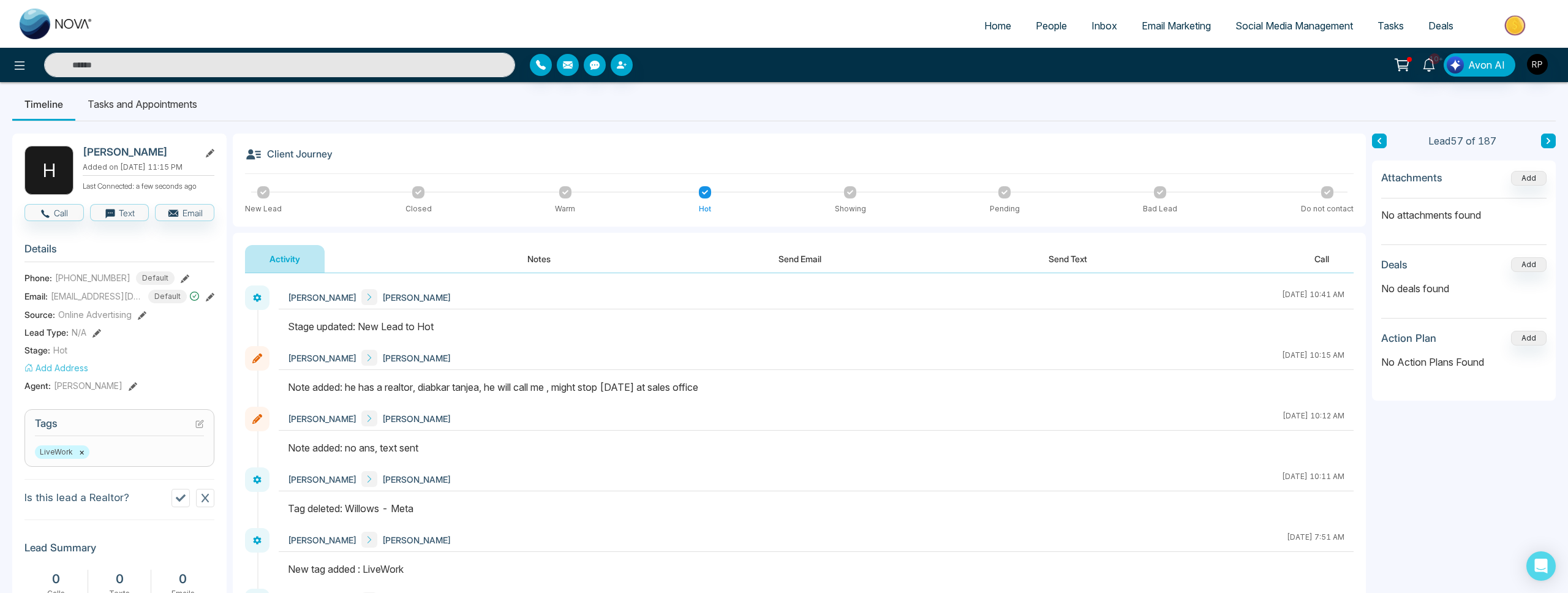 click on "People" at bounding box center [1051, 26] 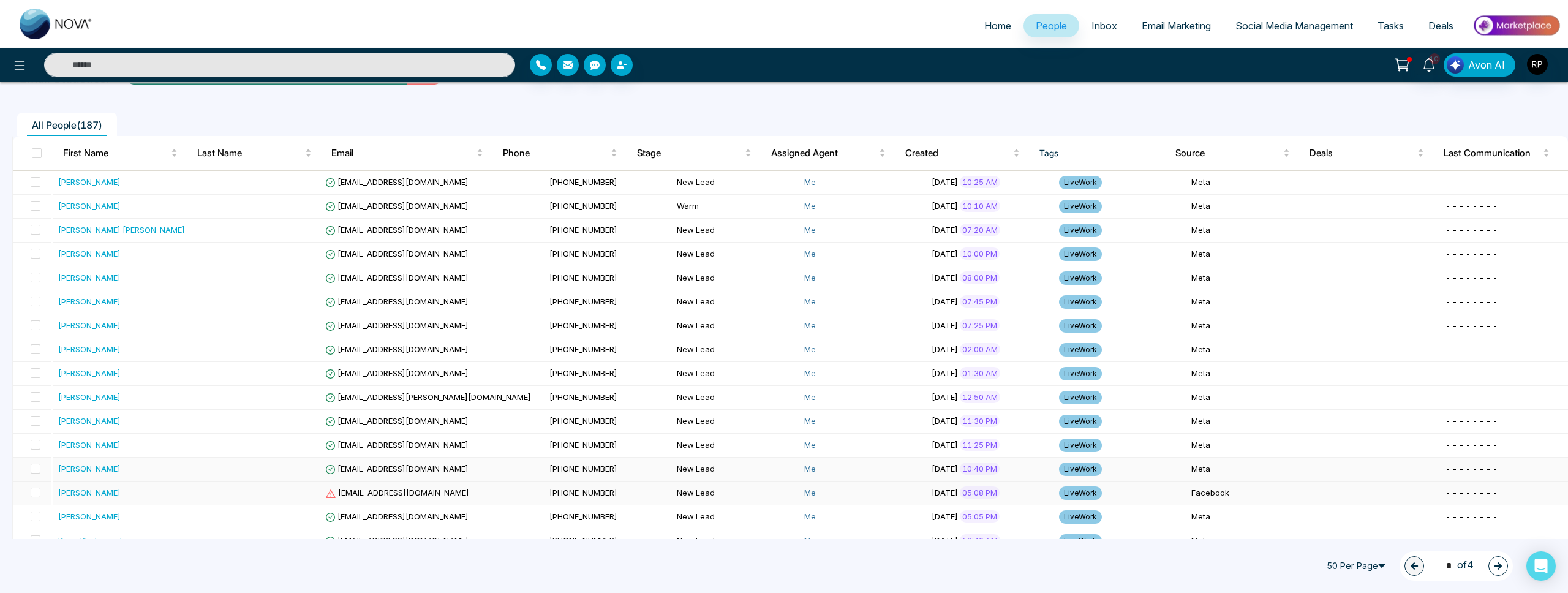 scroll, scrollTop: 154, scrollLeft: 0, axis: vertical 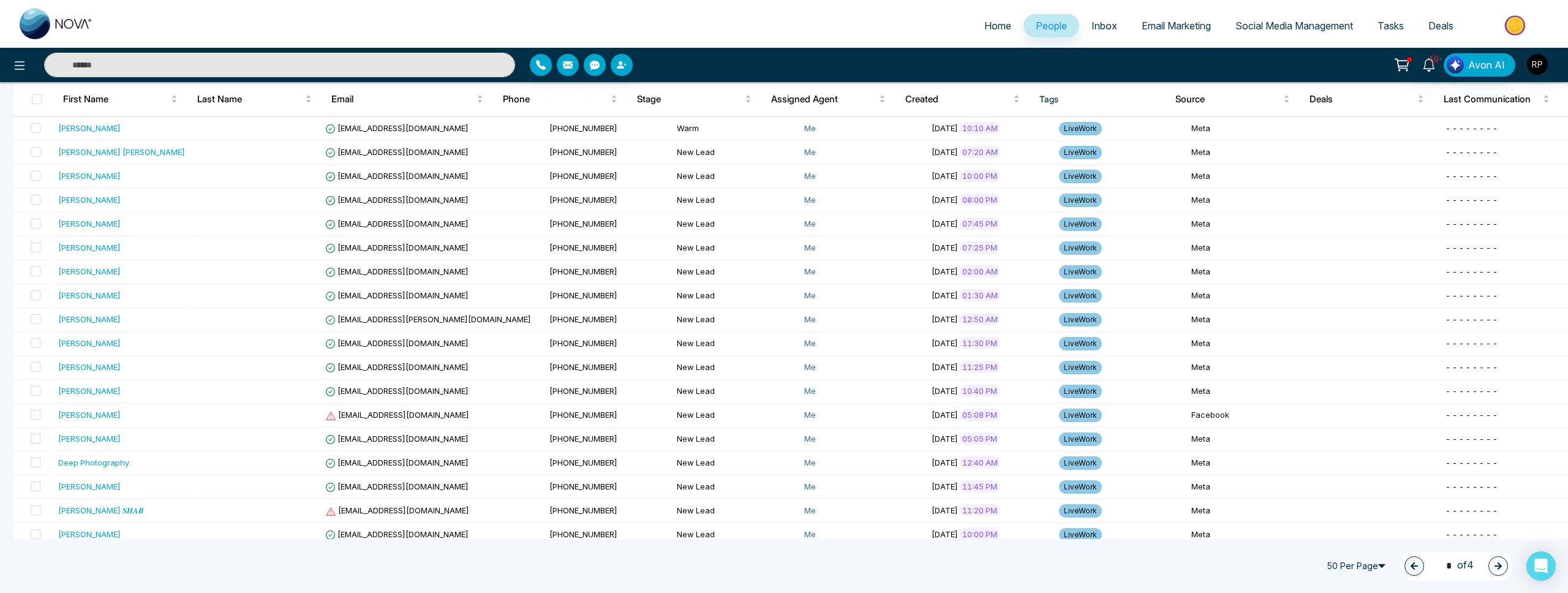 click at bounding box center [1498, 566] 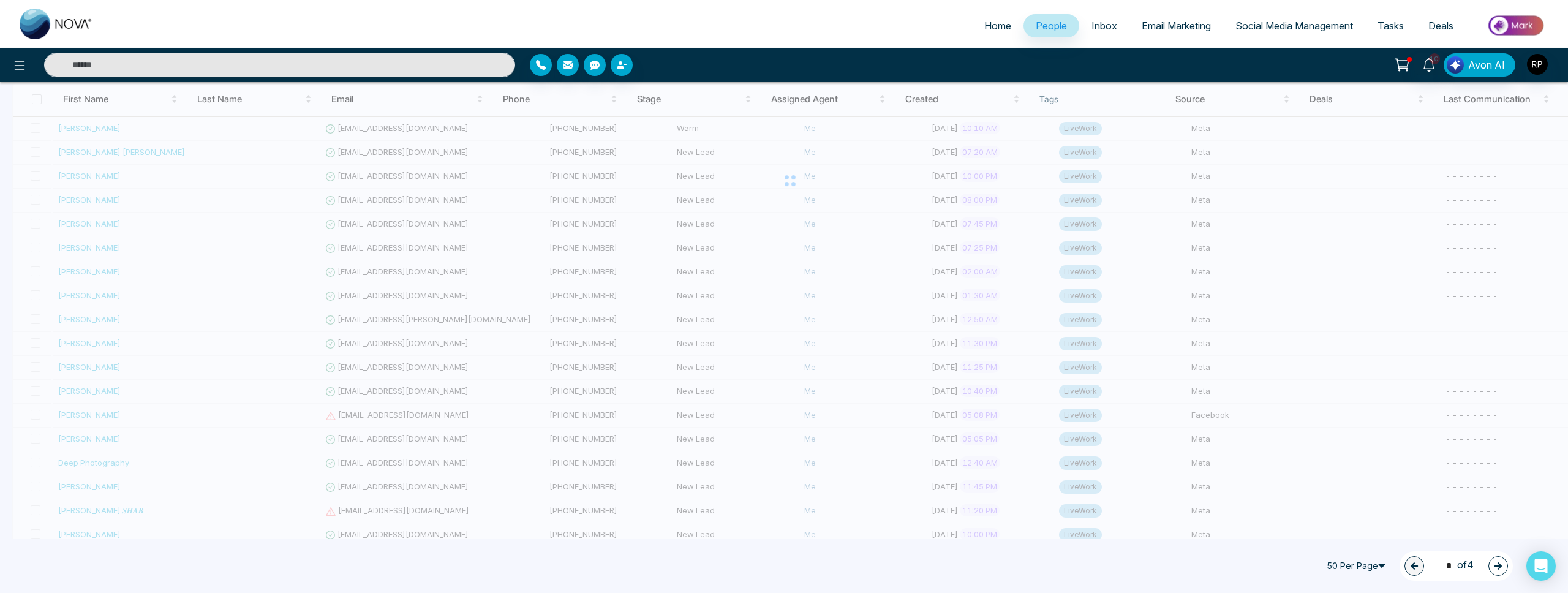 type on "*" 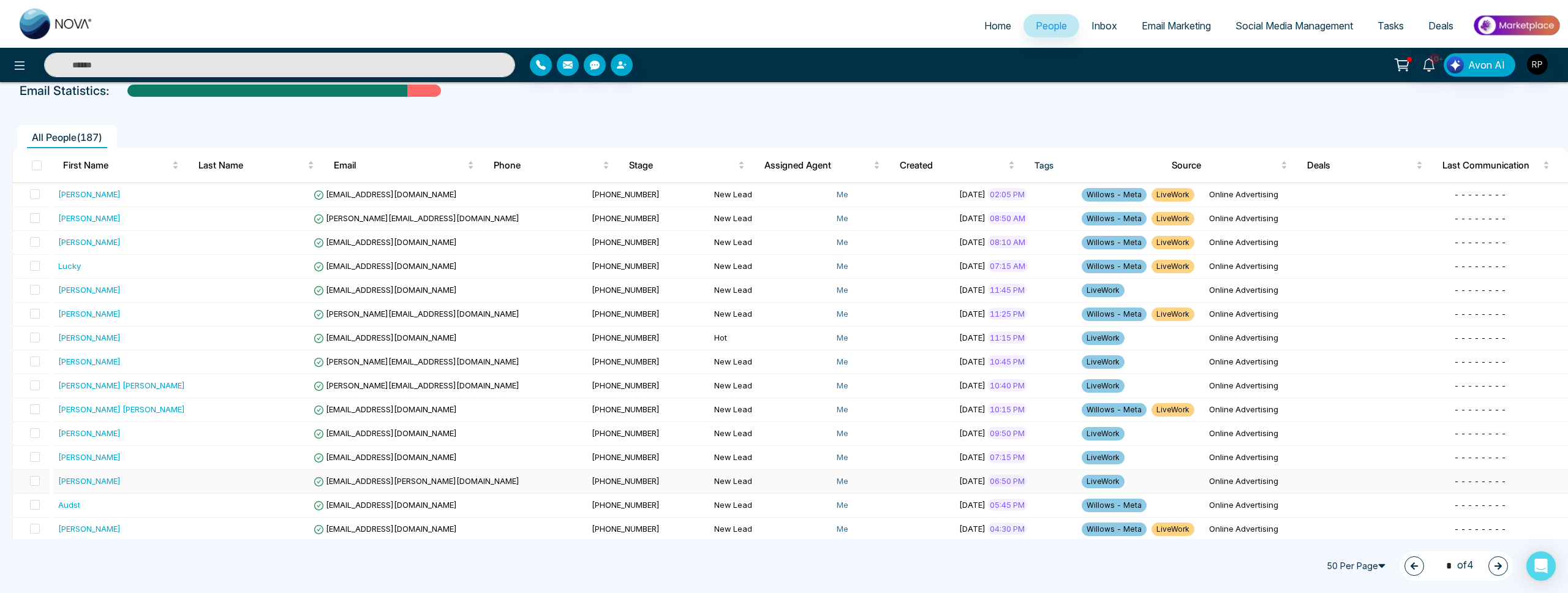 scroll, scrollTop: 48, scrollLeft: 0, axis: vertical 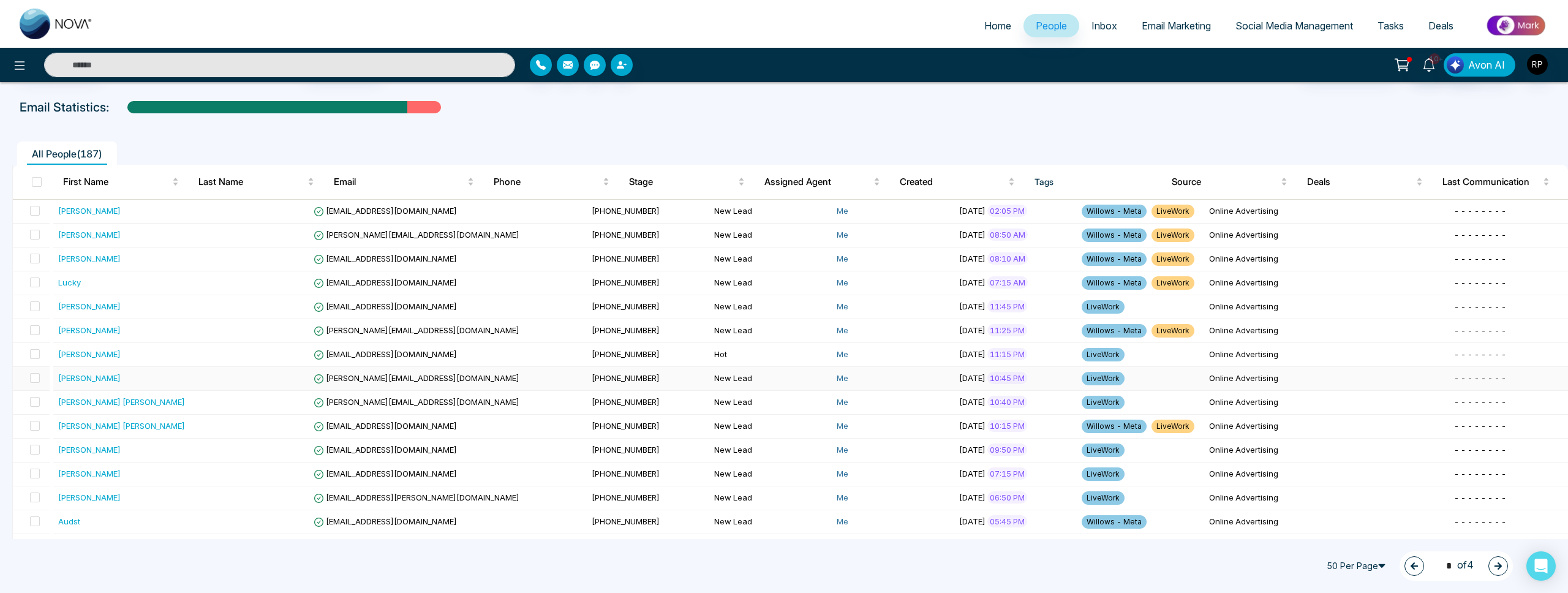 click on "[PERSON_NAME]" at bounding box center (89, 378) 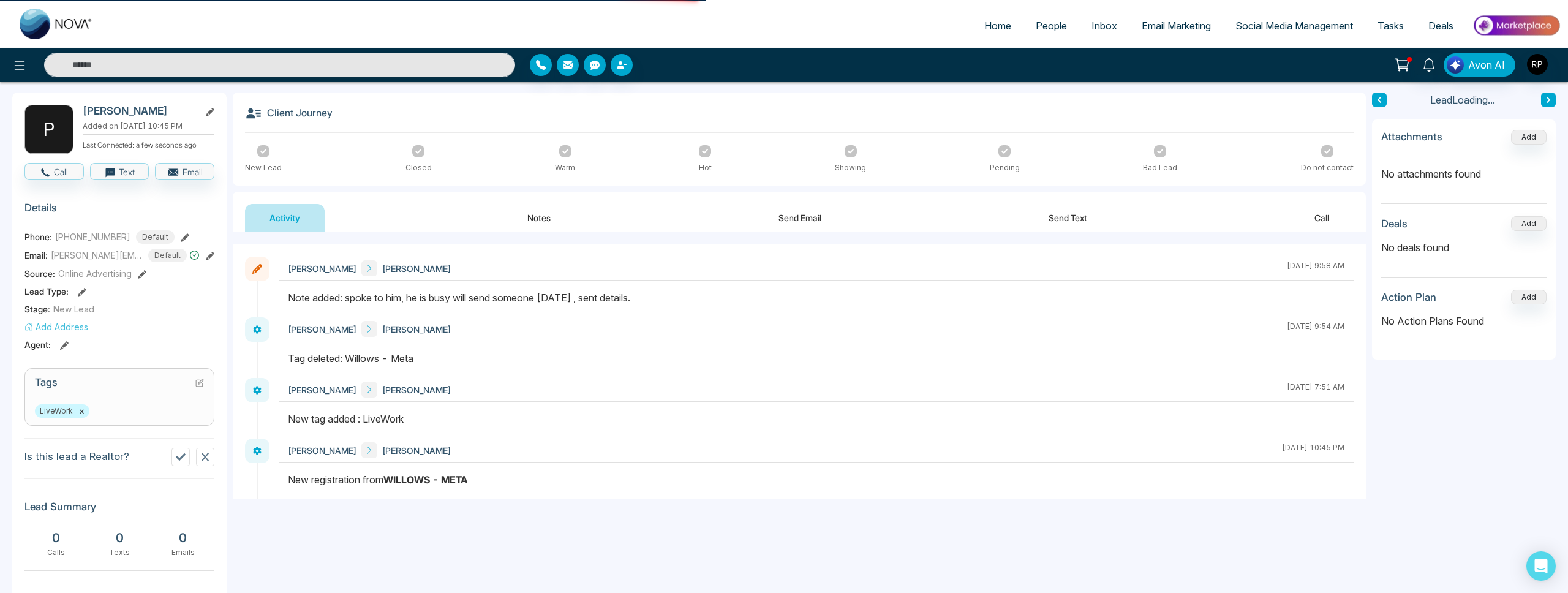 scroll, scrollTop: 0, scrollLeft: 0, axis: both 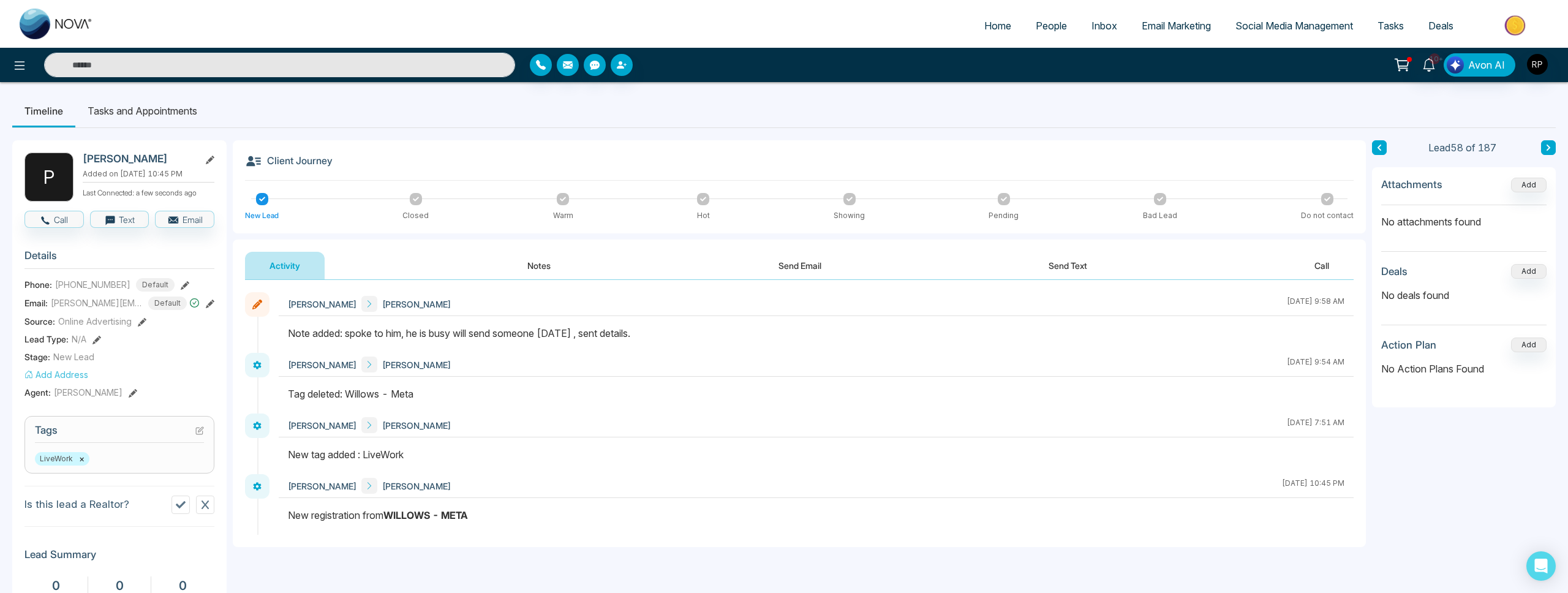 click 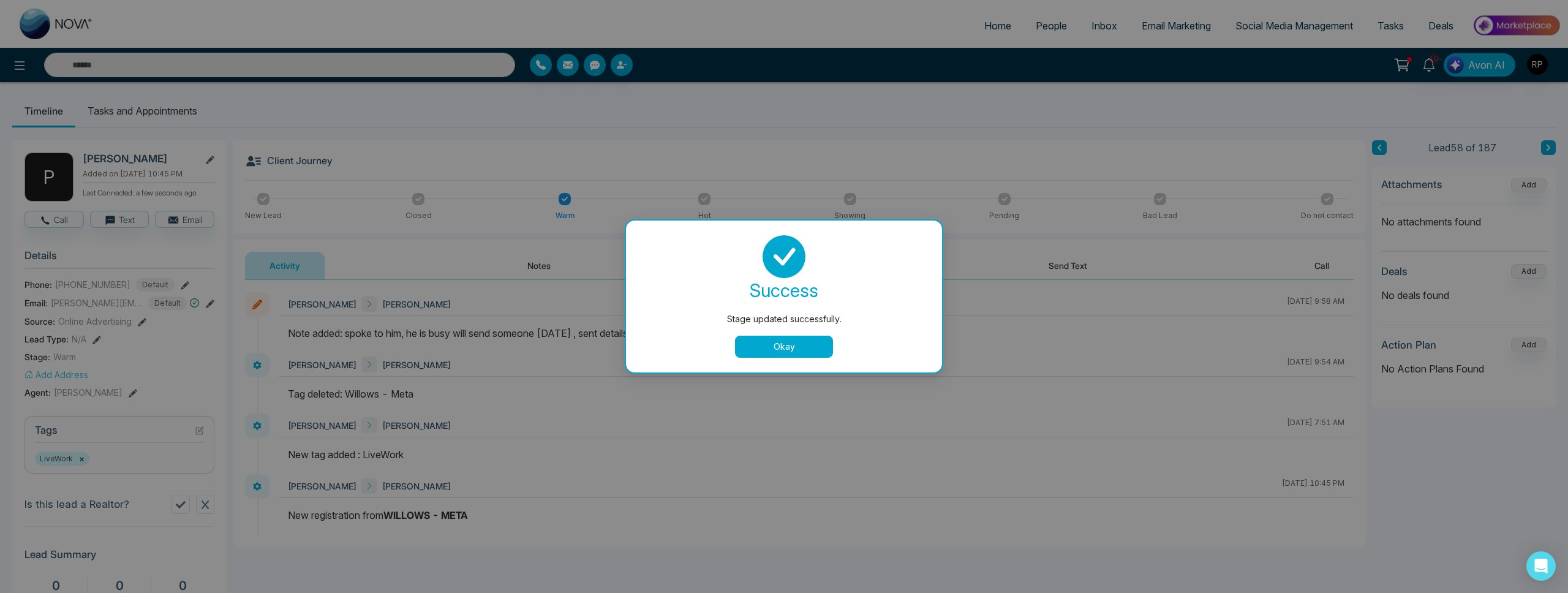 click on "Stage updated successfully. success Stage updated successfully.   Okay" at bounding box center [784, 296] 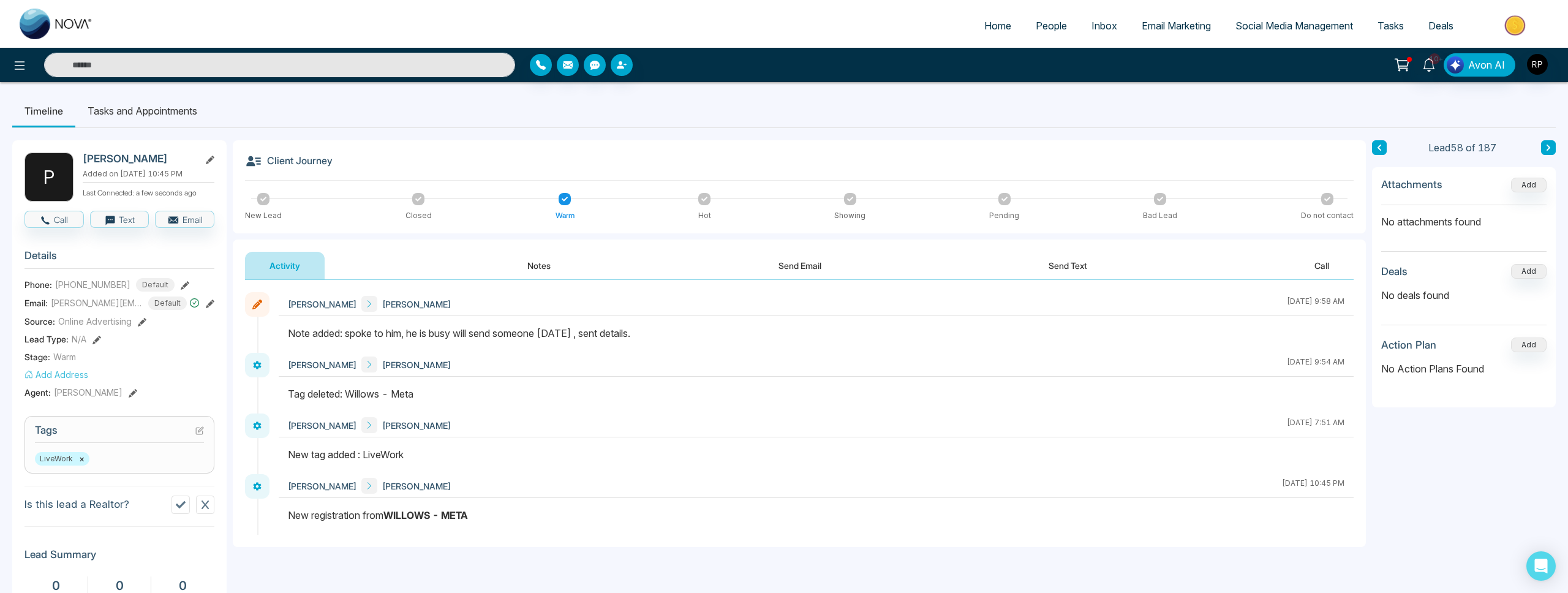 click at bounding box center (1379, 148) 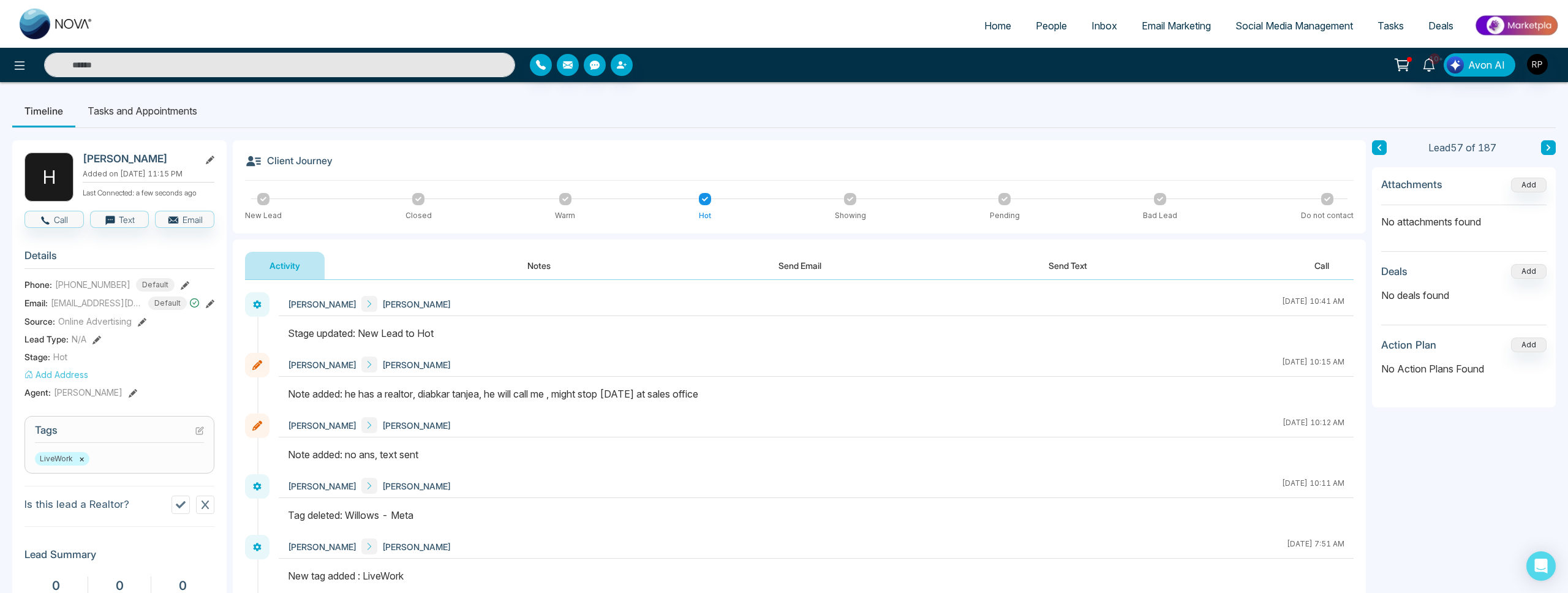 click at bounding box center [1379, 148] 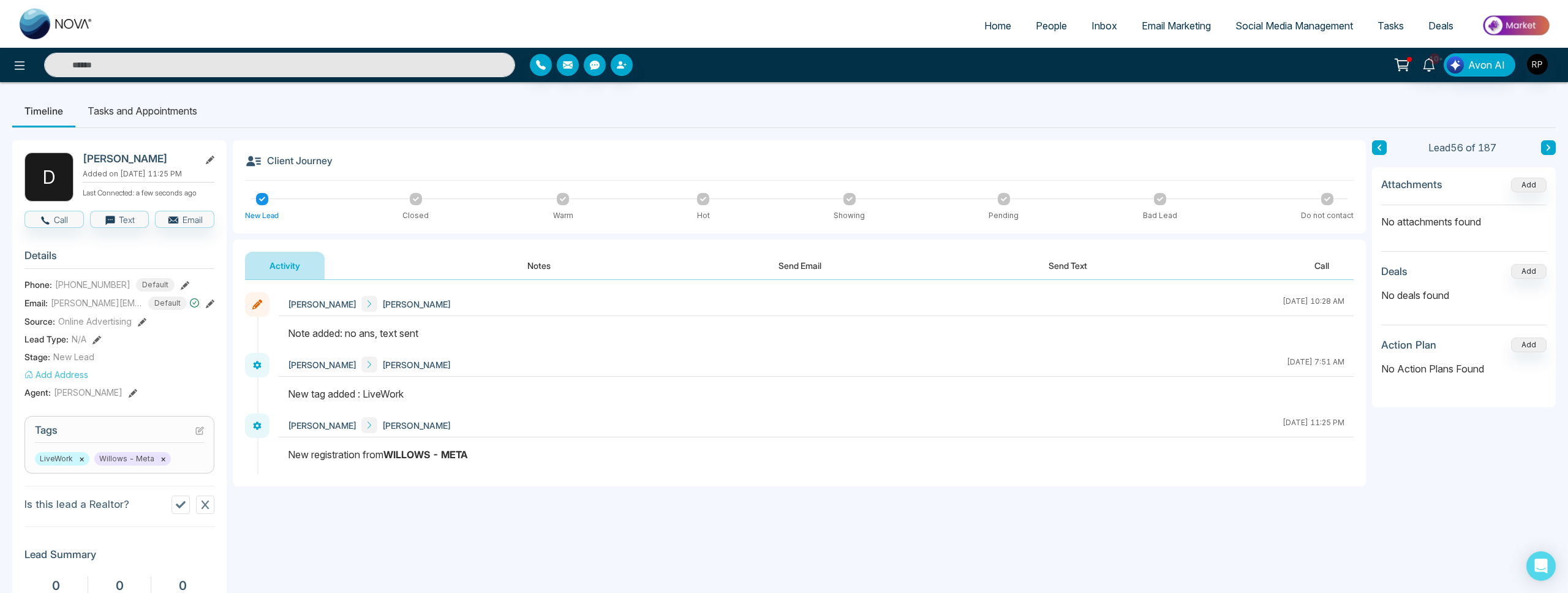 click at bounding box center (1379, 148) 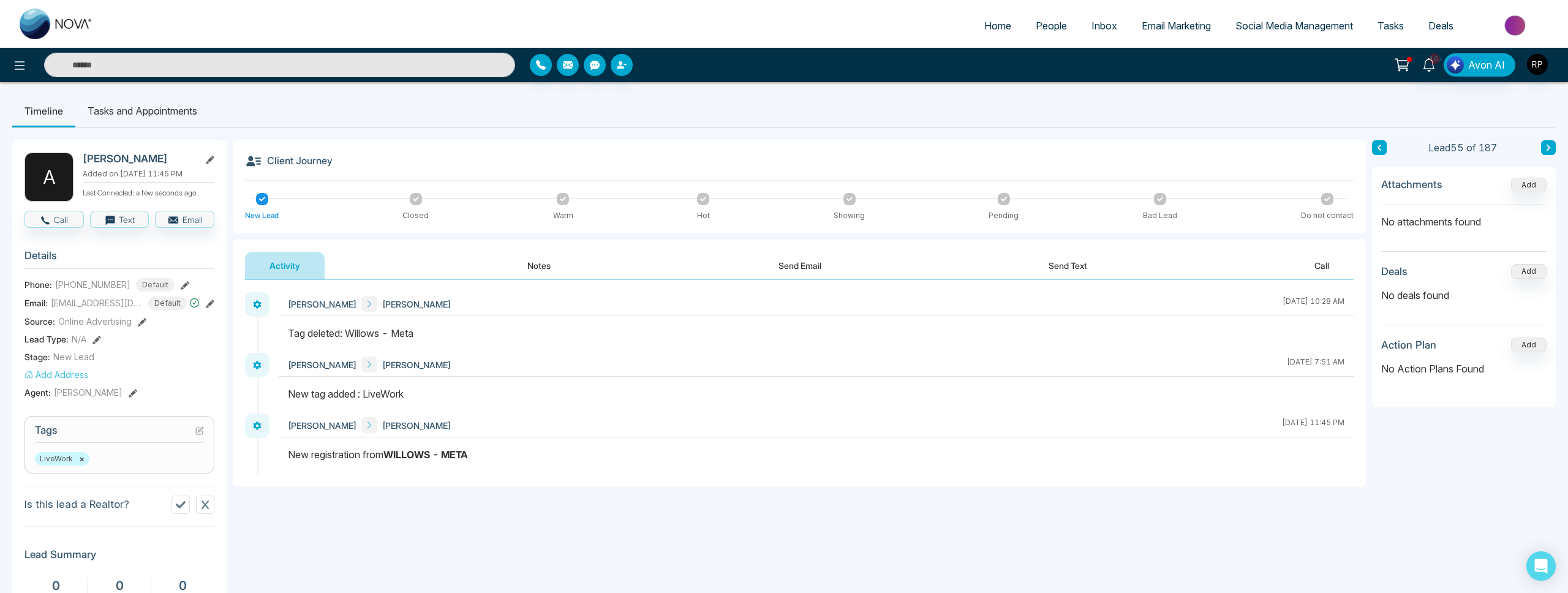click on "Notes" at bounding box center (539, 265) 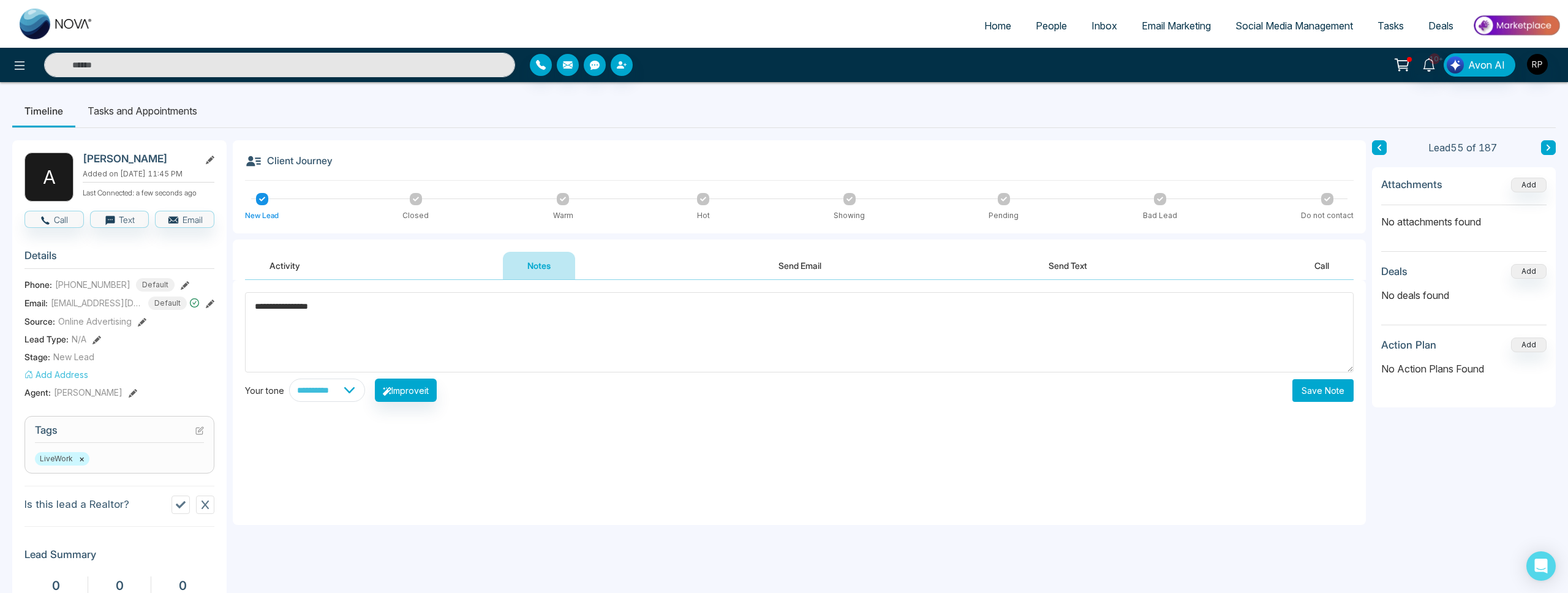 click on "**********" at bounding box center (799, 332) 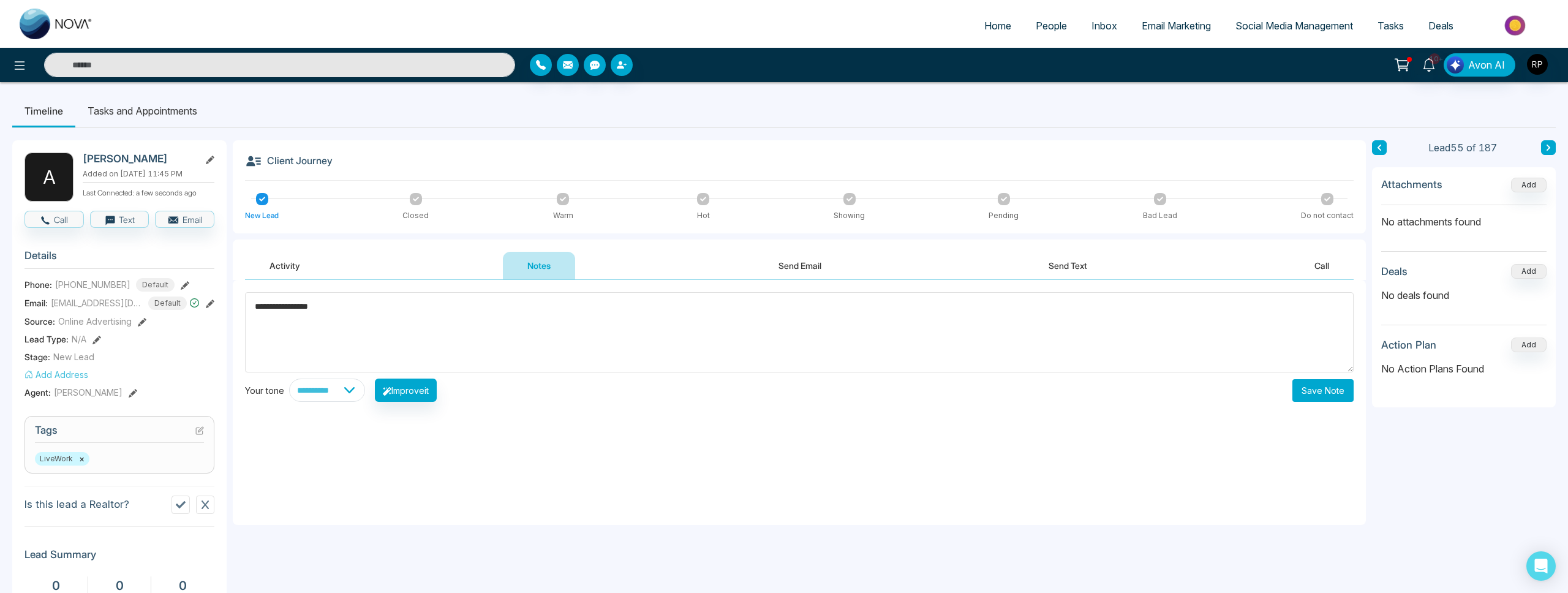 click on "**********" at bounding box center (799, 332) 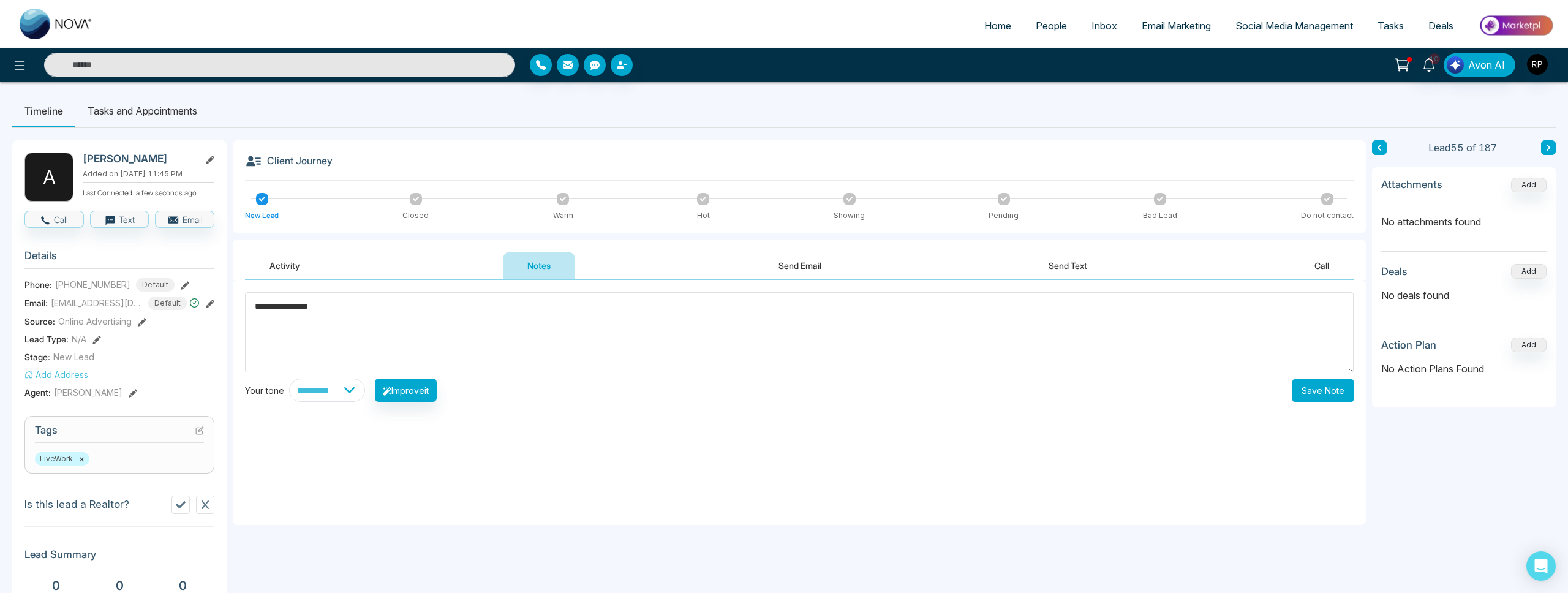 click on "**********" at bounding box center [799, 332] 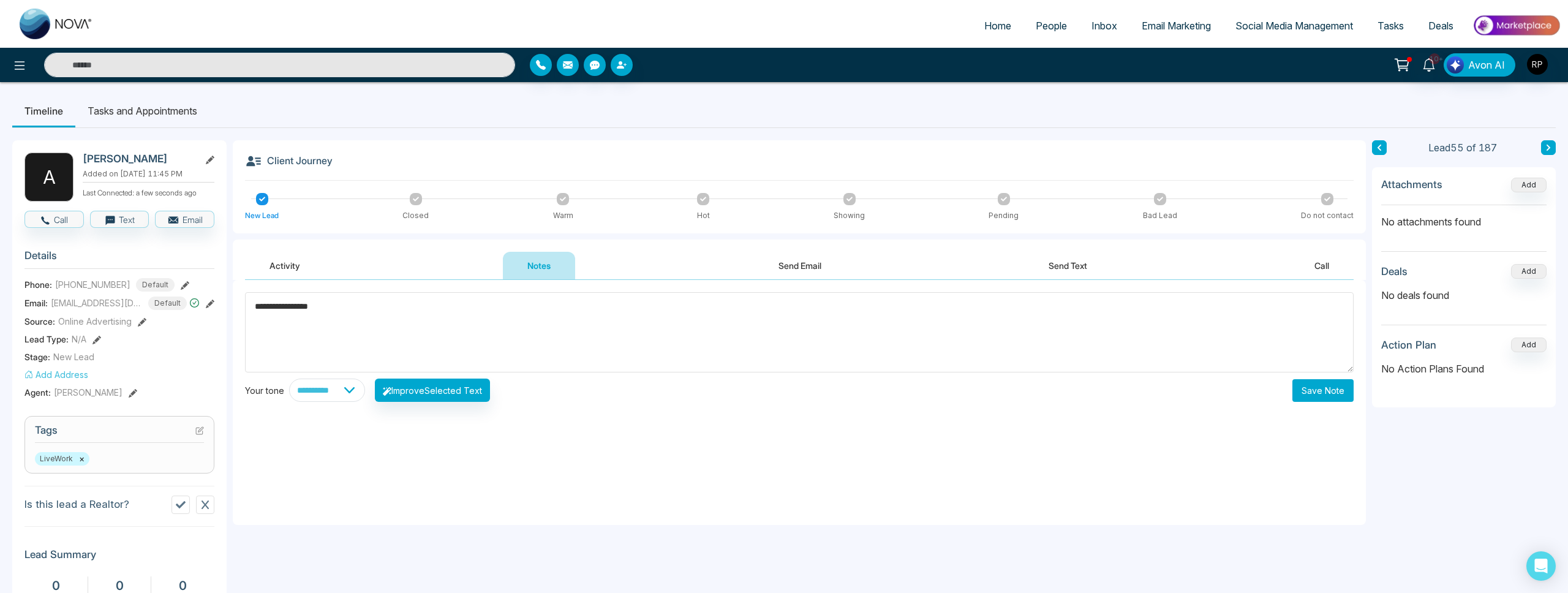 click on "**********" at bounding box center (799, 332) 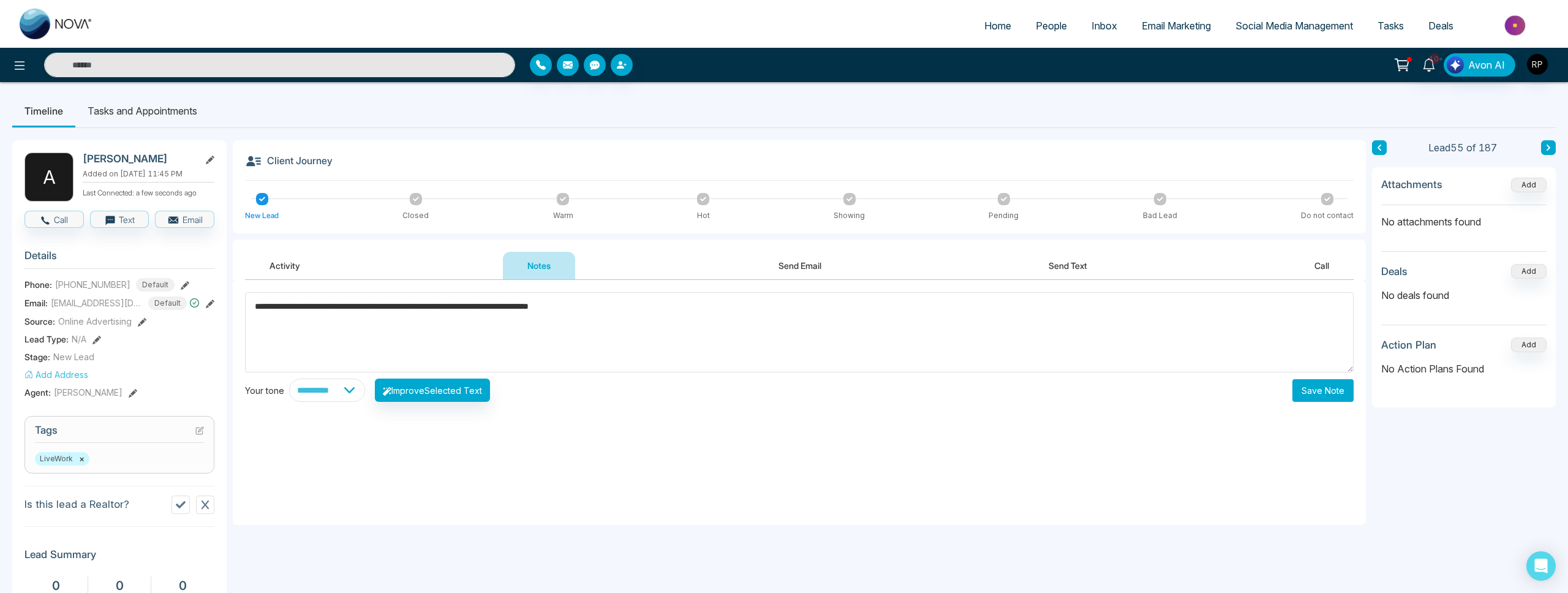 type on "**********" 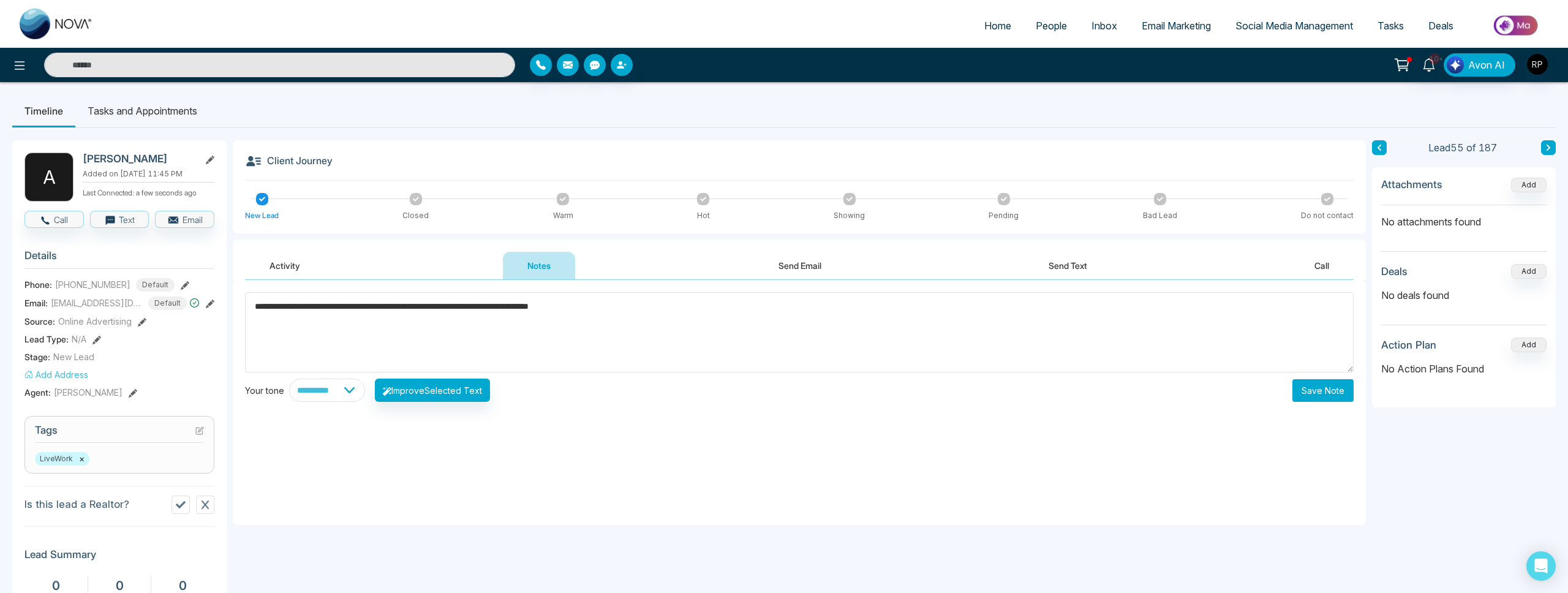 click on "Save Note" at bounding box center (1323, 390) 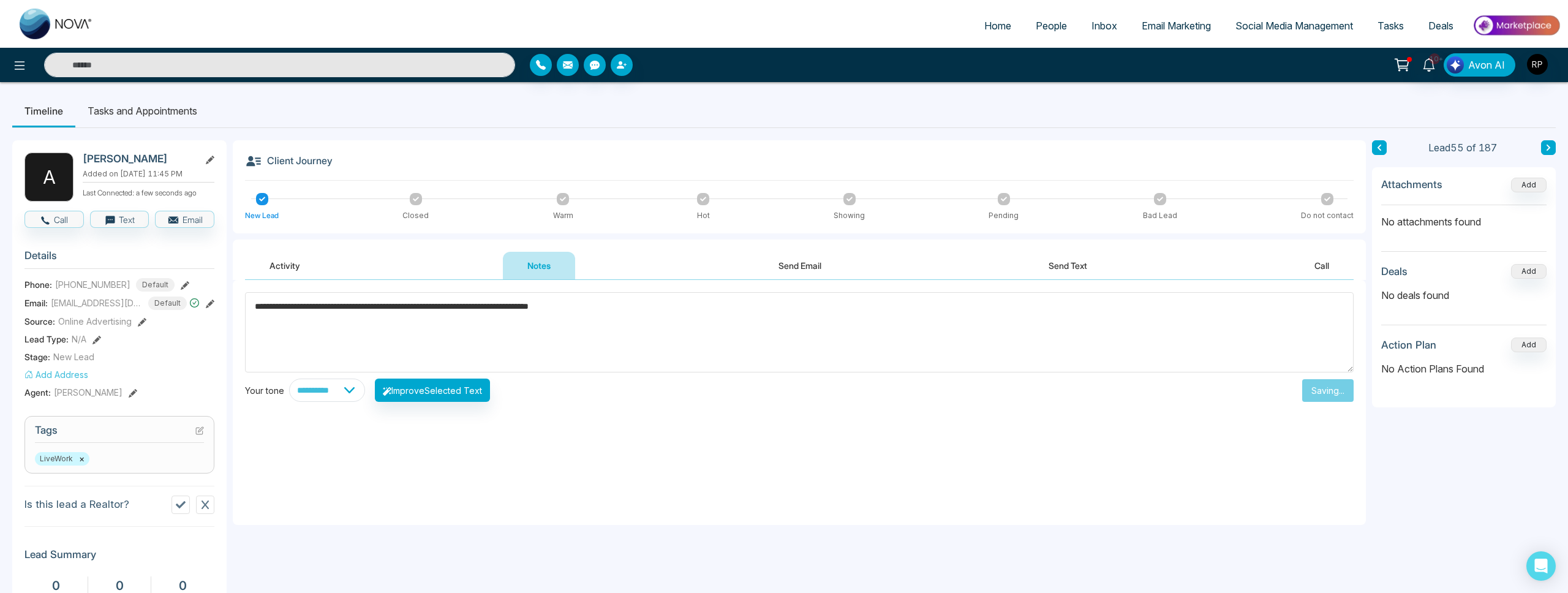 type 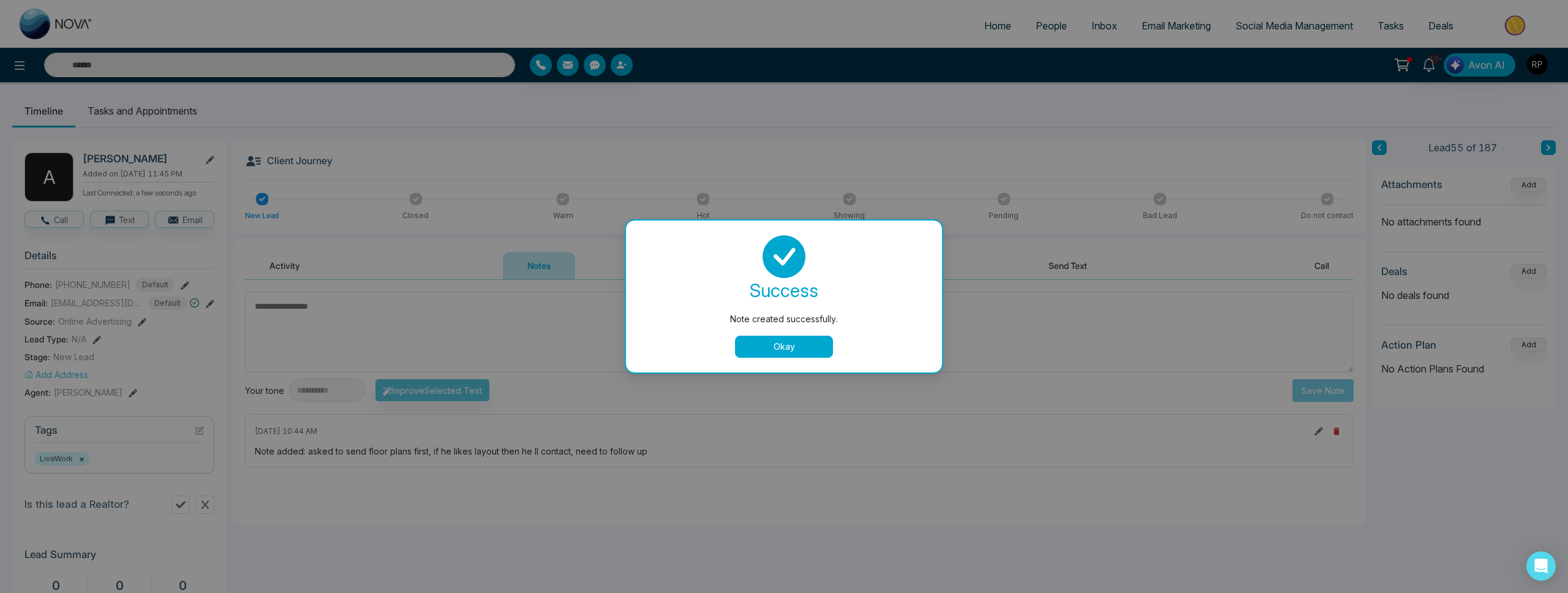 click on "Okay" at bounding box center [784, 347] 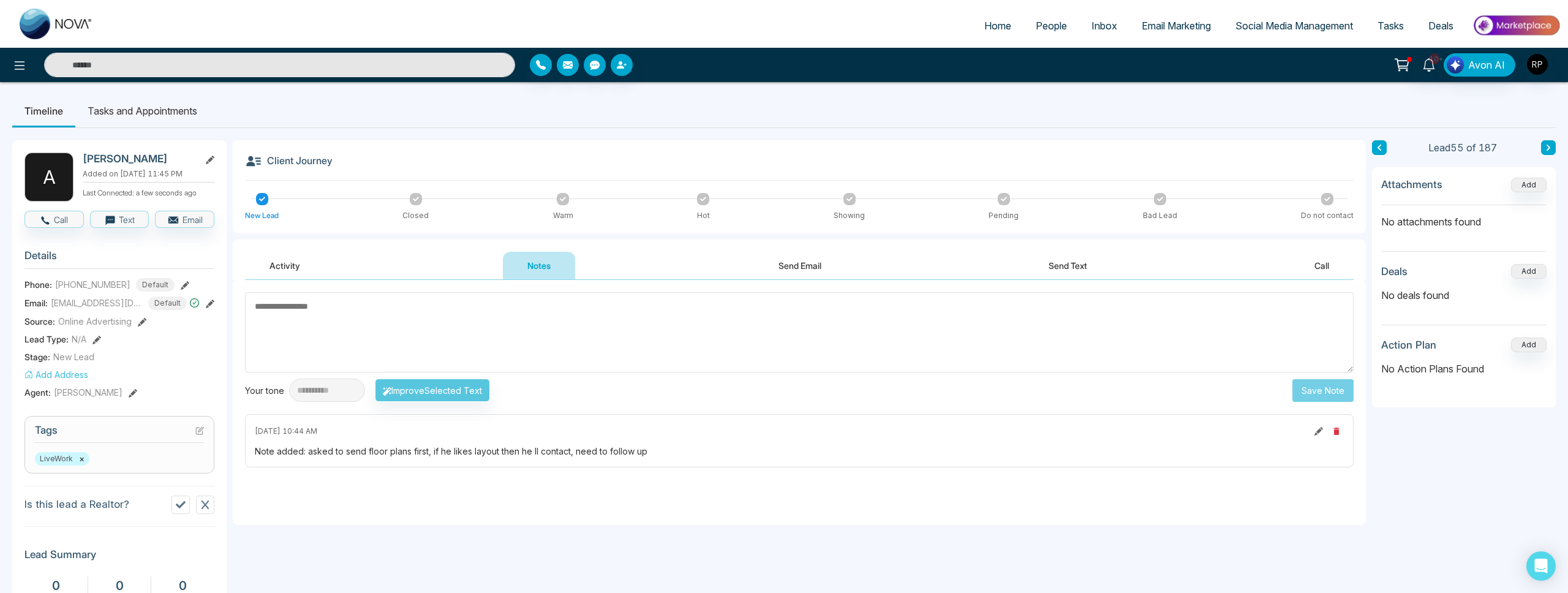 click 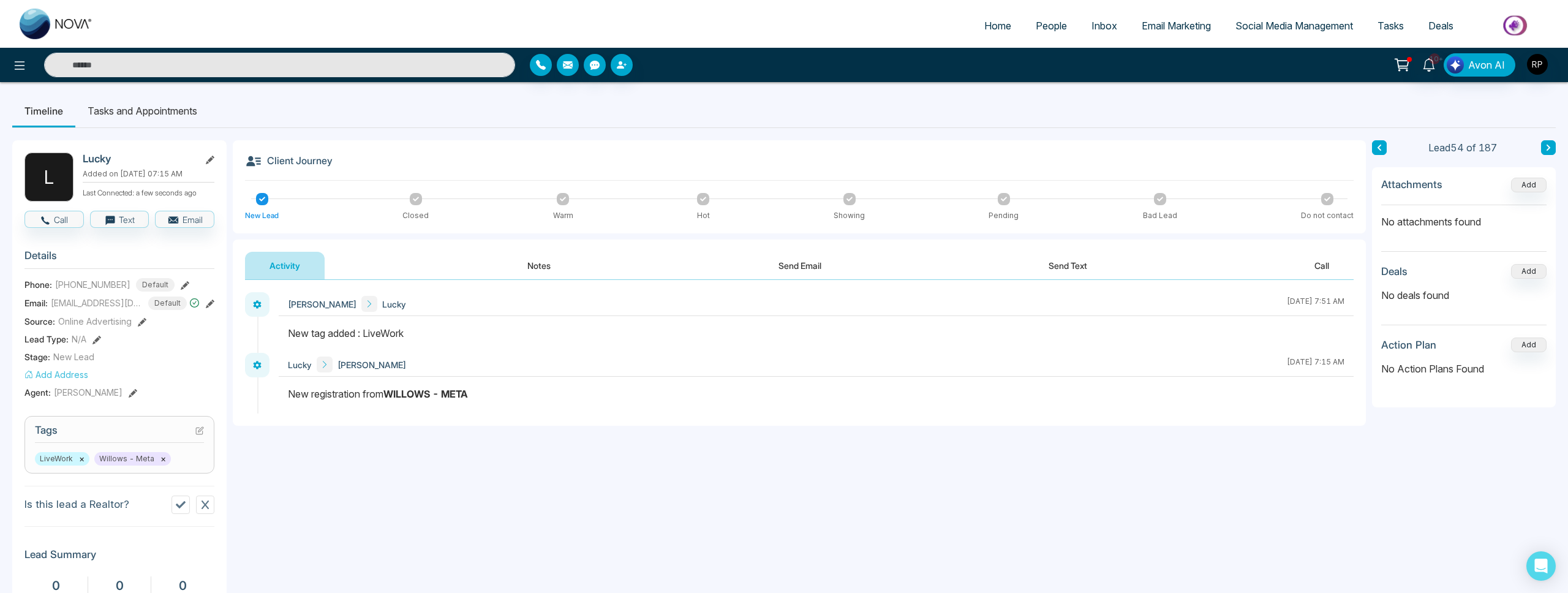 click on "×" at bounding box center (163, 459) 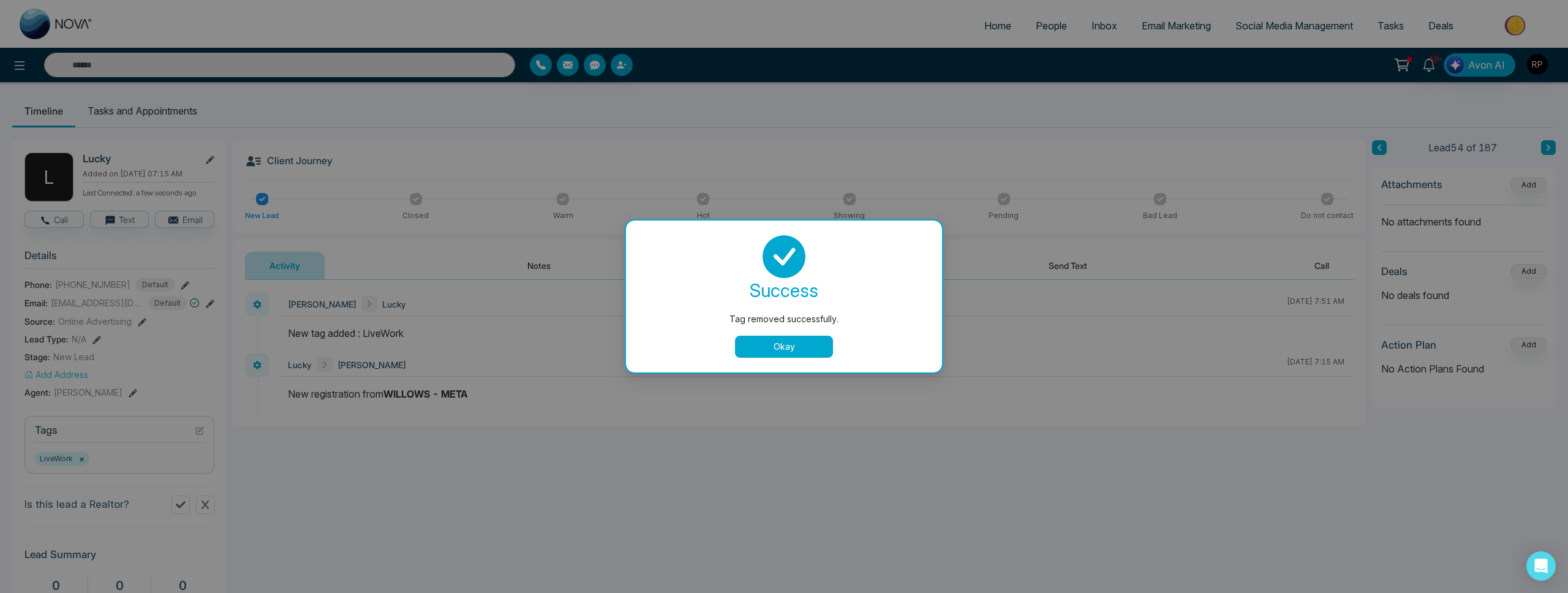 drag, startPoint x: 751, startPoint y: 352, endPoint x: 726, endPoint y: 333, distance: 31.400637 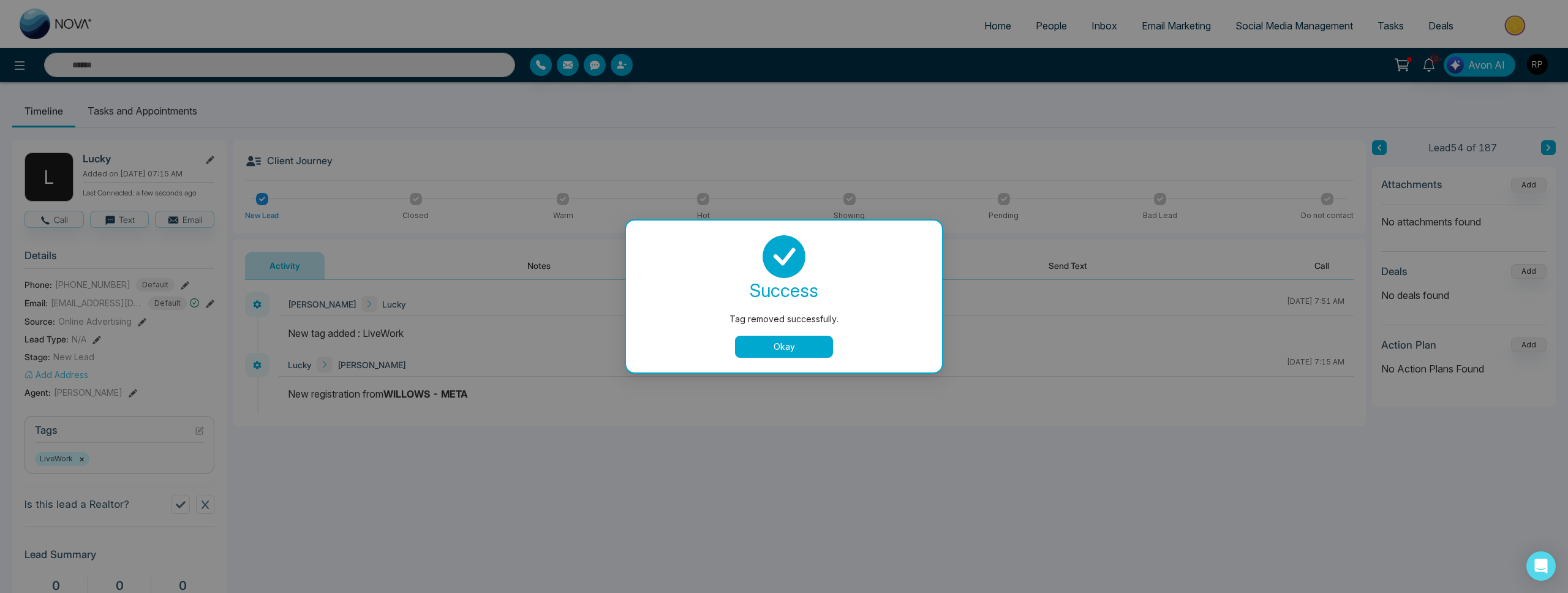 click on "Okay" at bounding box center (784, 347) 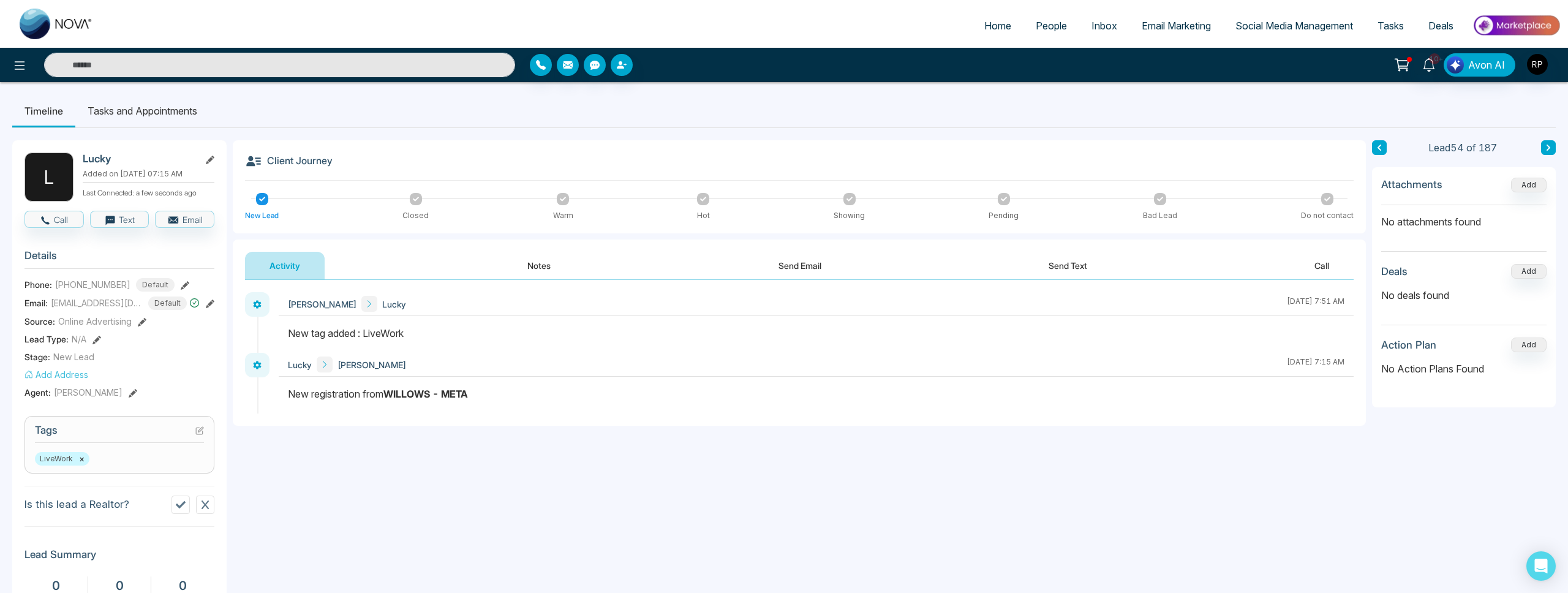 click on "Notes" at bounding box center [539, 265] 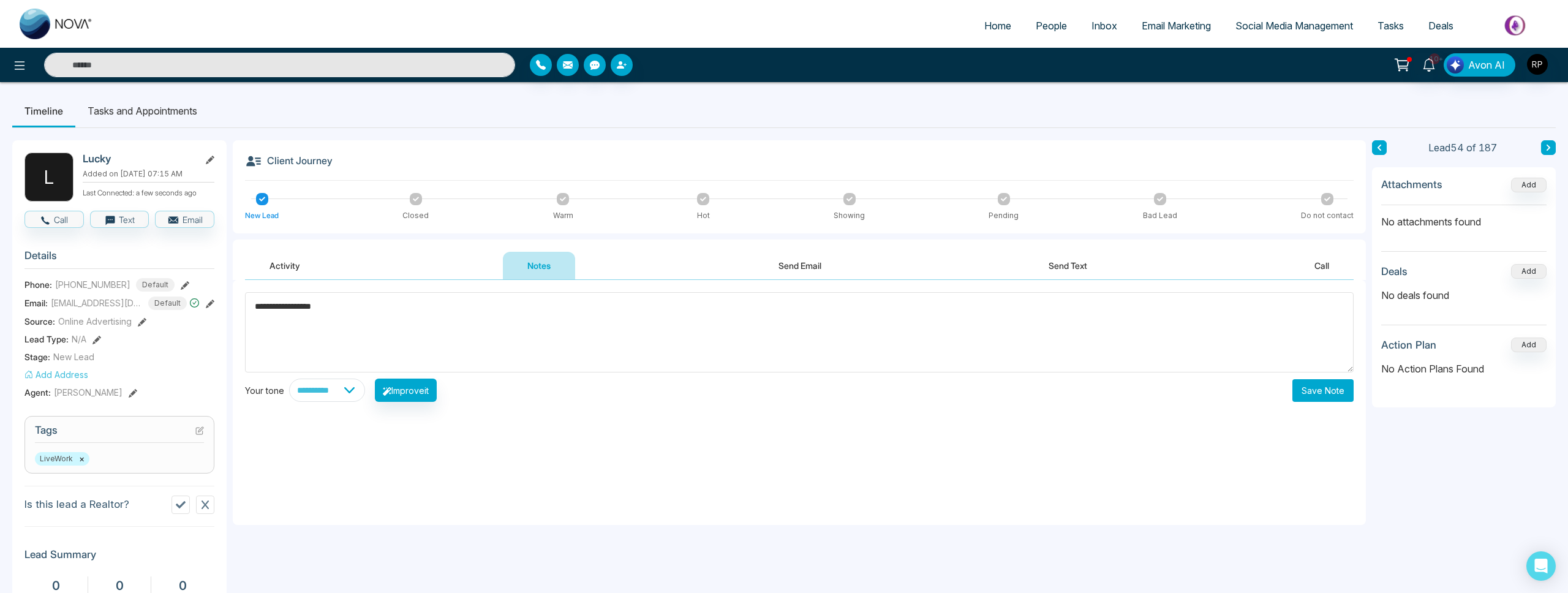 type on "**********" 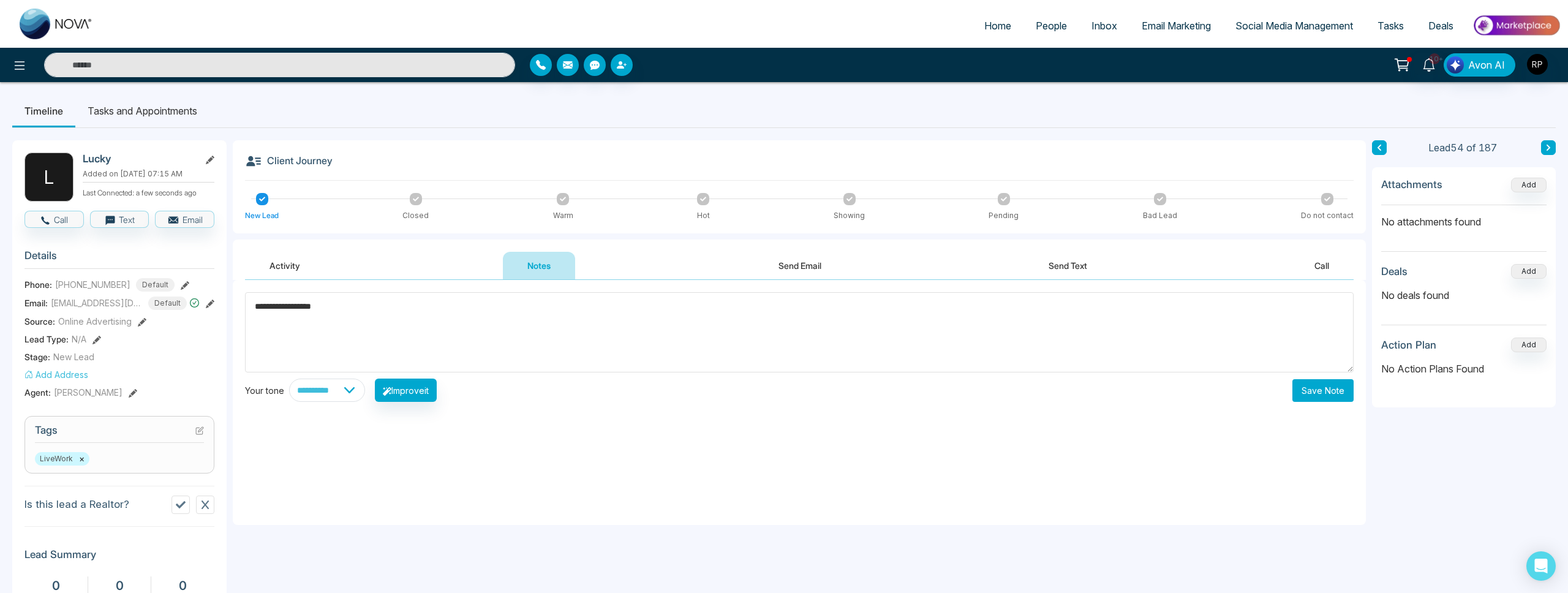 click on "Save Note" at bounding box center (1323, 390) 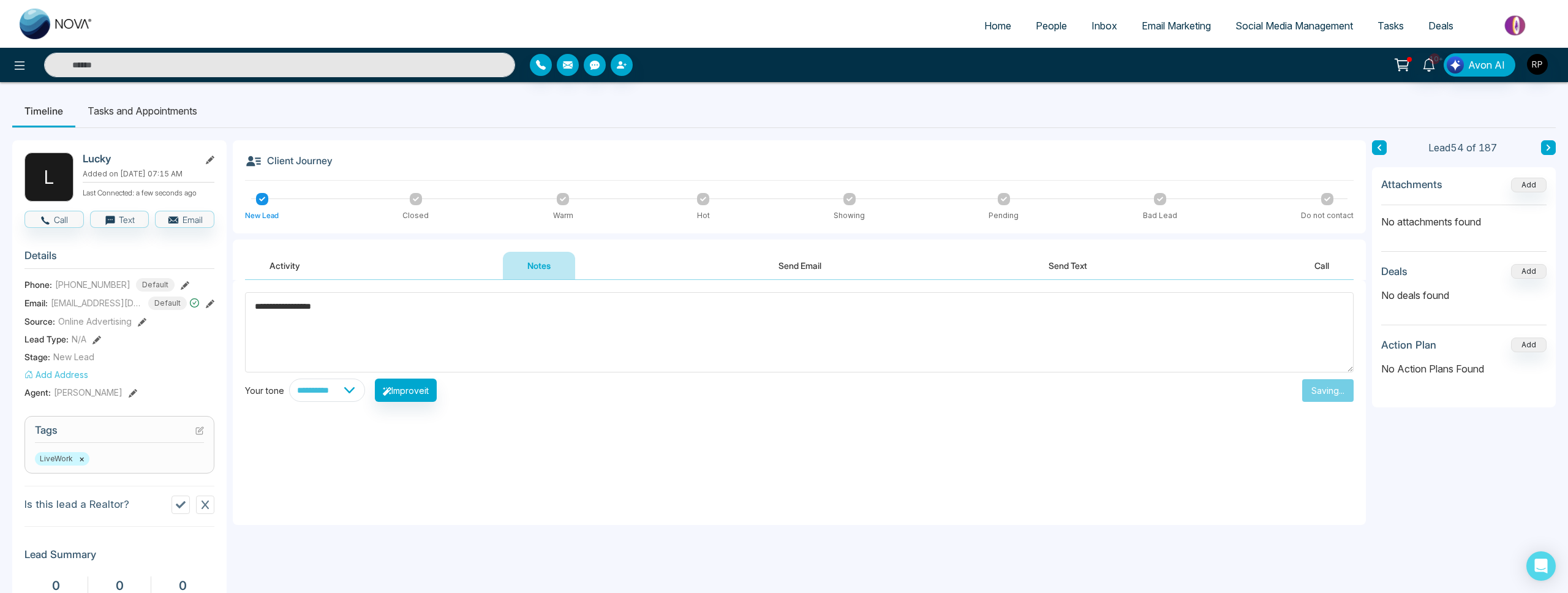 type 